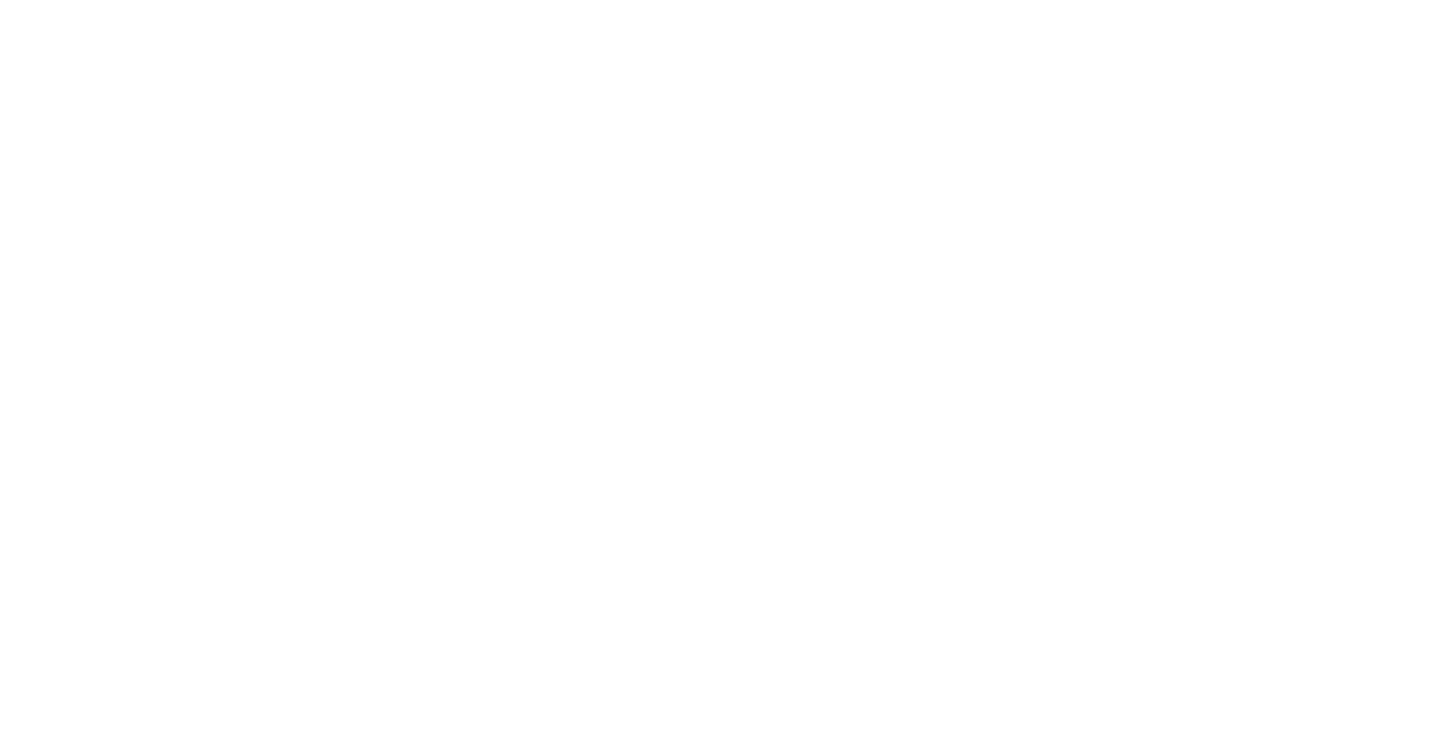 scroll, scrollTop: 0, scrollLeft: 0, axis: both 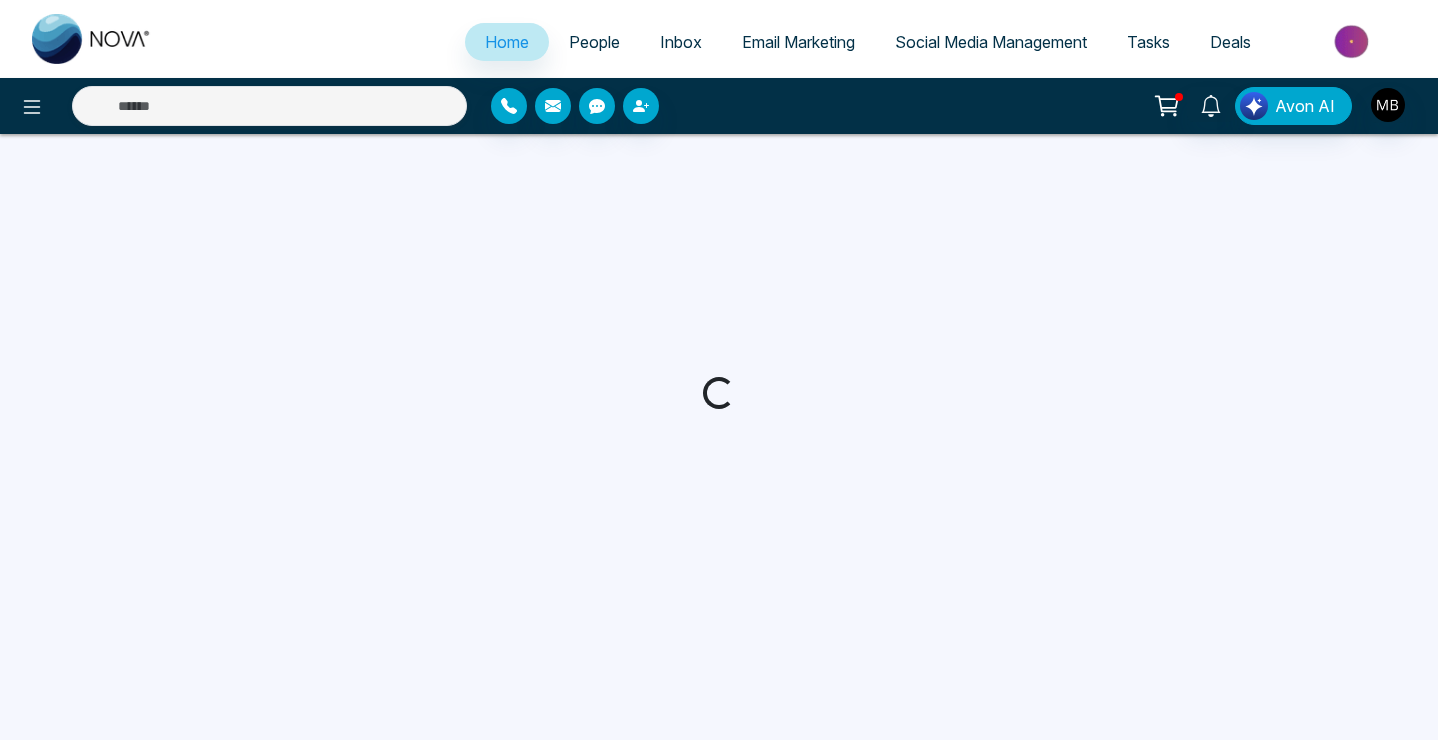 select on "*" 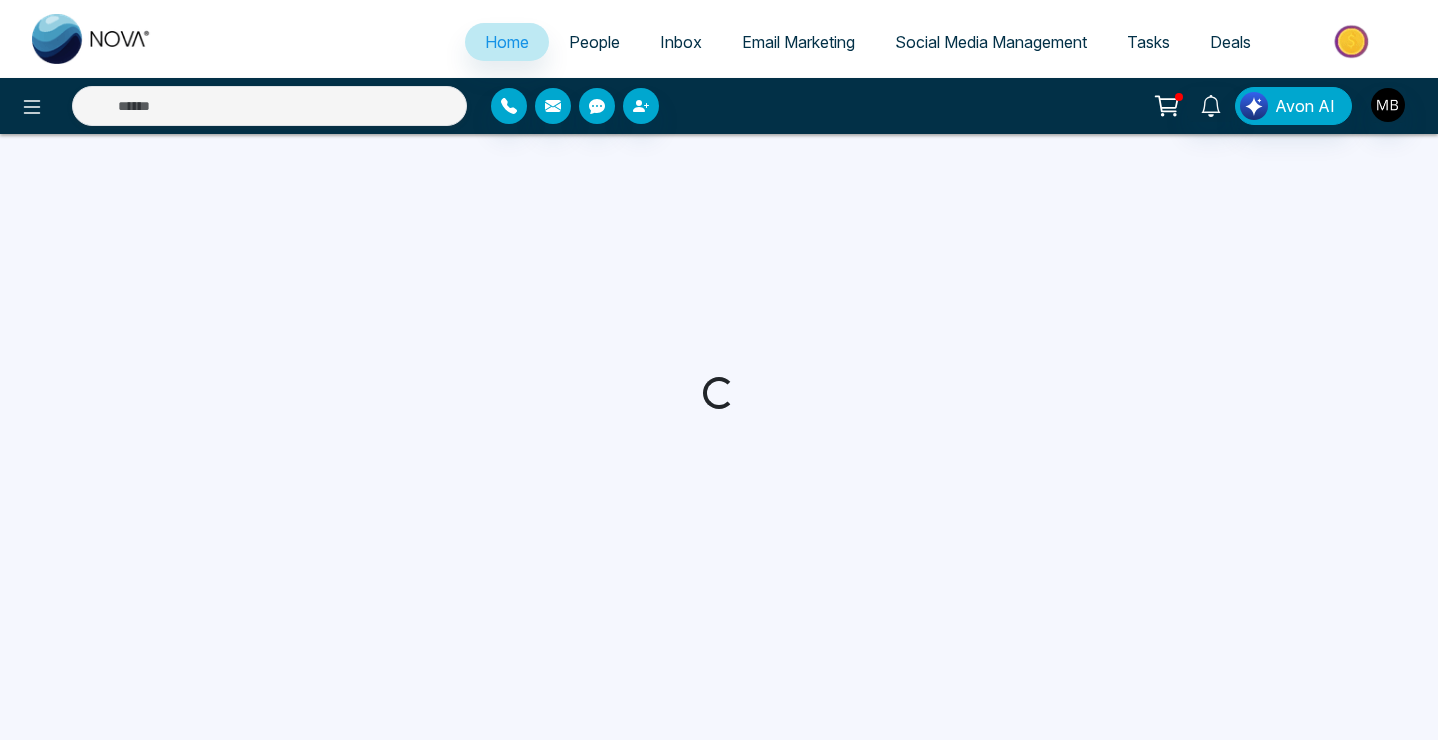 select on "*" 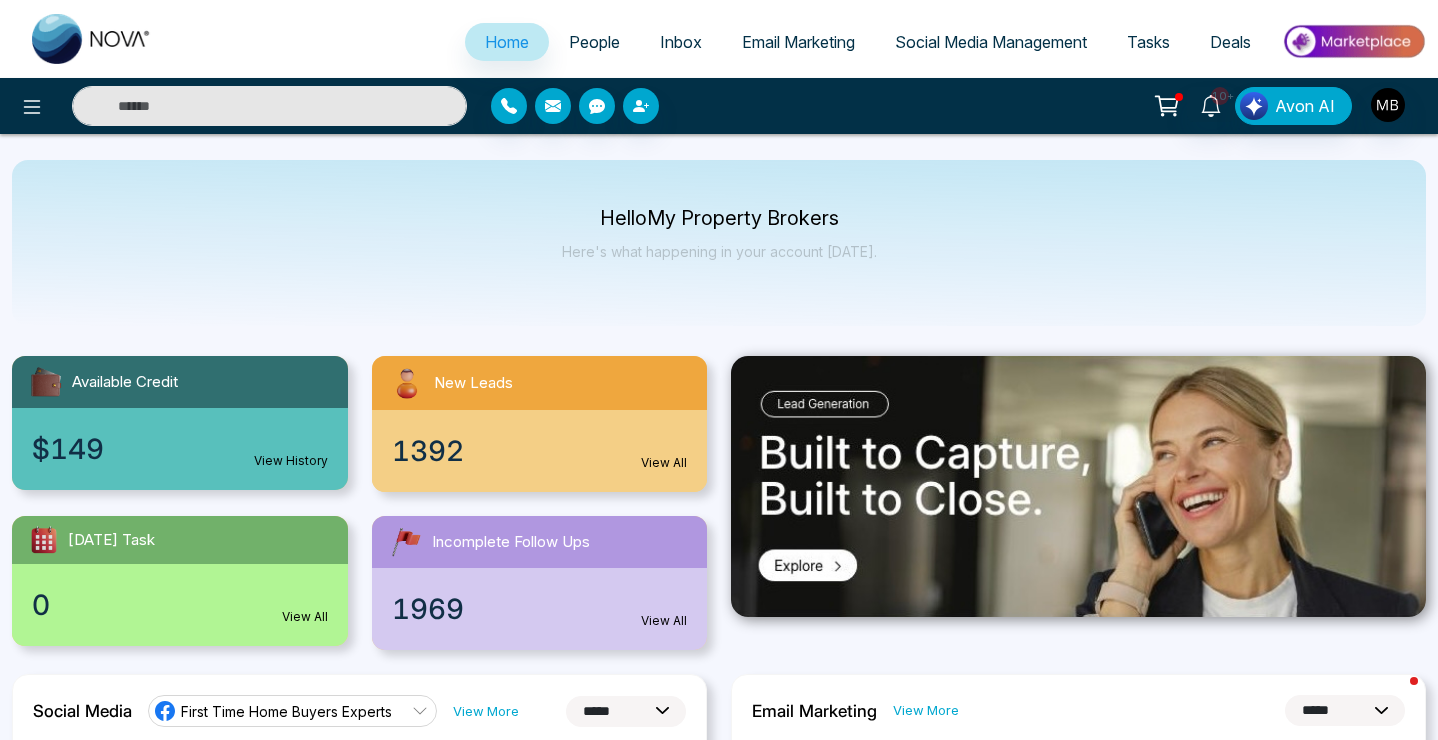 click at bounding box center [269, 106] 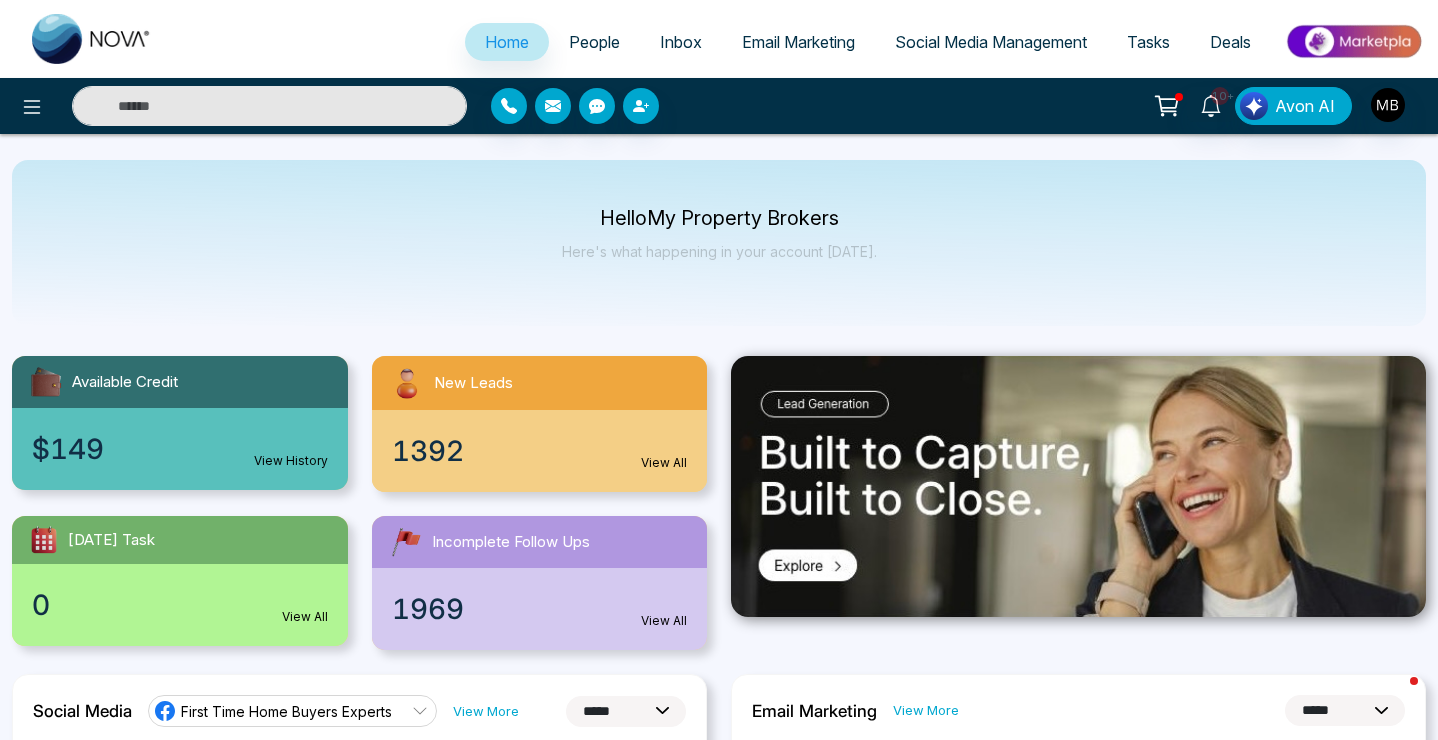 paste on "**********" 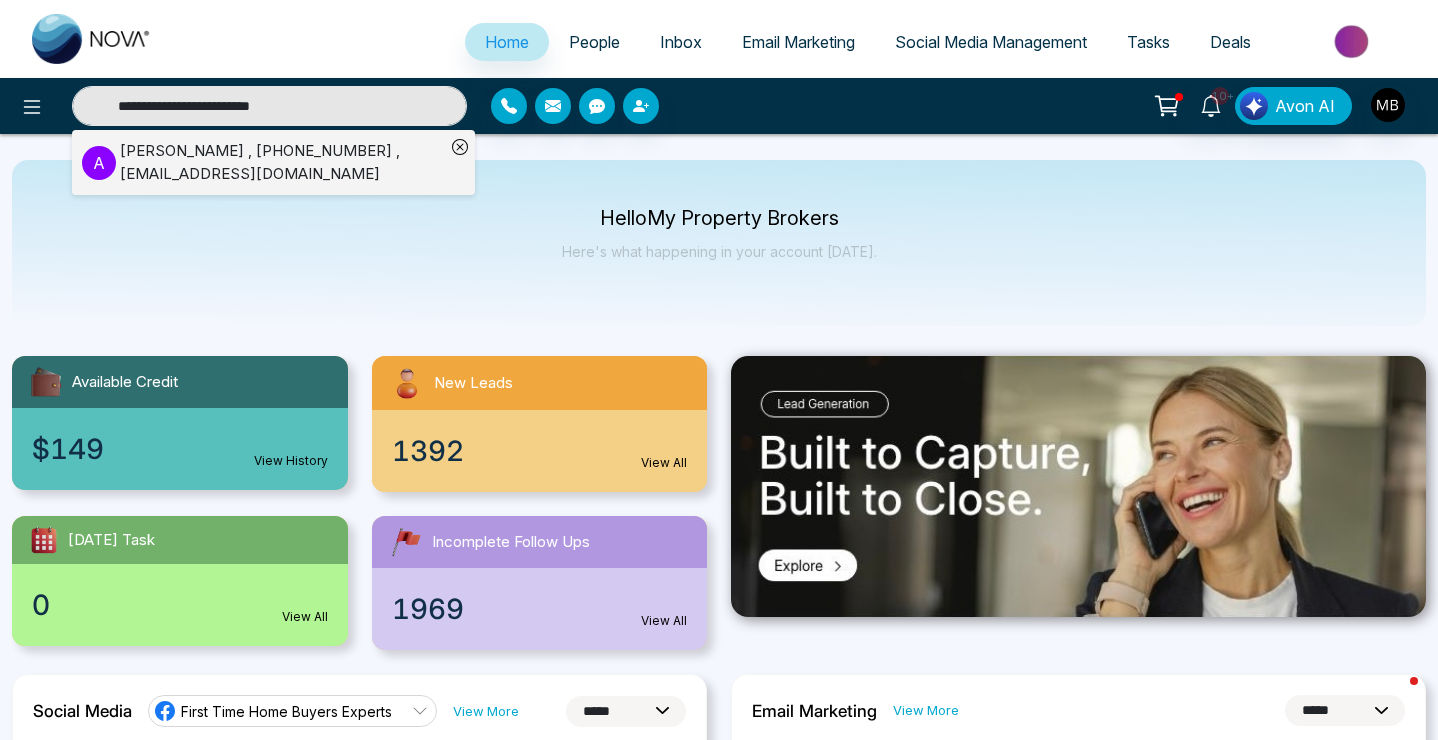 type on "**********" 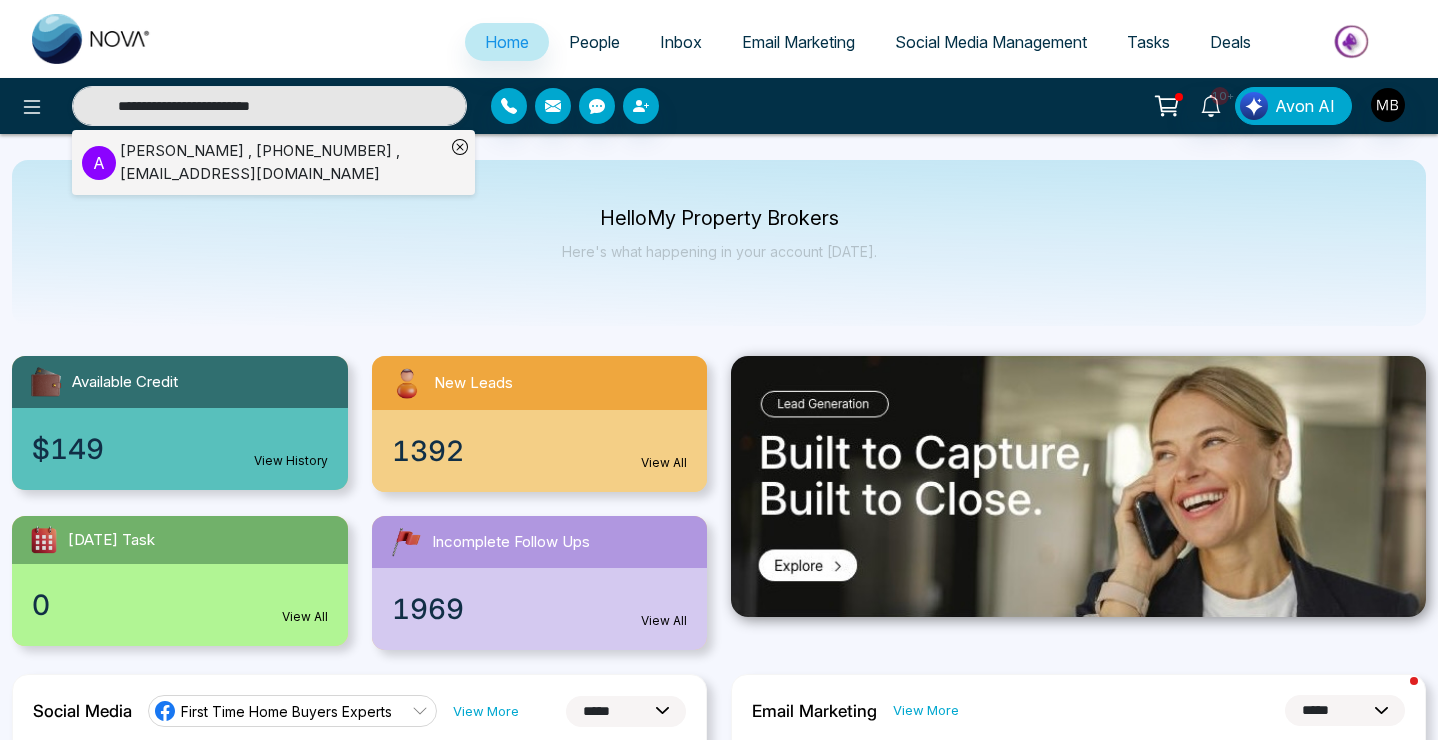 click on "[PERSON_NAME]     , [PHONE_NUMBER]   , [EMAIL_ADDRESS][DOMAIN_NAME]" at bounding box center (282, 162) 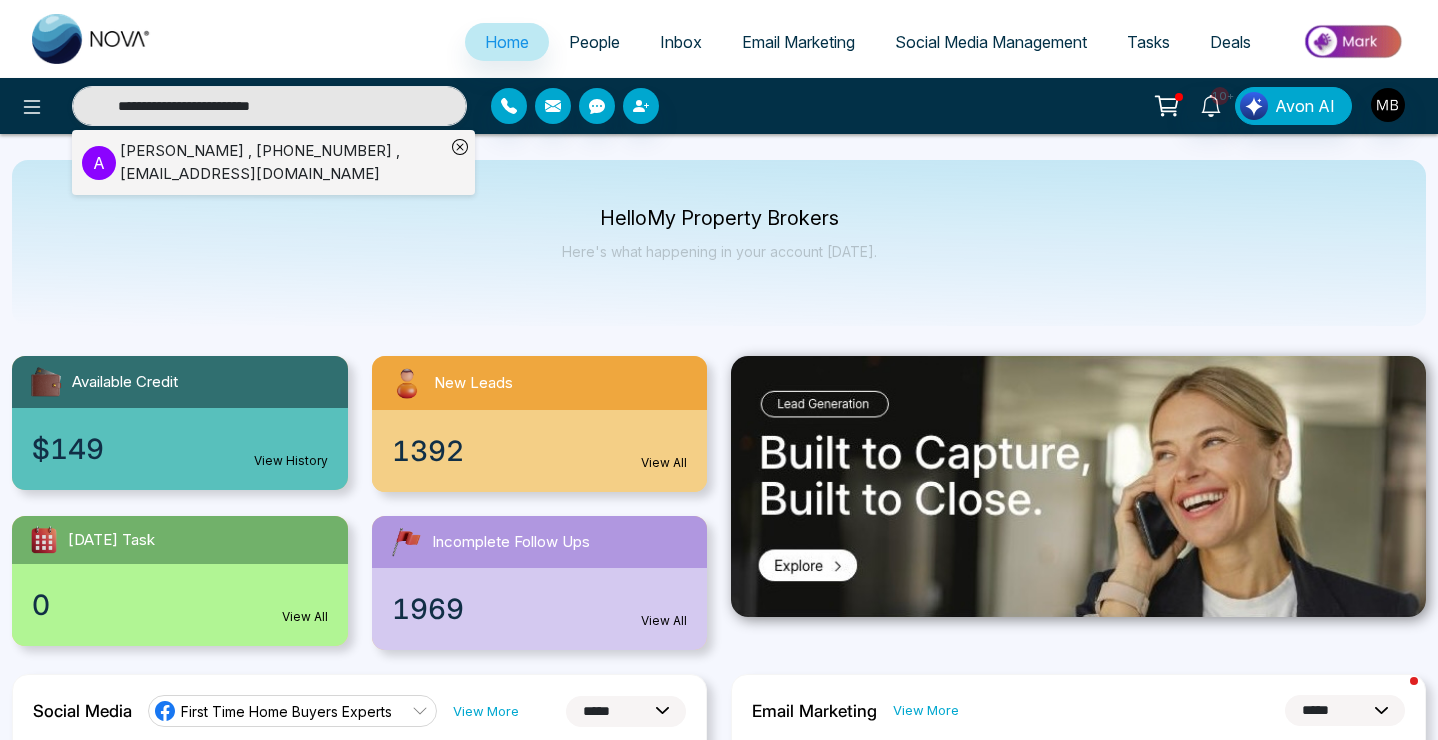 type 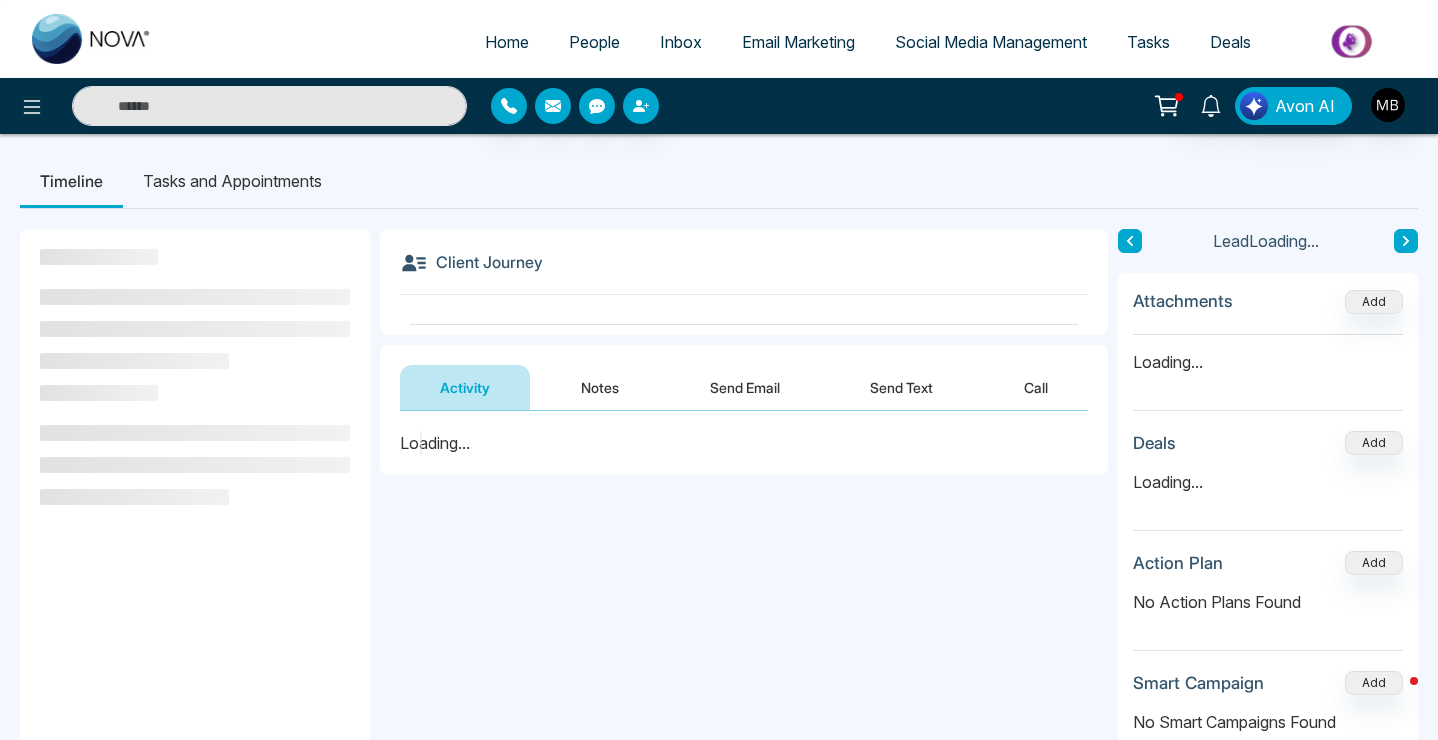 click on "Activity Notes Send Email Send Text Call" at bounding box center [744, 378] 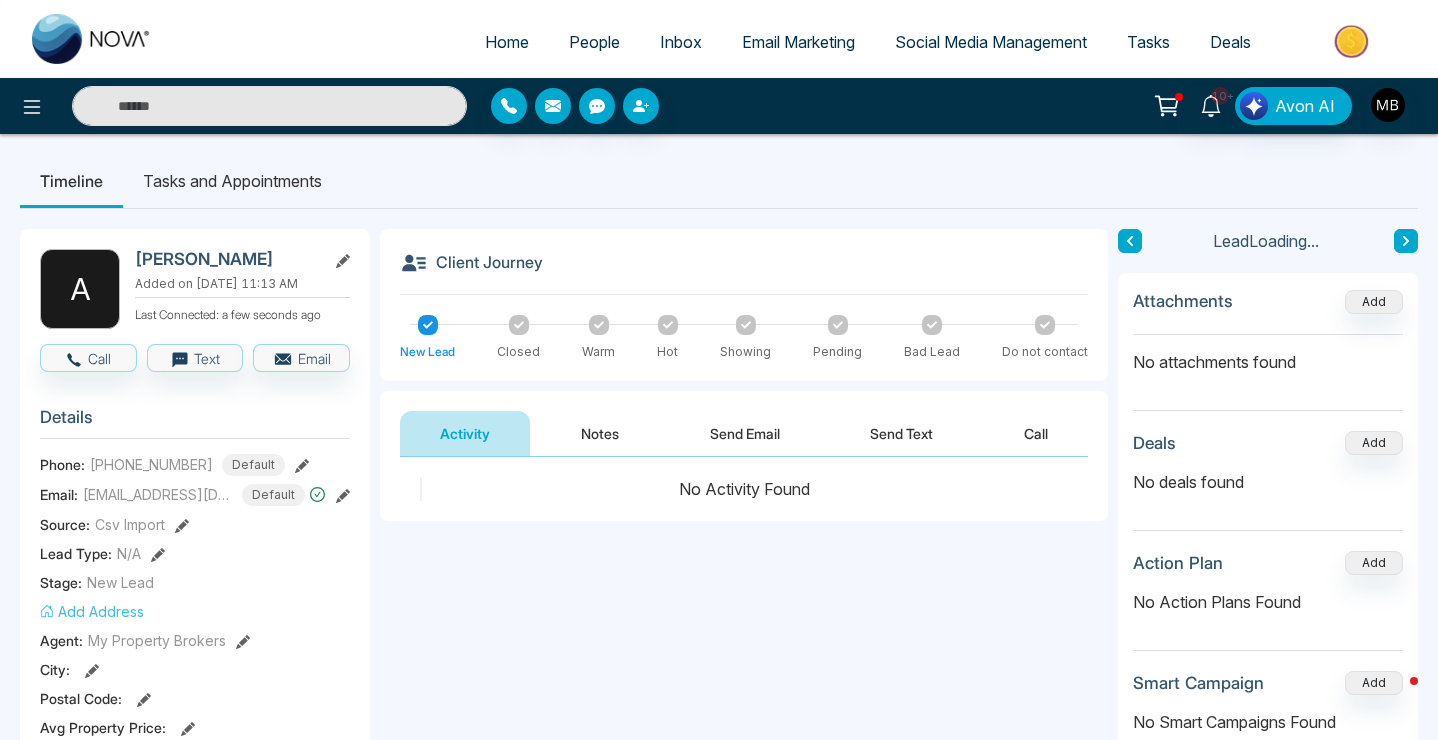 click on "Activity Notes Send Email Send Text Call" at bounding box center [744, 424] 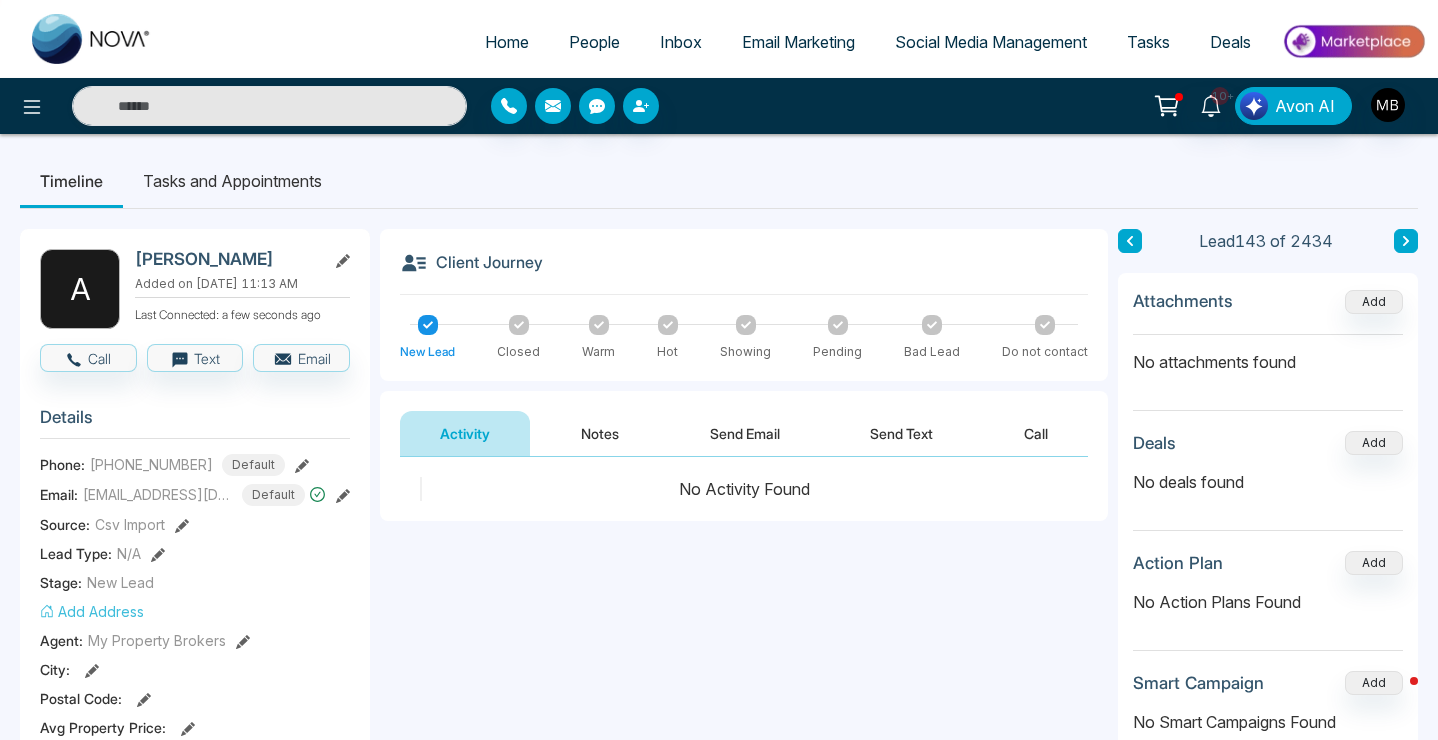 click on "Notes" at bounding box center (600, 433) 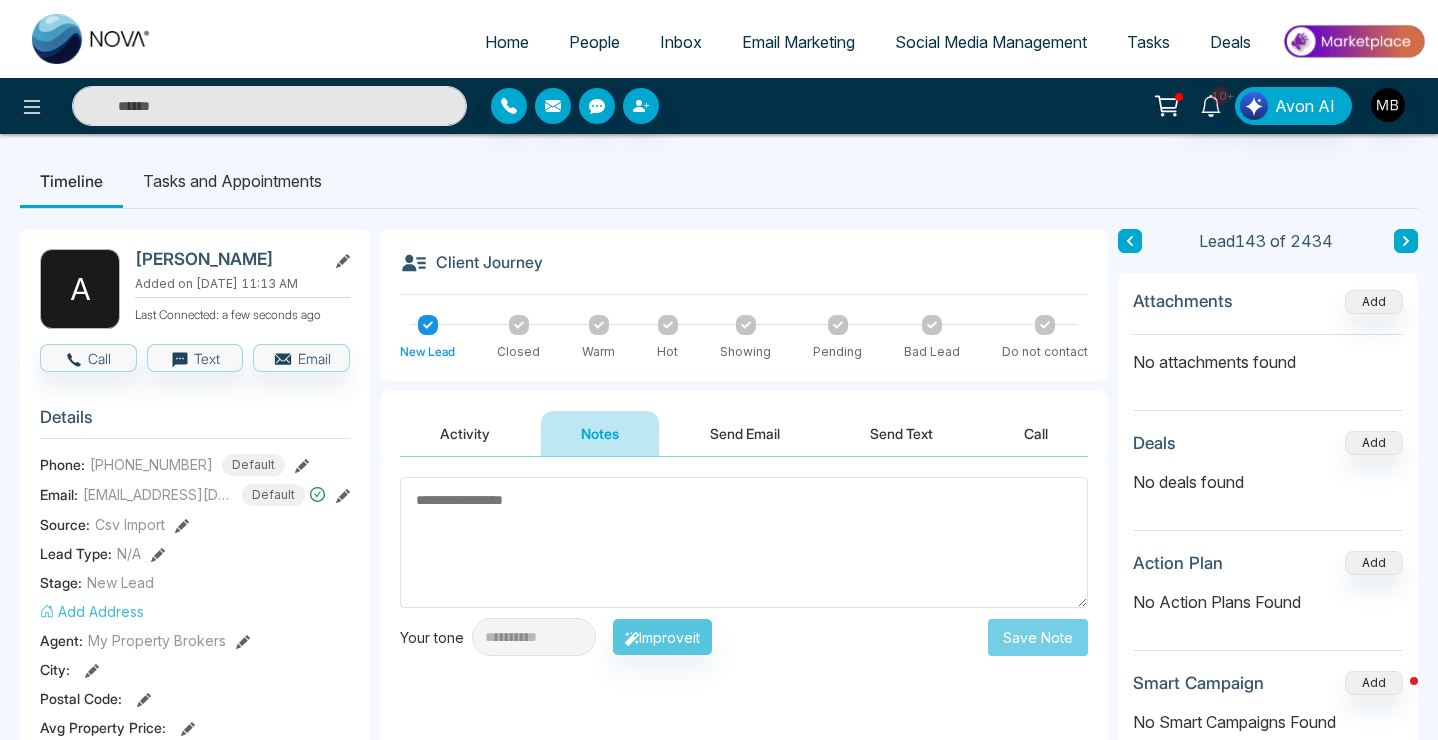 paste on "**********" 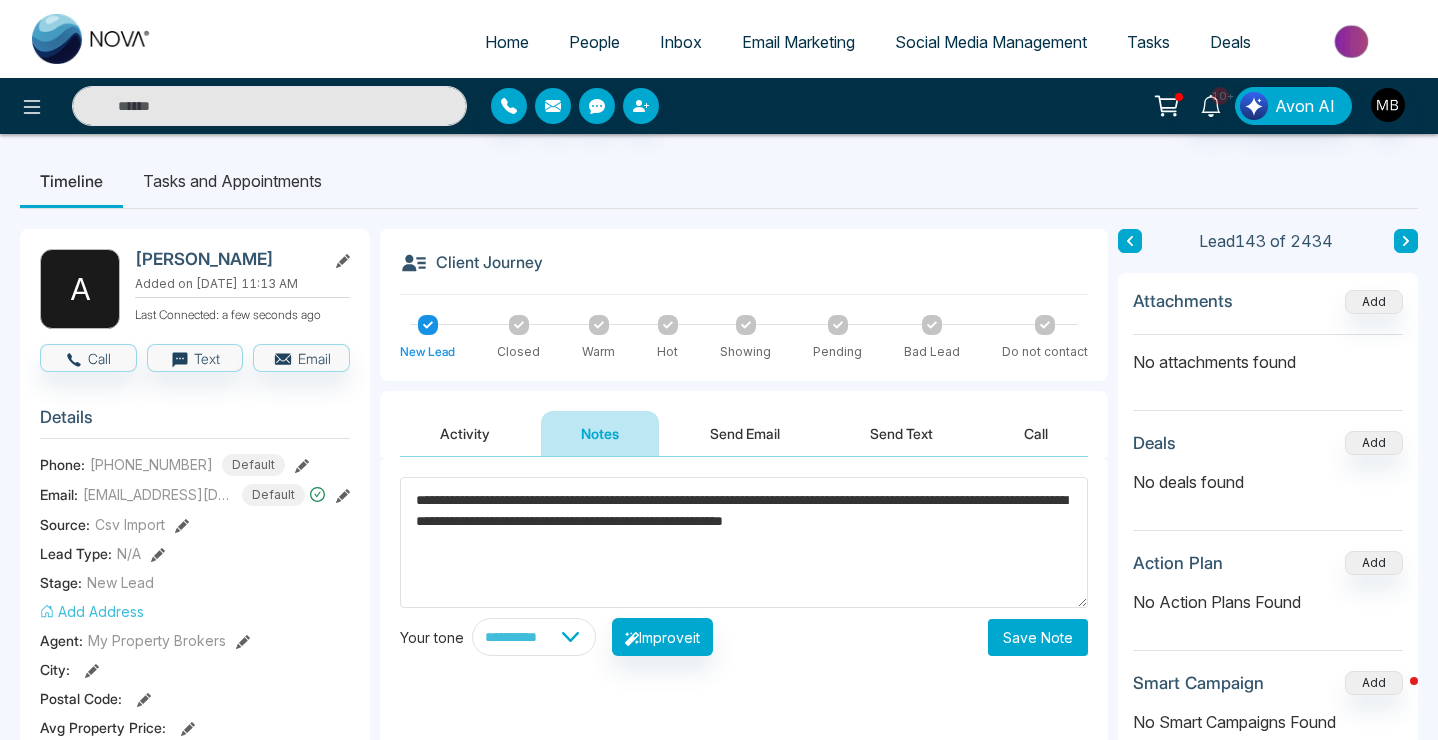 type on "**********" 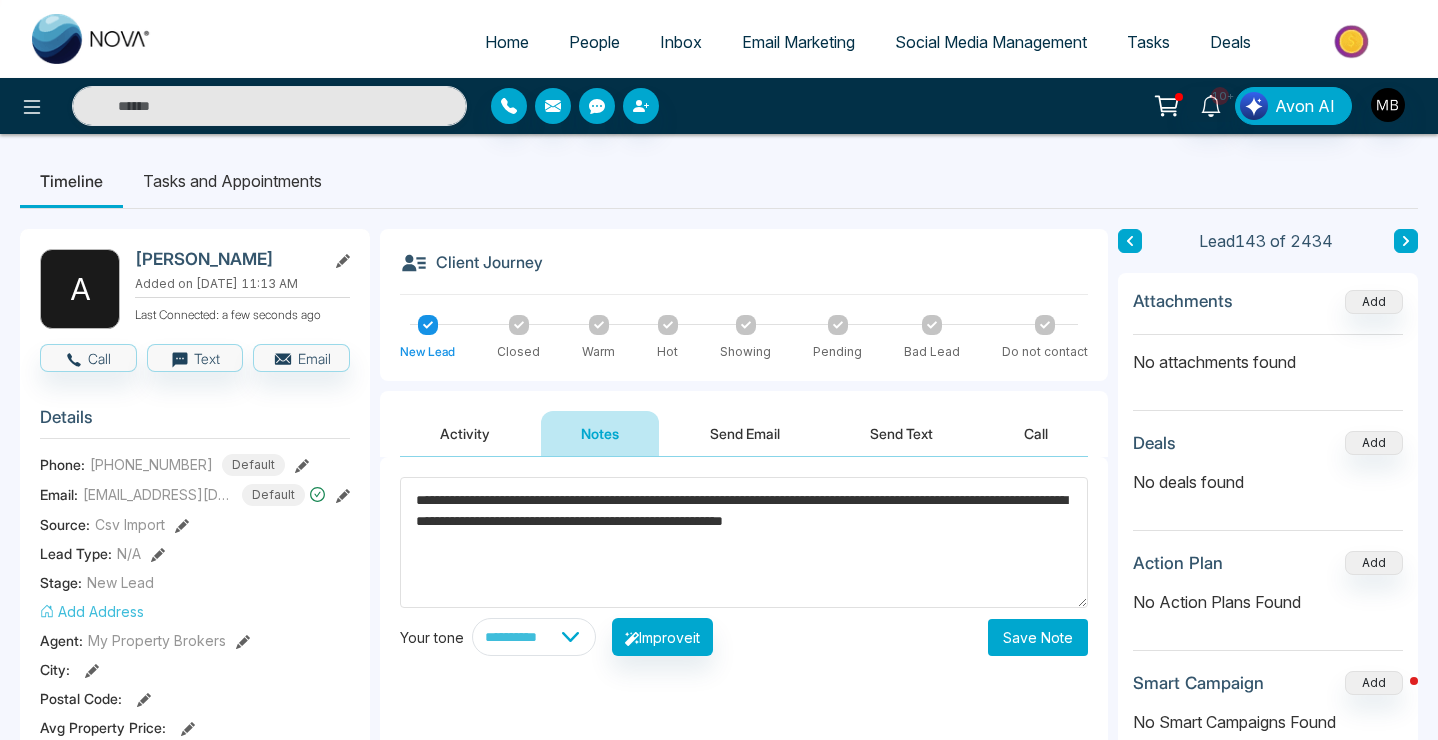 click on "Save Note" at bounding box center (1038, 637) 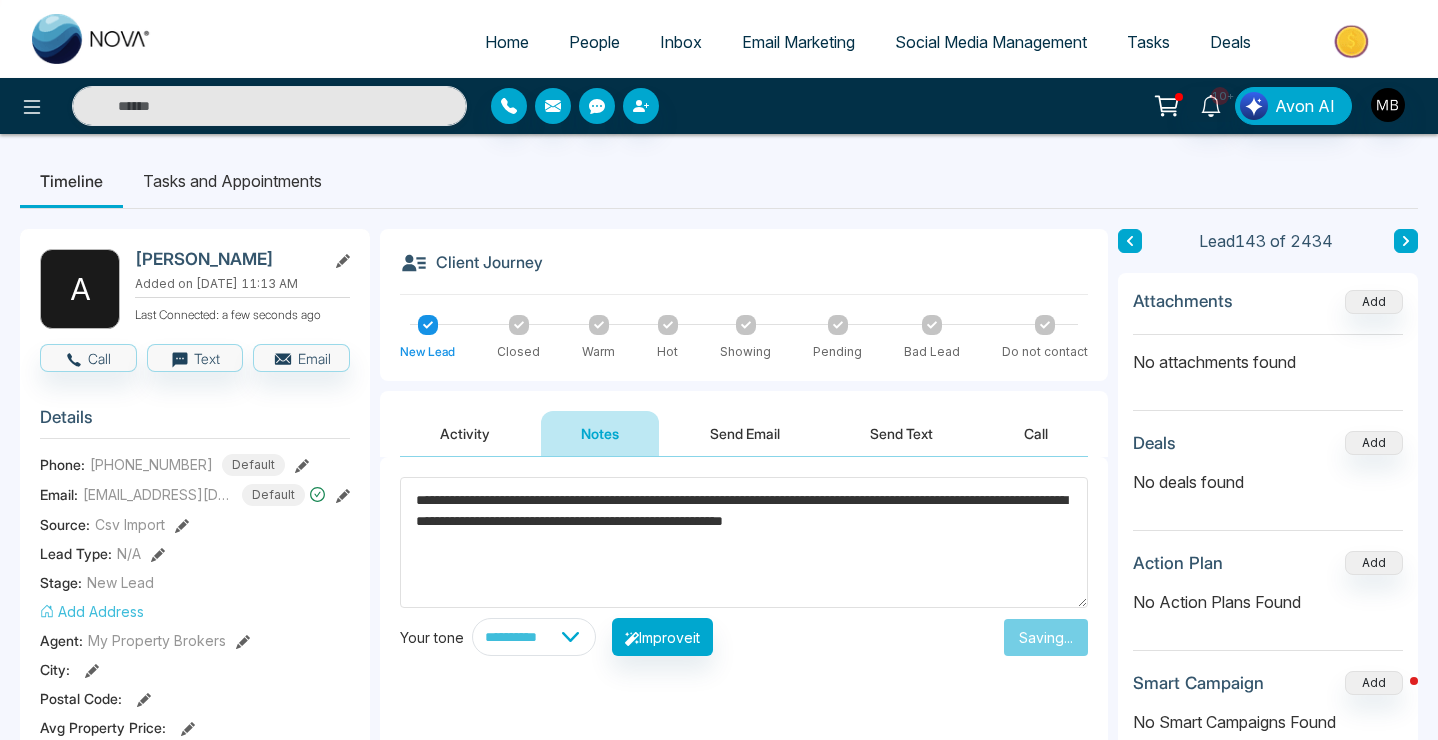 type 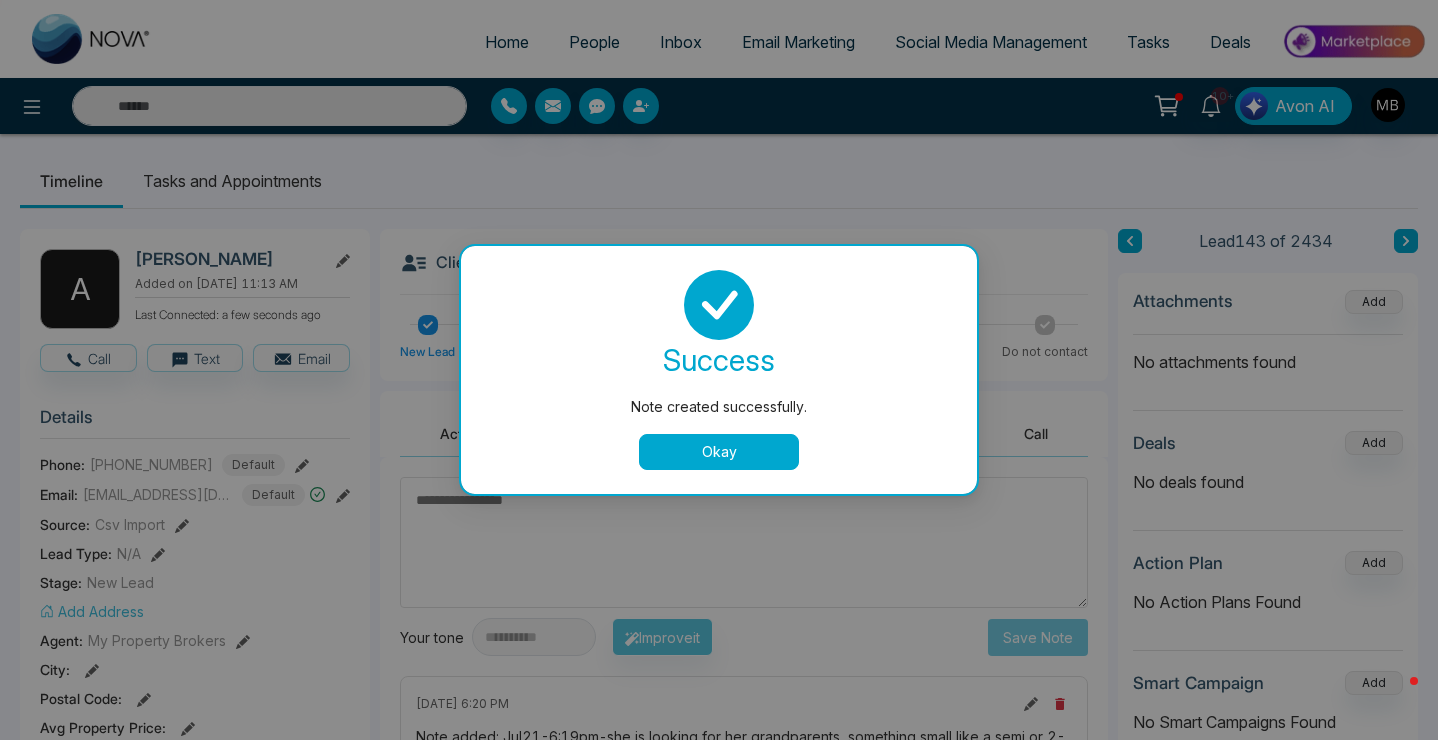 click on "Okay" at bounding box center [719, 452] 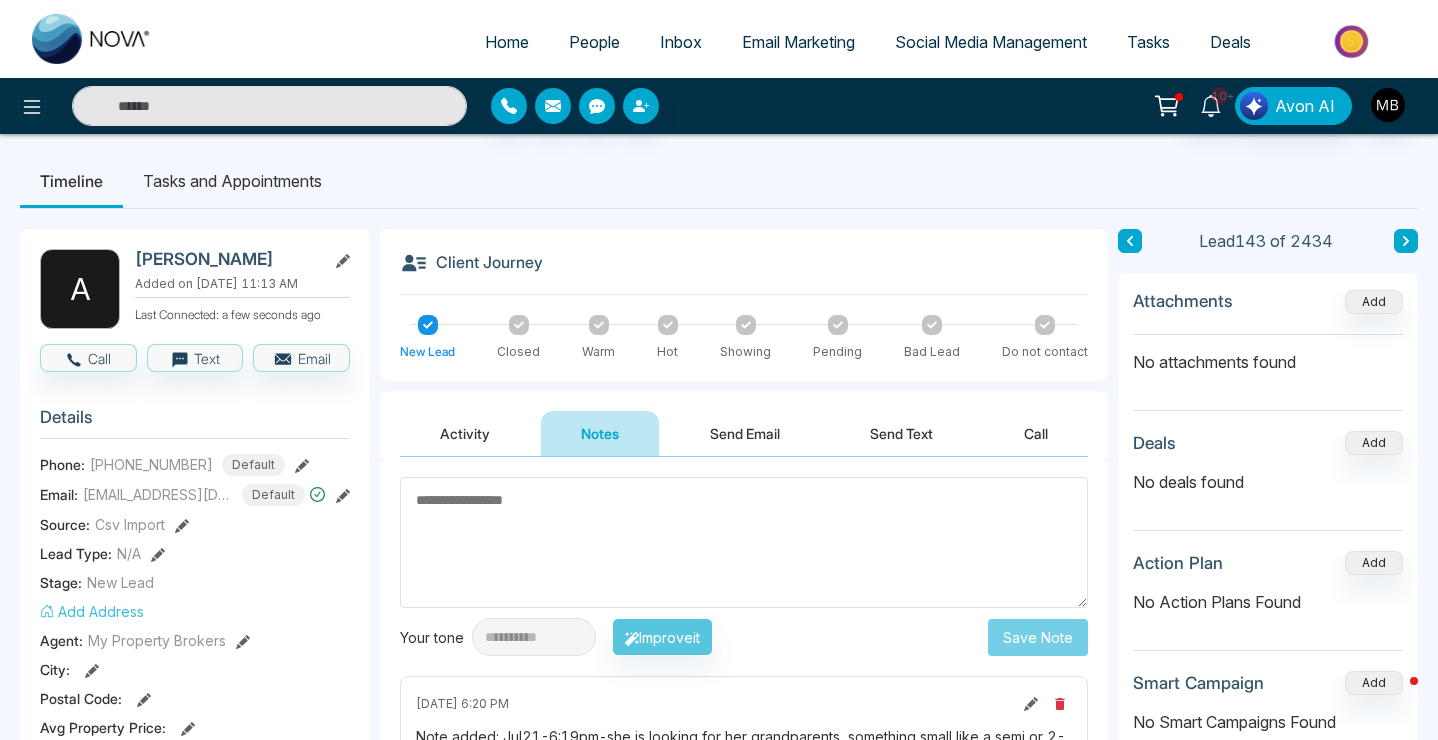 click on "Send Email" at bounding box center [745, 433] 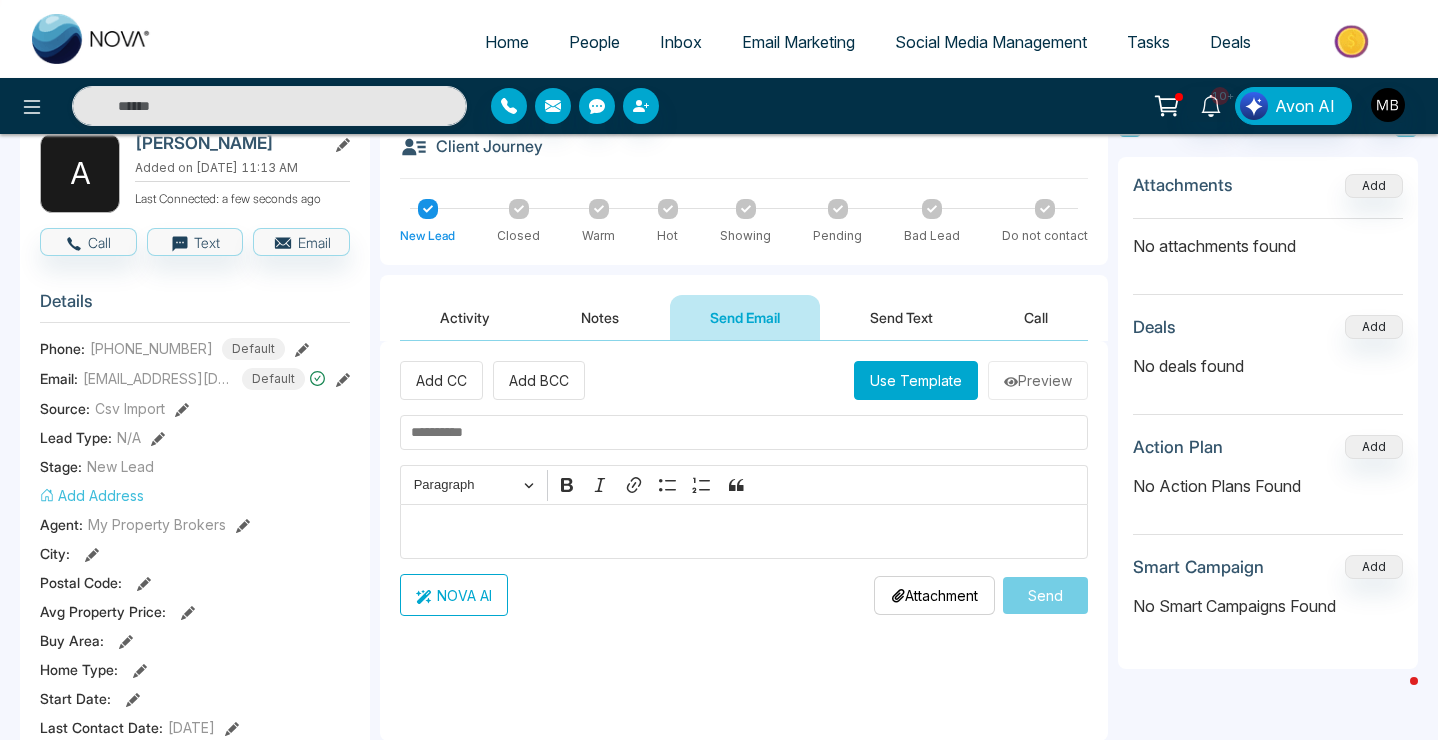 scroll, scrollTop: 245, scrollLeft: 0, axis: vertical 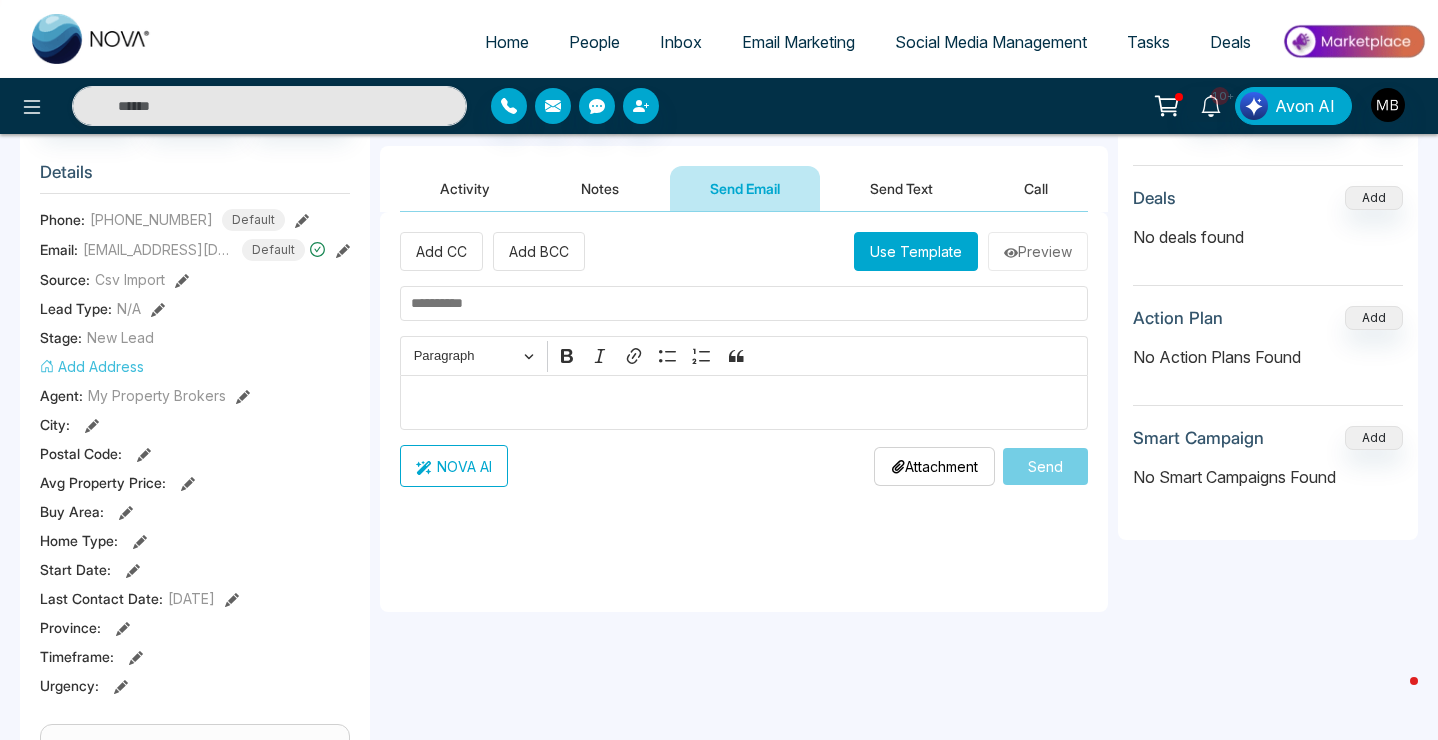 click on "Use Template" at bounding box center [916, 251] 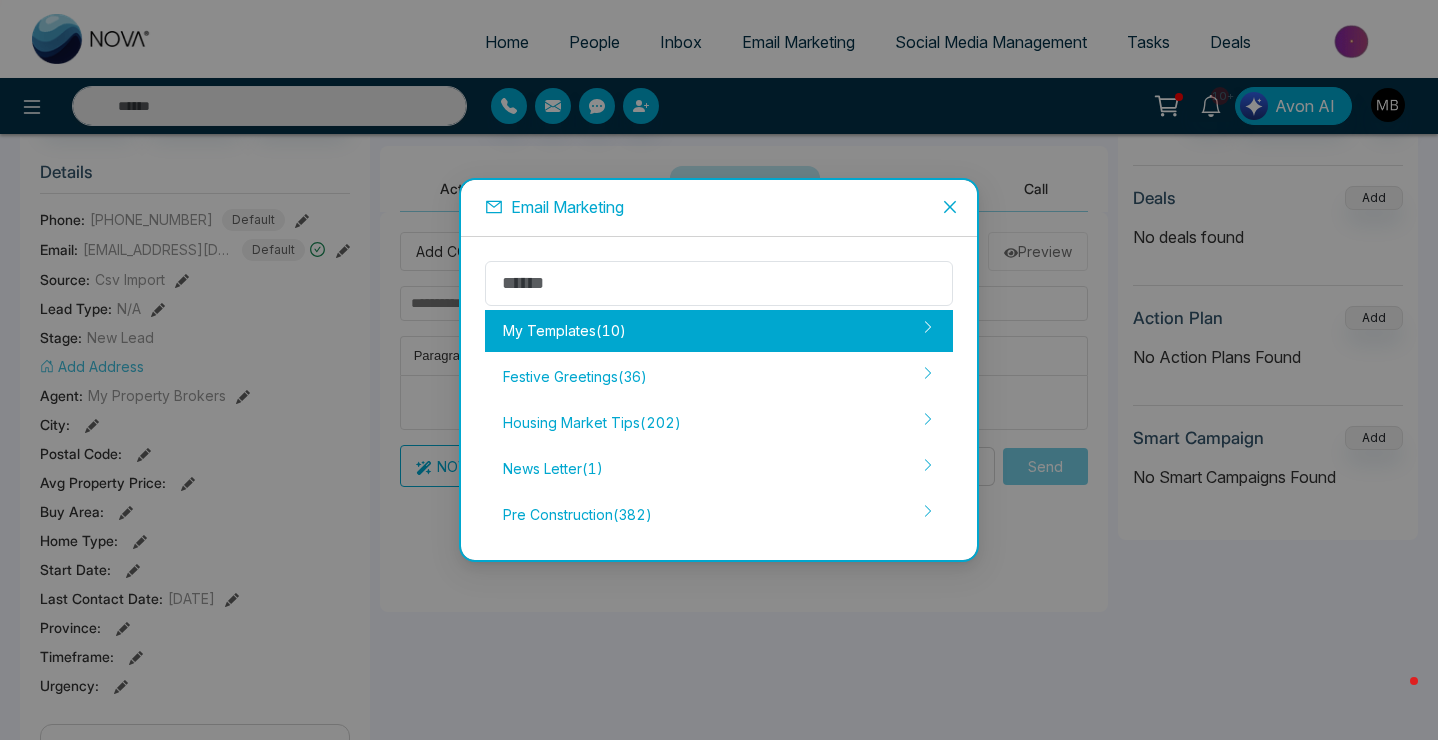 click on "My Templates  ( 10 )" at bounding box center (719, 331) 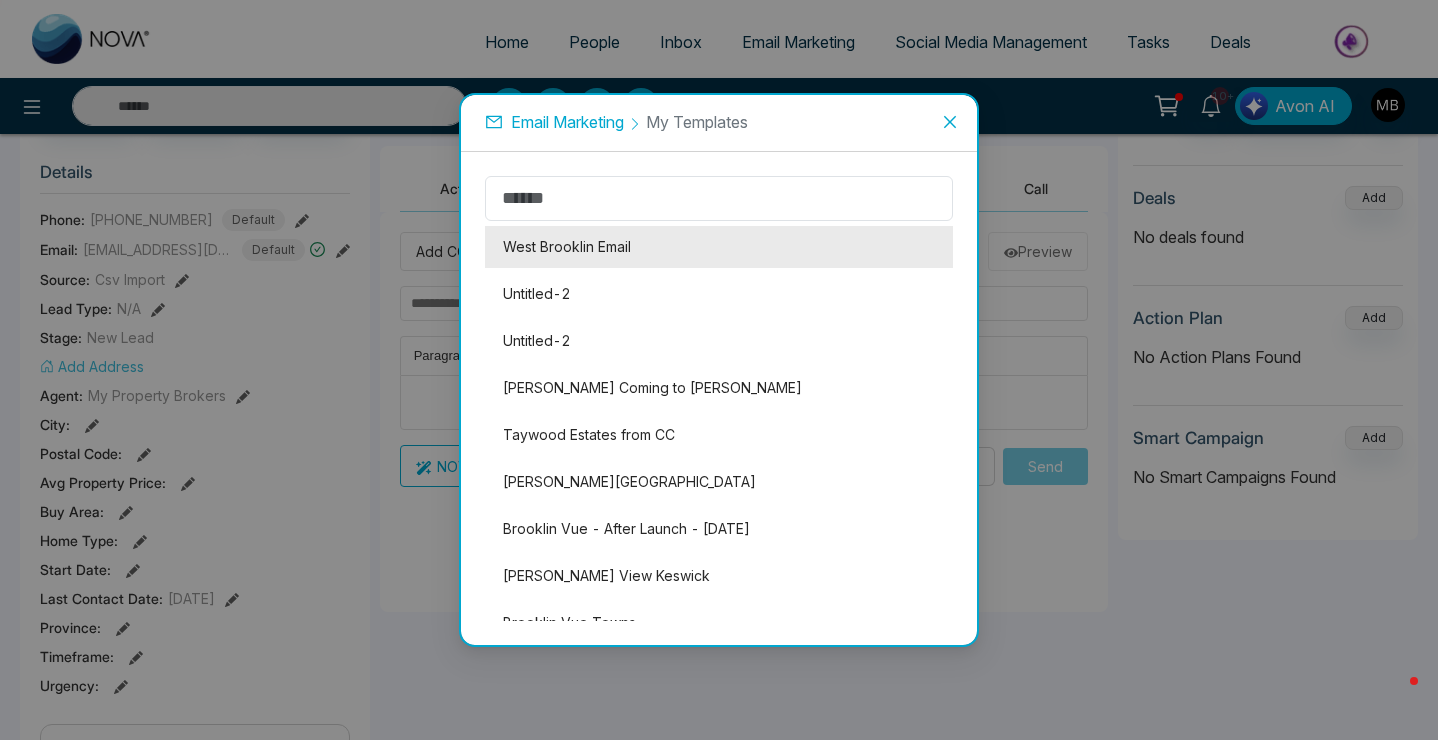 click on "West Brooklin Email" at bounding box center [719, 247] 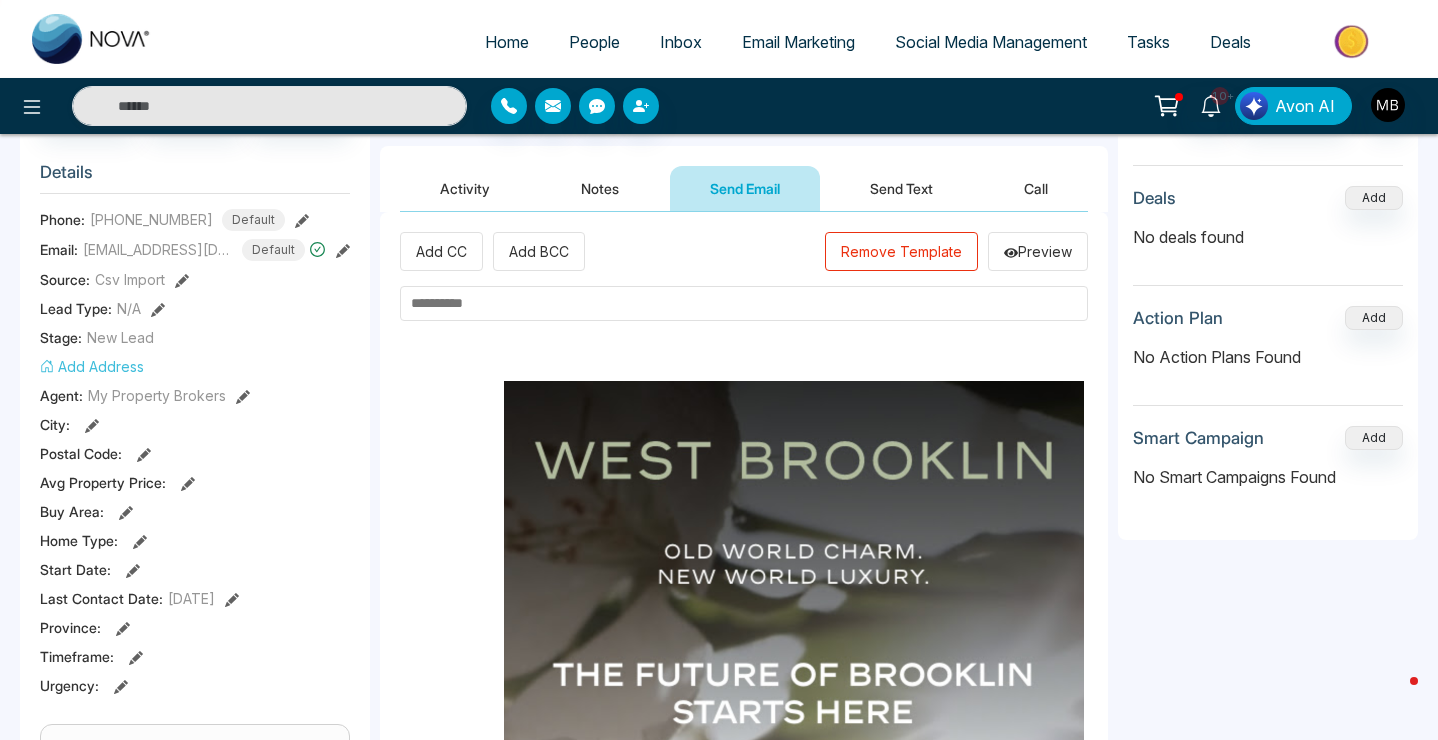 click at bounding box center (744, 303) 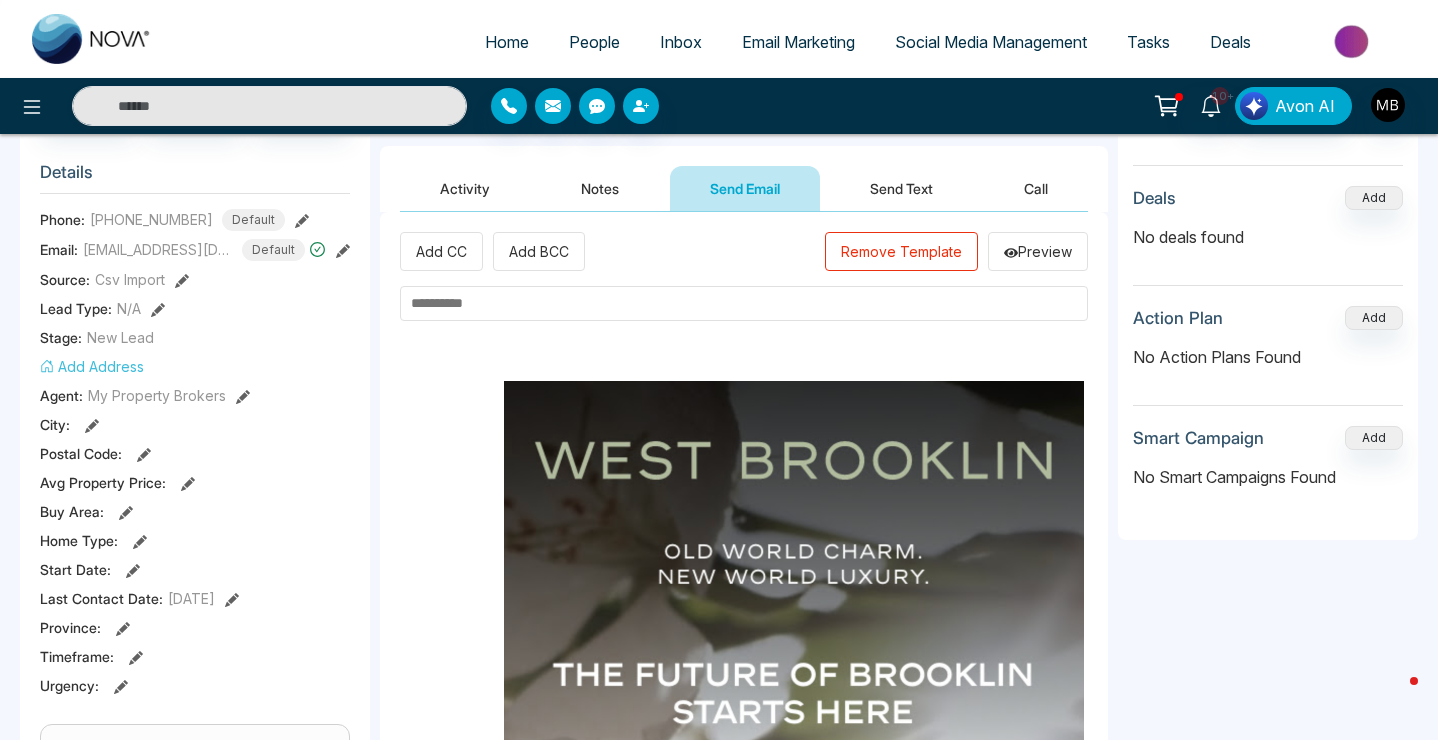 paste on "**********" 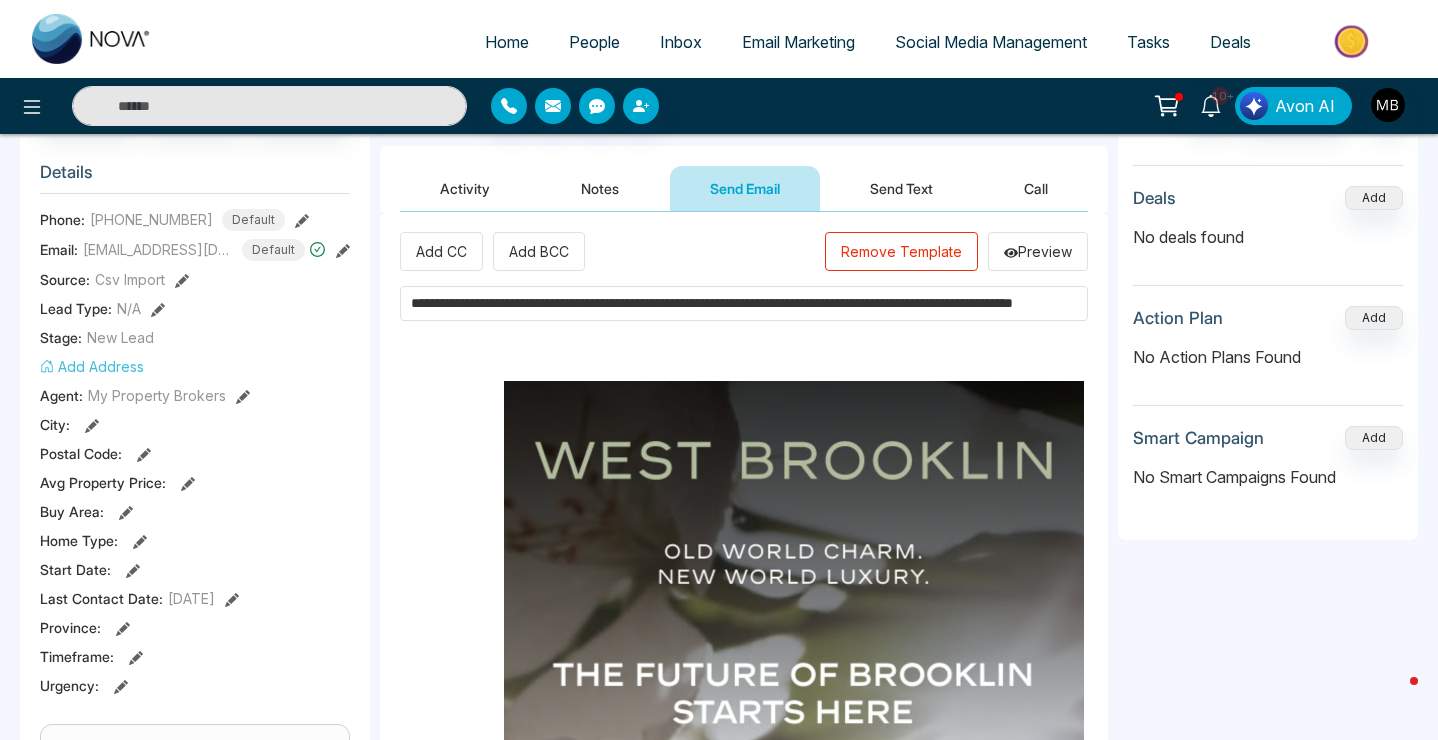 scroll, scrollTop: 0, scrollLeft: 165, axis: horizontal 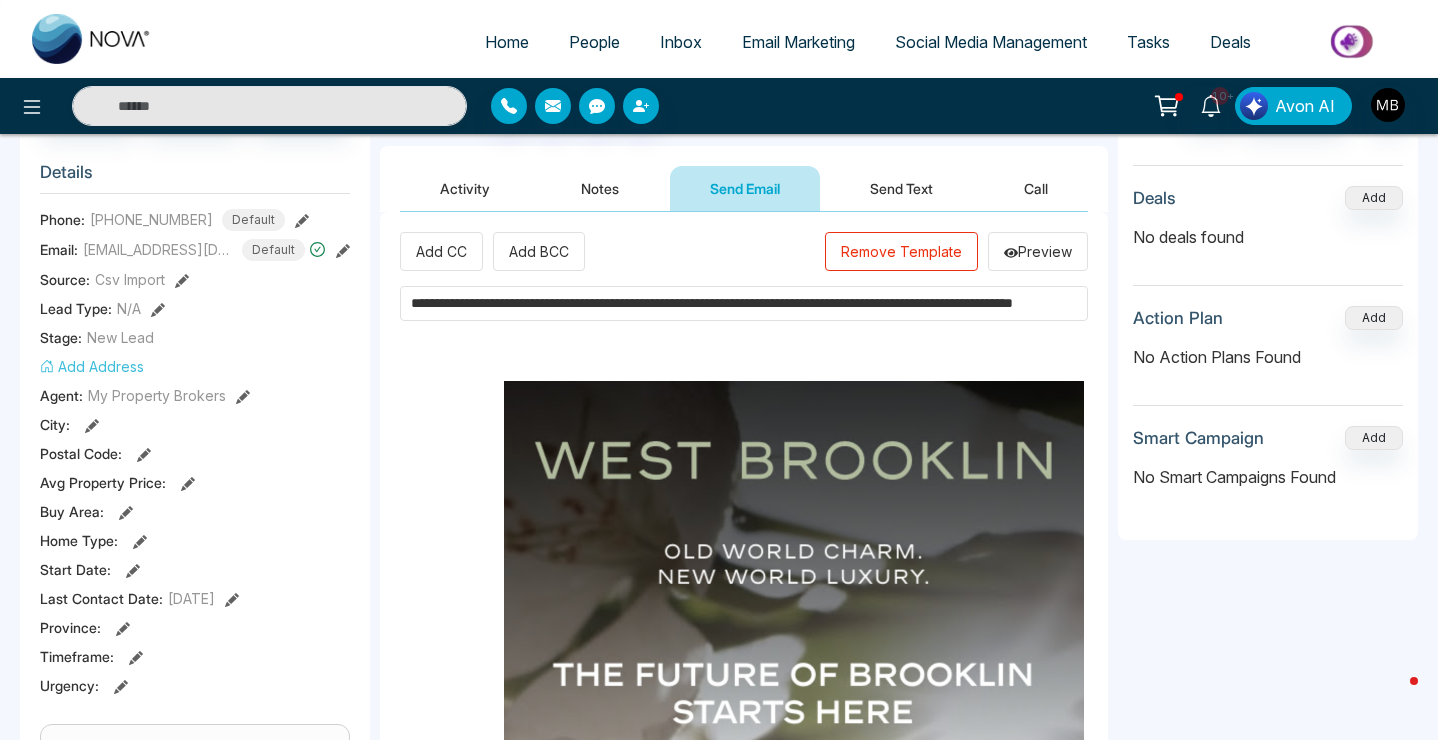 type on "**********" 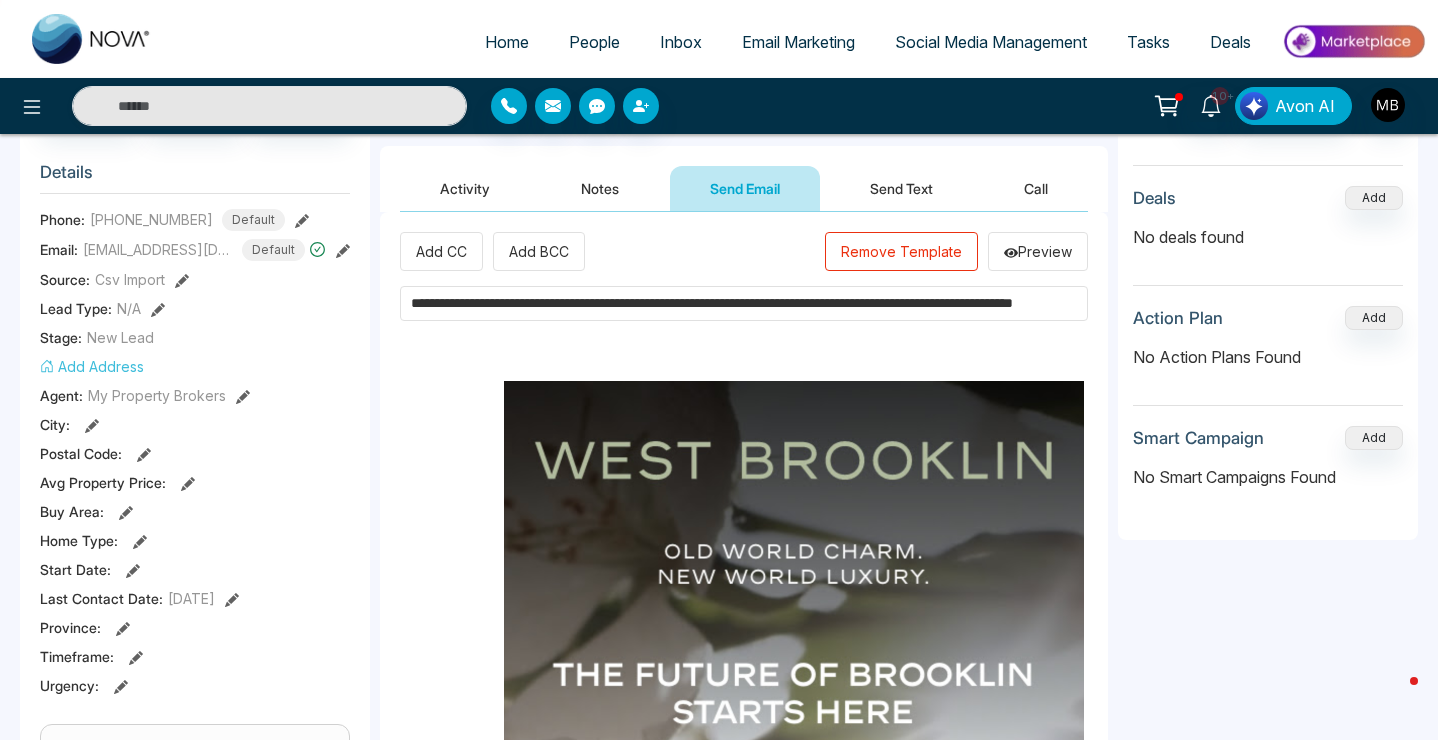 click on "Lead  143 of 2434 Attachments Add No attachments found Deals Add No deals found Action Plan Add No Action Plans Found Smart Campaign Add No Smart Campaigns Found" at bounding box center [1268, 677] 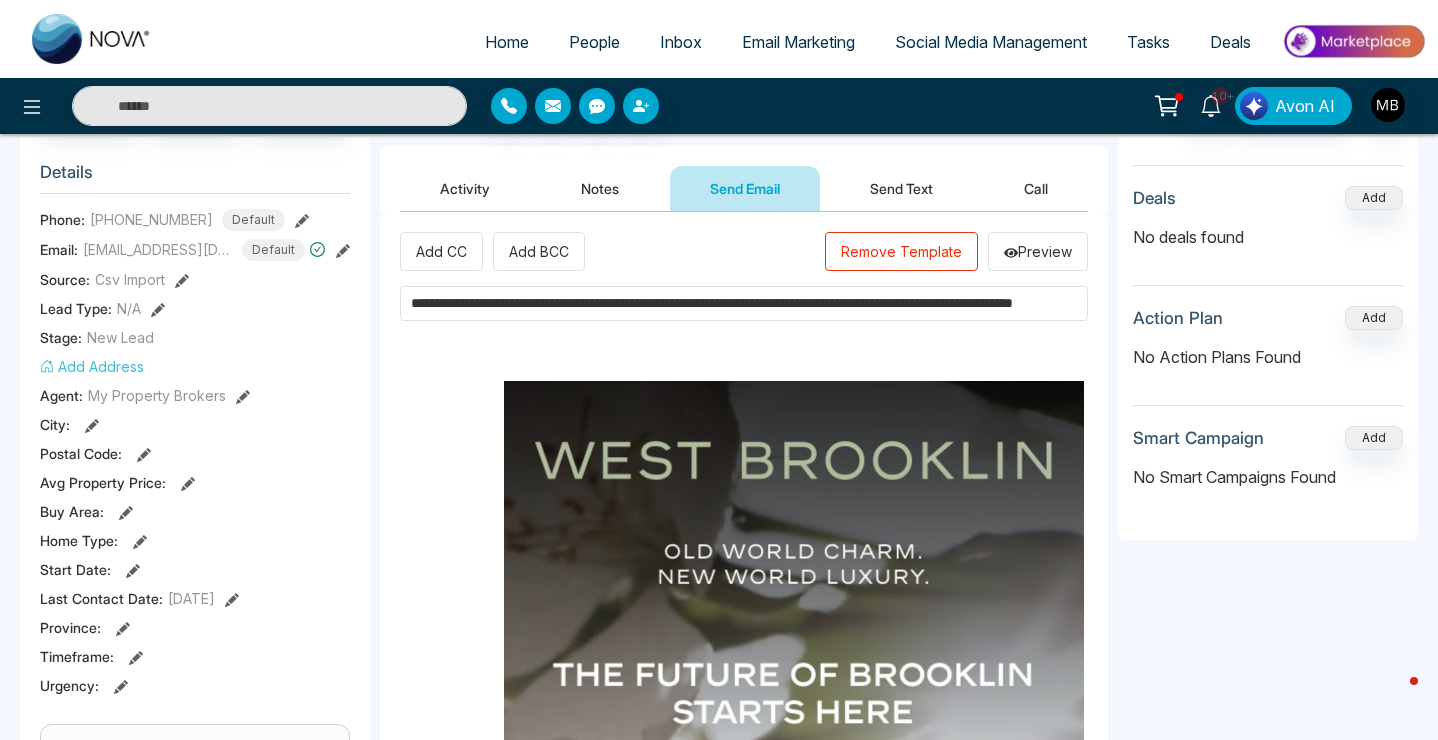 scroll, scrollTop: 0, scrollLeft: 0, axis: both 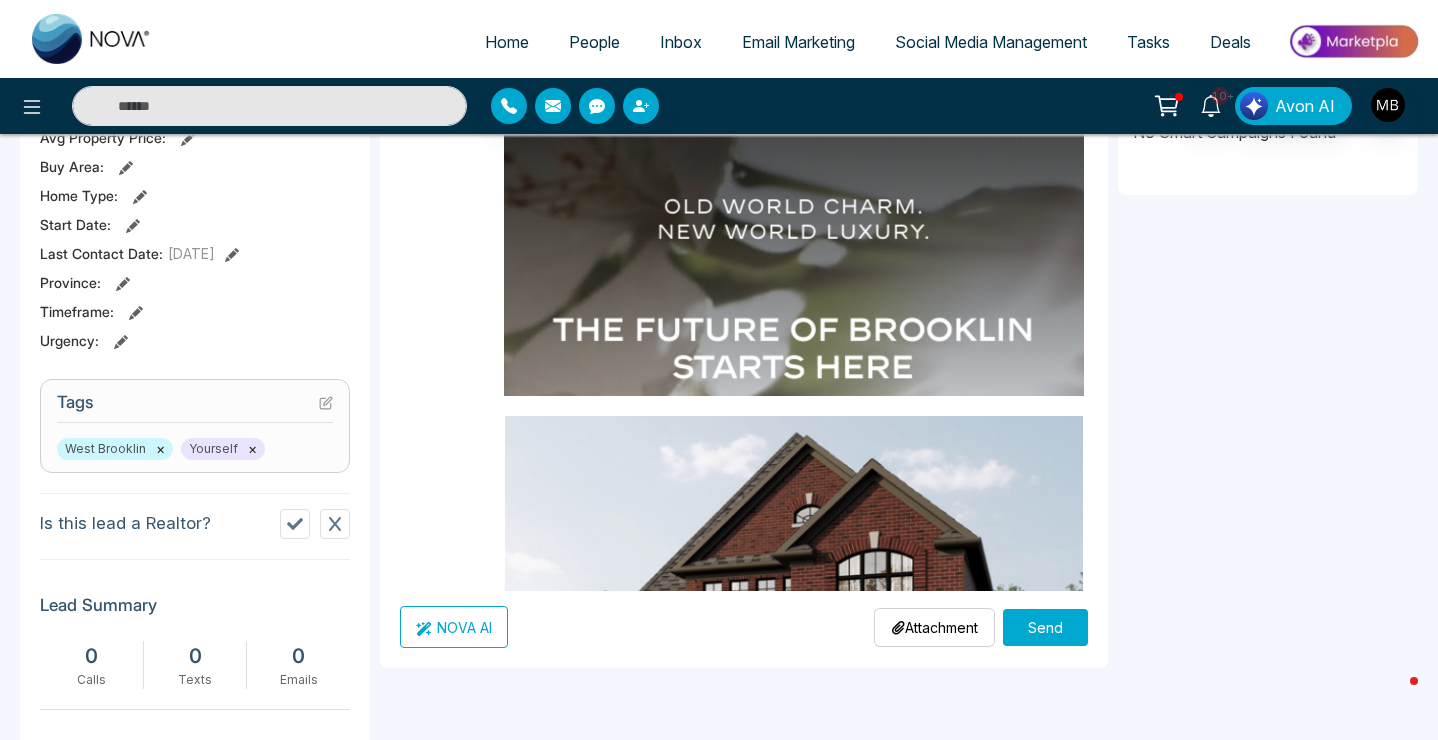 click on "Send" at bounding box center (1045, 627) 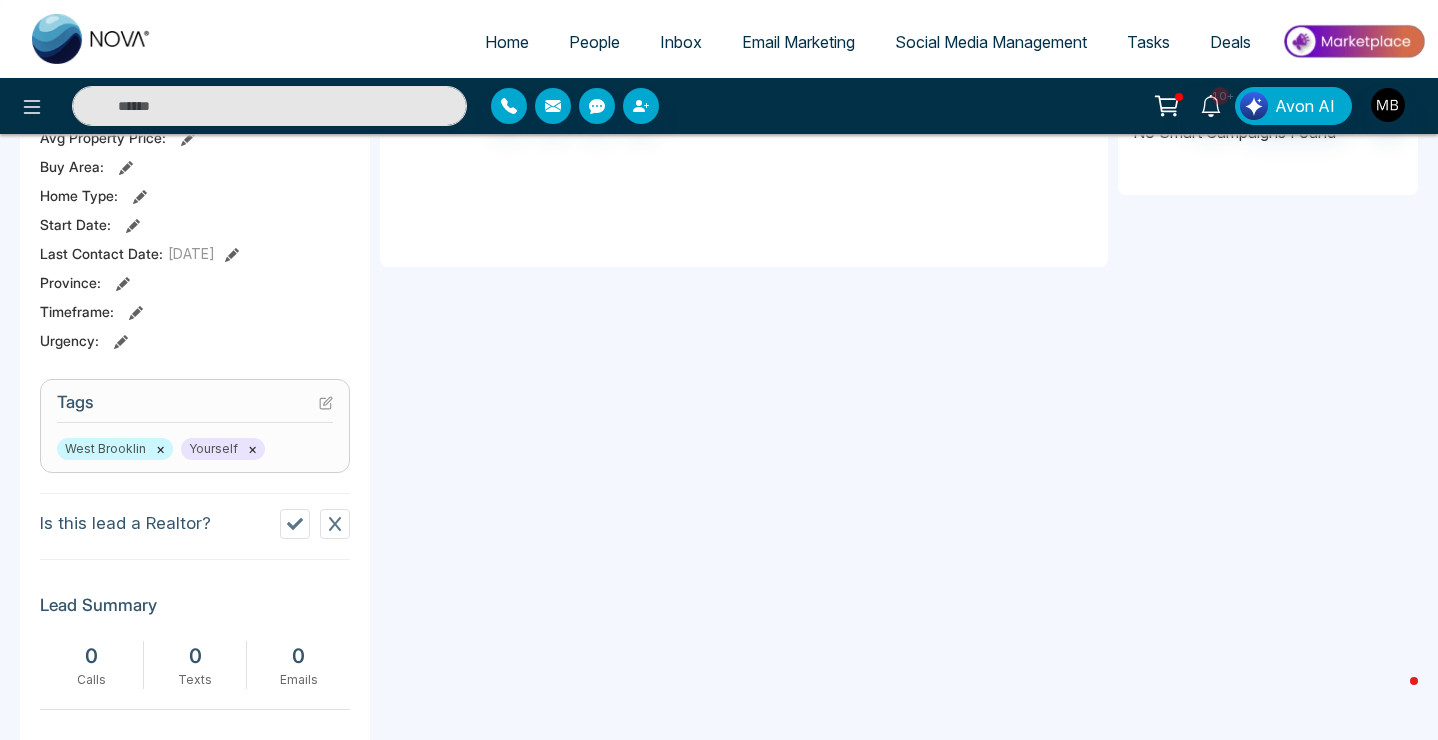 type 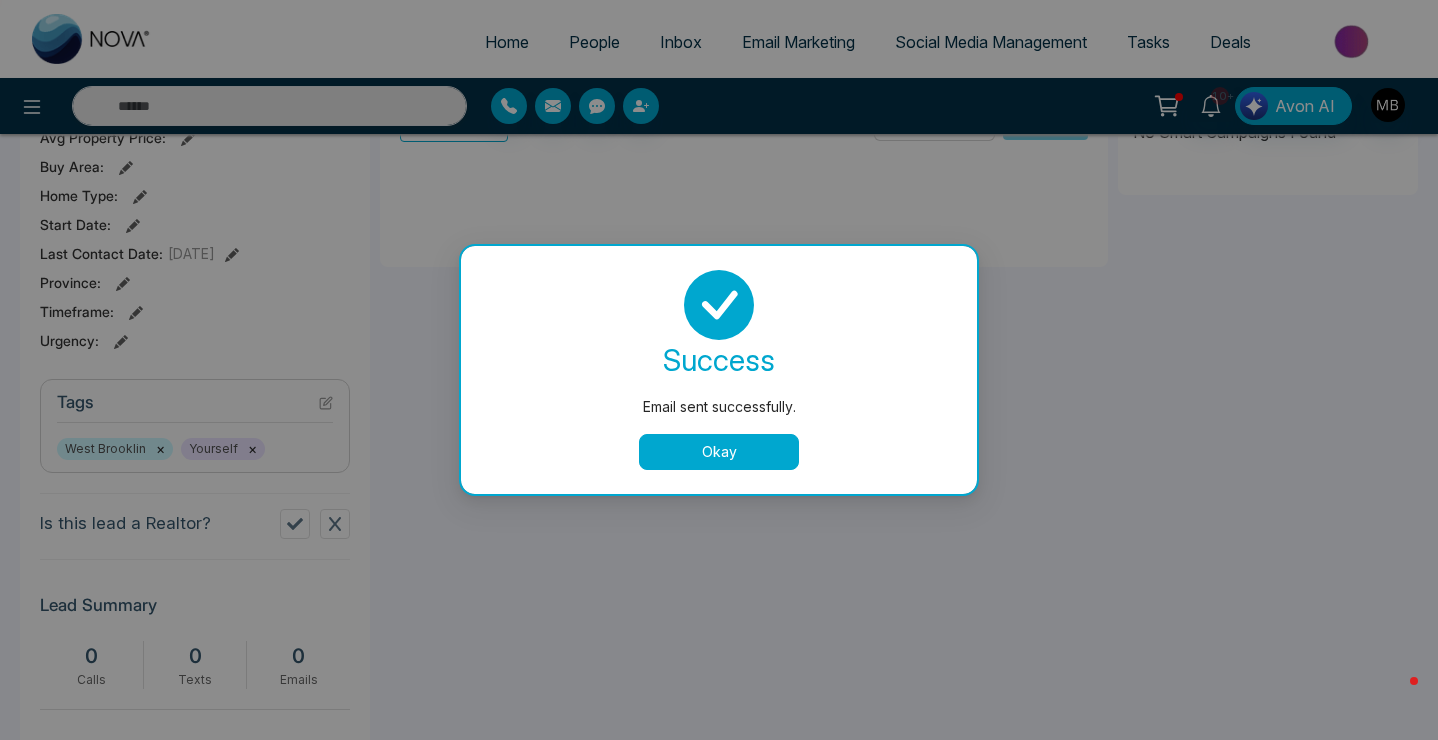 click on "Okay" at bounding box center [719, 452] 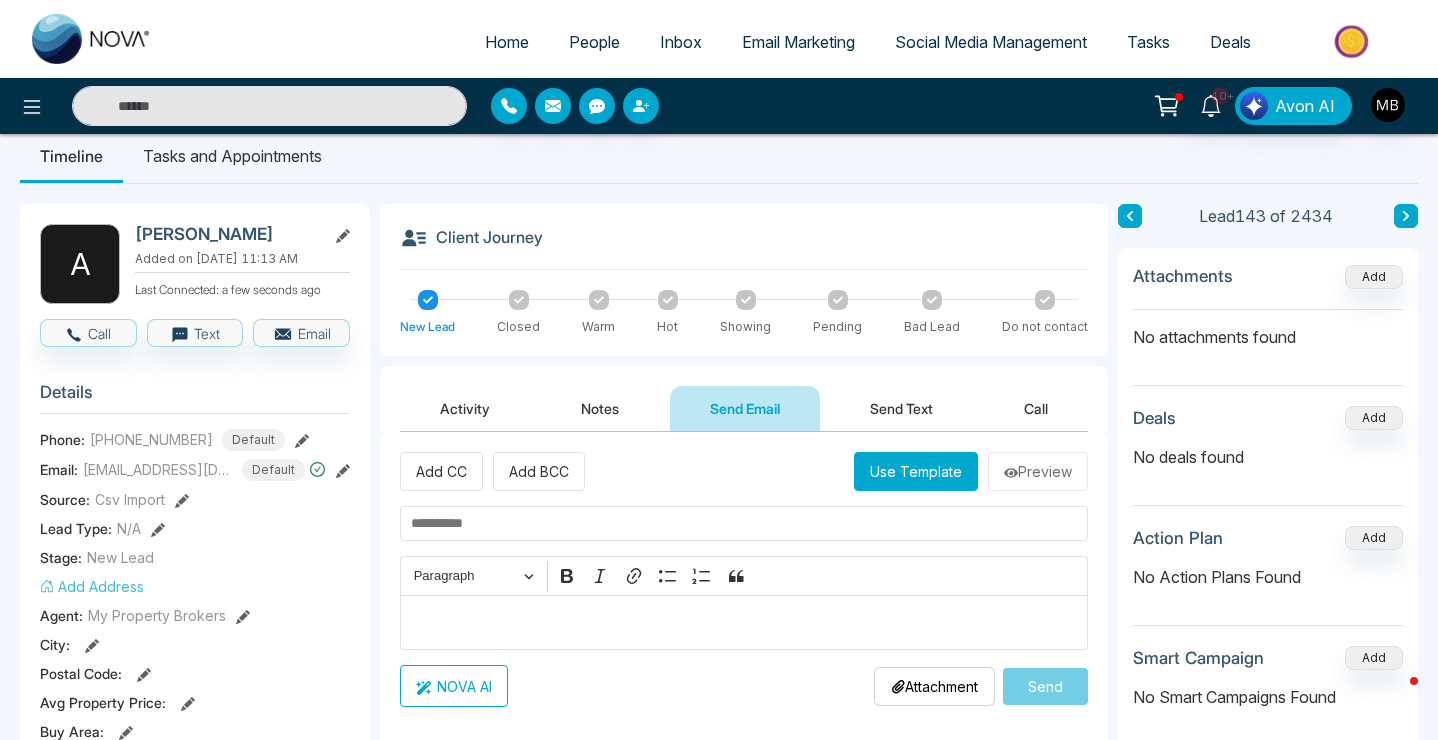 scroll, scrollTop: 0, scrollLeft: 0, axis: both 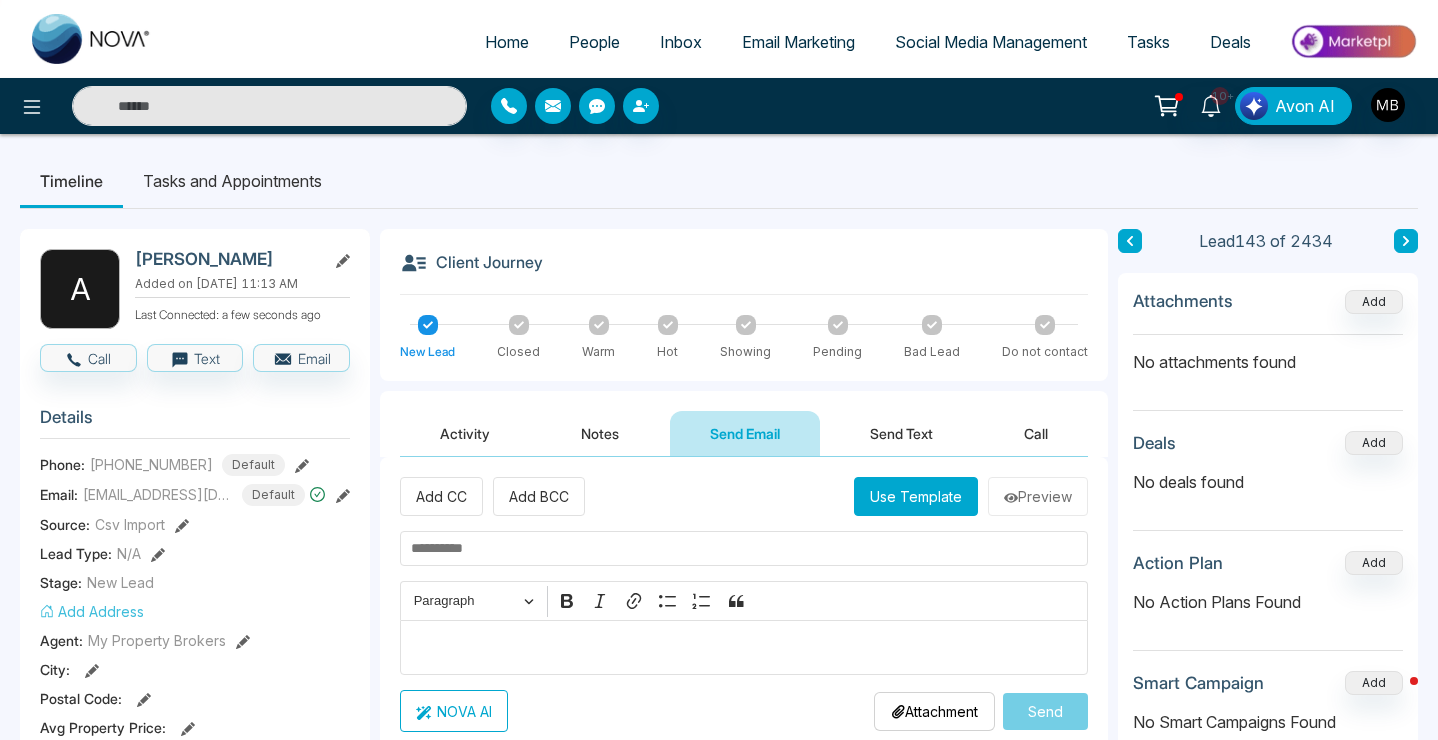 click at bounding box center [269, 106] 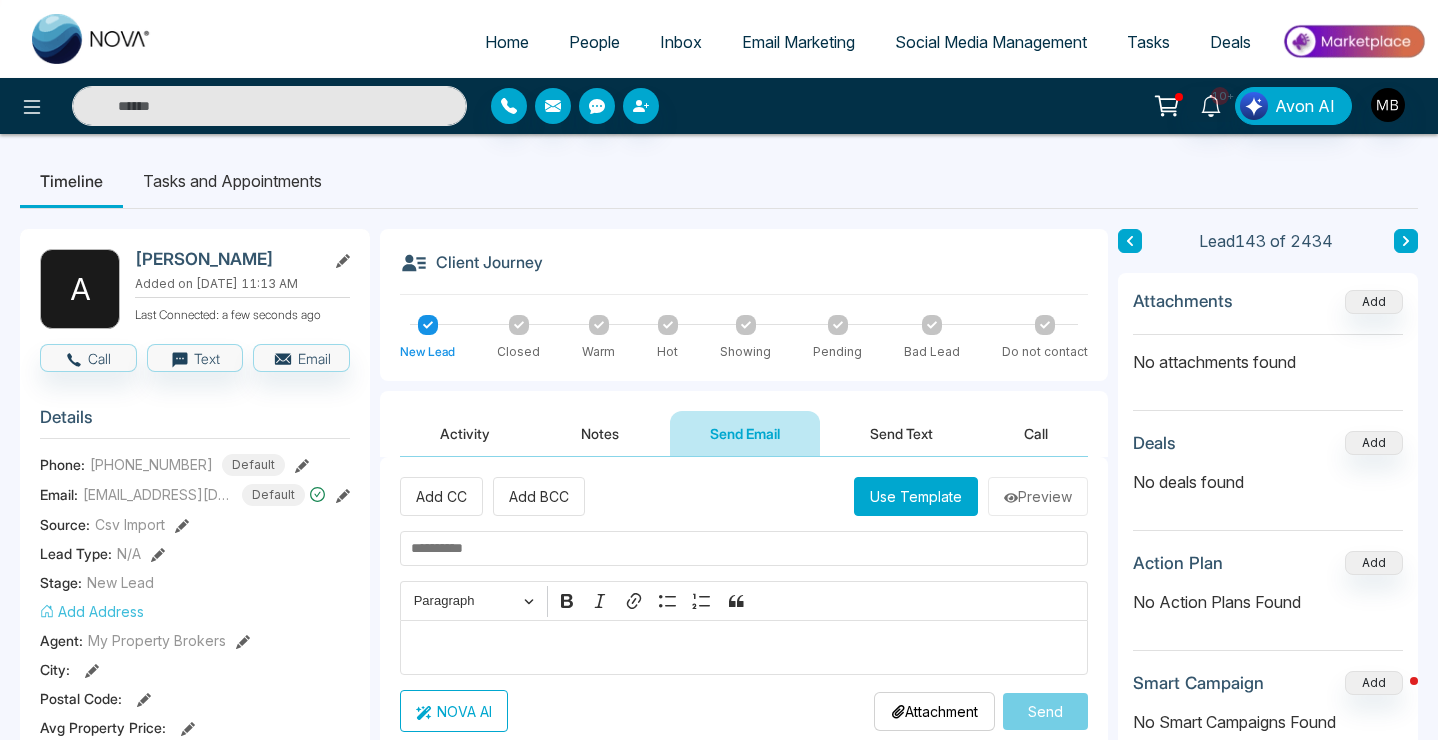 paste on "**********" 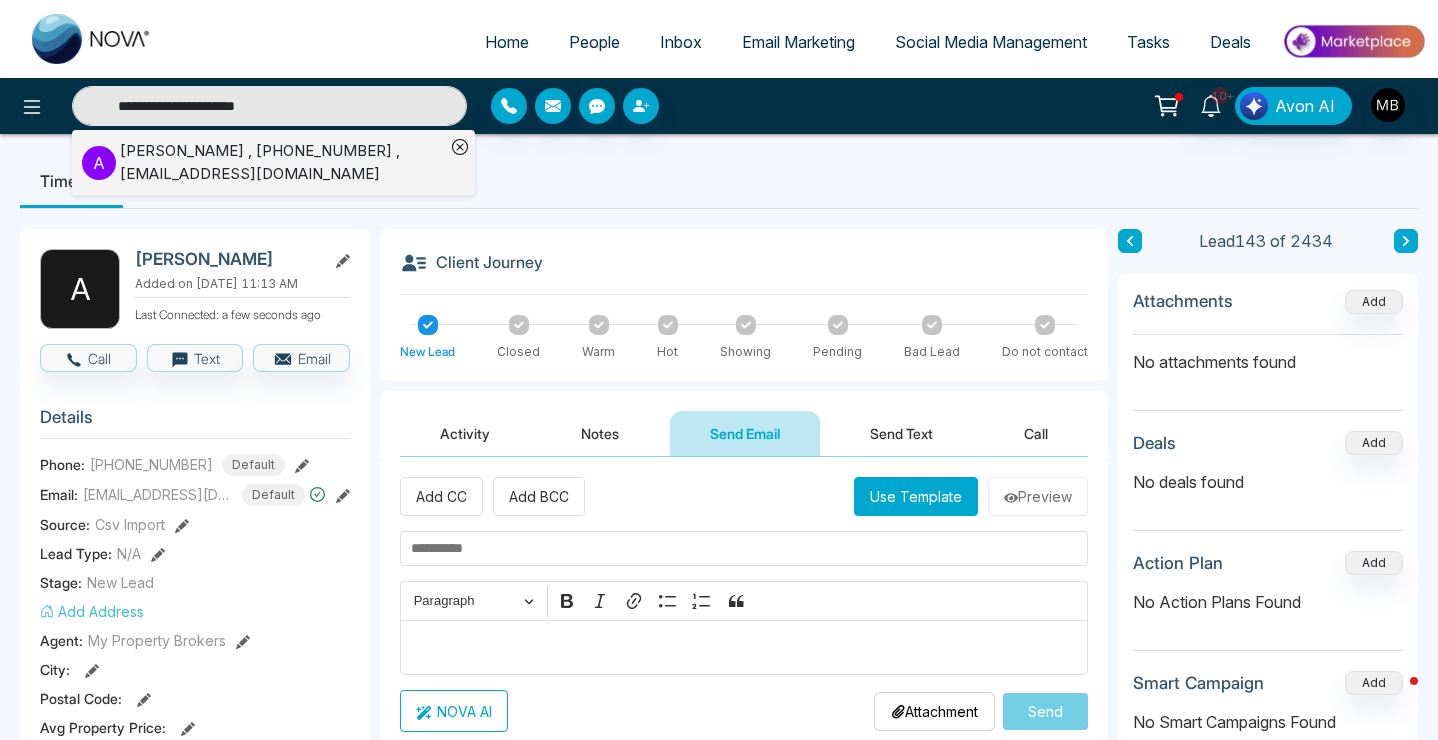 type on "**********" 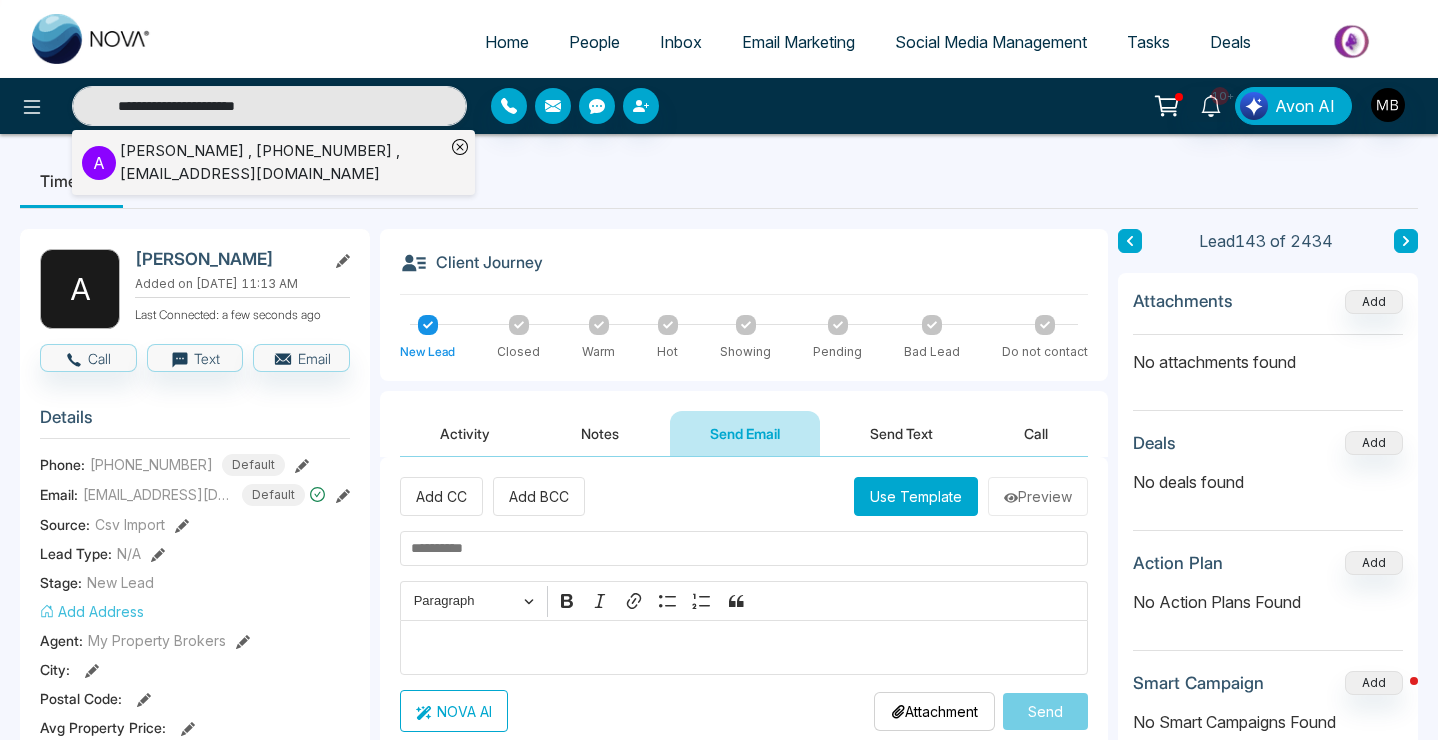 click on "[PERSON_NAME]     , [PHONE_NUMBER]   , [EMAIL_ADDRESS][DOMAIN_NAME]" at bounding box center [282, 162] 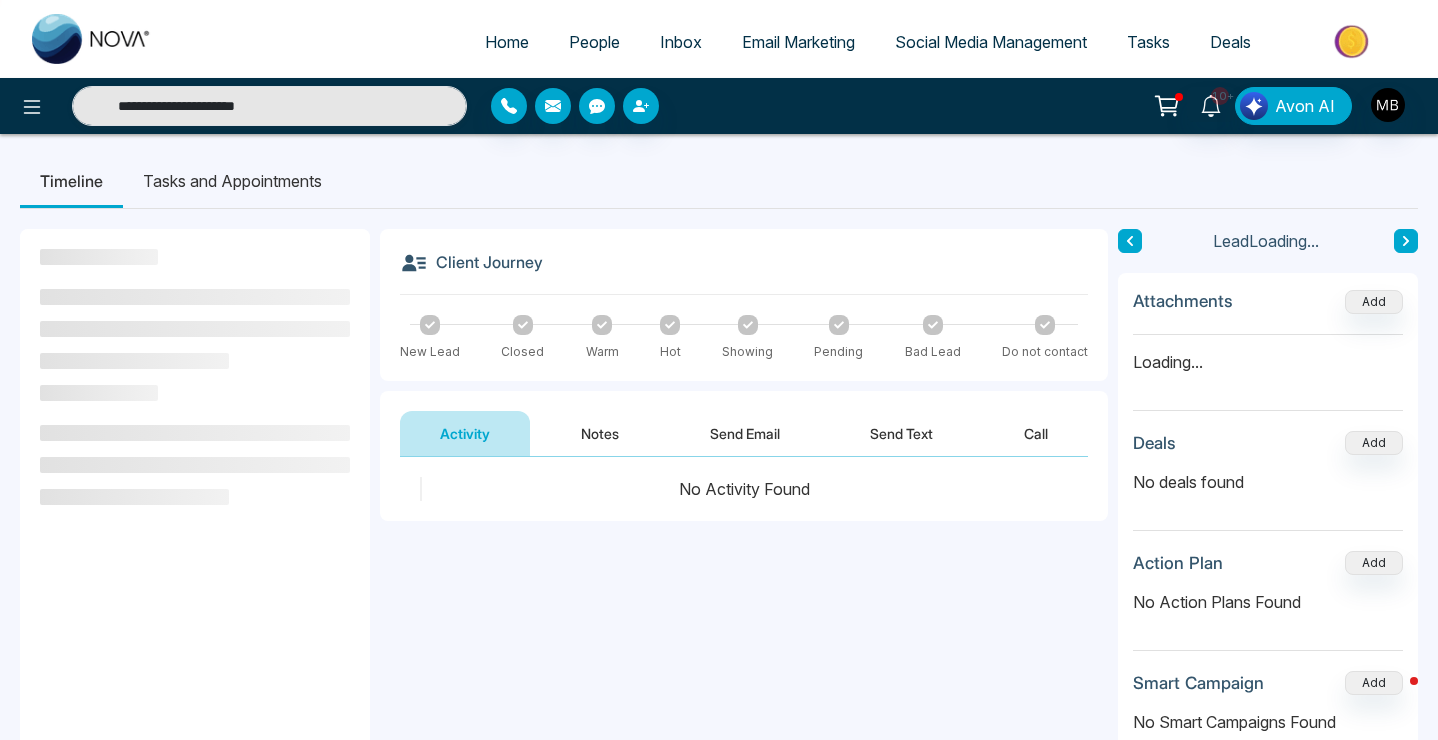 click on "Send Email" at bounding box center [745, 433] 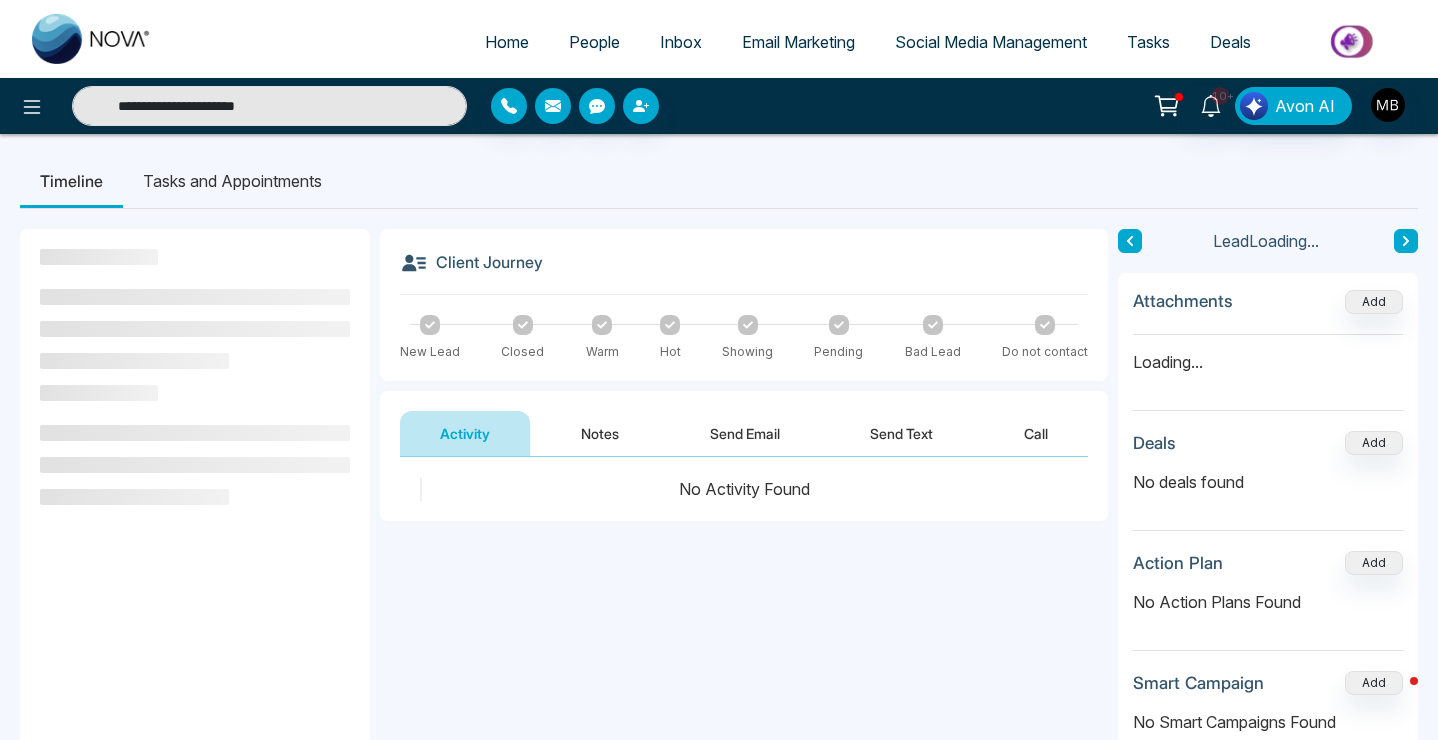 type on "**********" 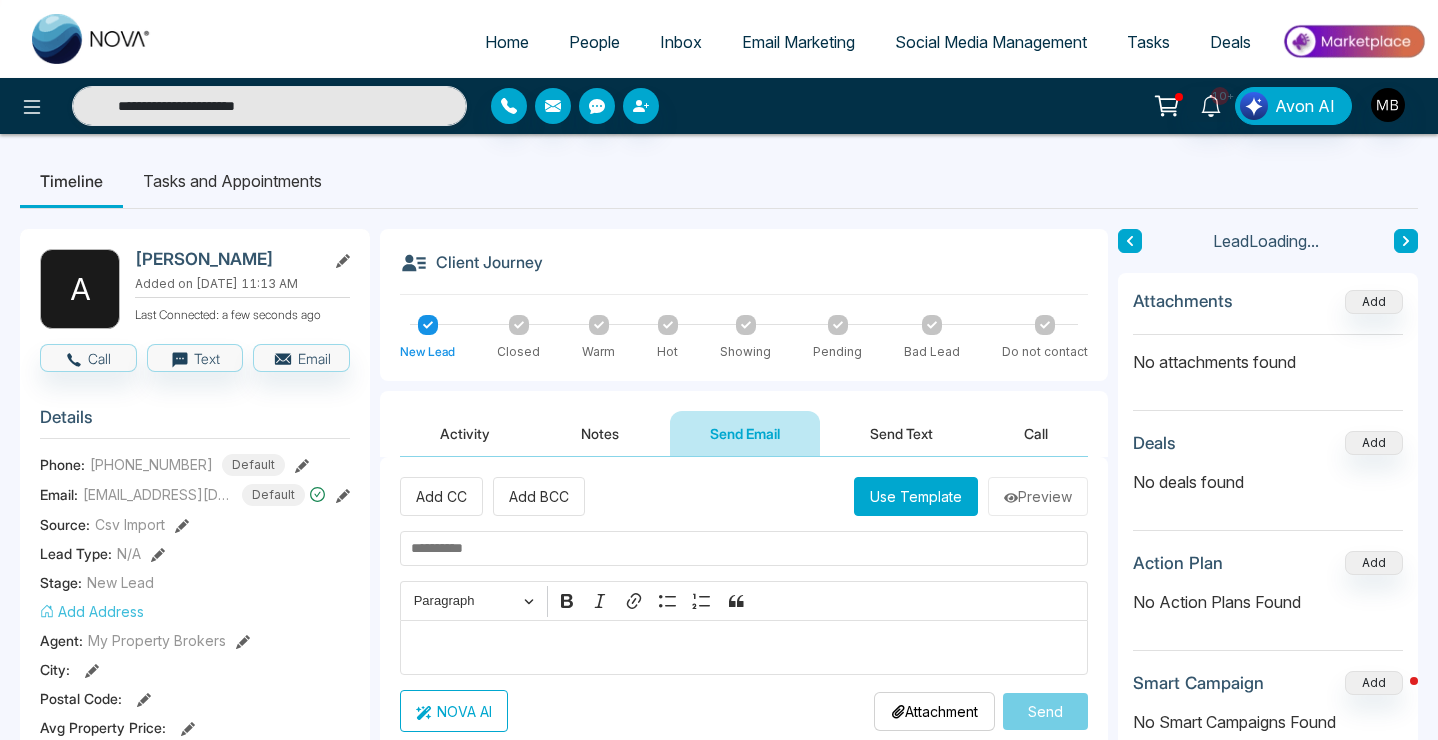 scroll, scrollTop: 0, scrollLeft: 0, axis: both 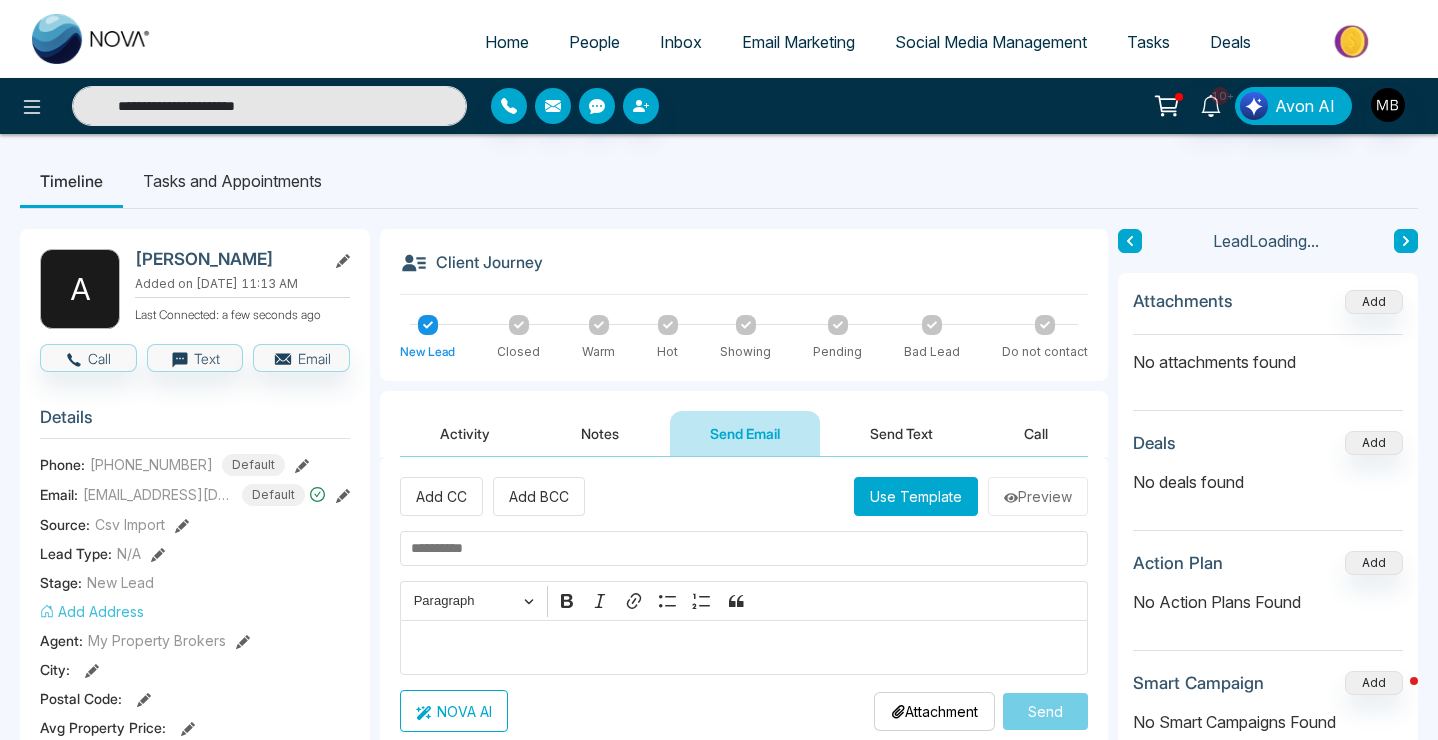 click at bounding box center [744, 548] 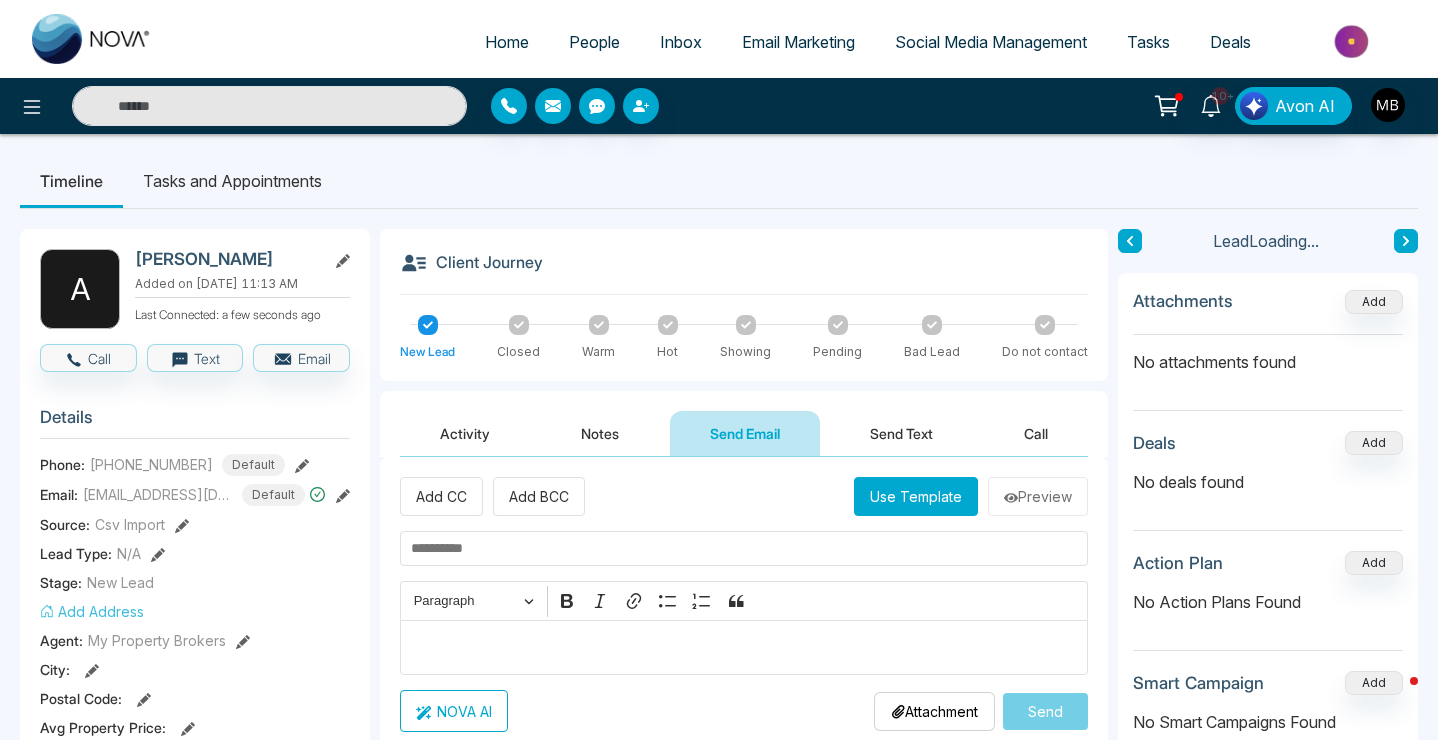 type on "**********" 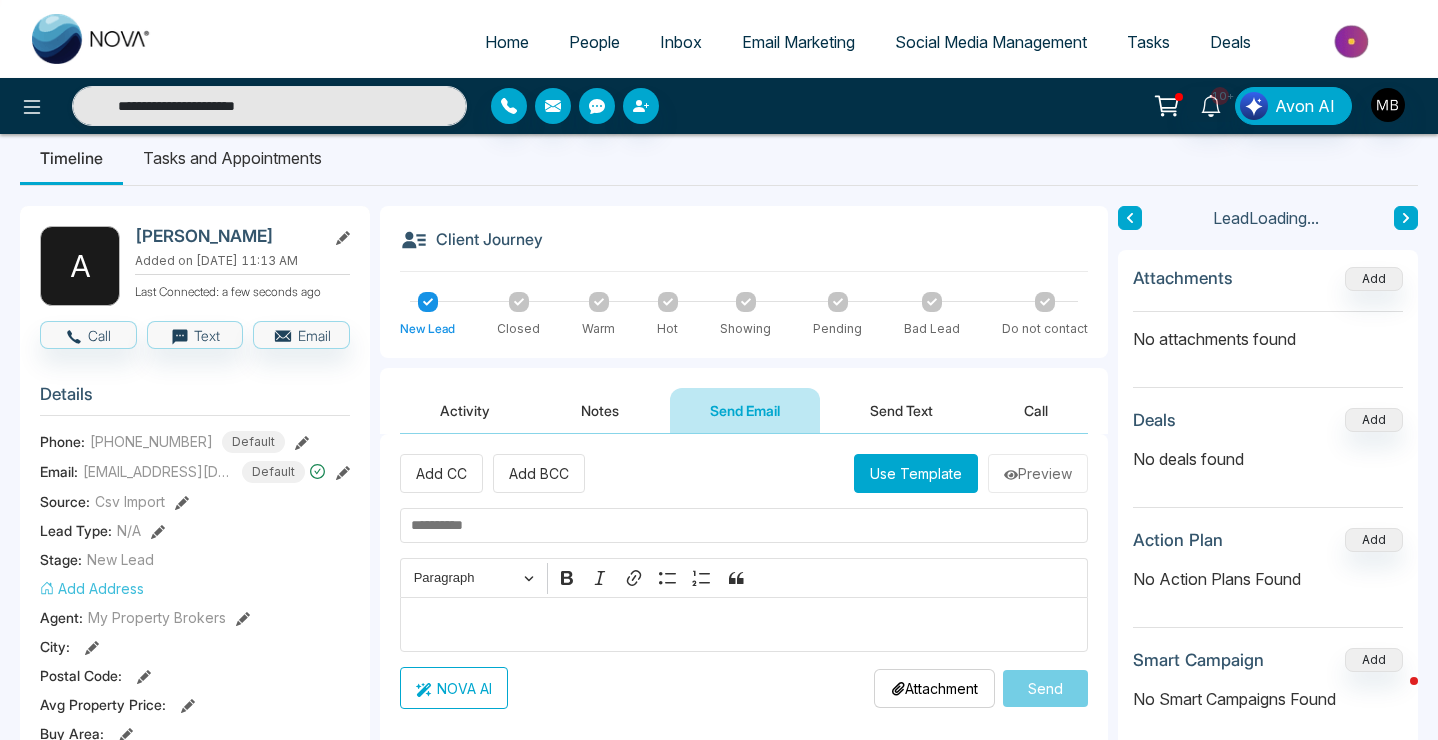 scroll, scrollTop: 24, scrollLeft: 0, axis: vertical 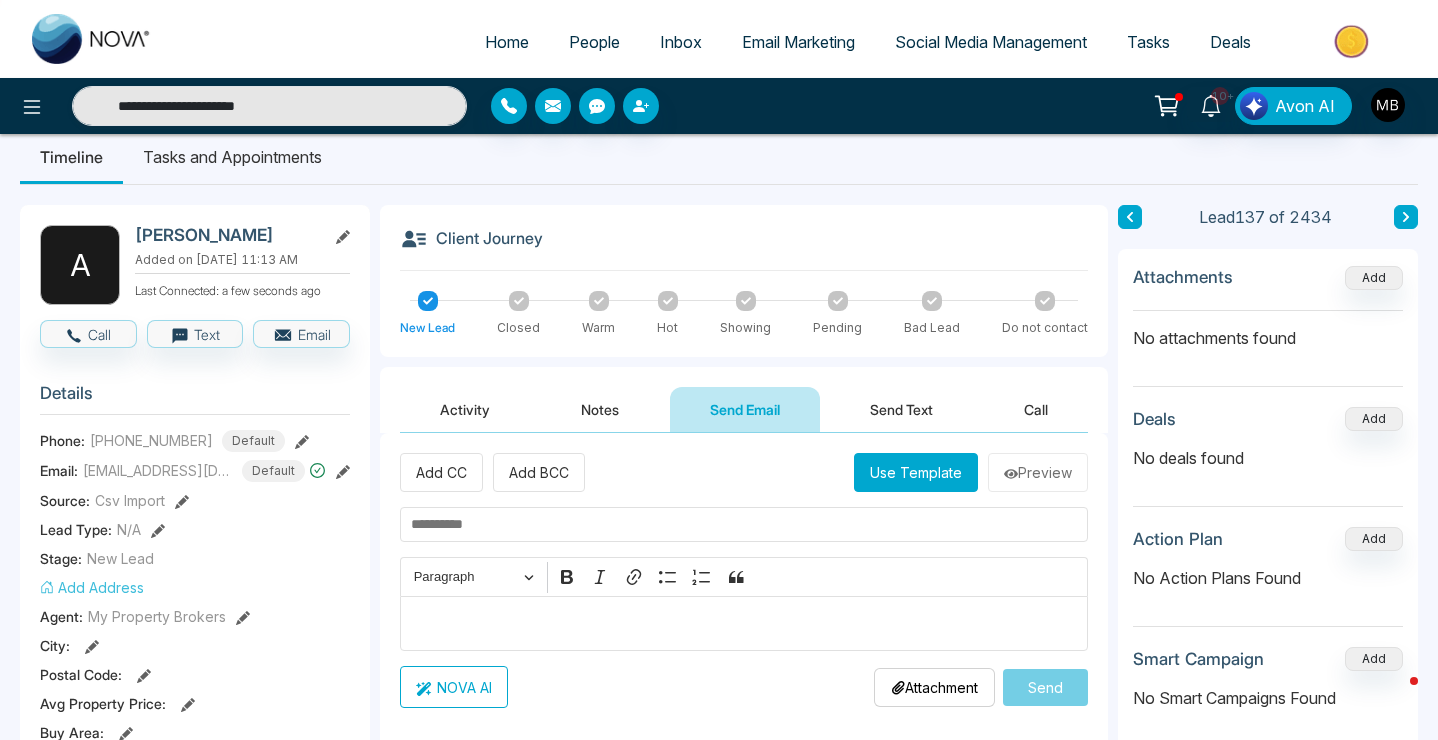 paste on "**********" 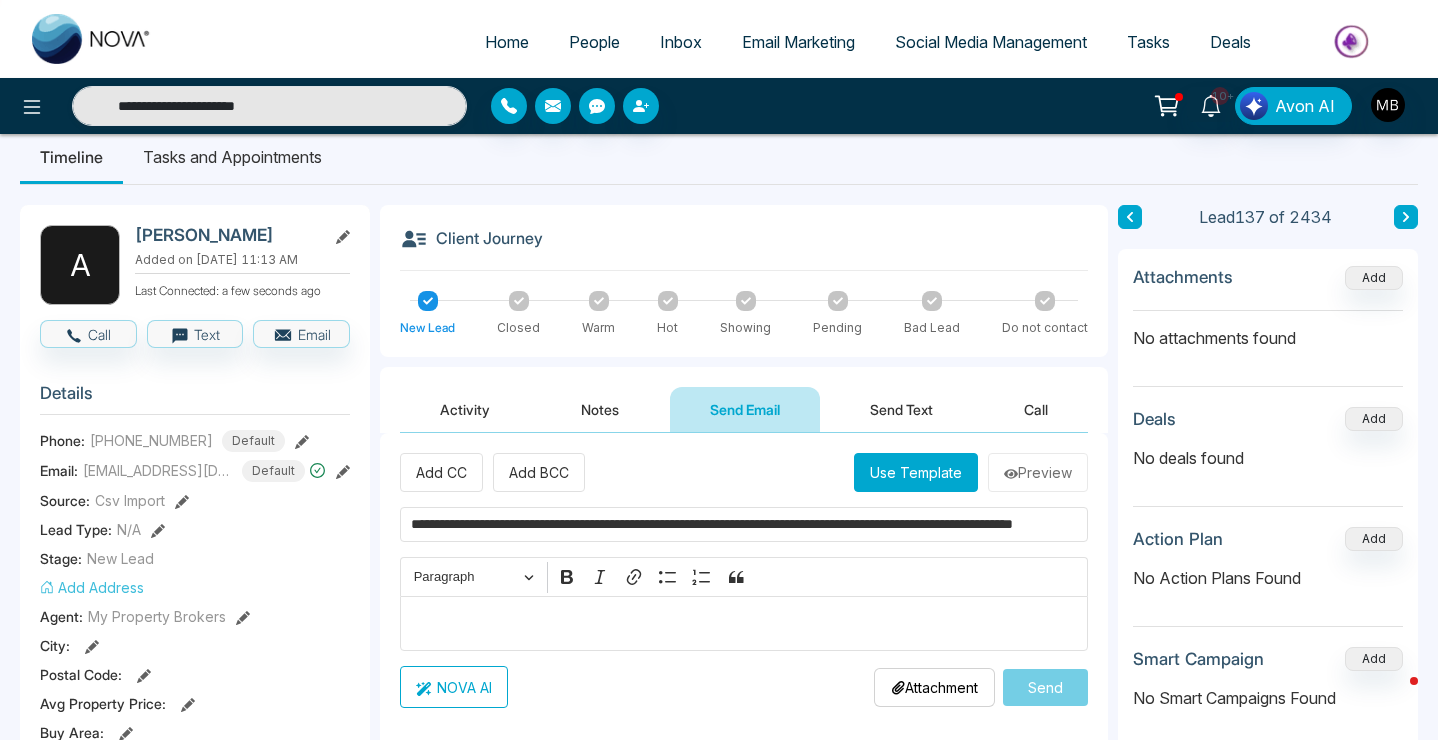 scroll, scrollTop: 0, scrollLeft: 165, axis: horizontal 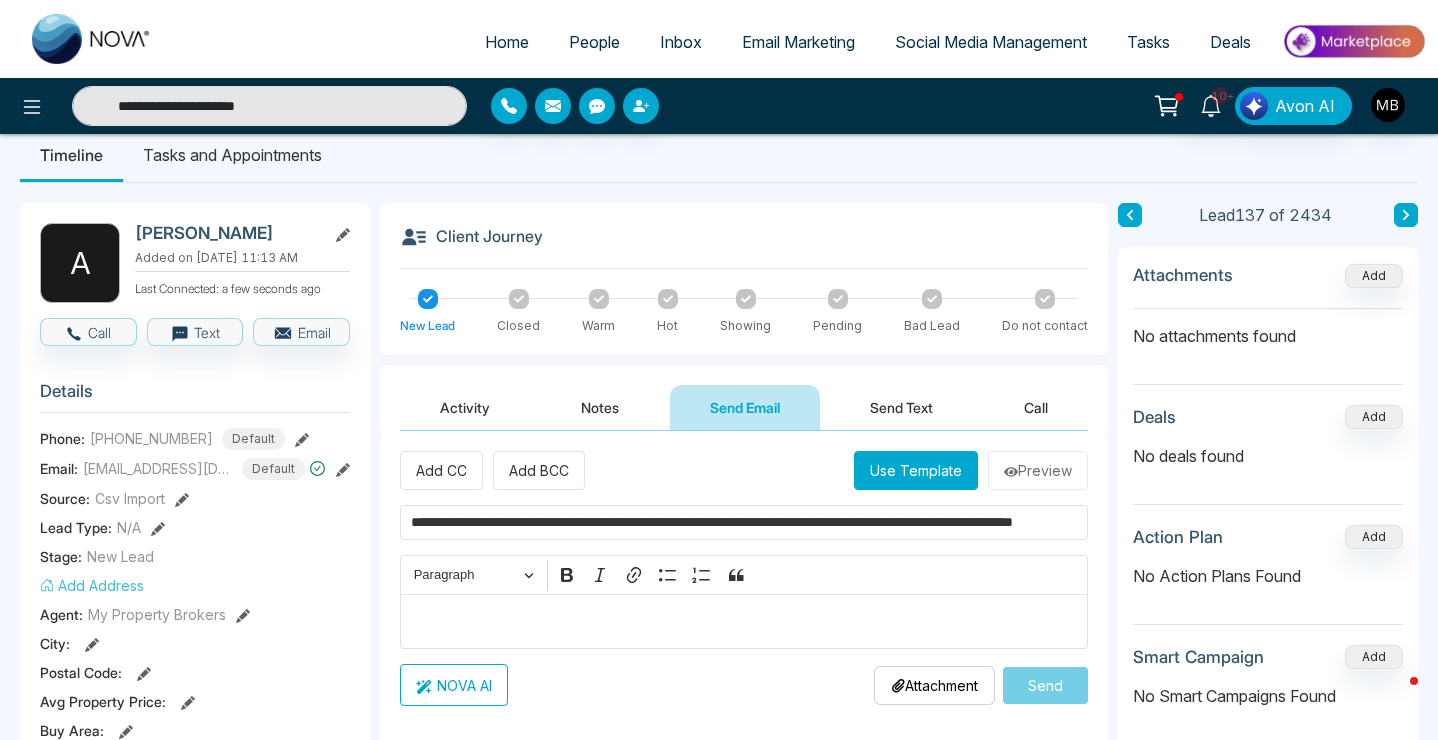 type on "**********" 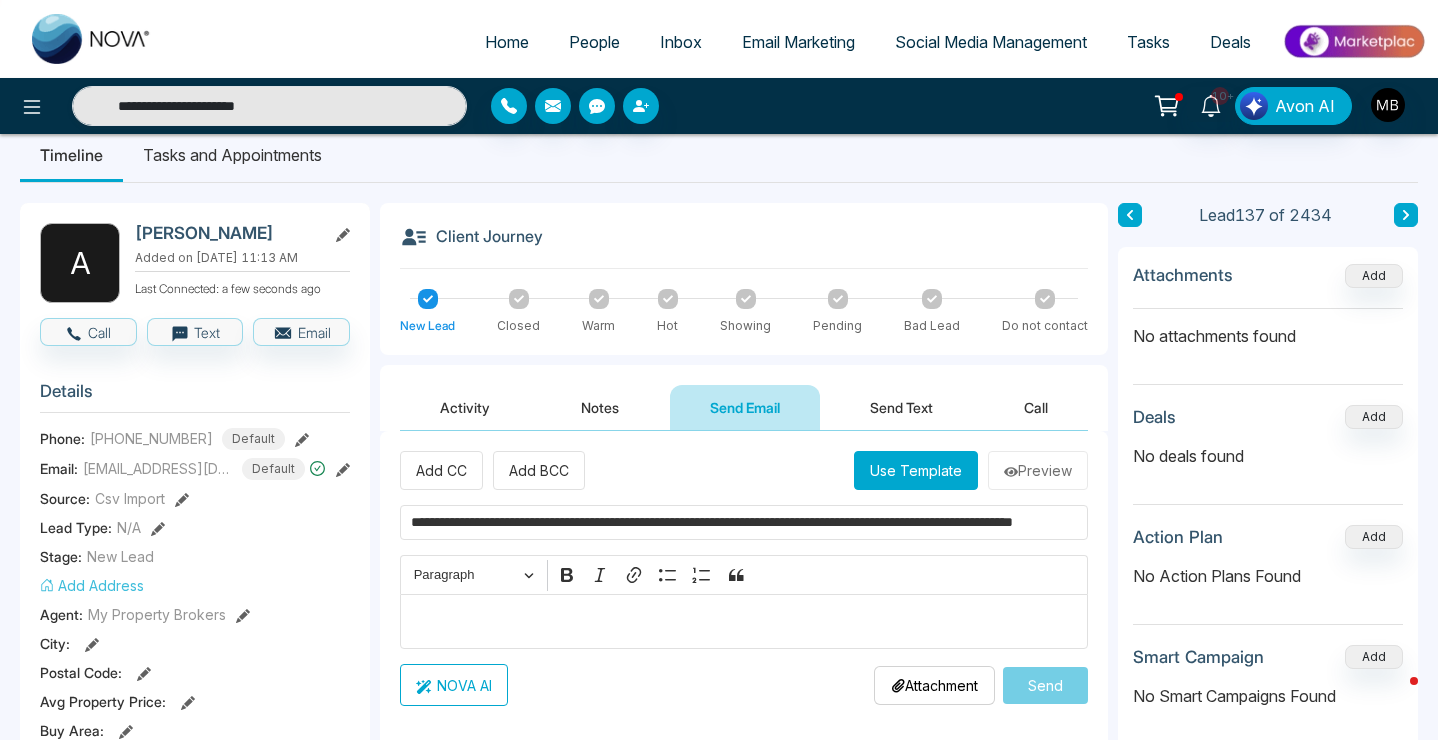 click on "Use Template" at bounding box center (916, 470) 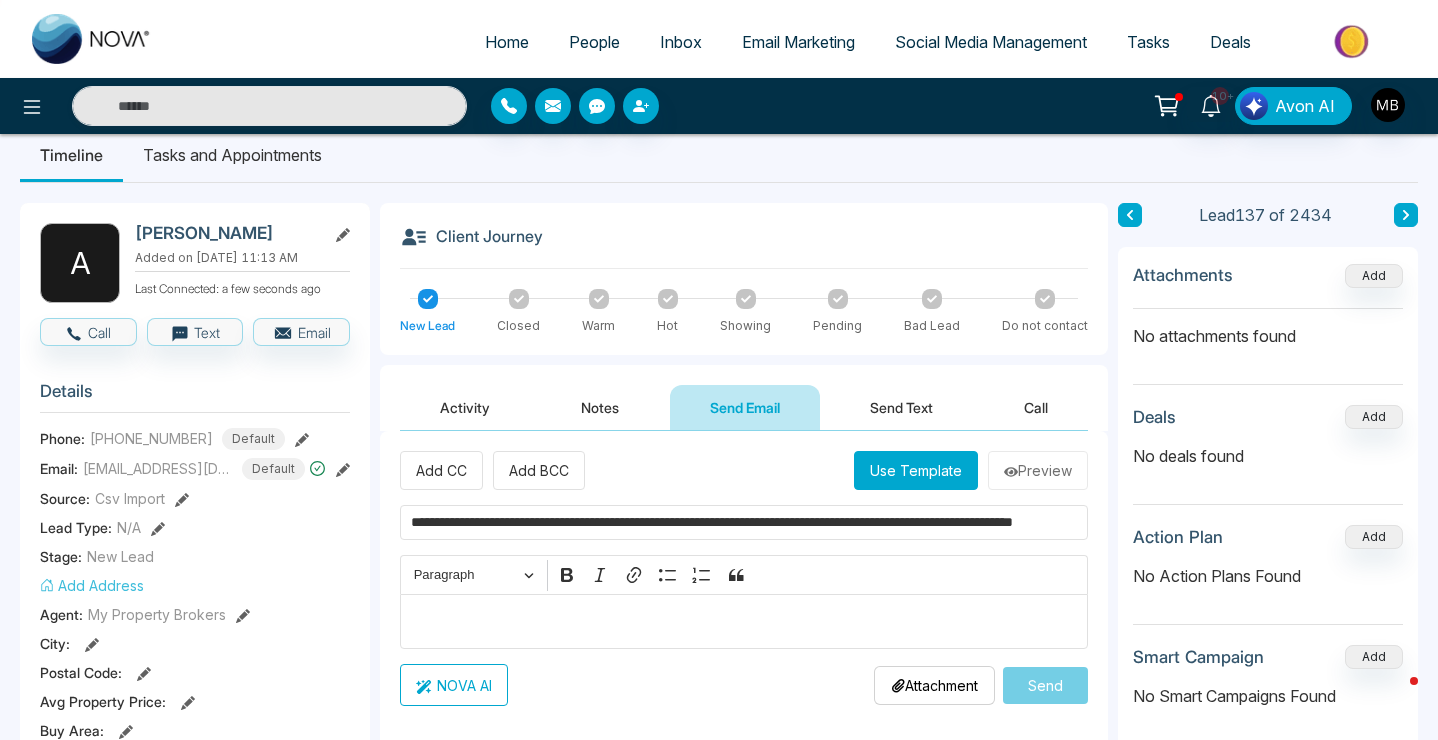 scroll, scrollTop: 0, scrollLeft: 0, axis: both 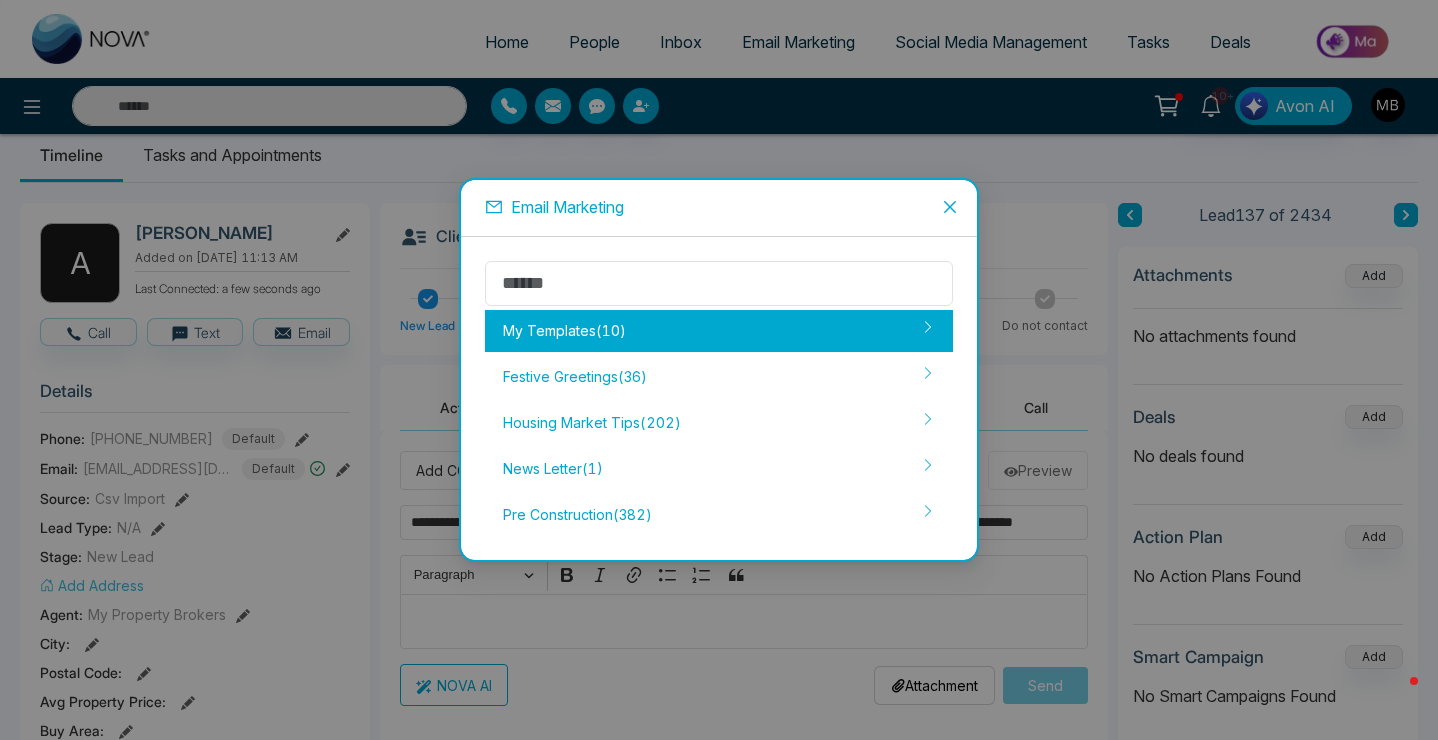 click on "My Templates  ( 10 )" at bounding box center [719, 331] 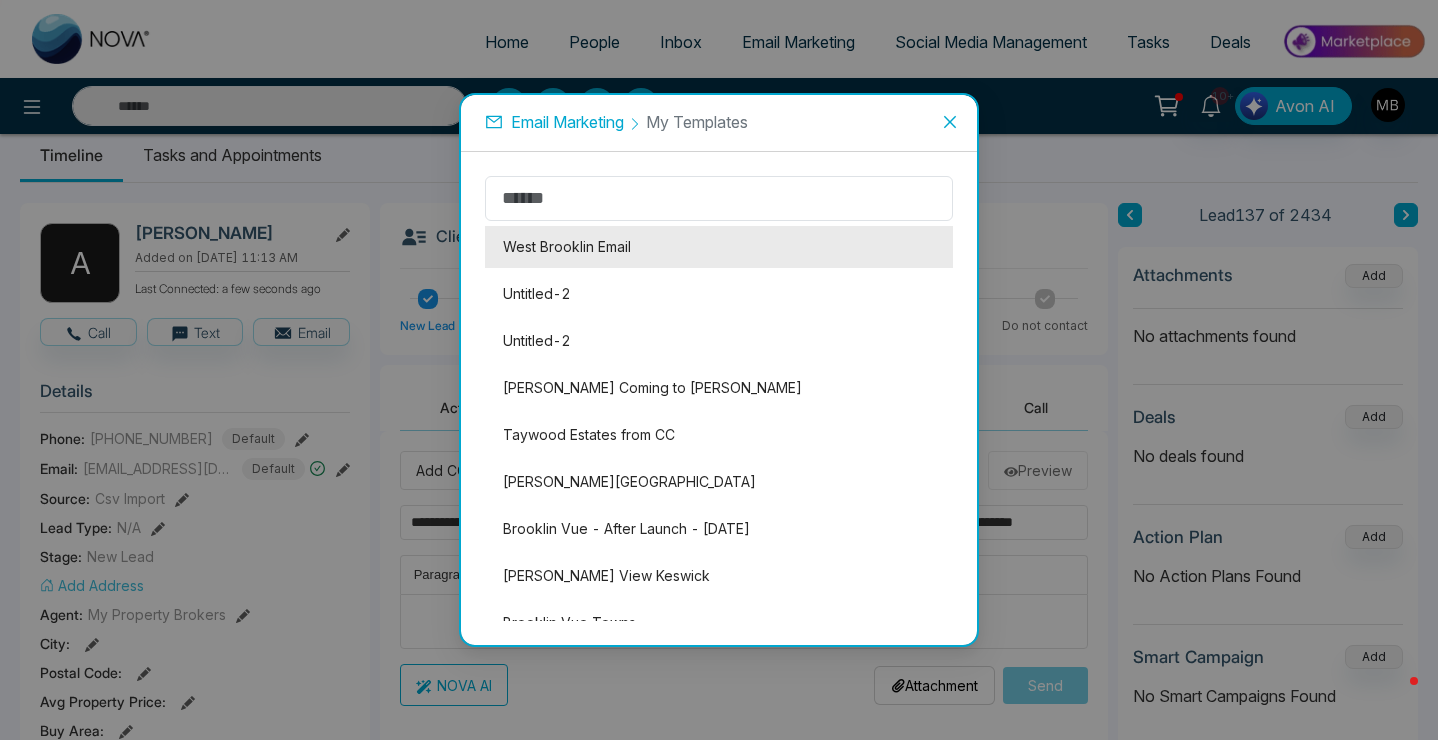click on "West Brooklin Email" at bounding box center (719, 247) 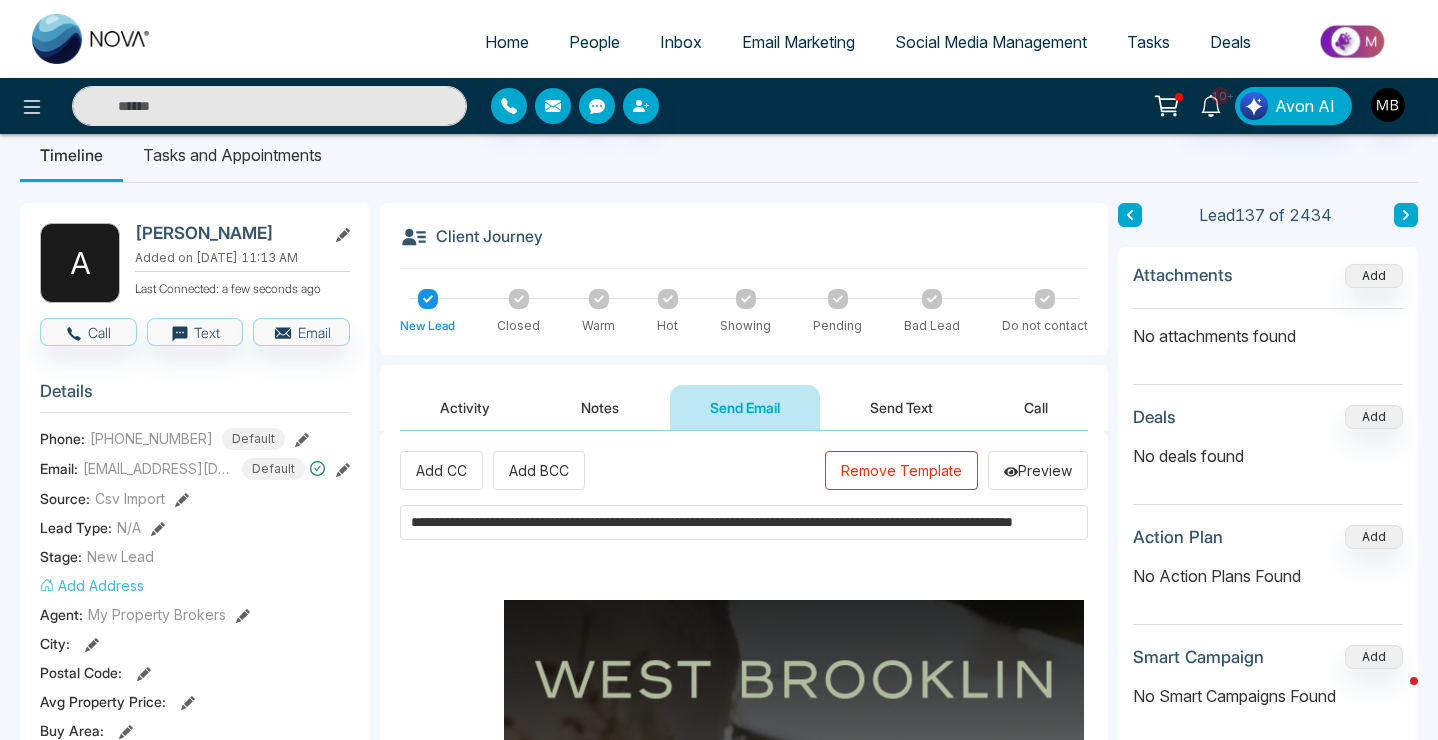 scroll, scrollTop: 410, scrollLeft: 0, axis: vertical 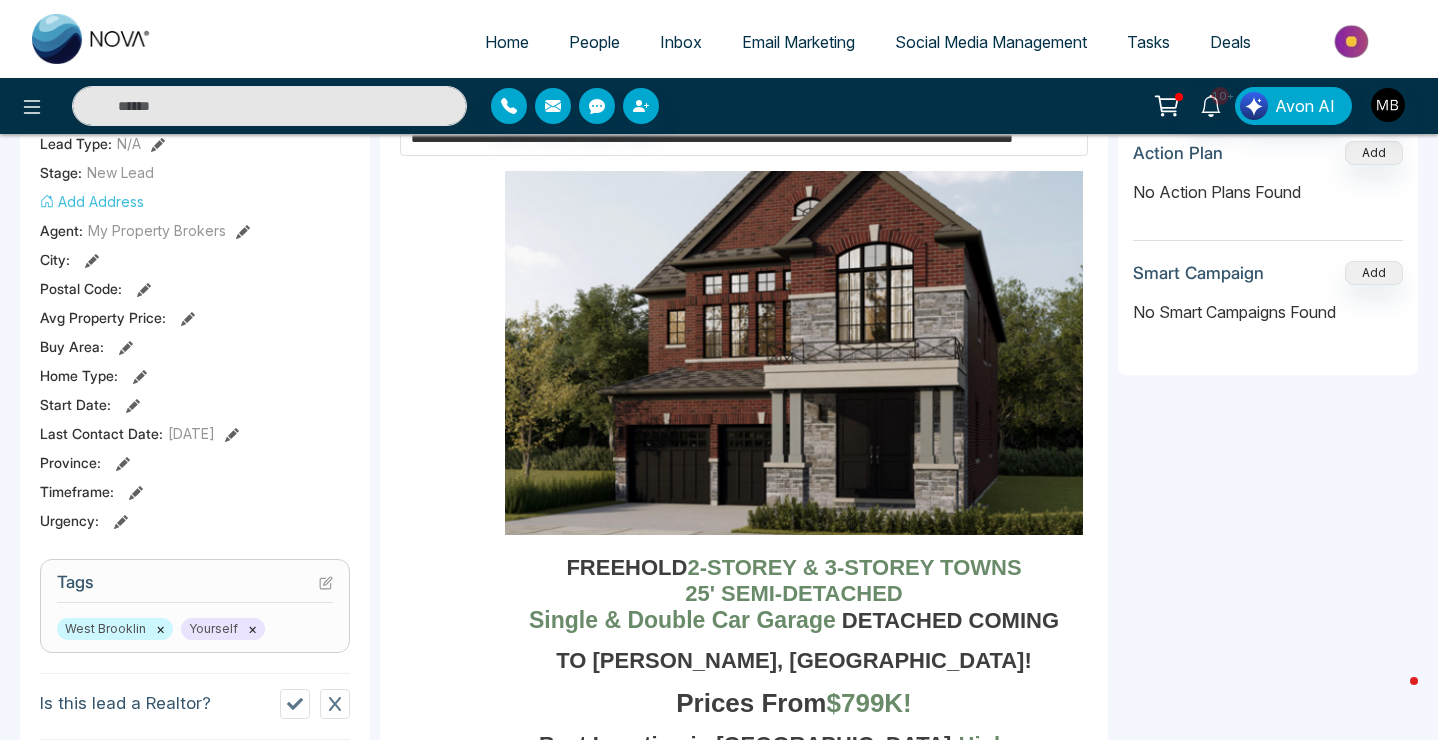 type on "**********" 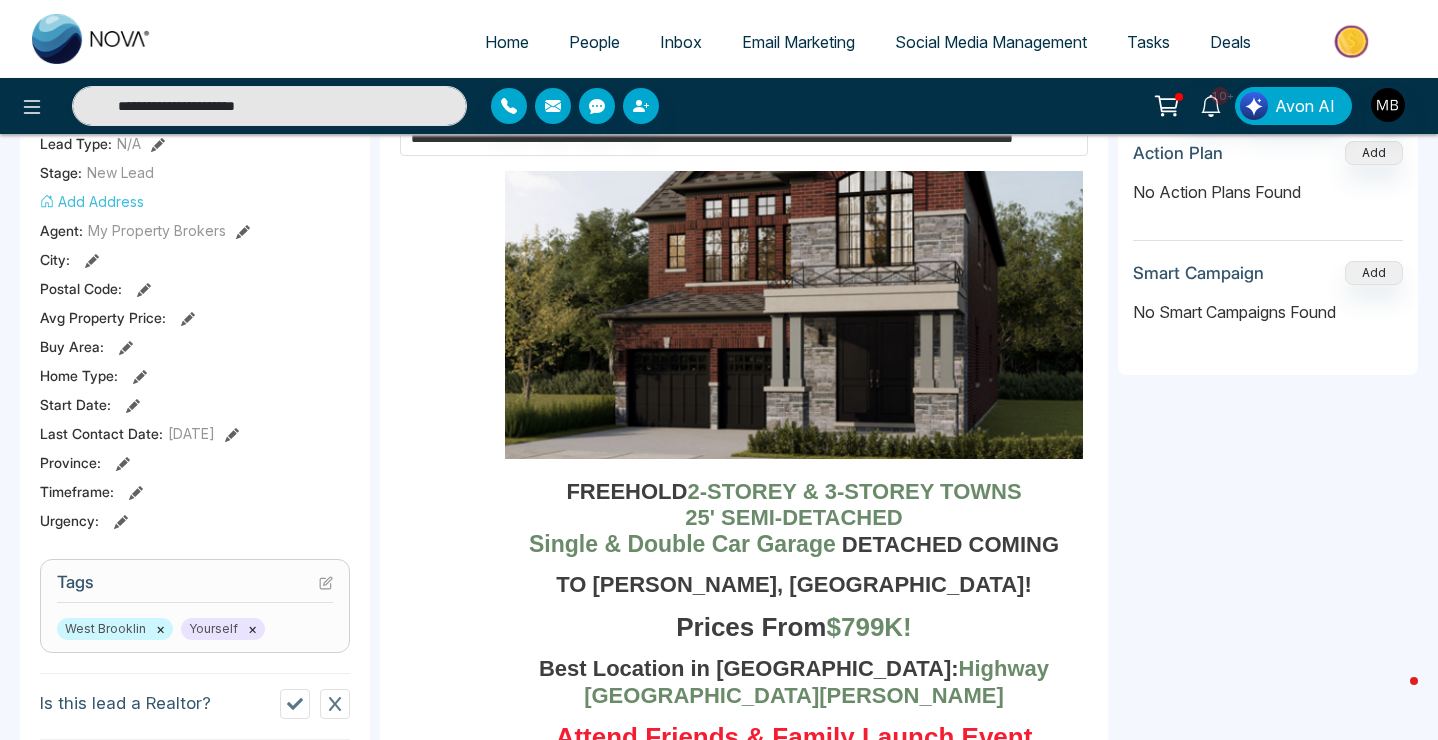 scroll, scrollTop: 923, scrollLeft: 0, axis: vertical 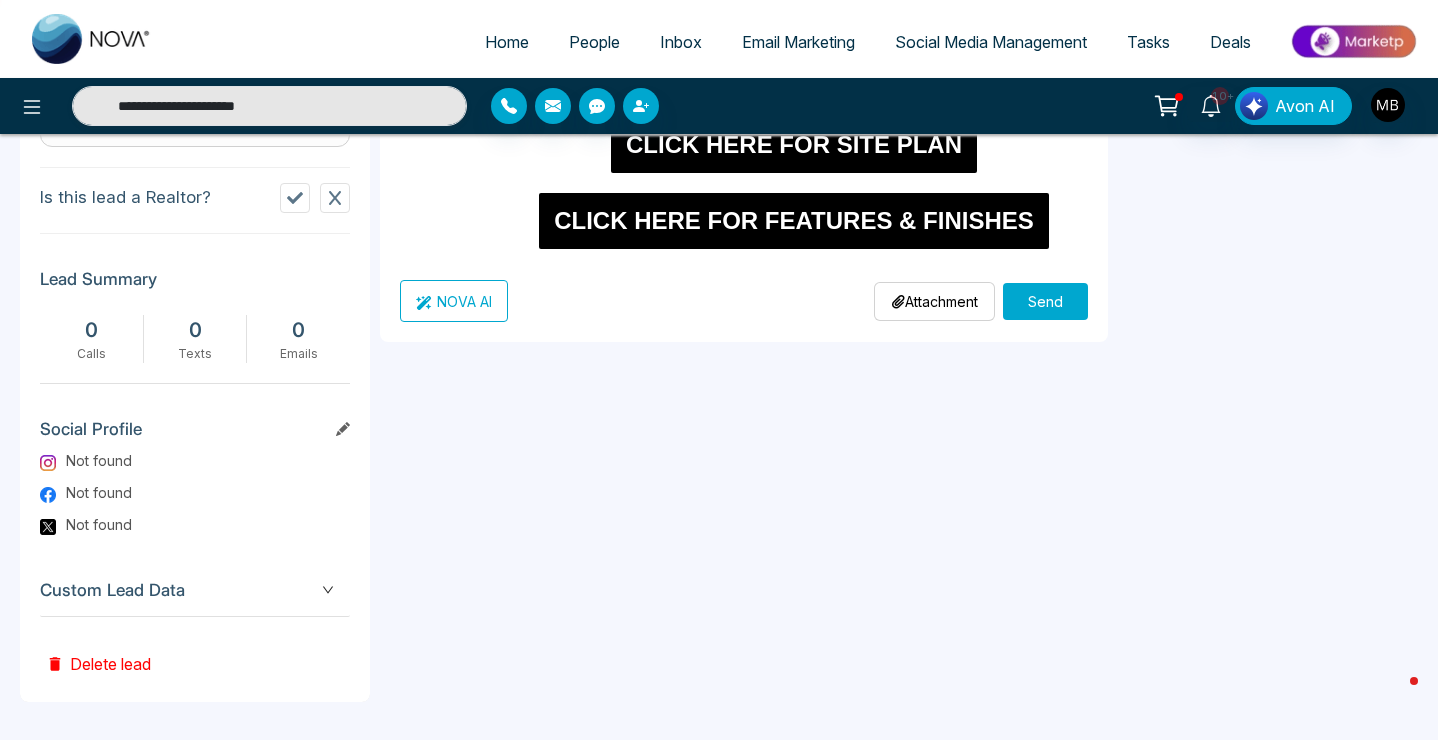 click on "Send" at bounding box center [1045, 301] 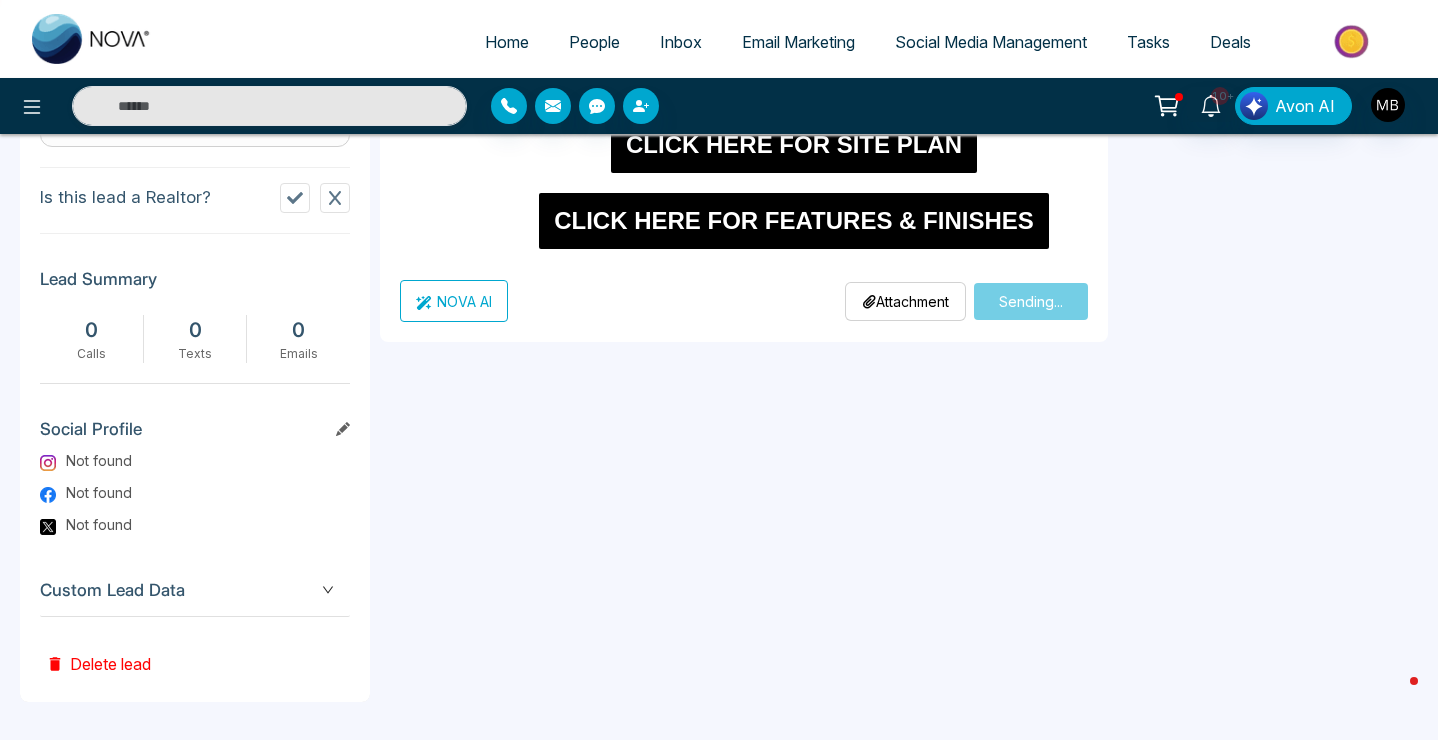 type on "**********" 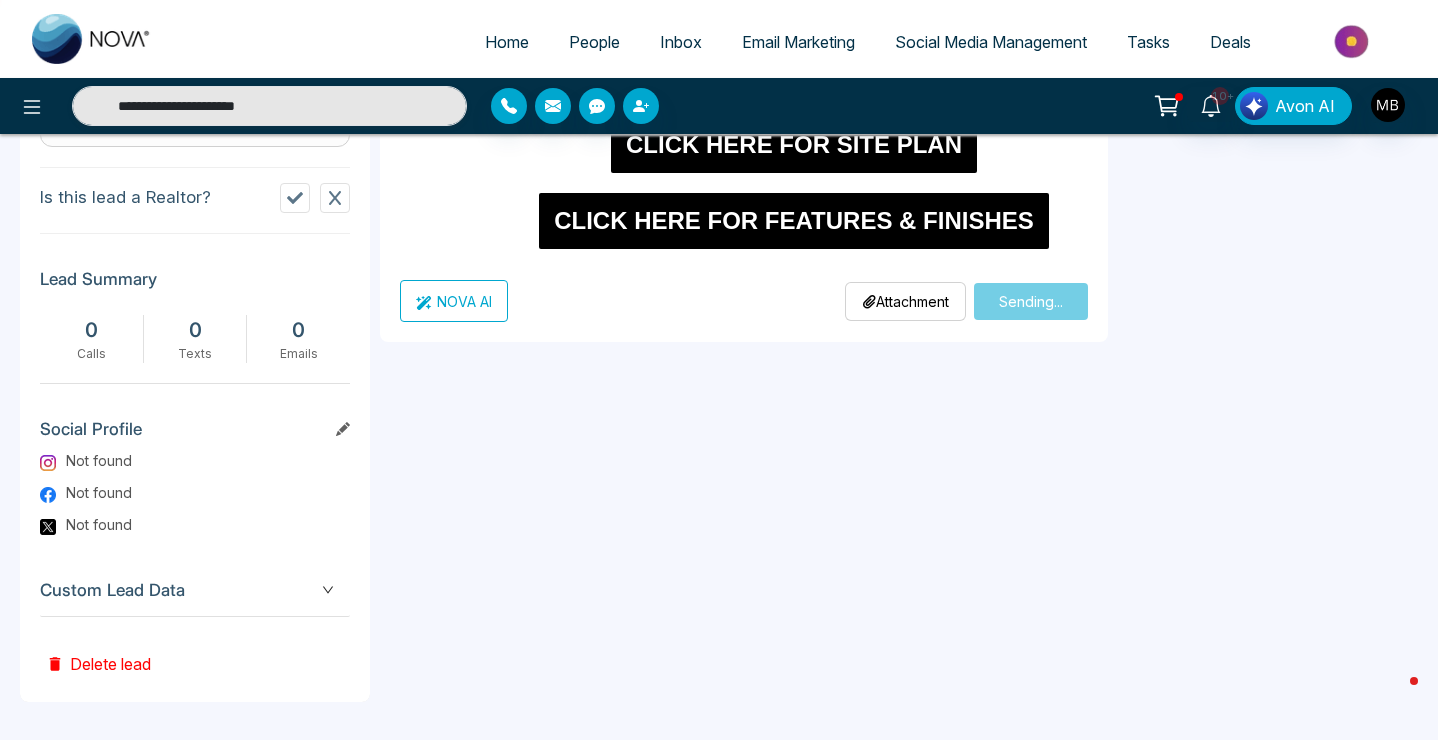 type 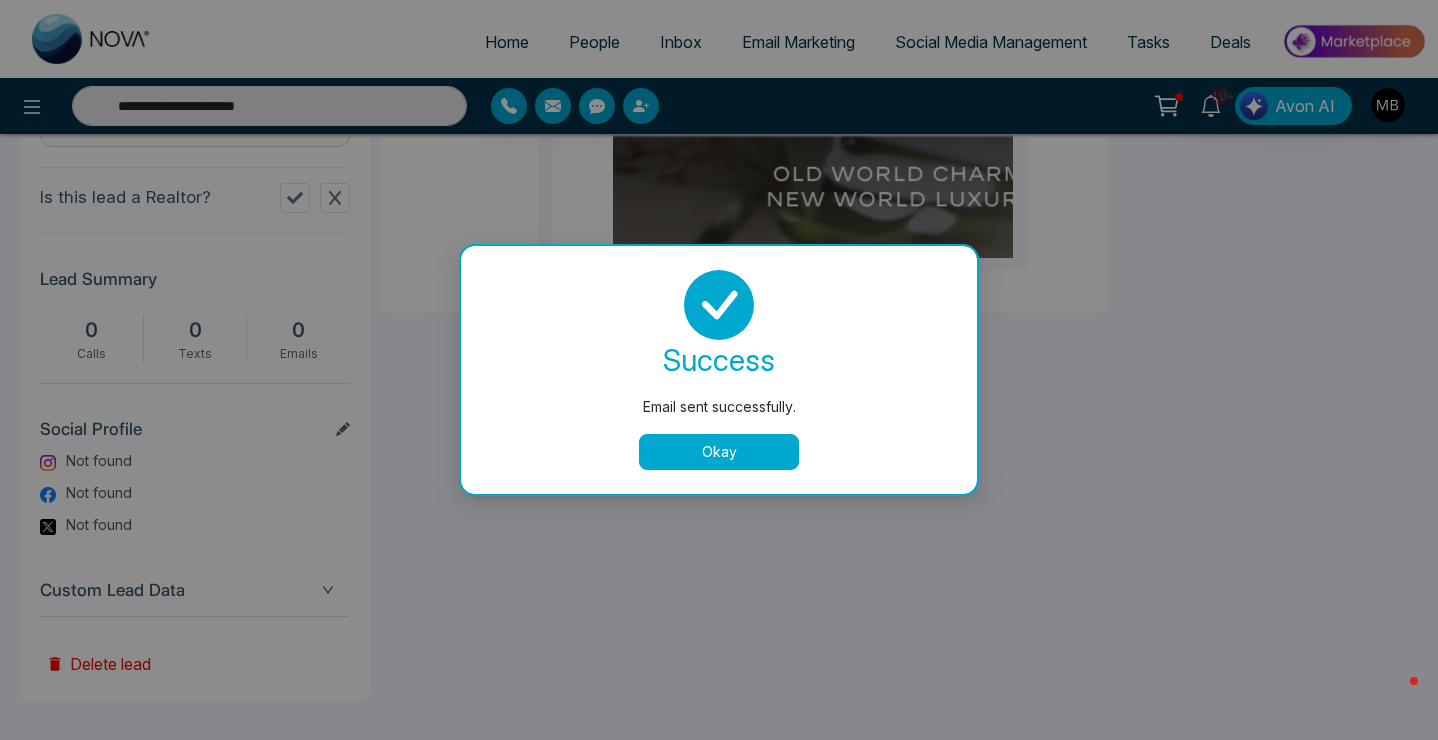 click on "Okay" at bounding box center (719, 452) 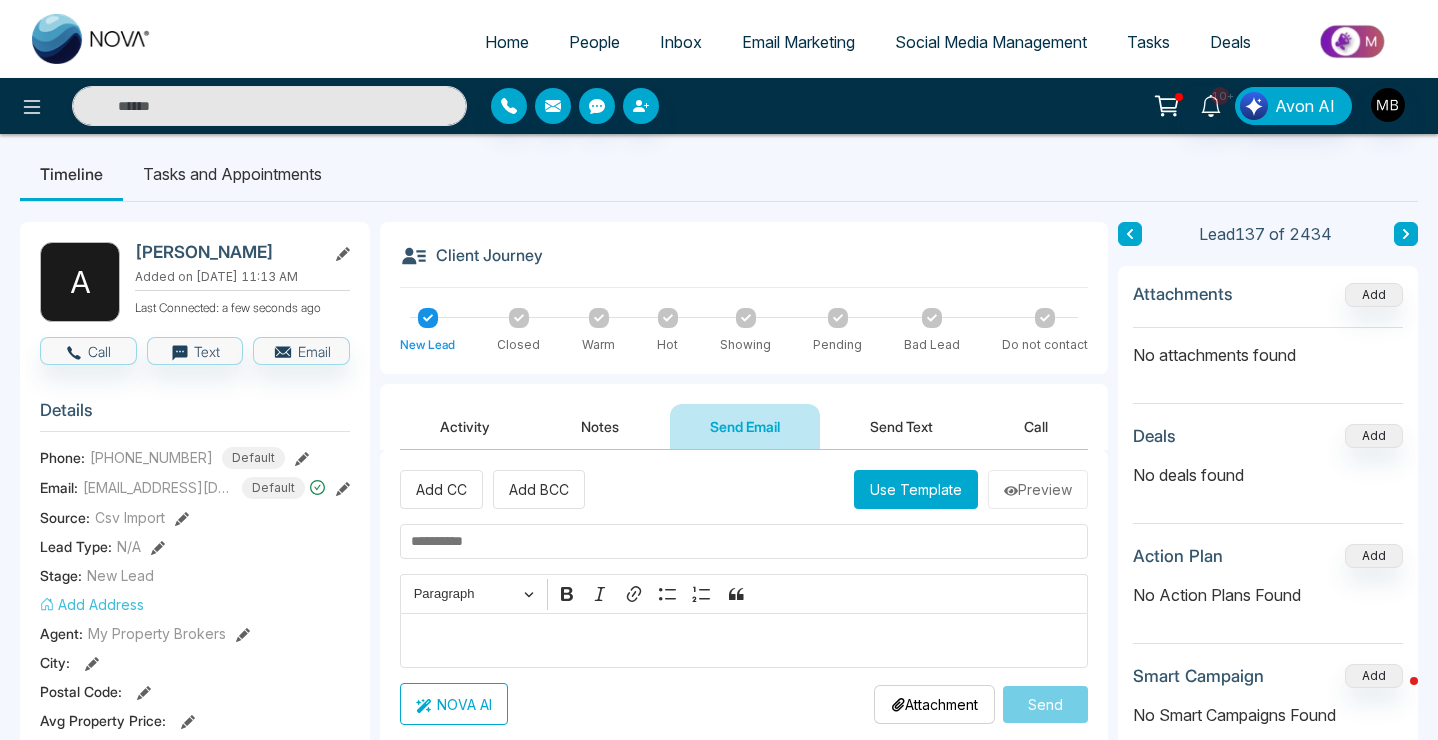 scroll, scrollTop: 0, scrollLeft: 0, axis: both 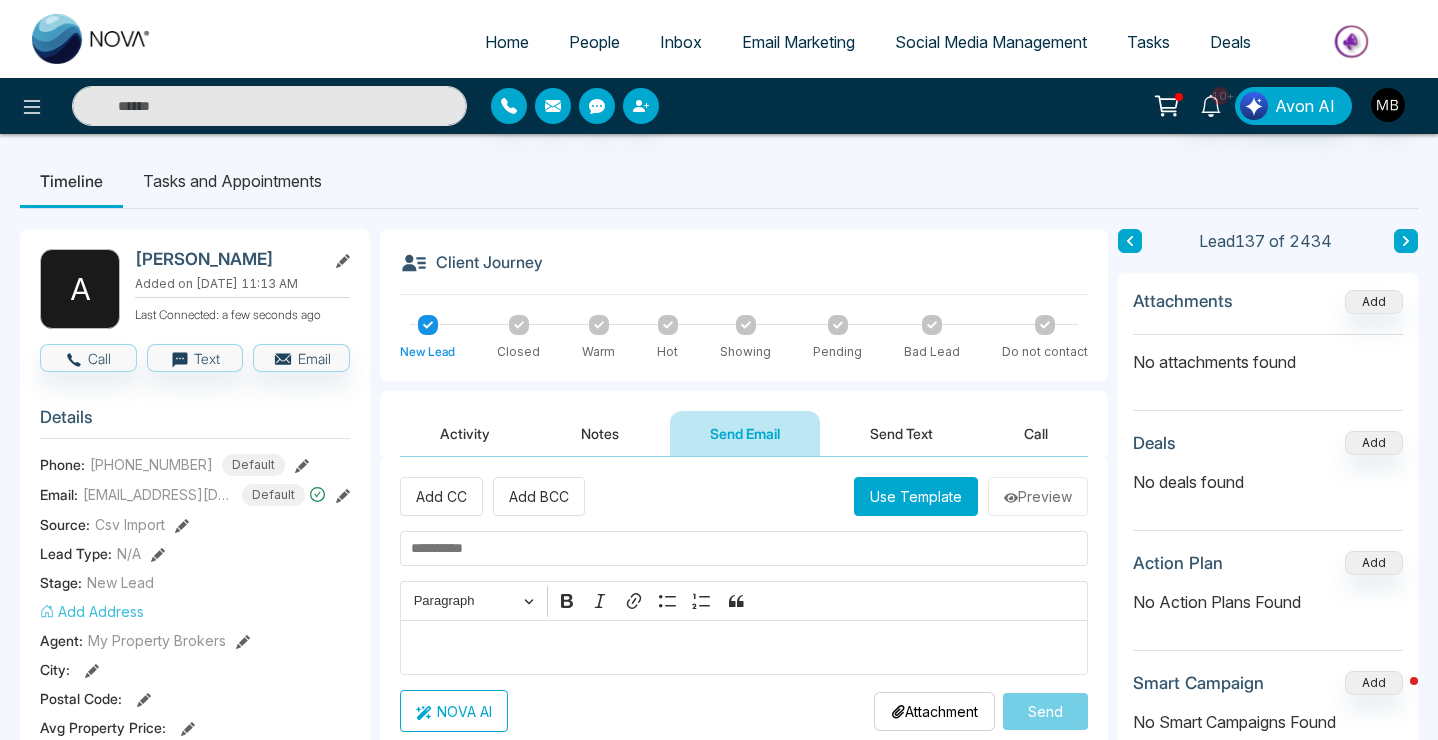 click on "Notes" at bounding box center [600, 433] 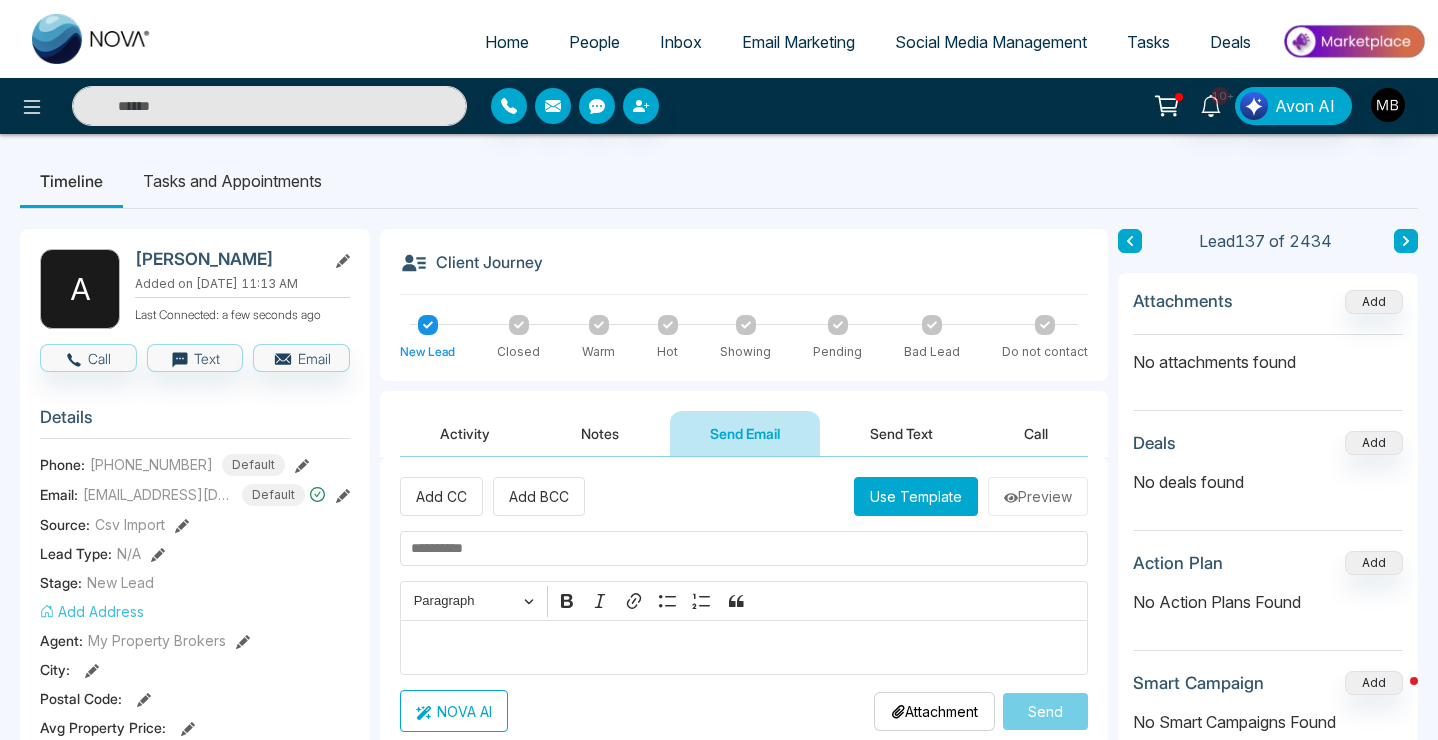 type on "**********" 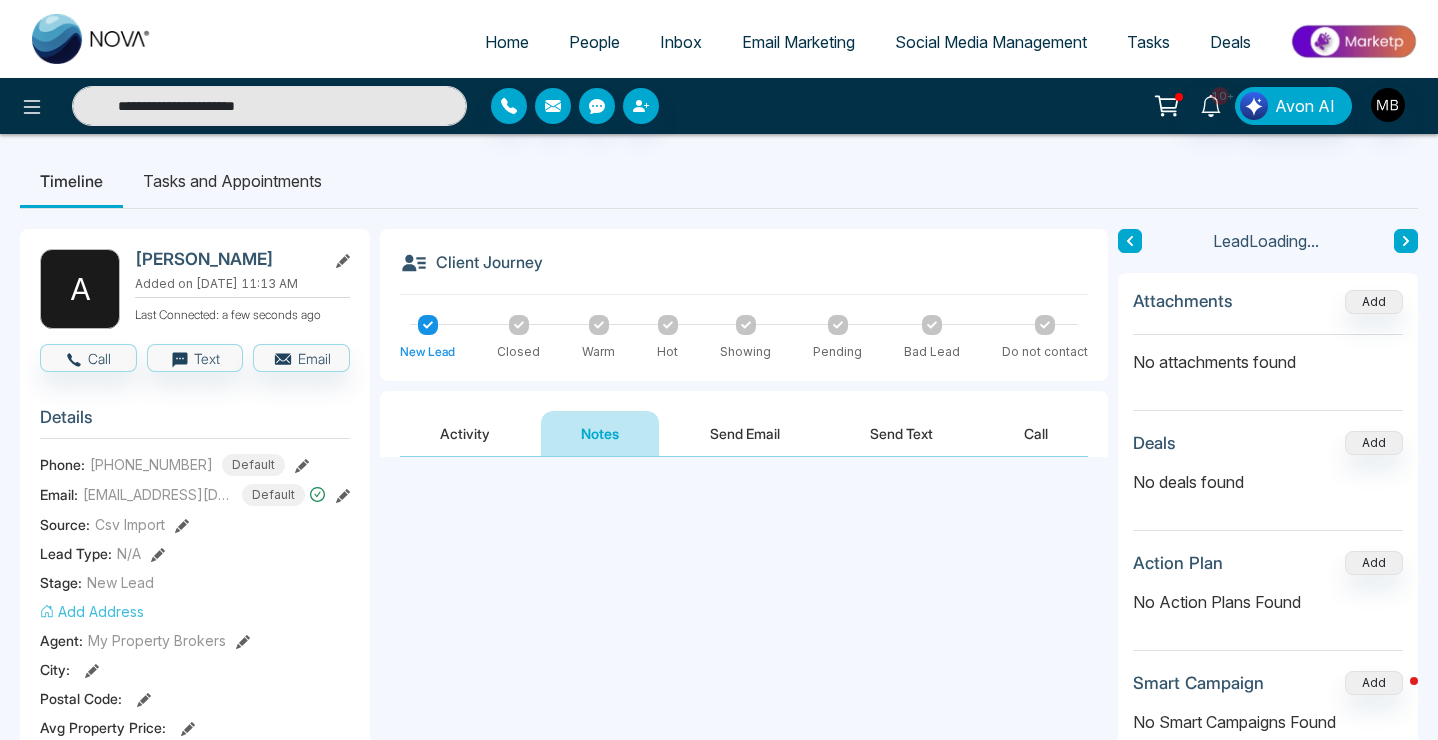 click at bounding box center [744, 548] 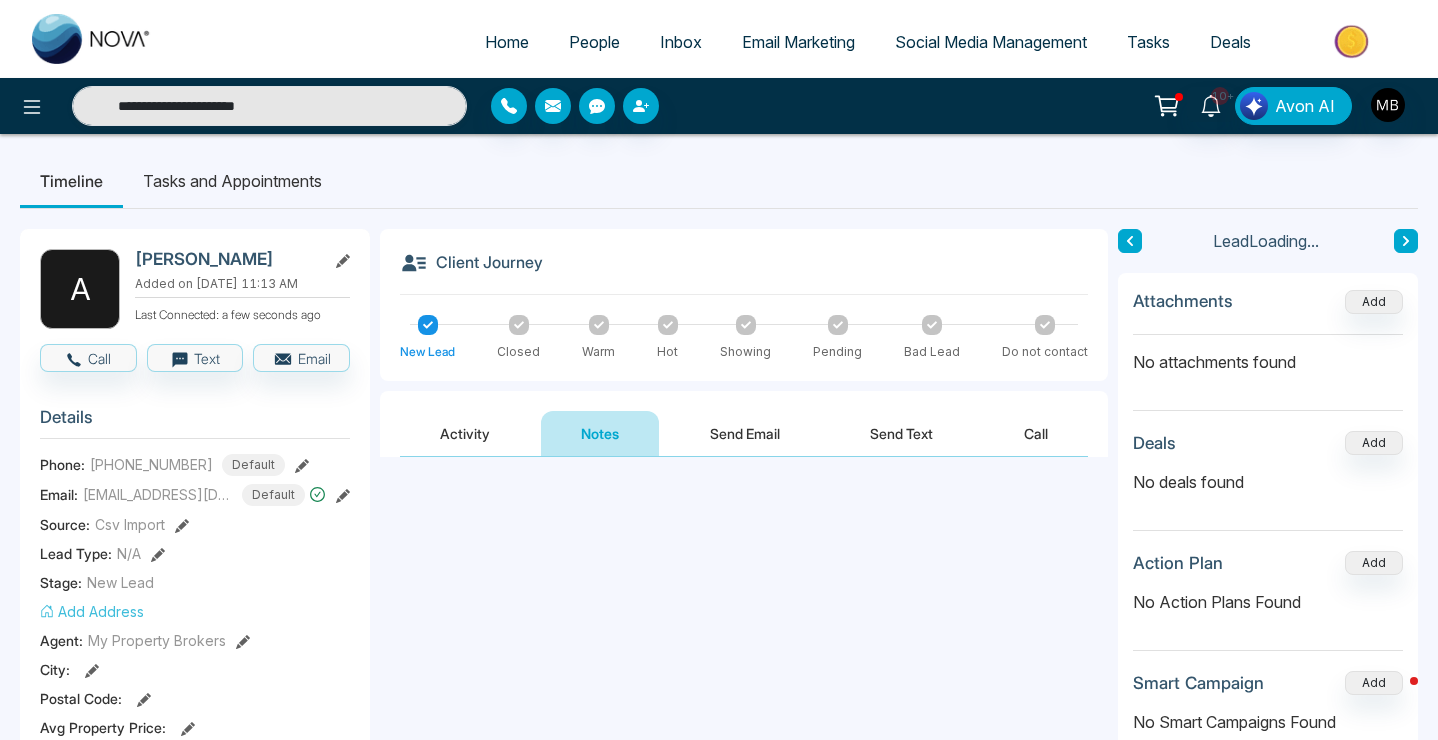 type 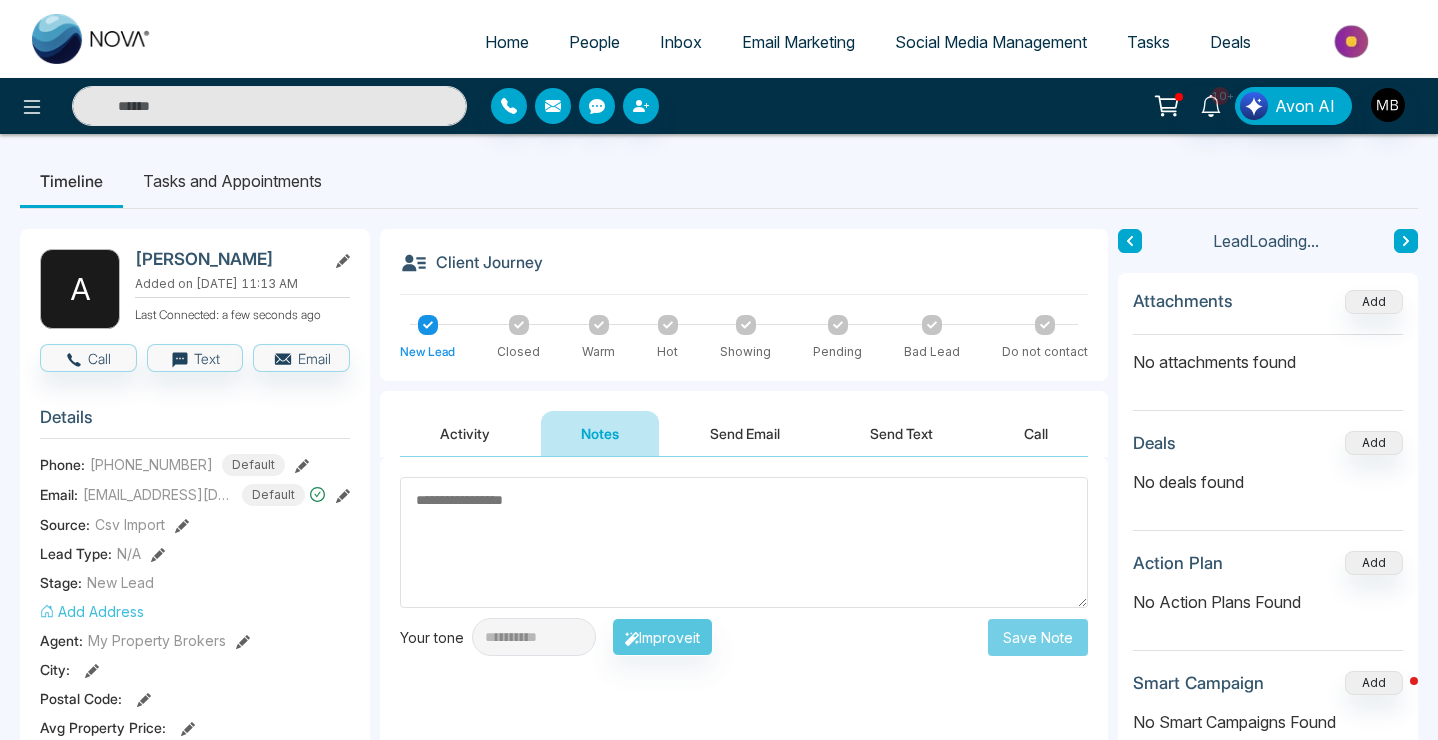 type on "**********" 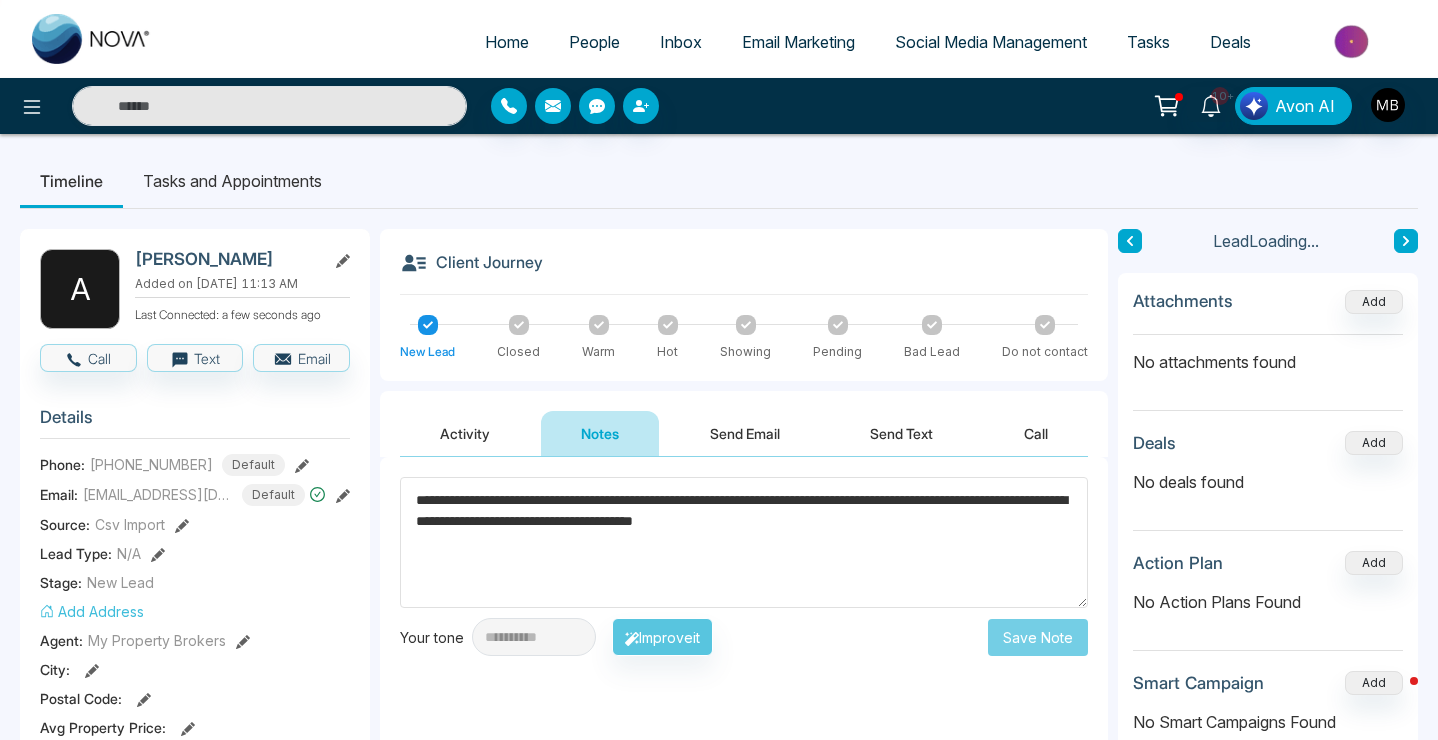 type on "**********" 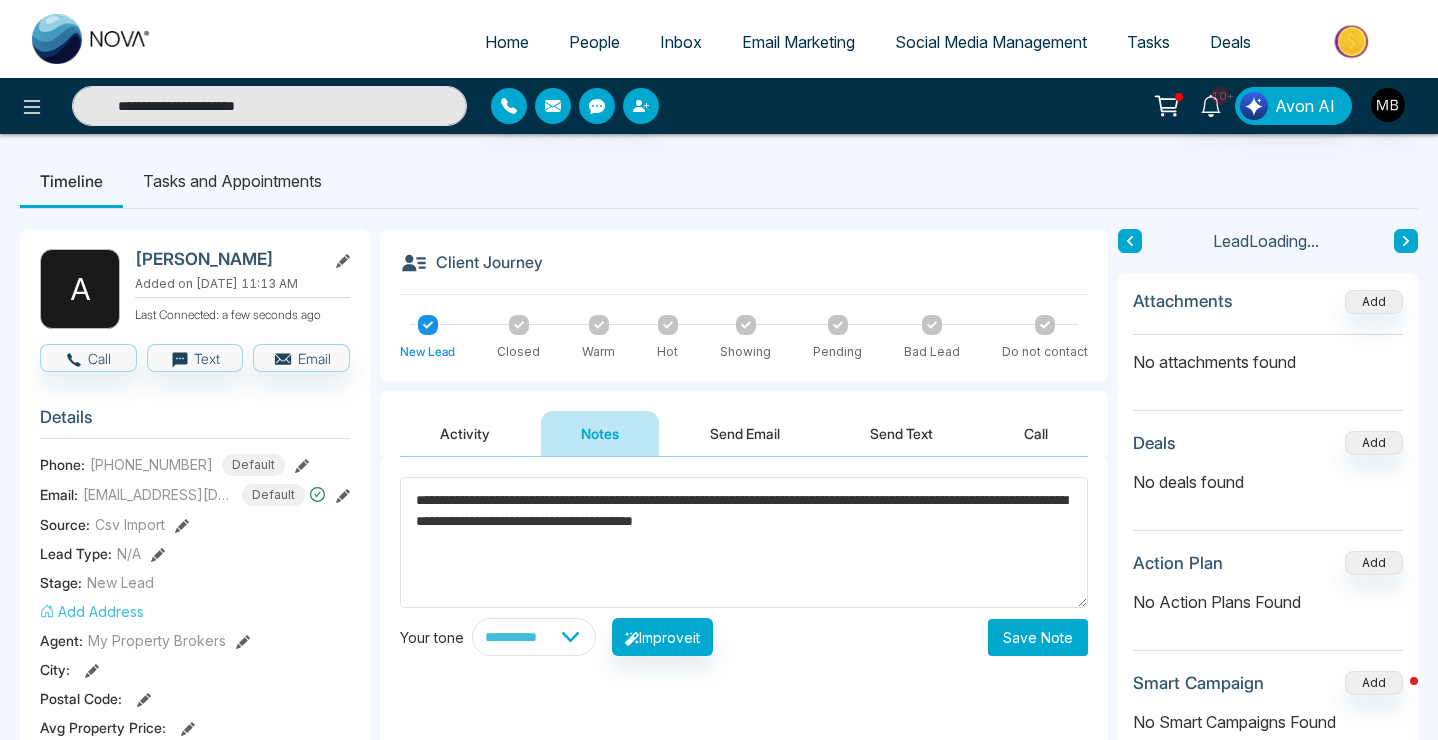 type on "**********" 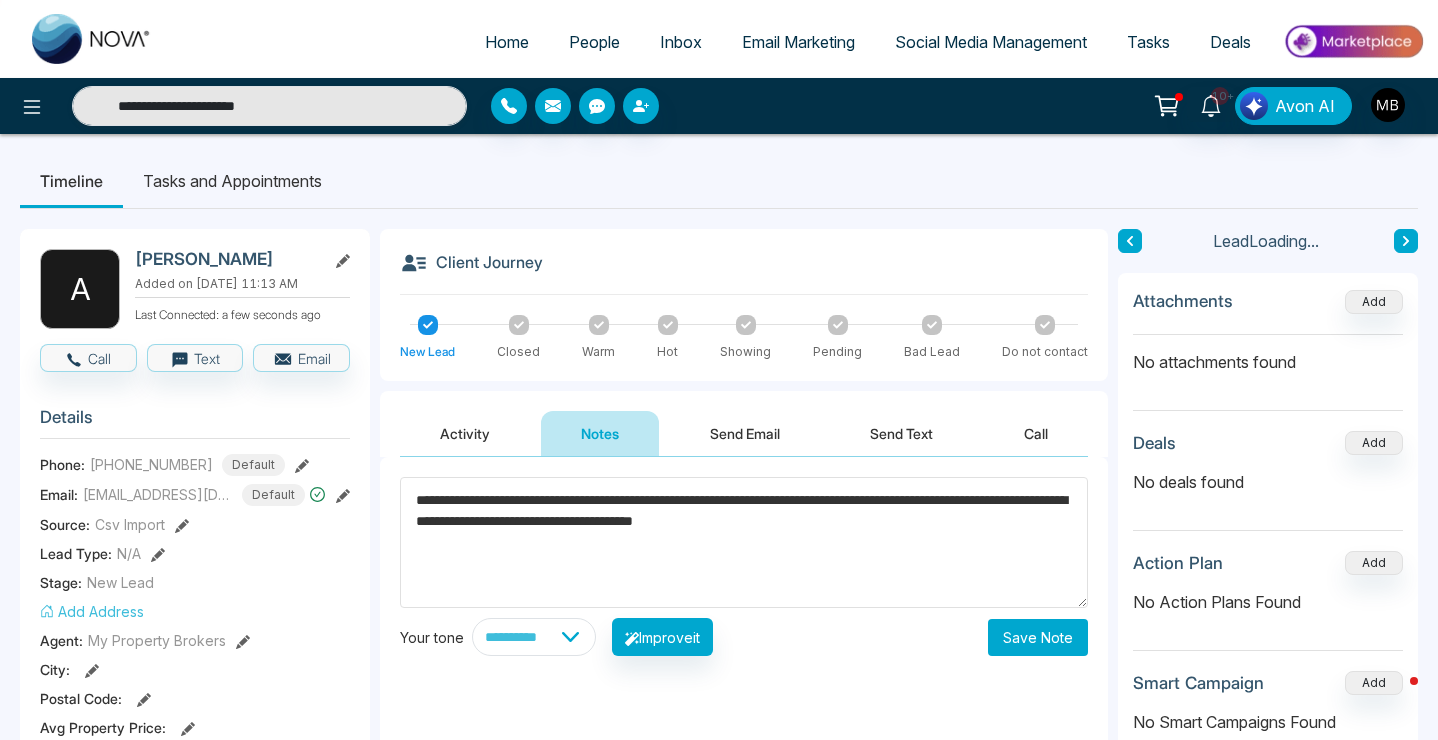 click on "Save Note" at bounding box center [1038, 637] 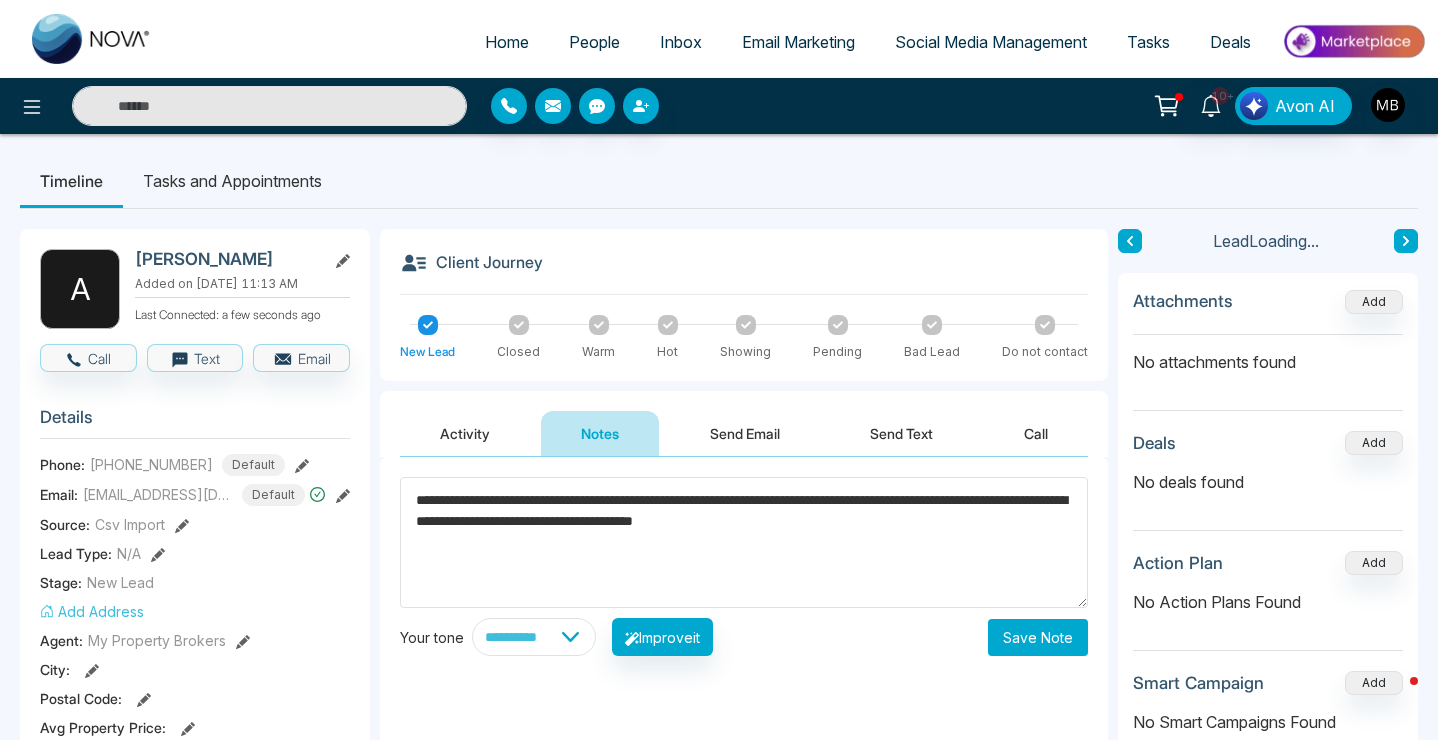 type on "**********" 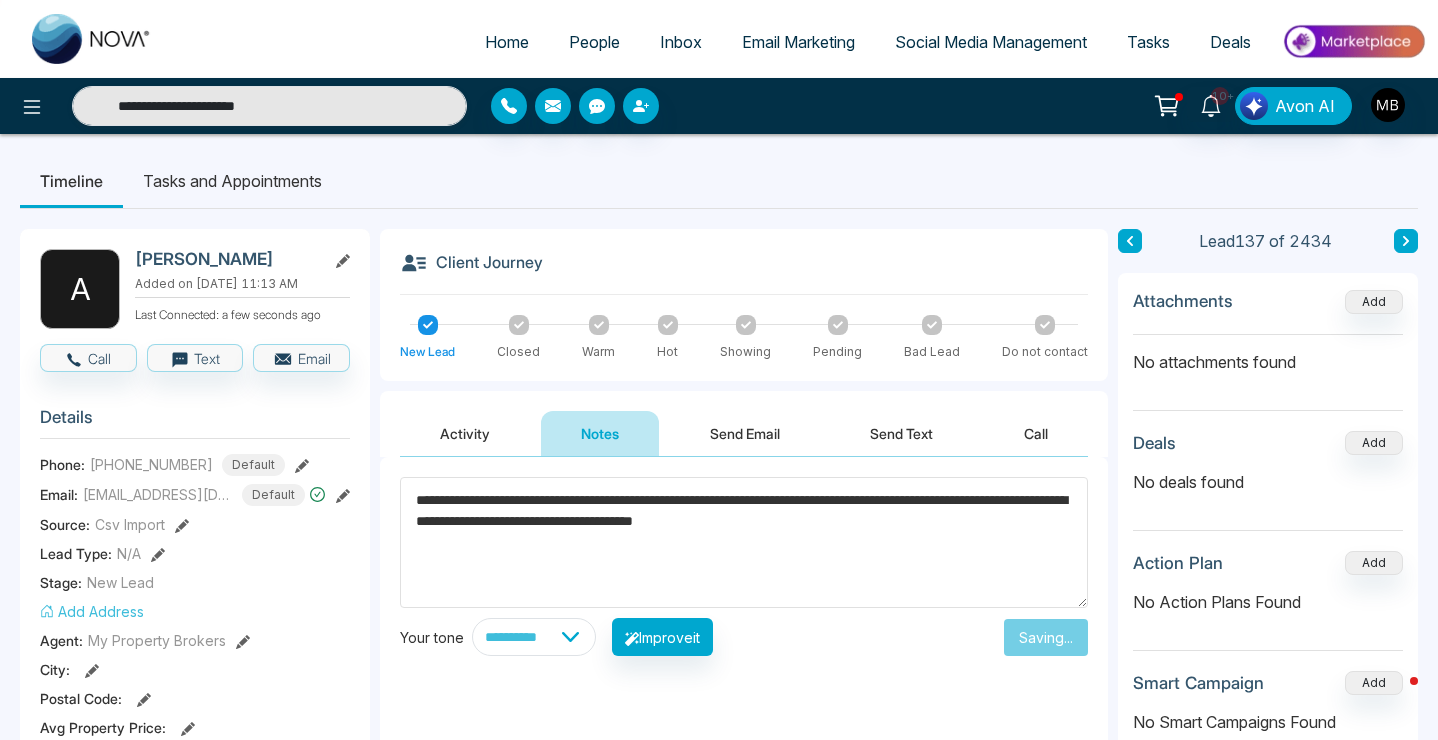 type 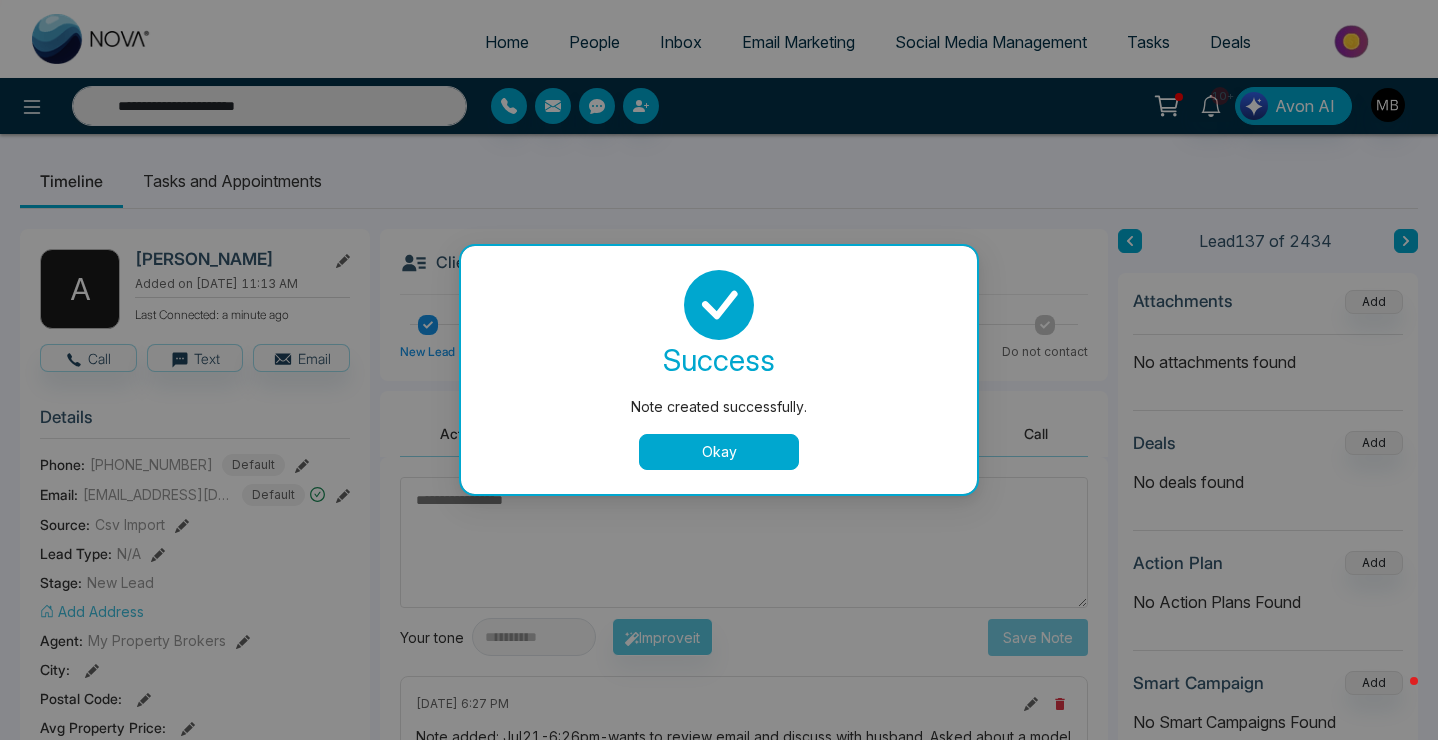 click on "Okay" at bounding box center [719, 452] 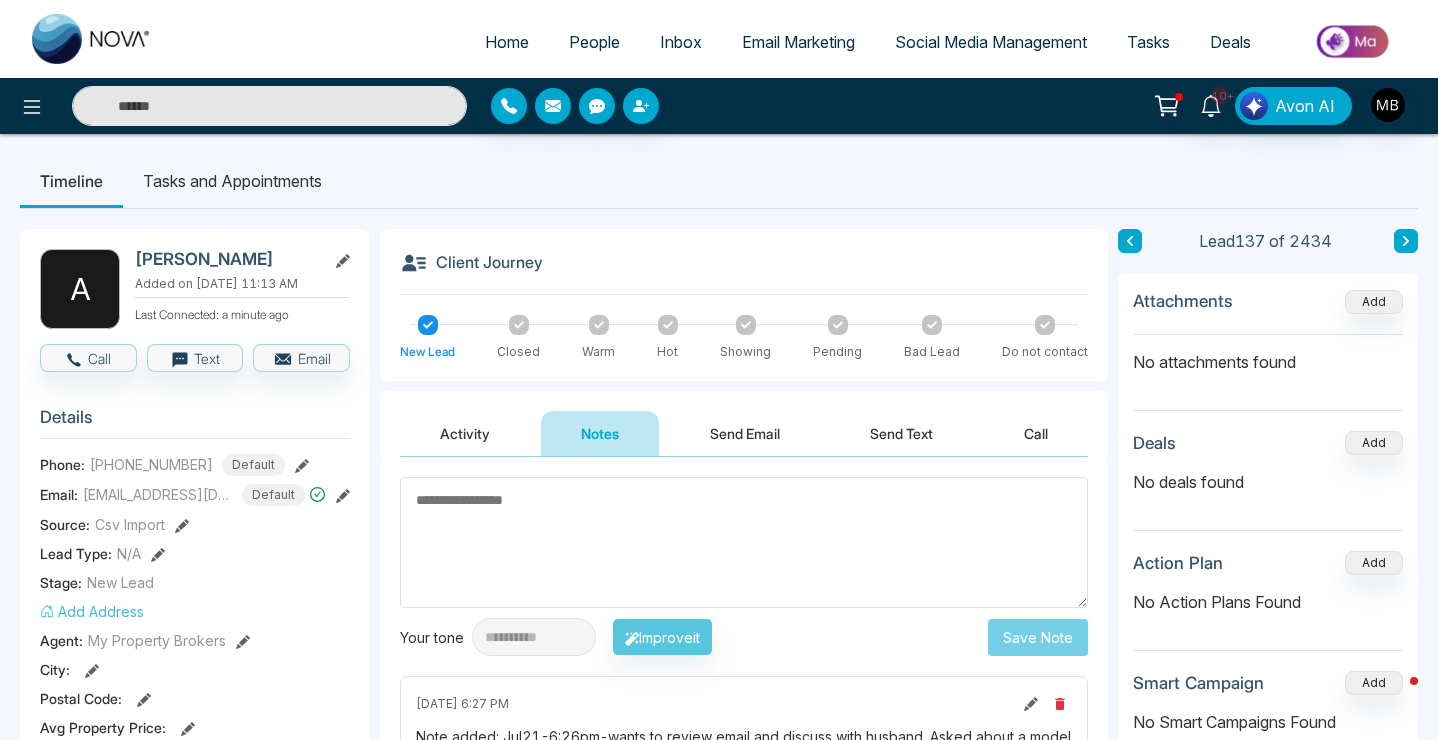 click at bounding box center (269, 106) 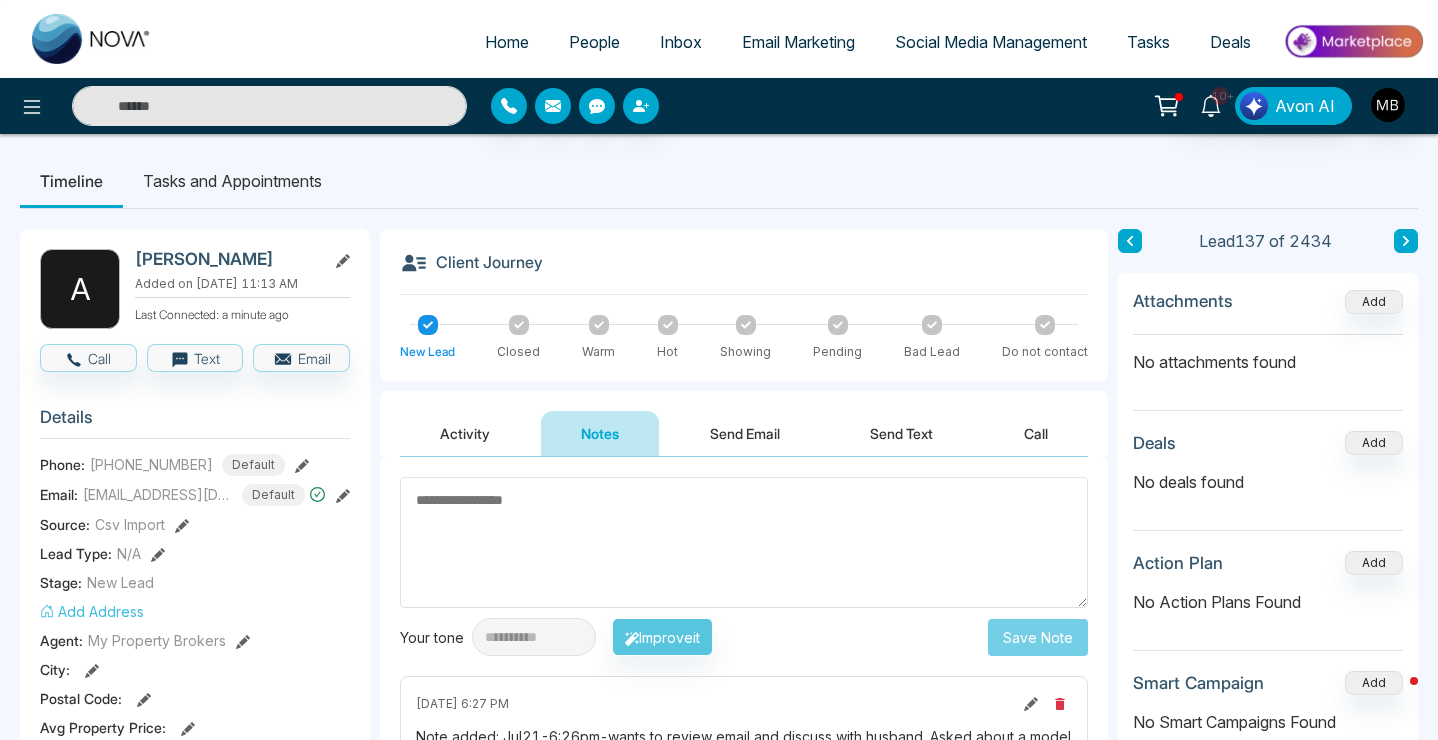 paste on "**********" 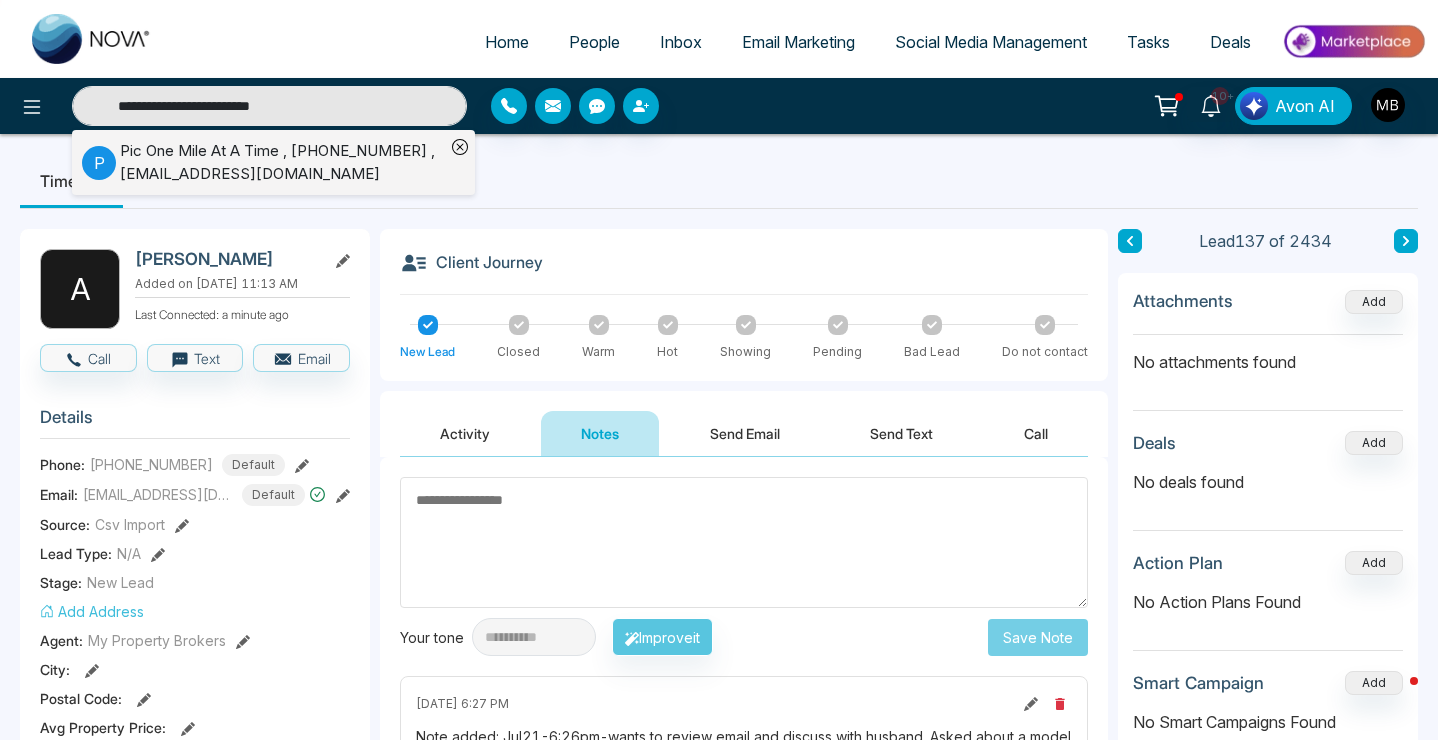 type on "**********" 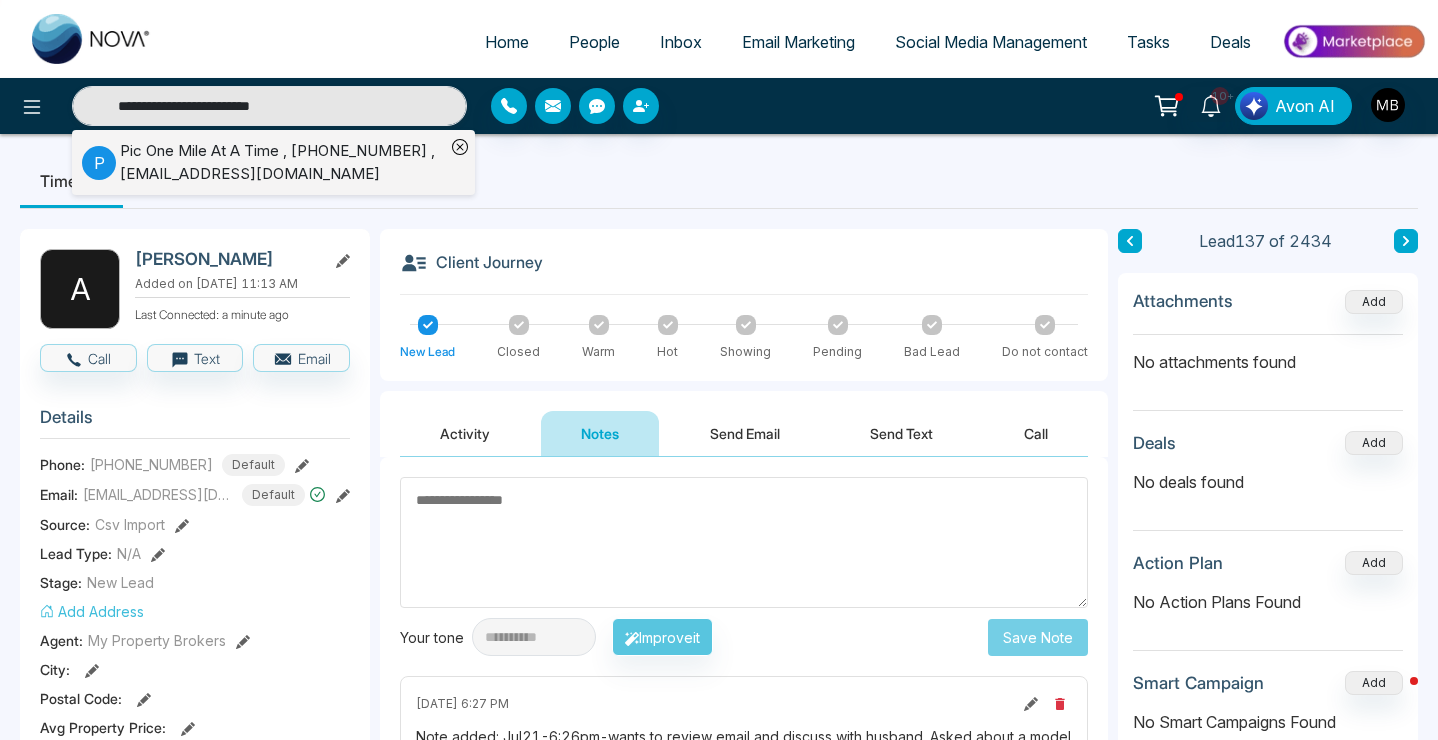 click on "Pic One Mile At A Time     , [PHONE_NUMBER]   , [EMAIL_ADDRESS][DOMAIN_NAME]" at bounding box center [282, 162] 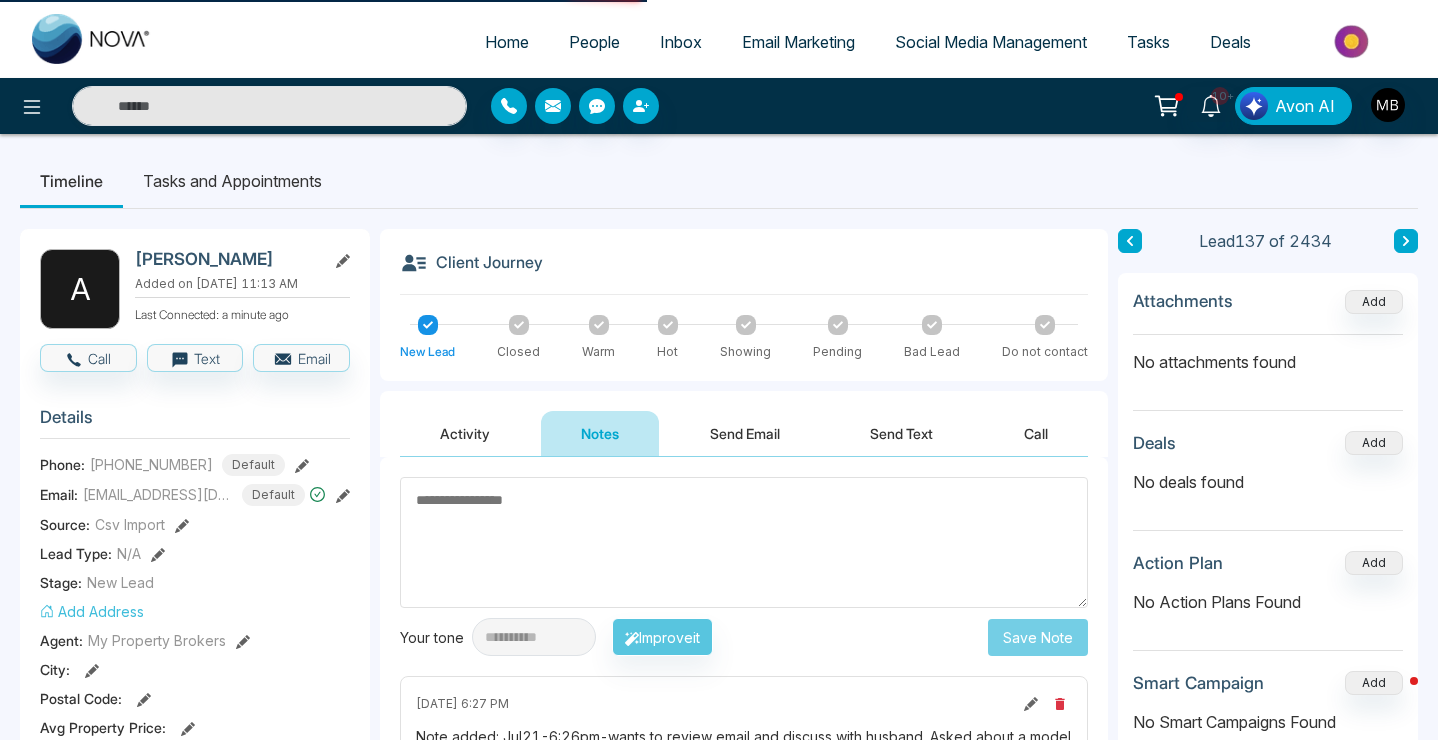 type on "**********" 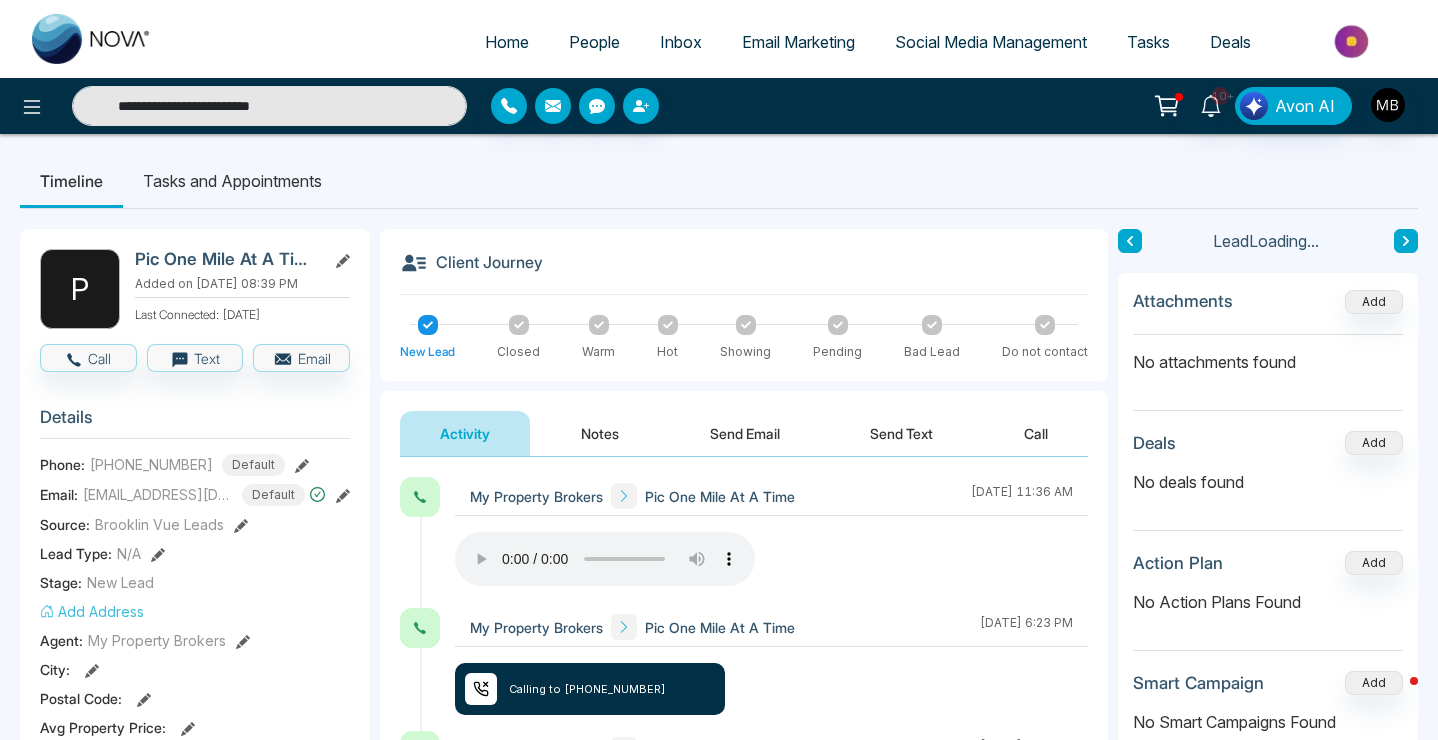 scroll, scrollTop: 0, scrollLeft: 0, axis: both 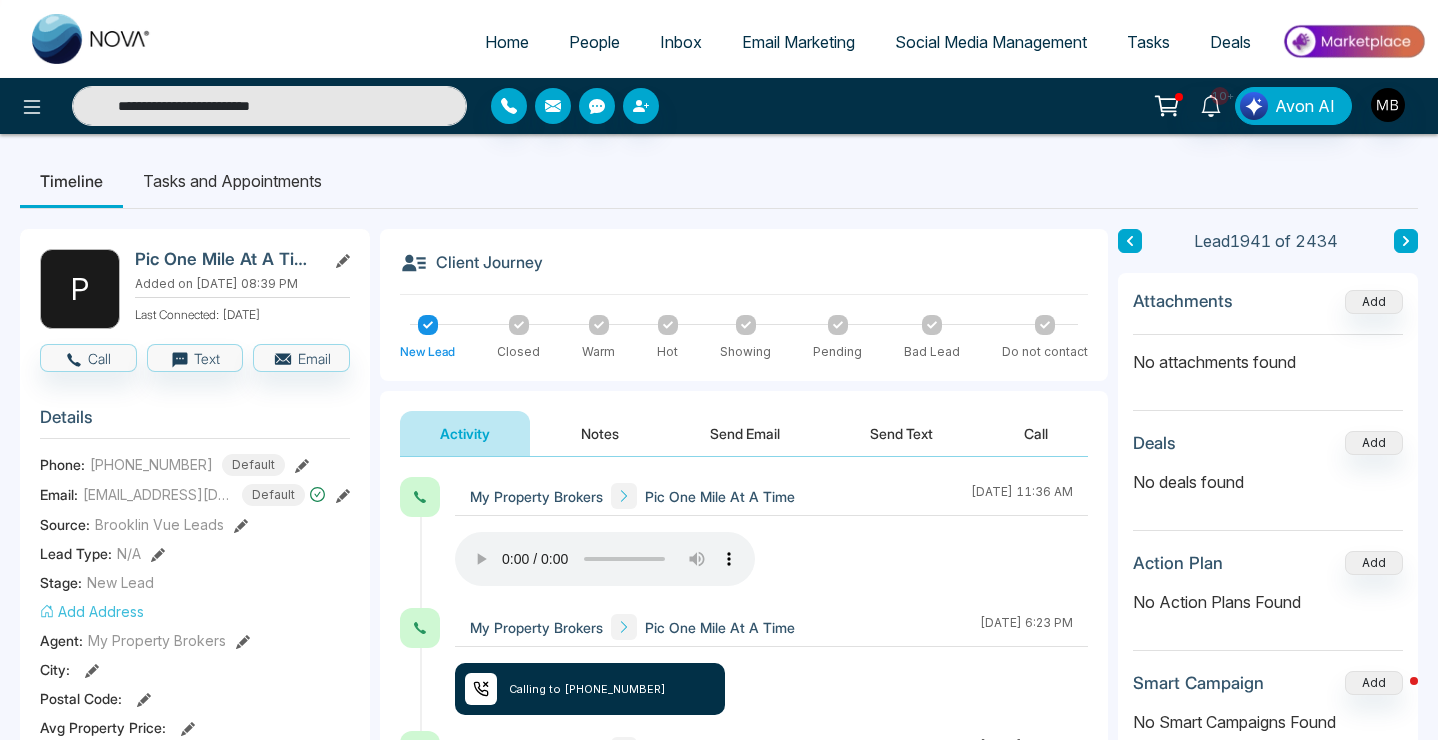 click on "**********" at bounding box center (269, 106) 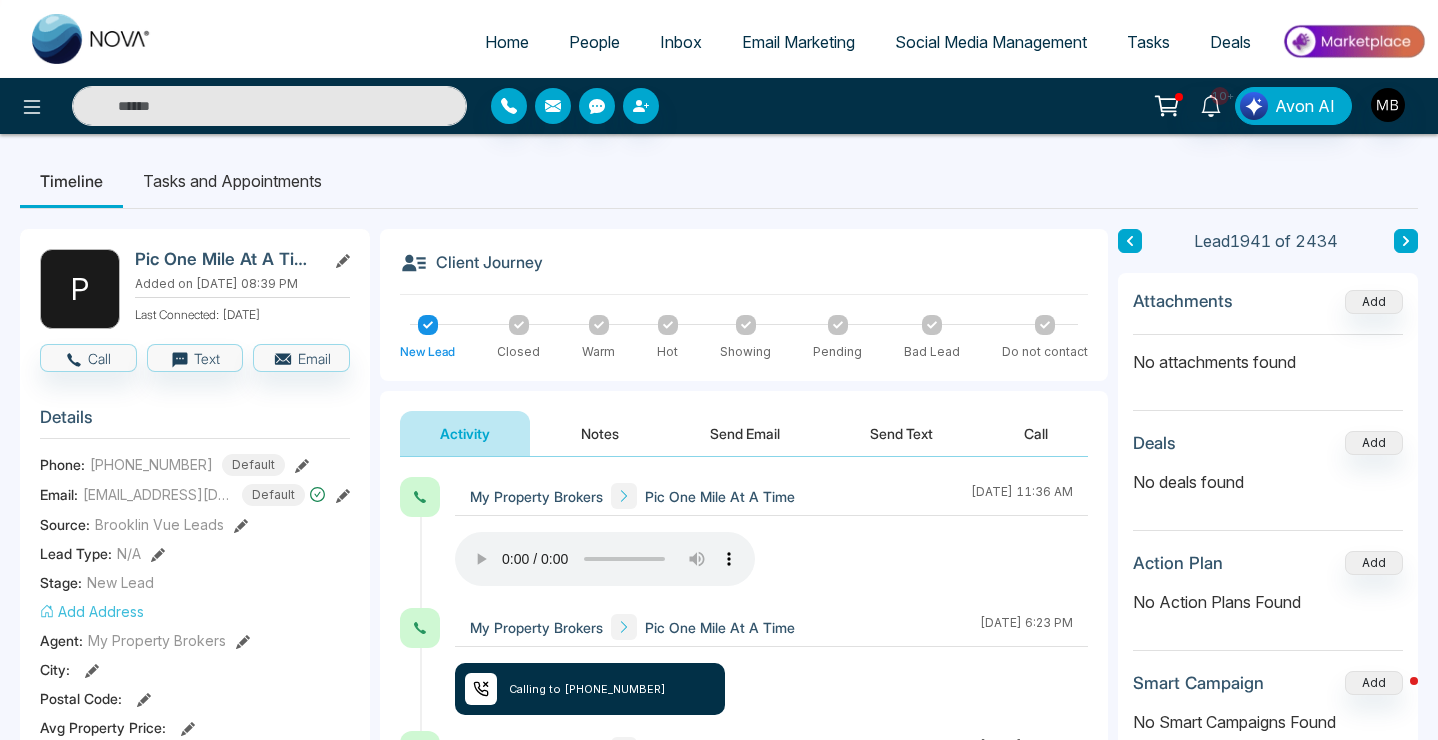 paste on "**********" 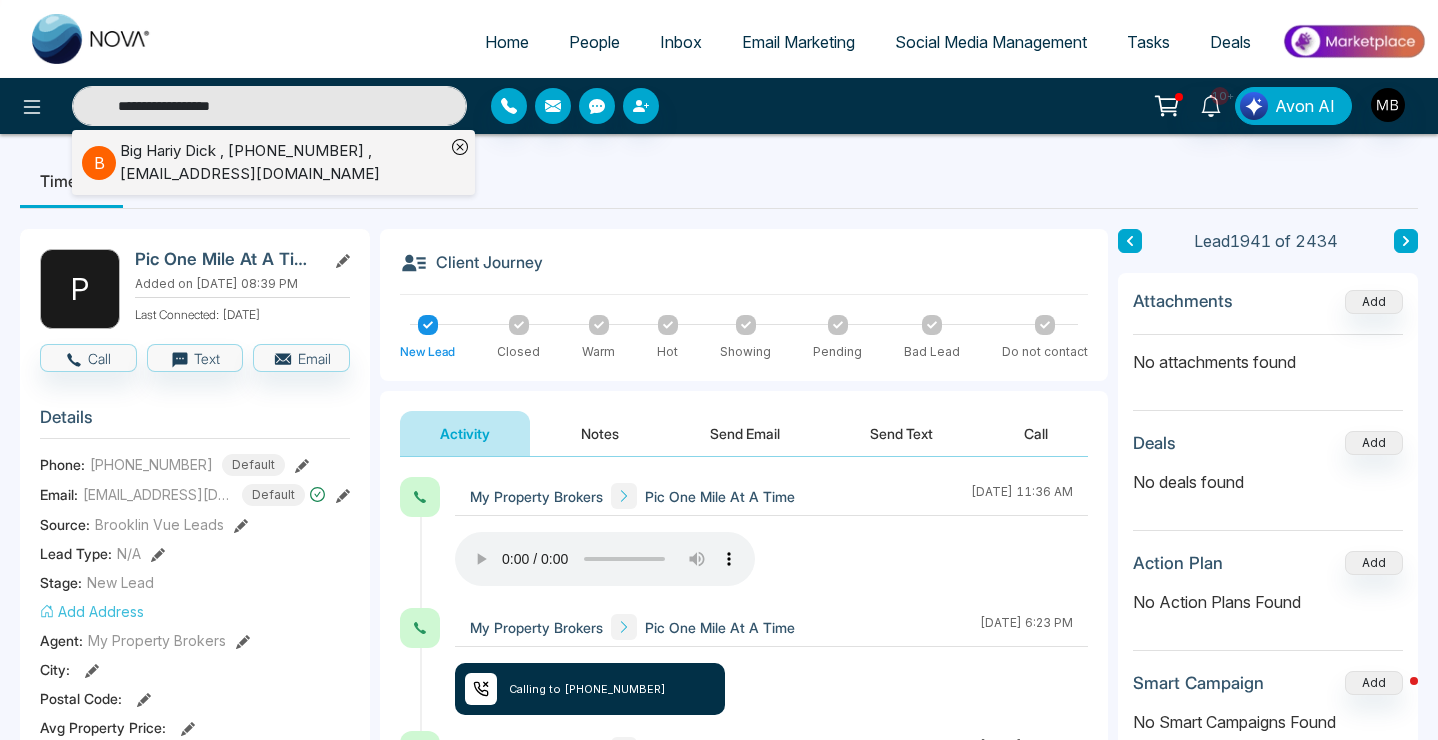 type on "**********" 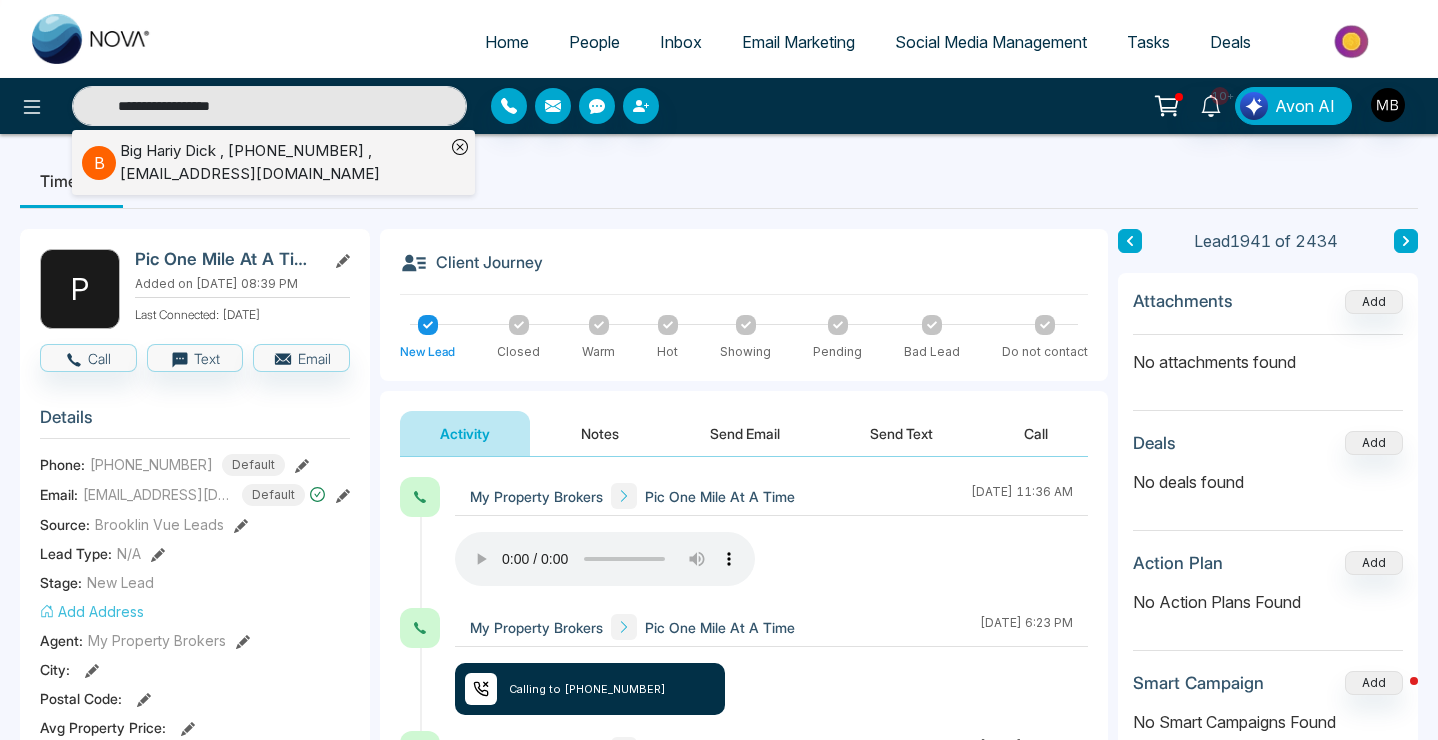 click on "Big Hariy Dick     , [PHONE_NUMBER]   , [EMAIL_ADDRESS][DOMAIN_NAME]" at bounding box center (282, 162) 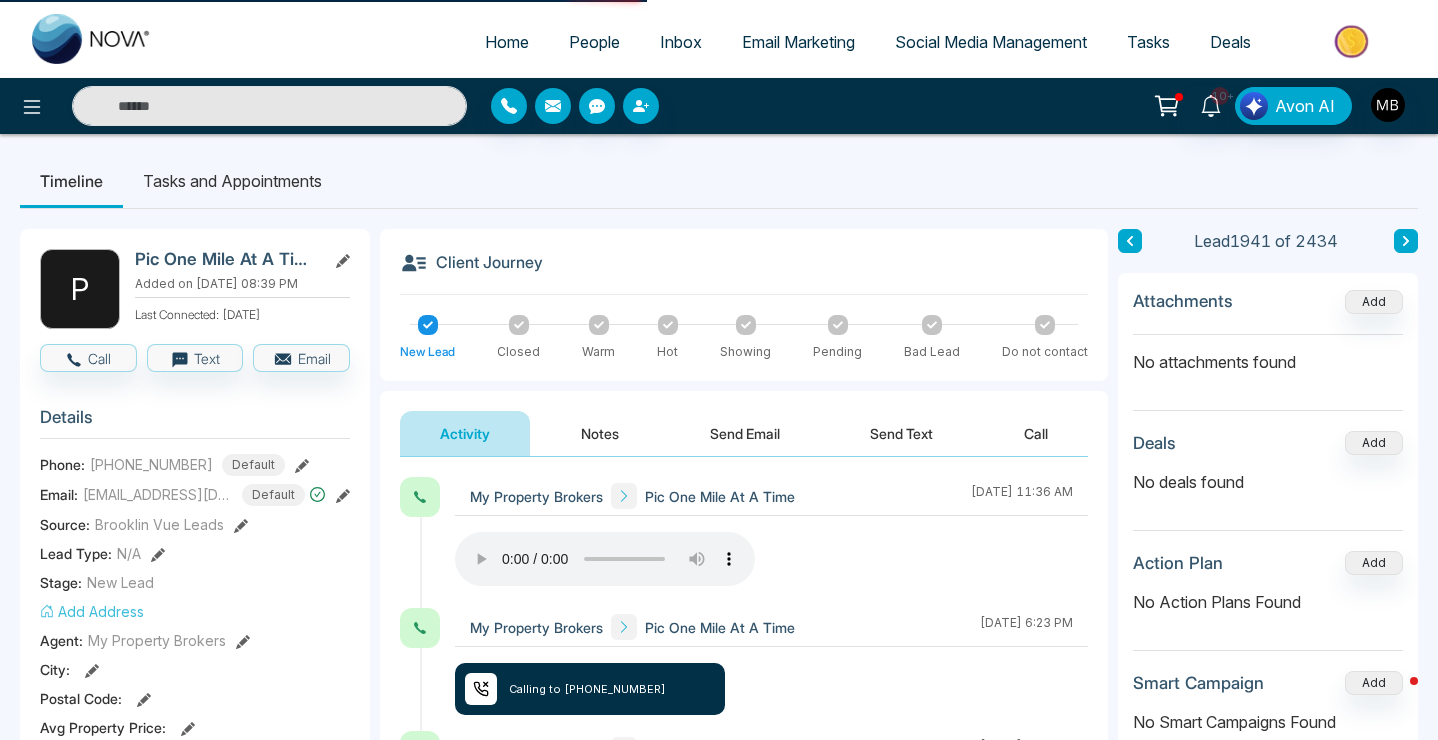 type on "**********" 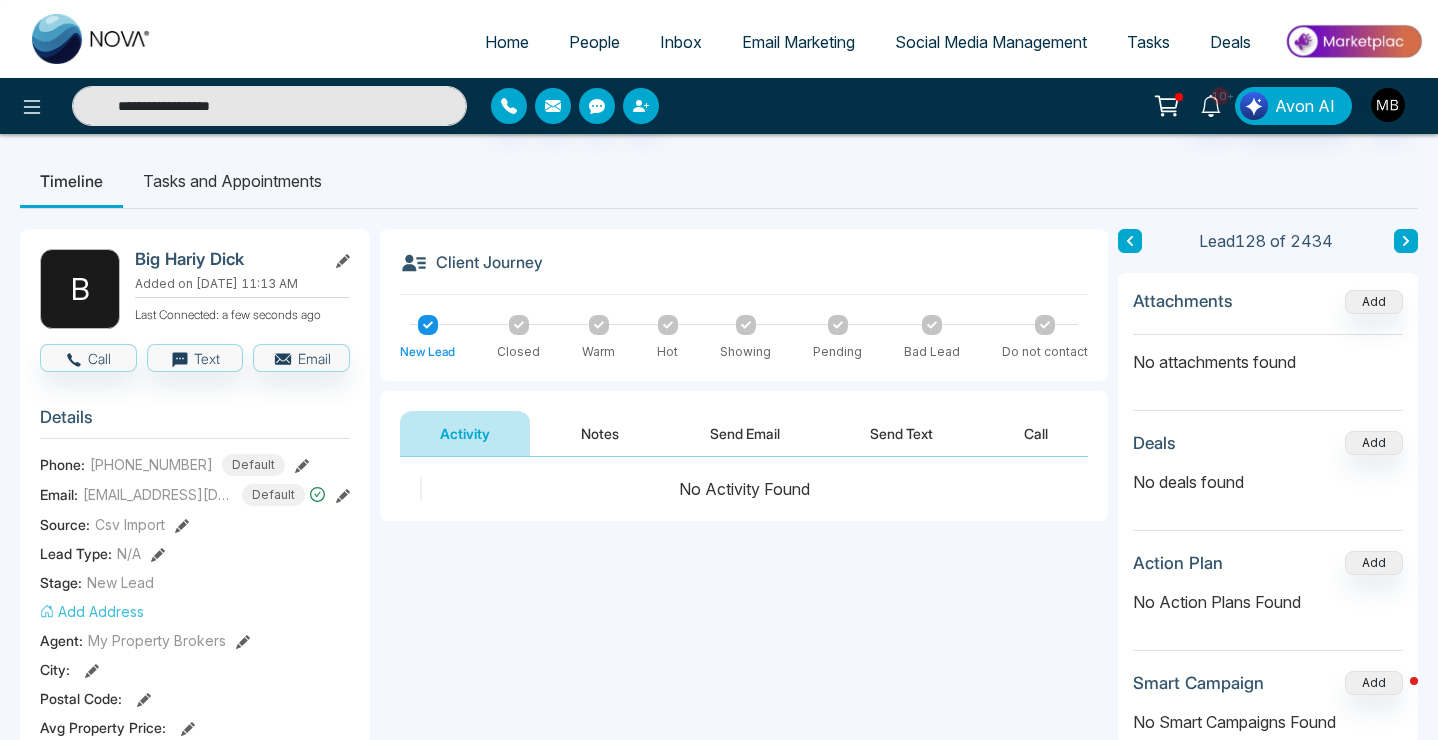 click on "Notes" at bounding box center [600, 433] 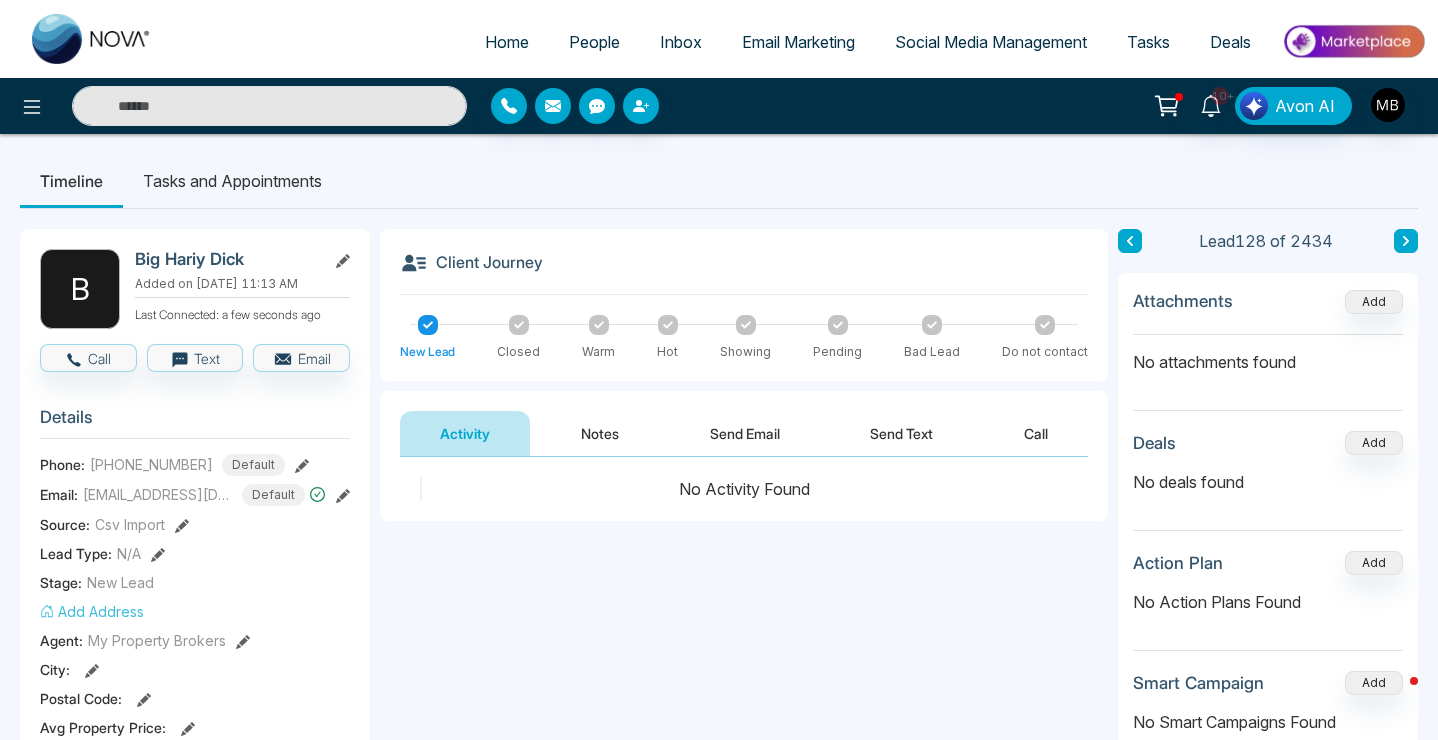 type on "**********" 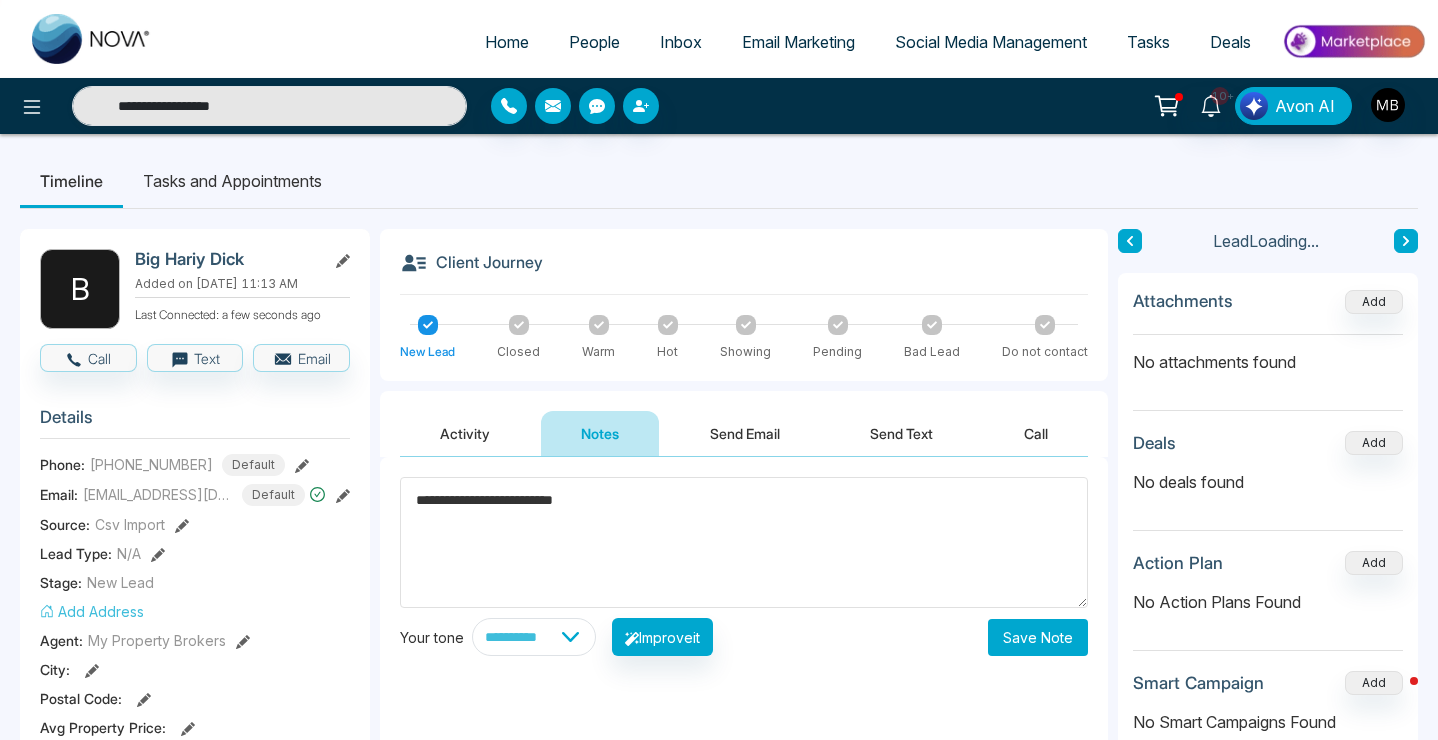 type on "**********" 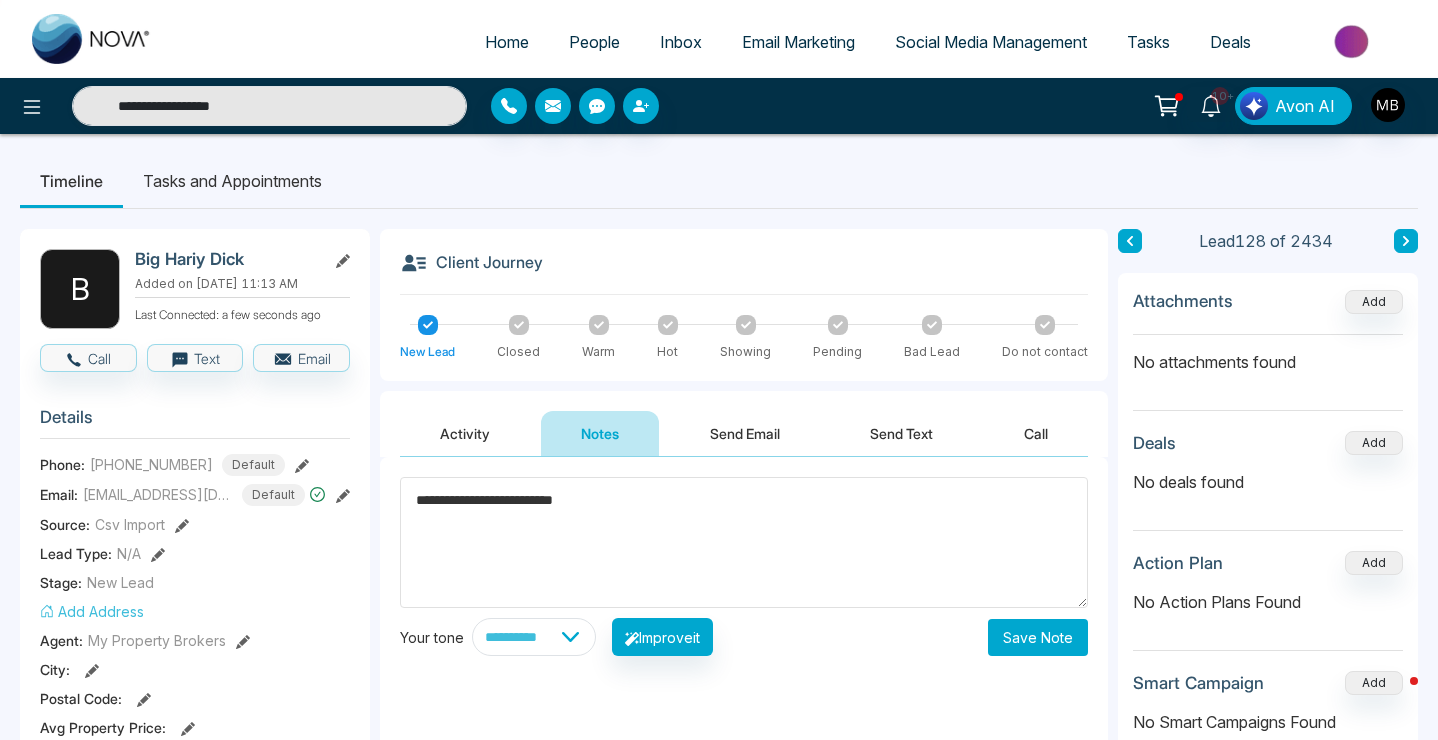 click on "Save Note" at bounding box center (1038, 637) 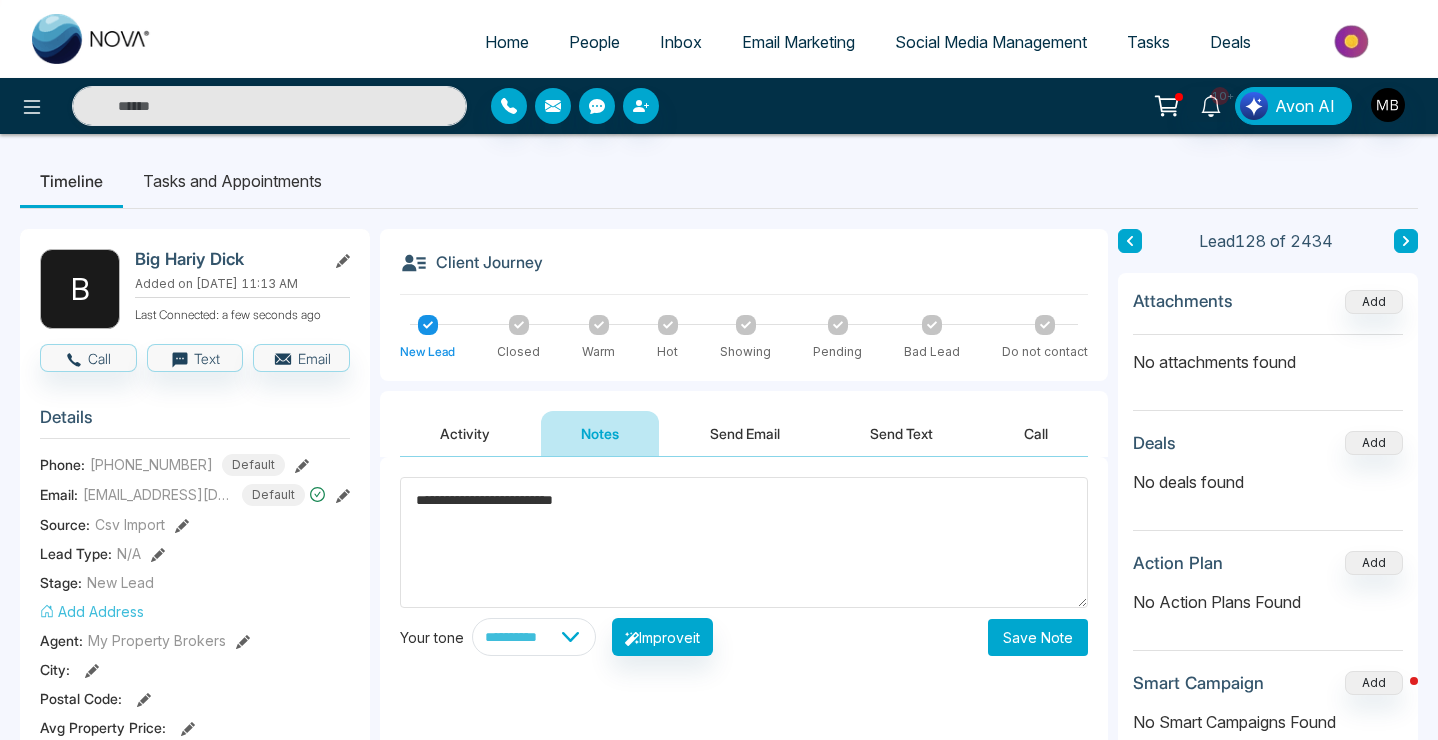 type on "**********" 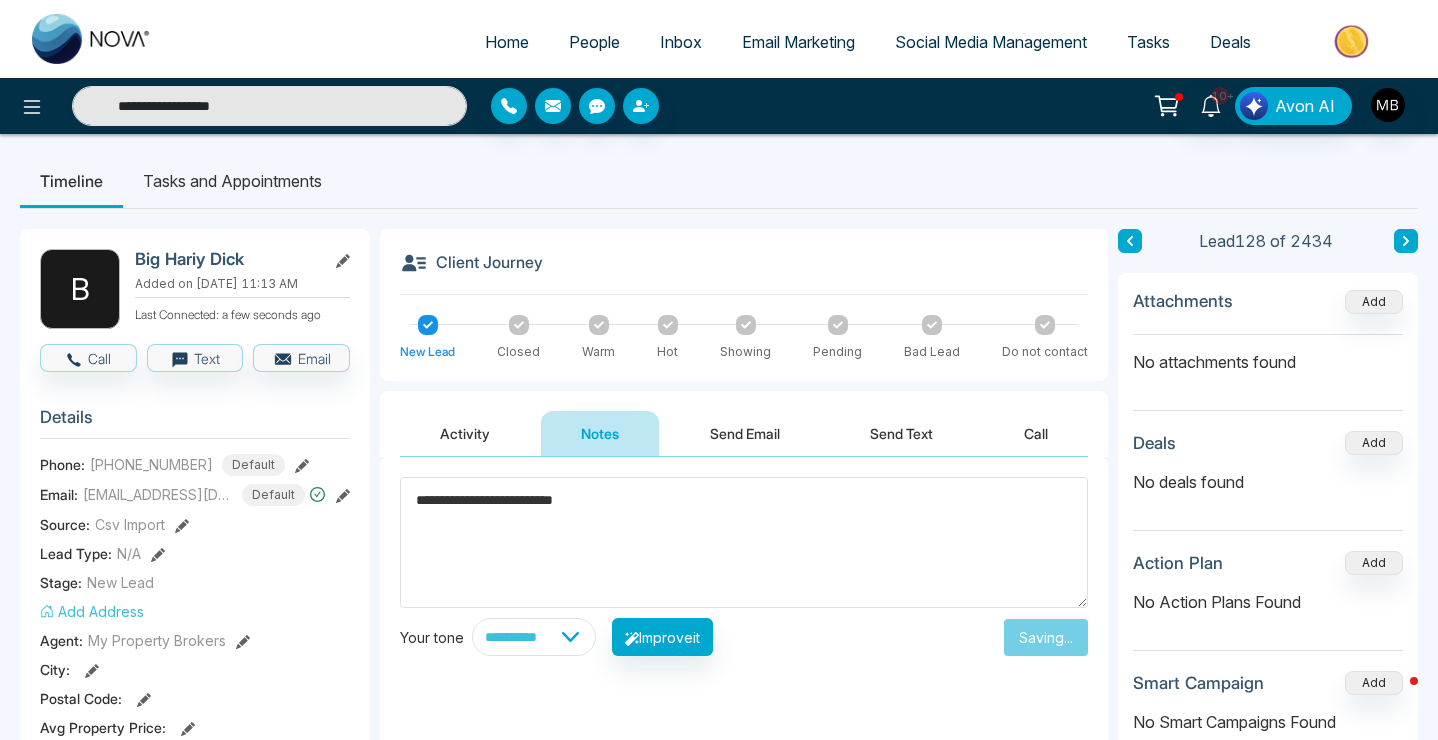 type 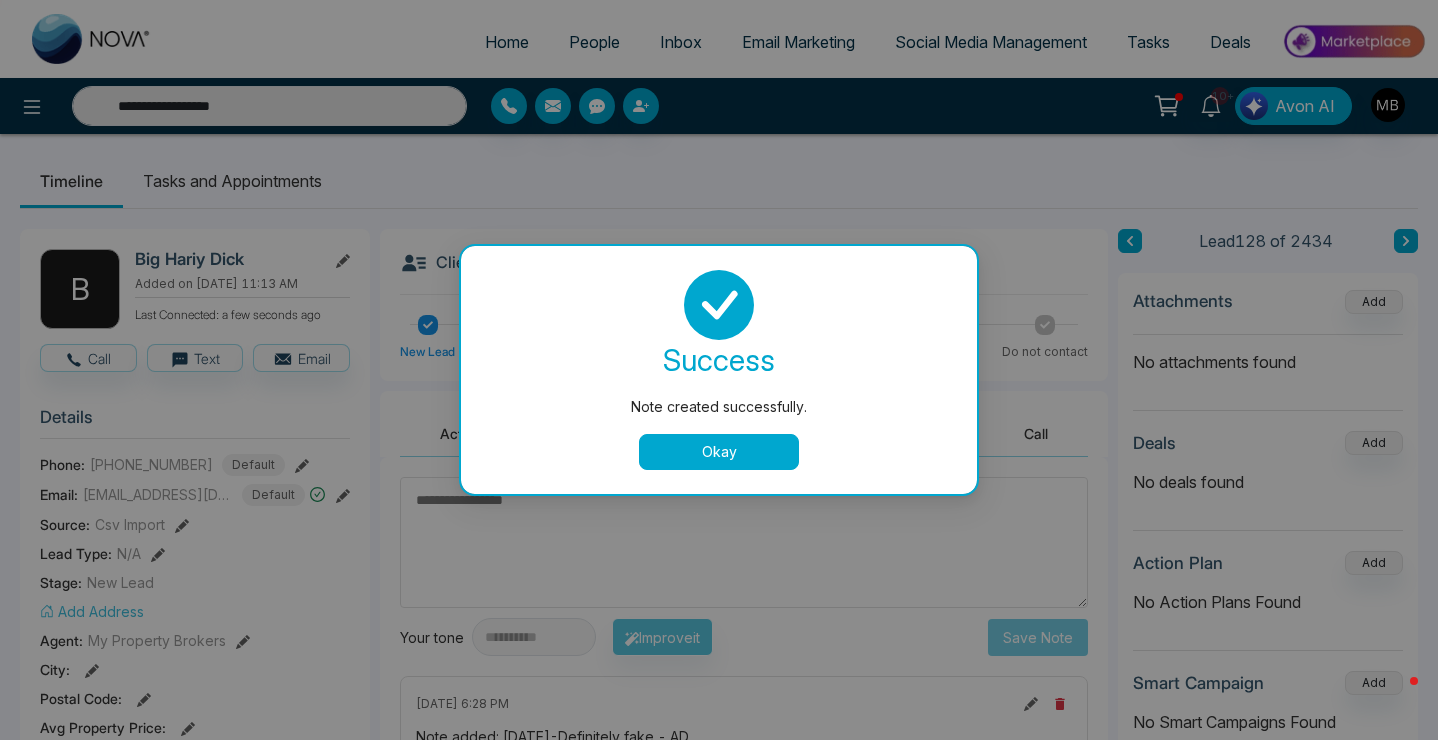 click on "Okay" at bounding box center [719, 452] 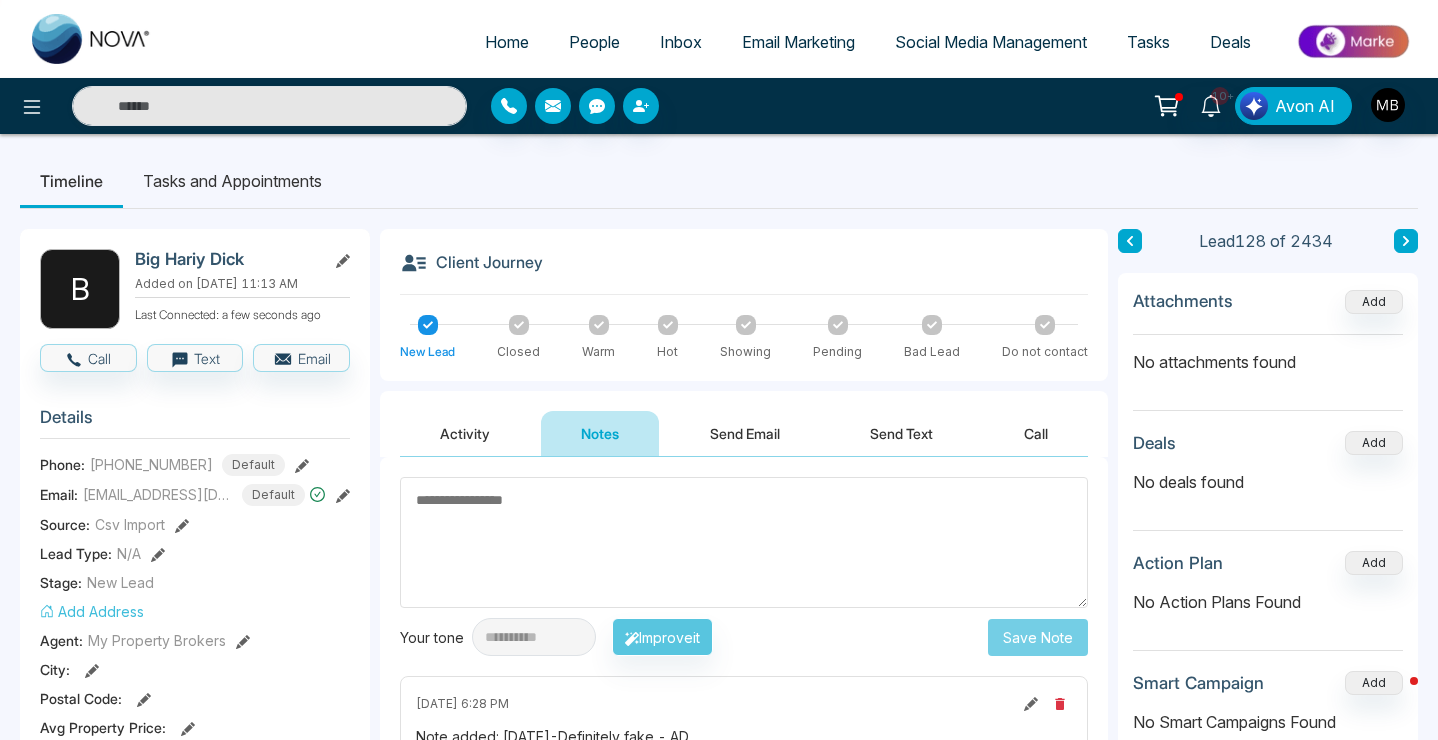 click 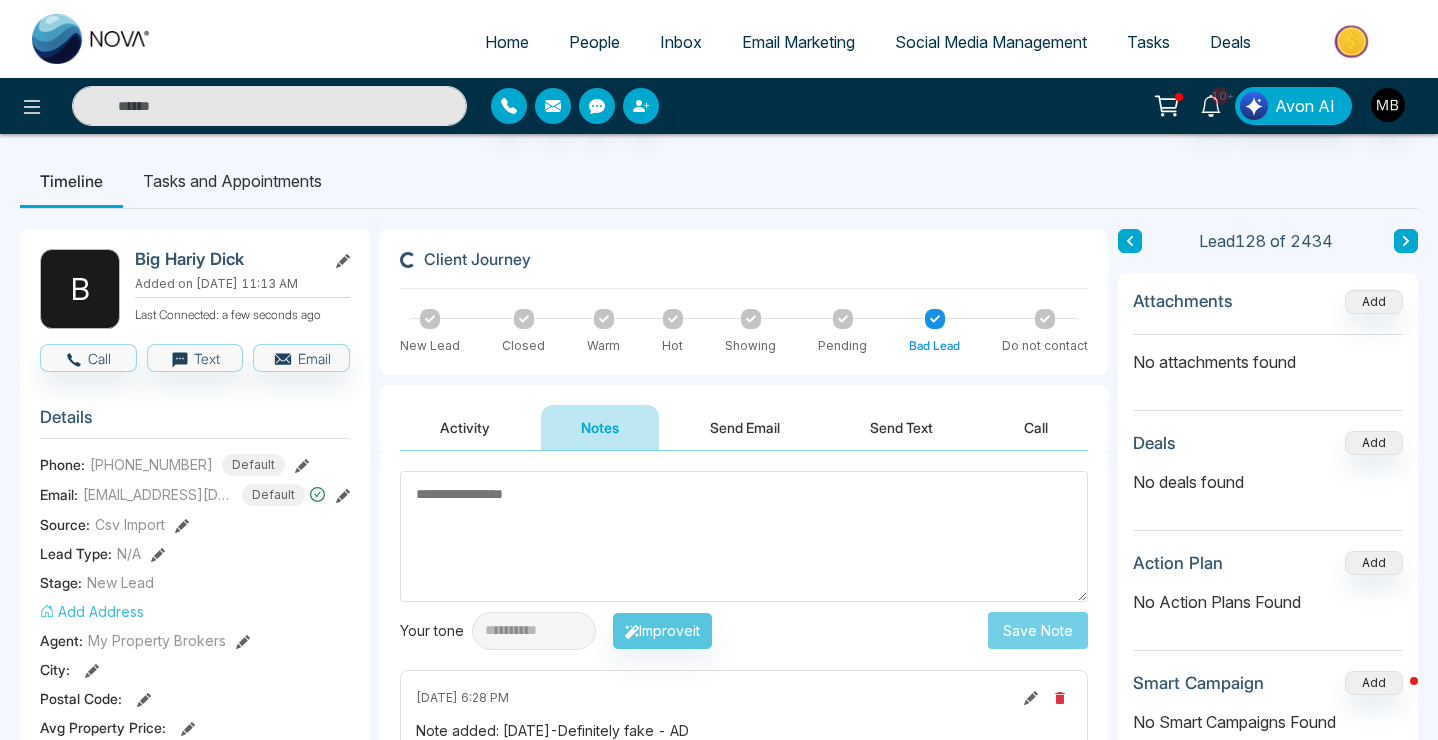 type on "**********" 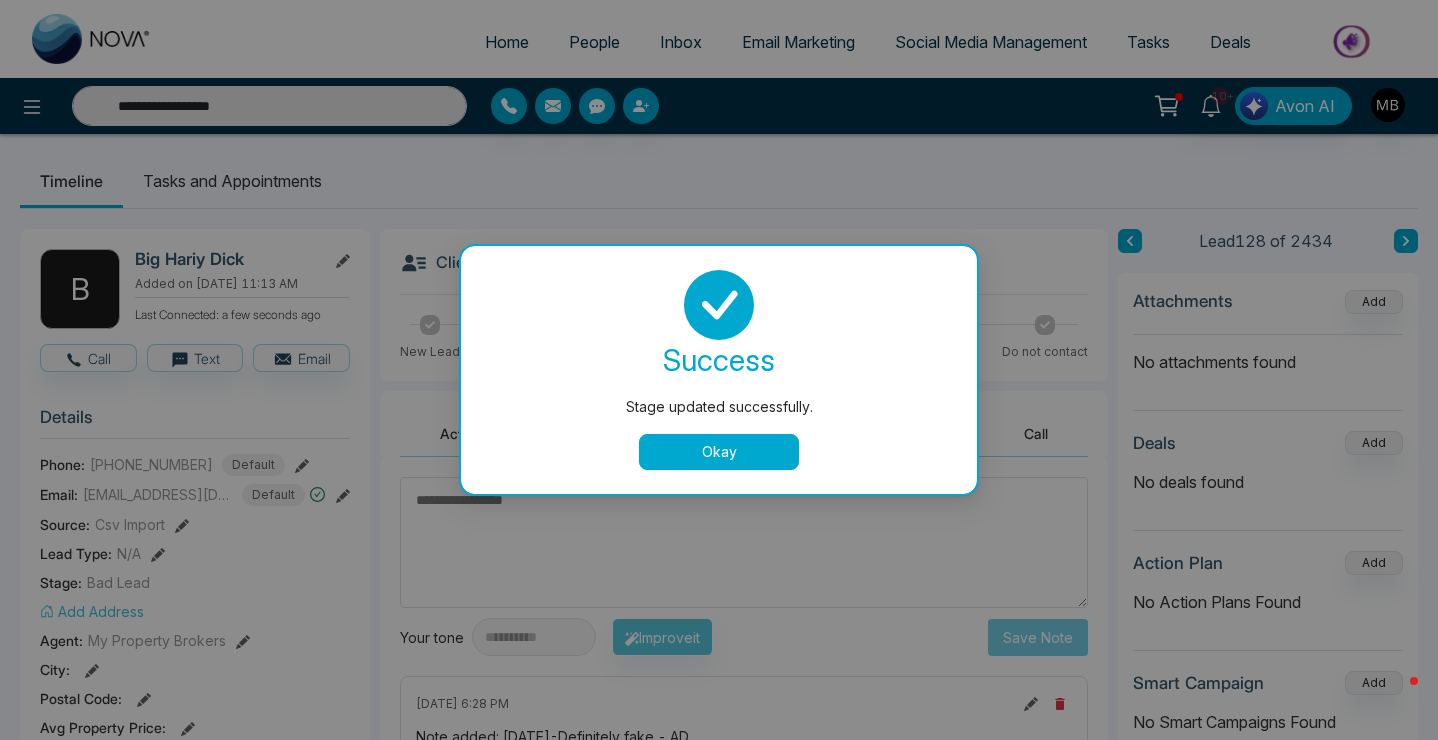 click on "Okay" at bounding box center (719, 452) 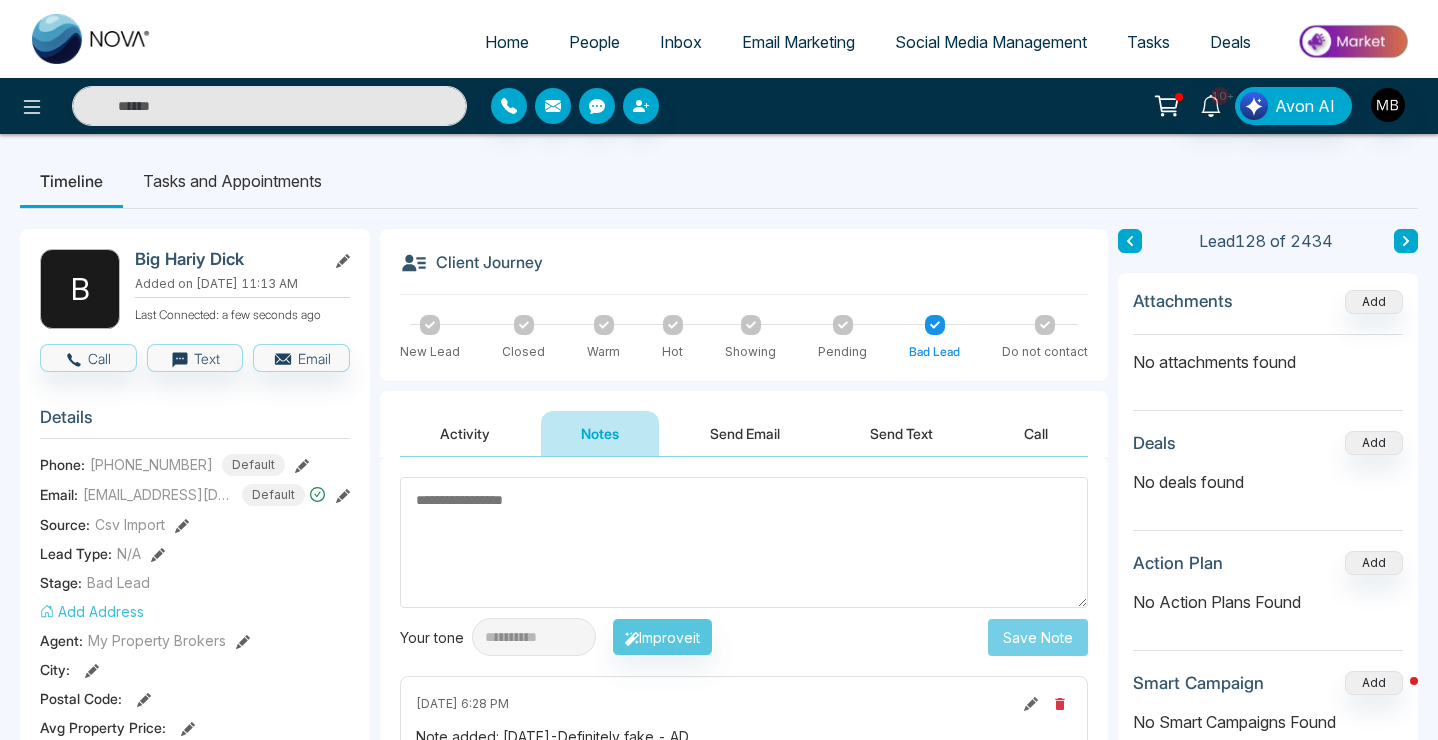 type on "**********" 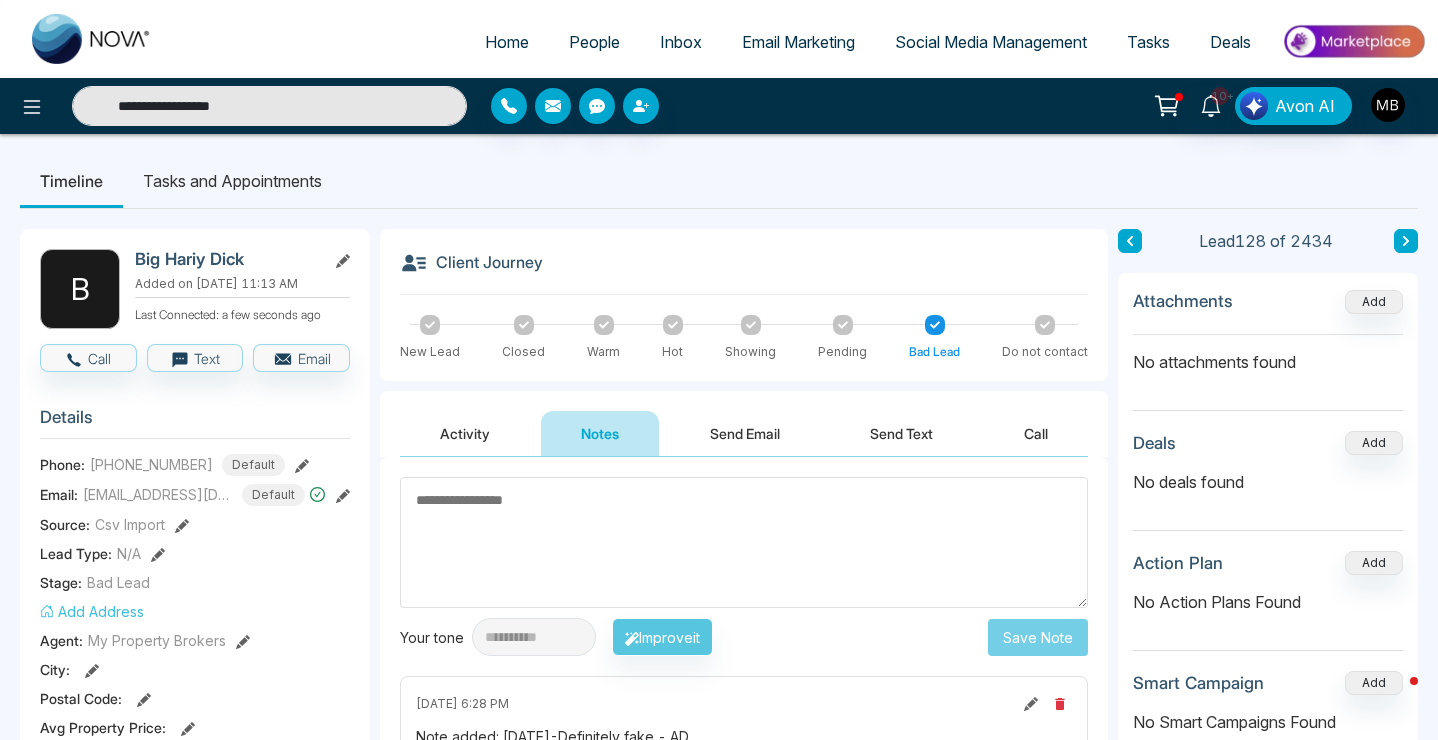 click on "**********" at bounding box center [269, 106] 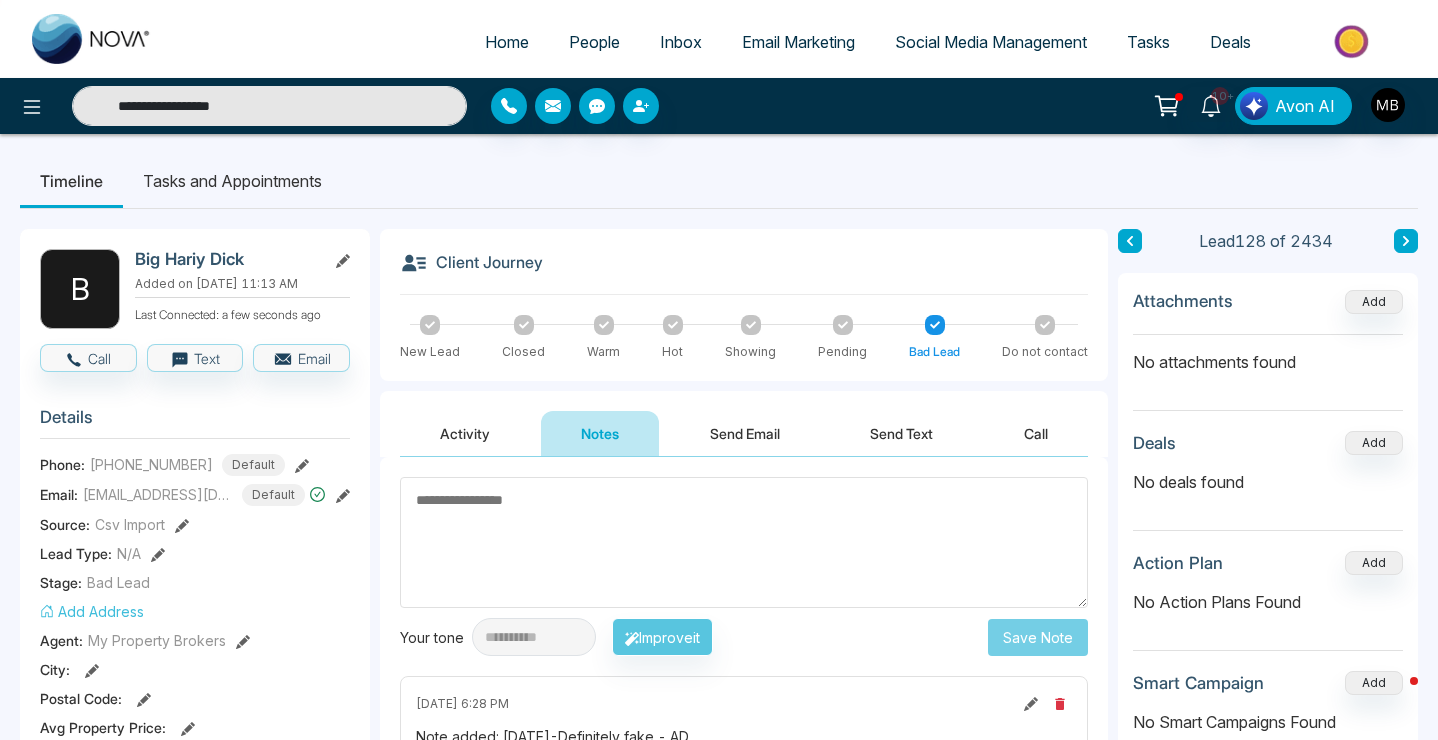 paste on "**********" 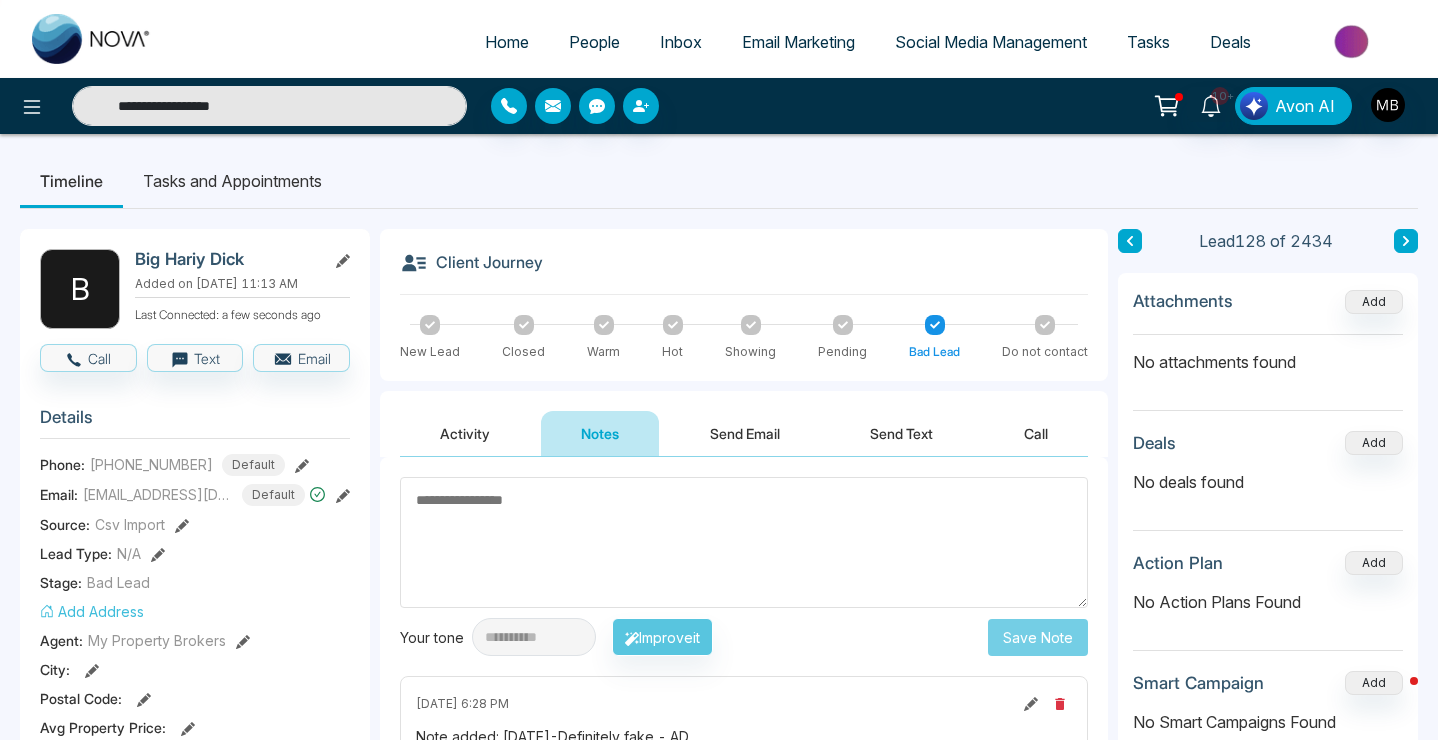 type on "**********" 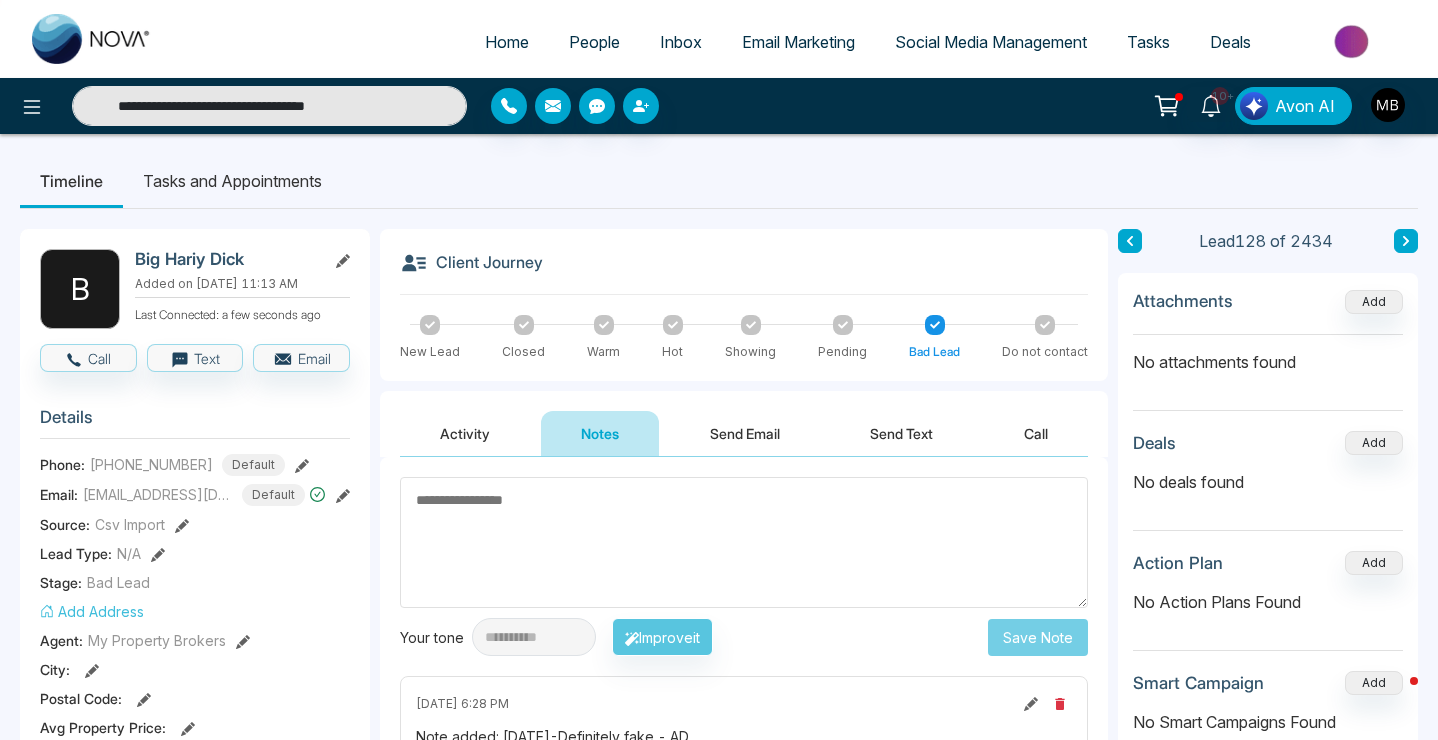 click on "**********" at bounding box center [269, 106] 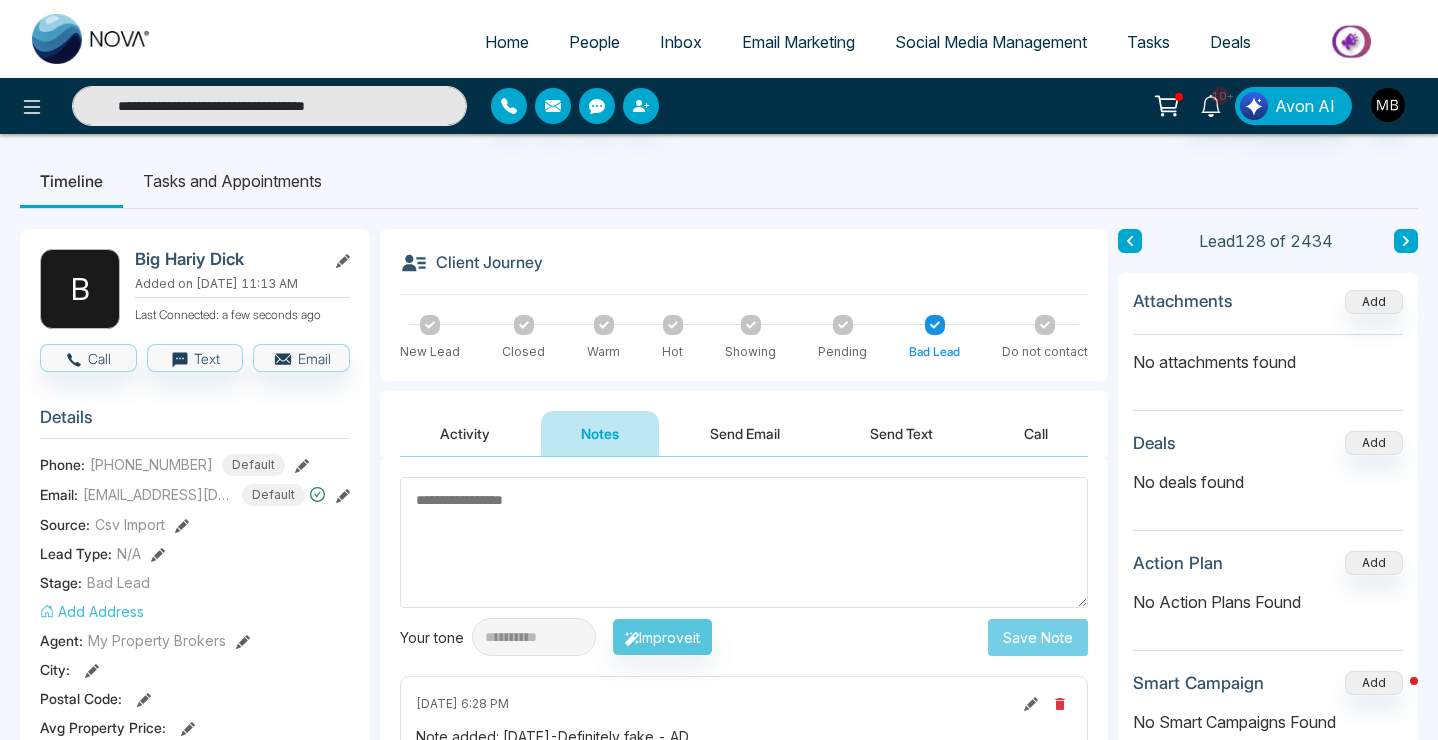 paste on "**********" 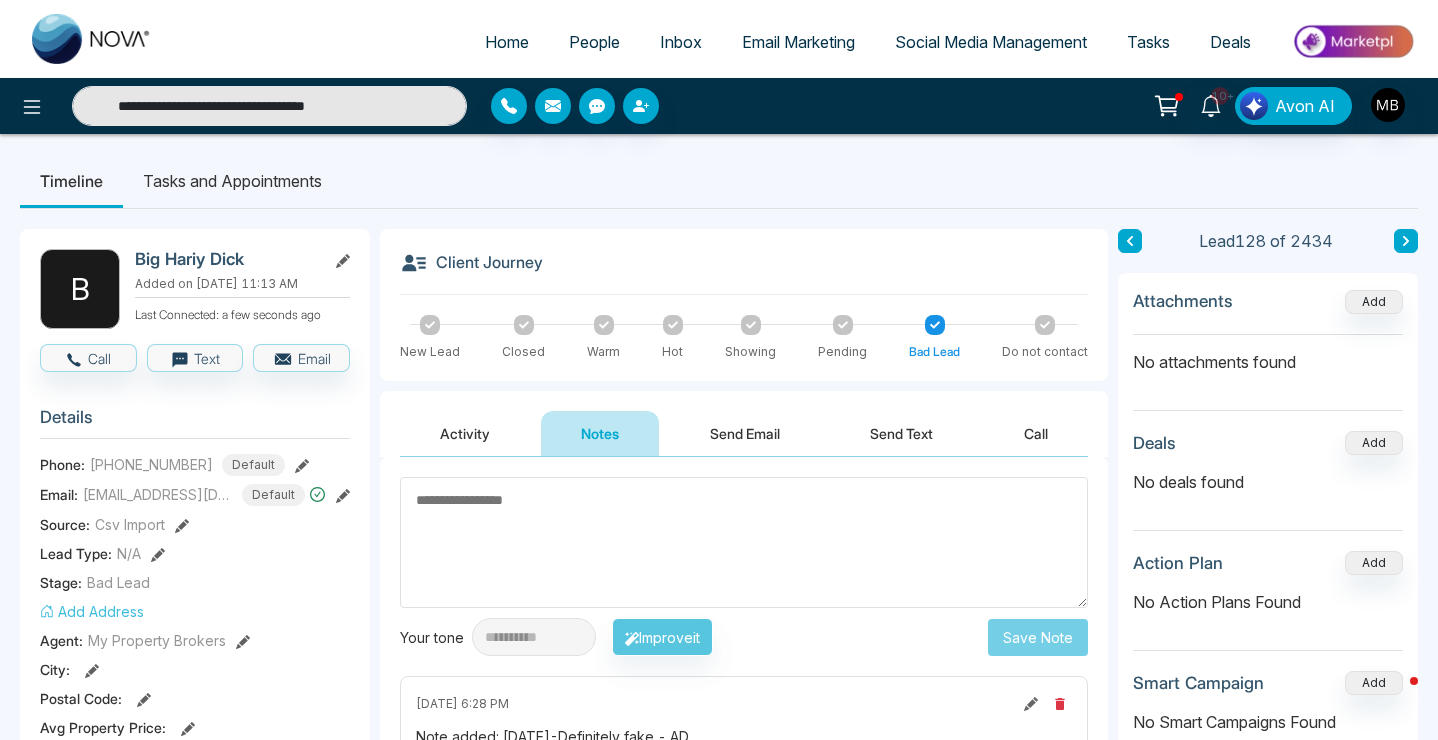 type on "**********" 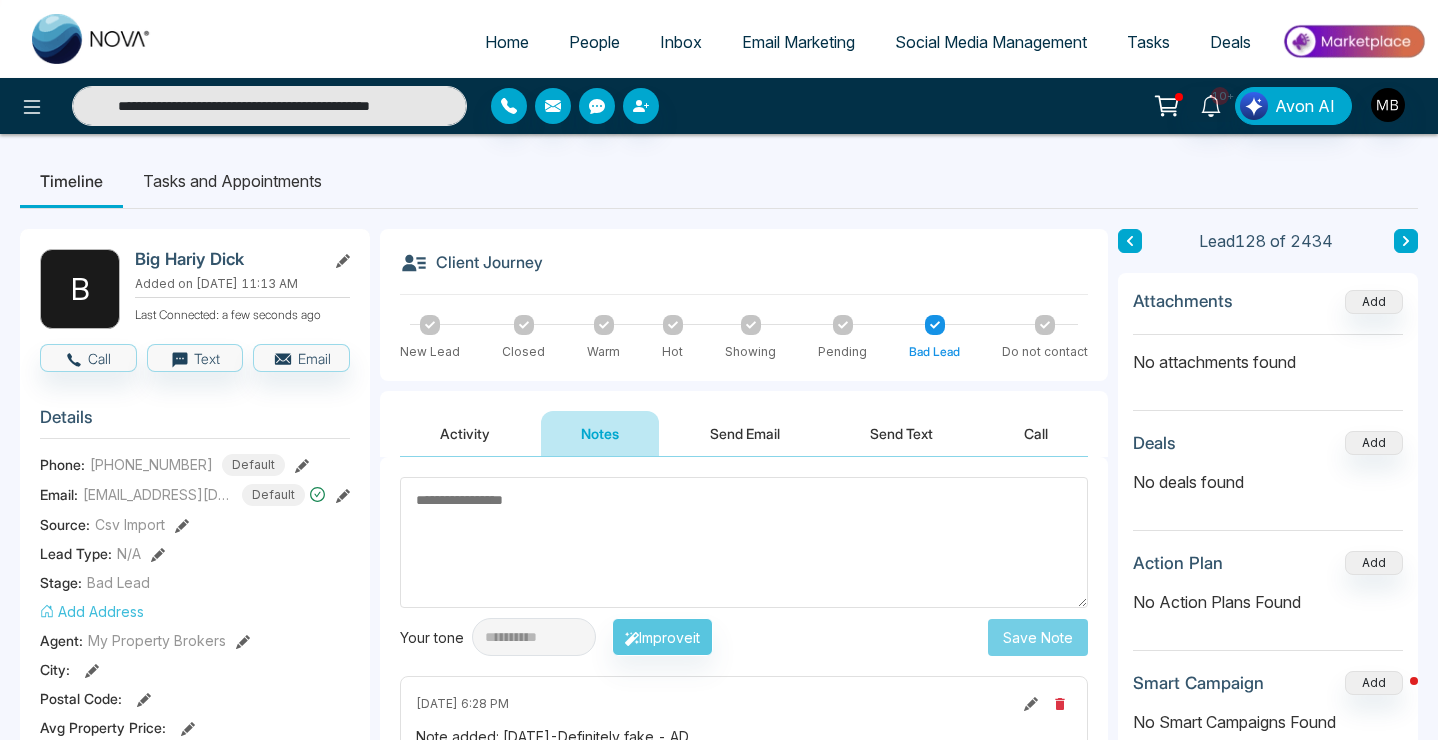 scroll, scrollTop: 0, scrollLeft: 72, axis: horizontal 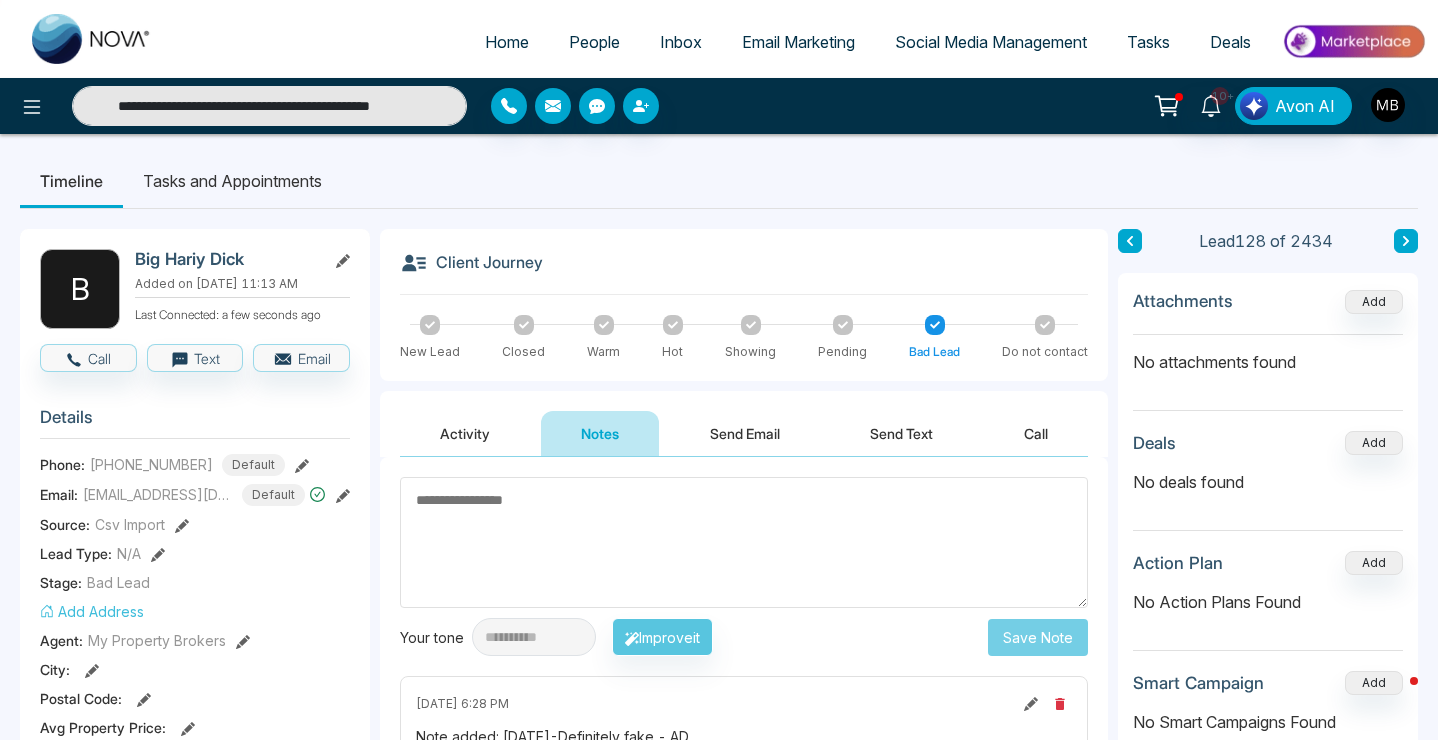 click on "**********" at bounding box center (269, 106) 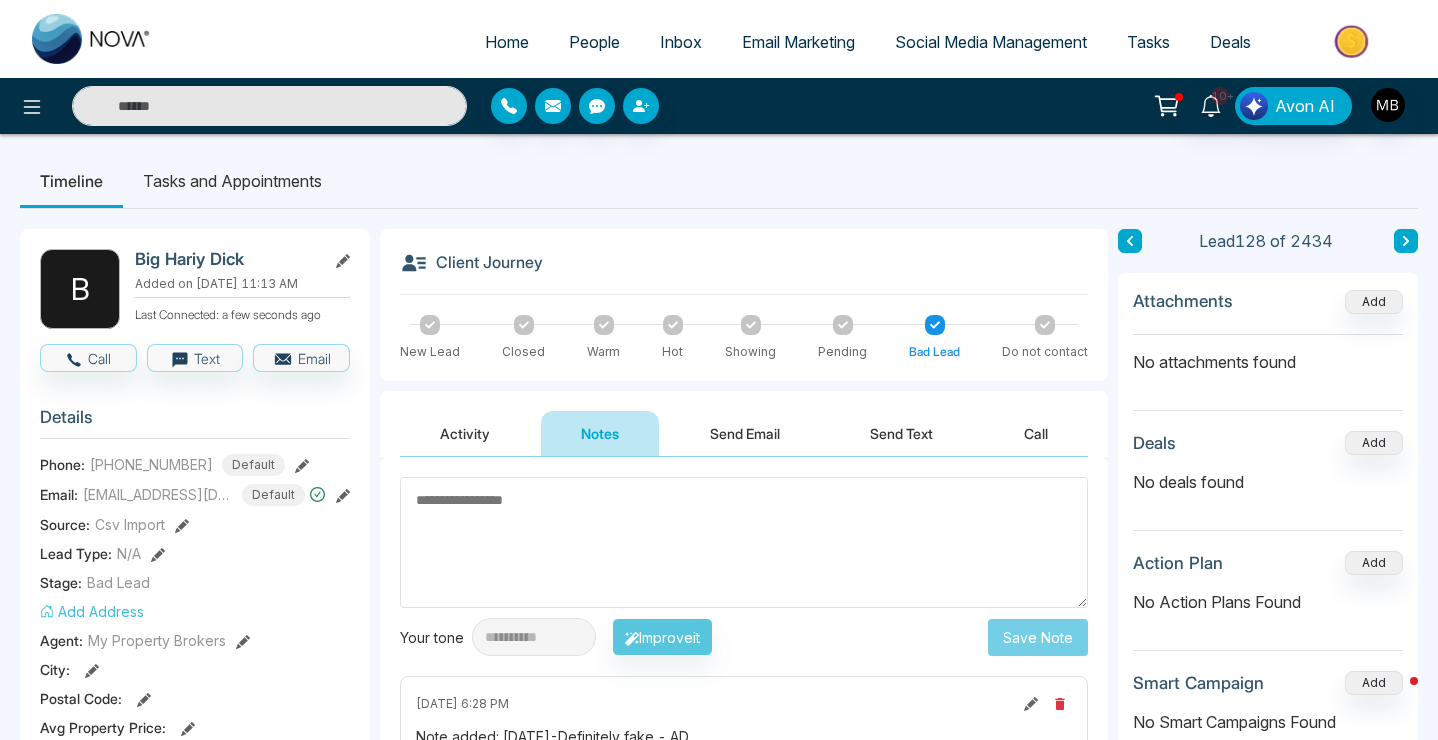 scroll, scrollTop: 0, scrollLeft: 0, axis: both 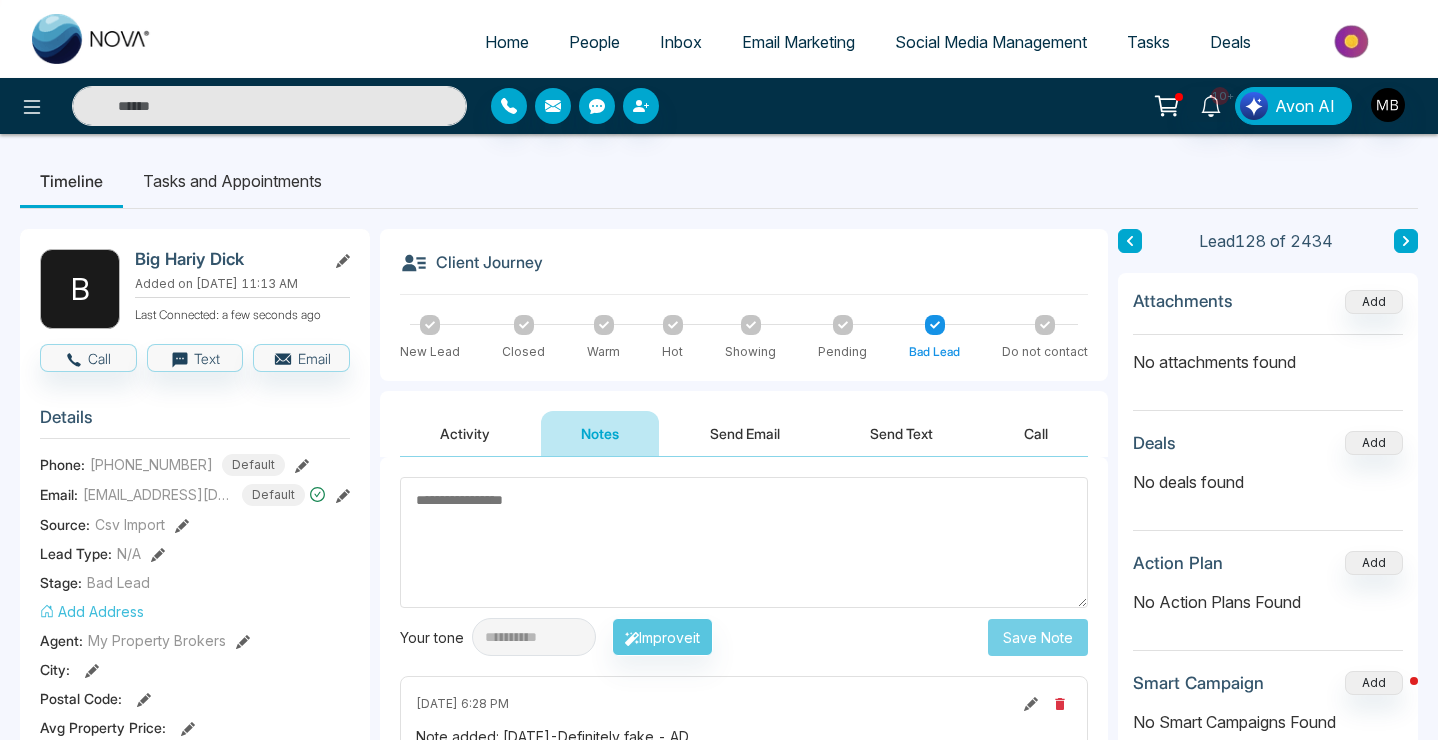 click at bounding box center [269, 106] 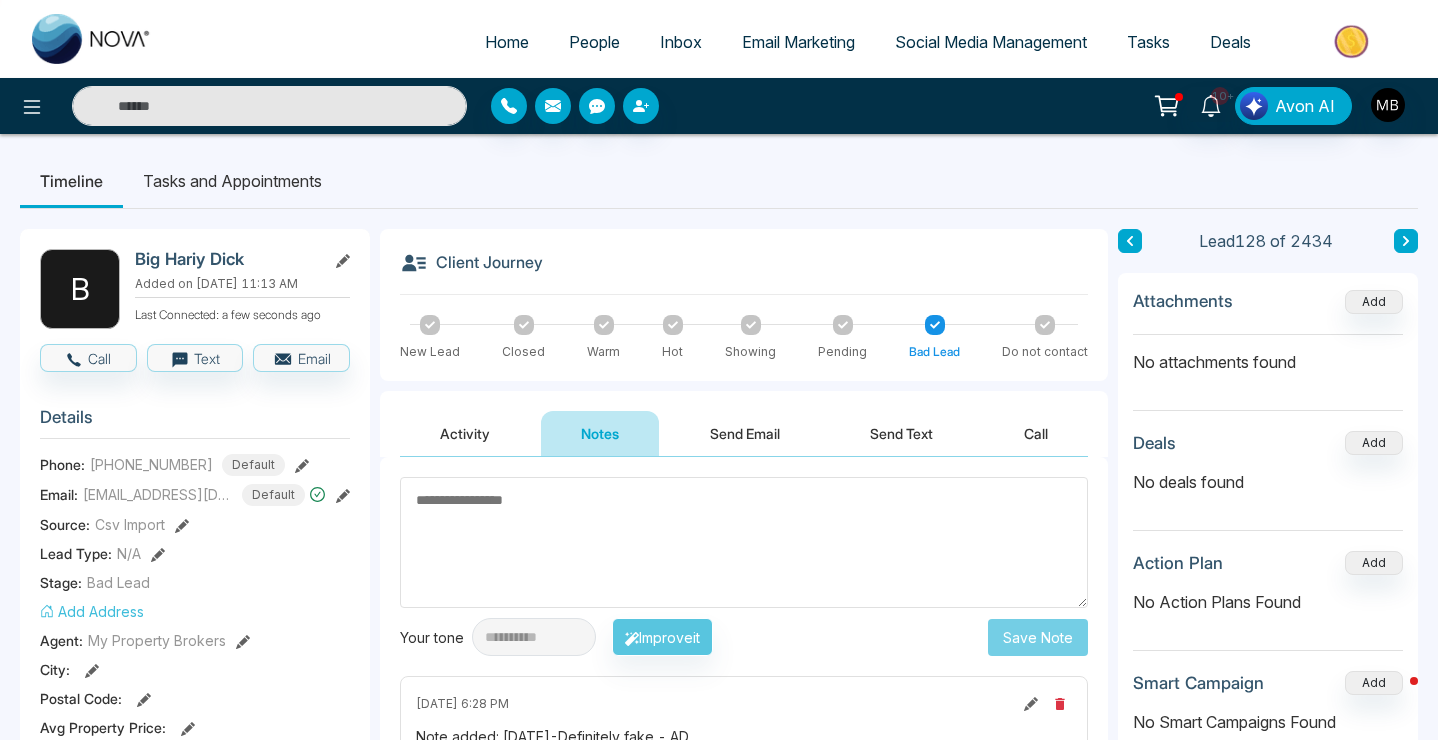 paste on "**********" 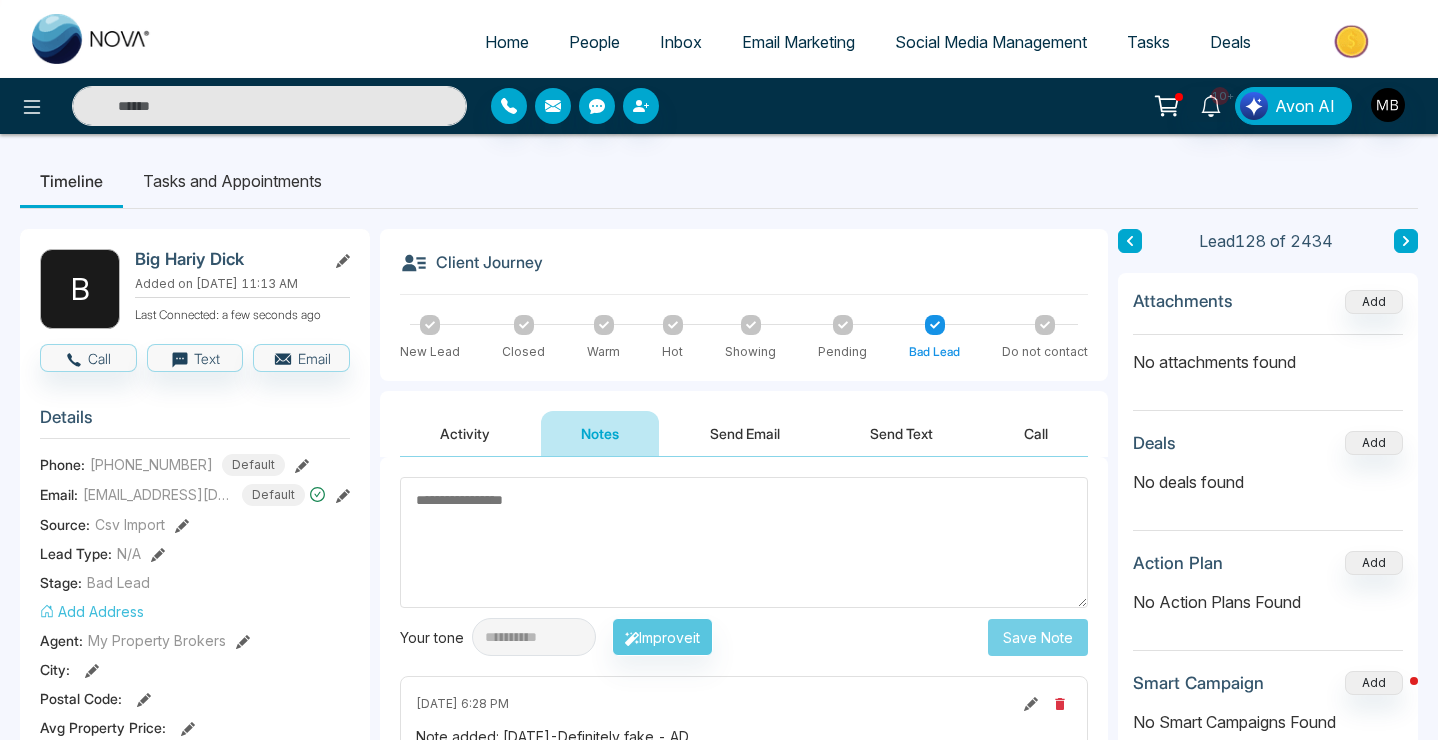 type on "**********" 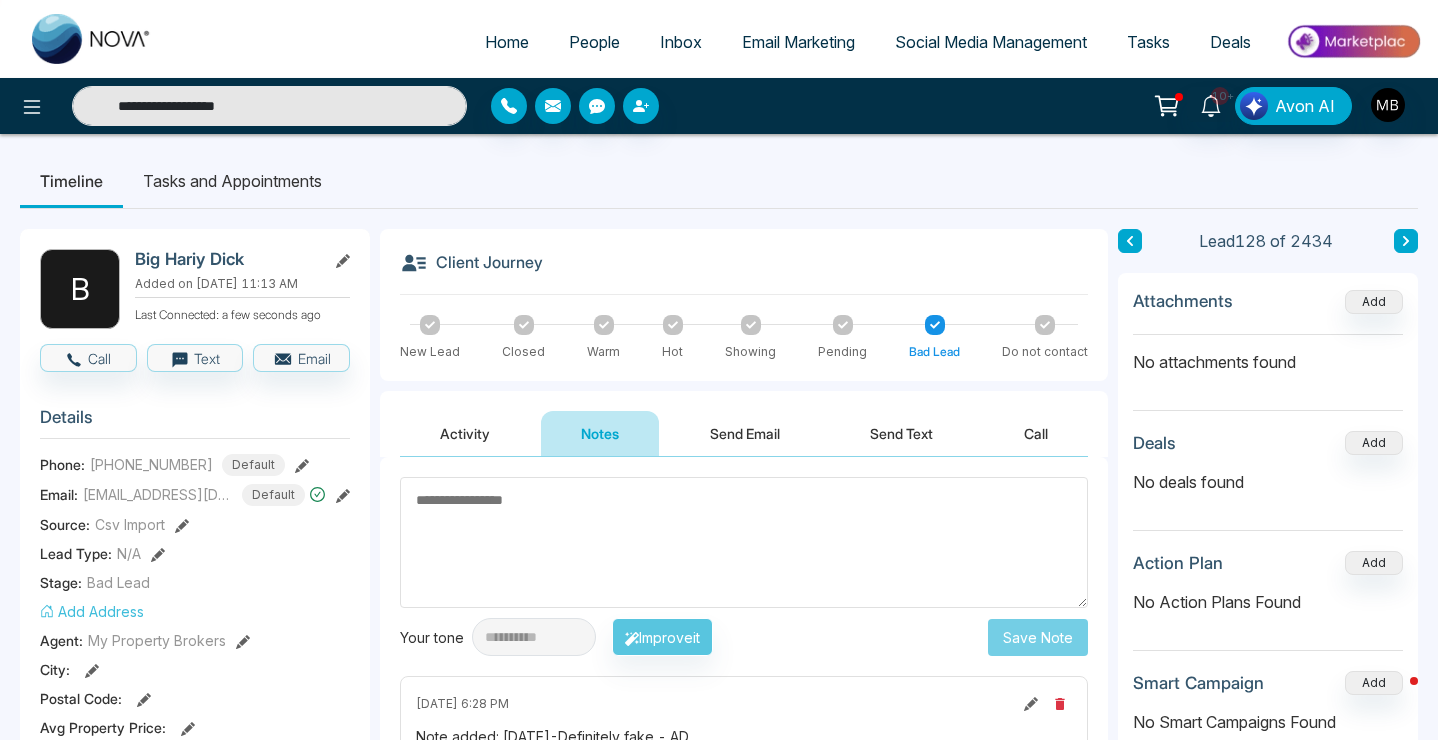 click on "**********" at bounding box center [269, 106] 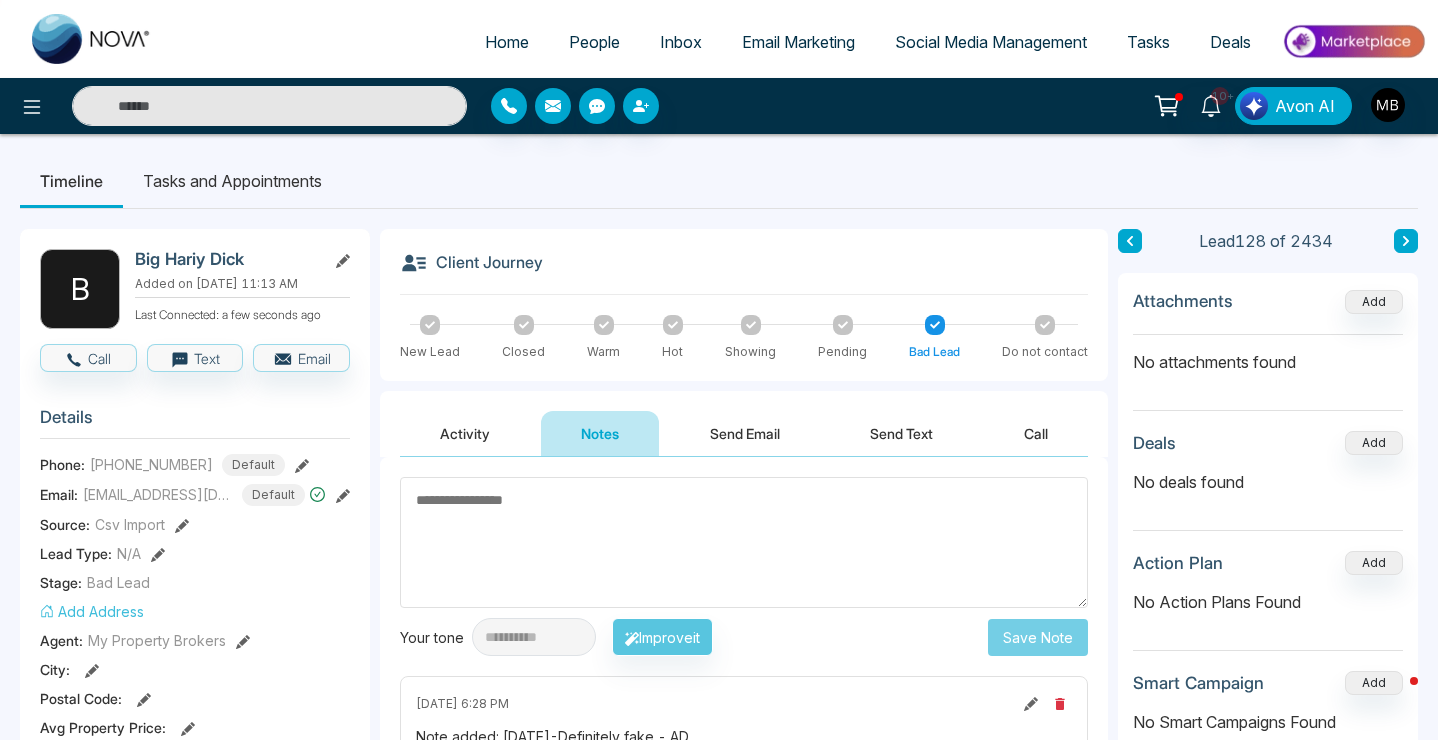 paste on "**********" 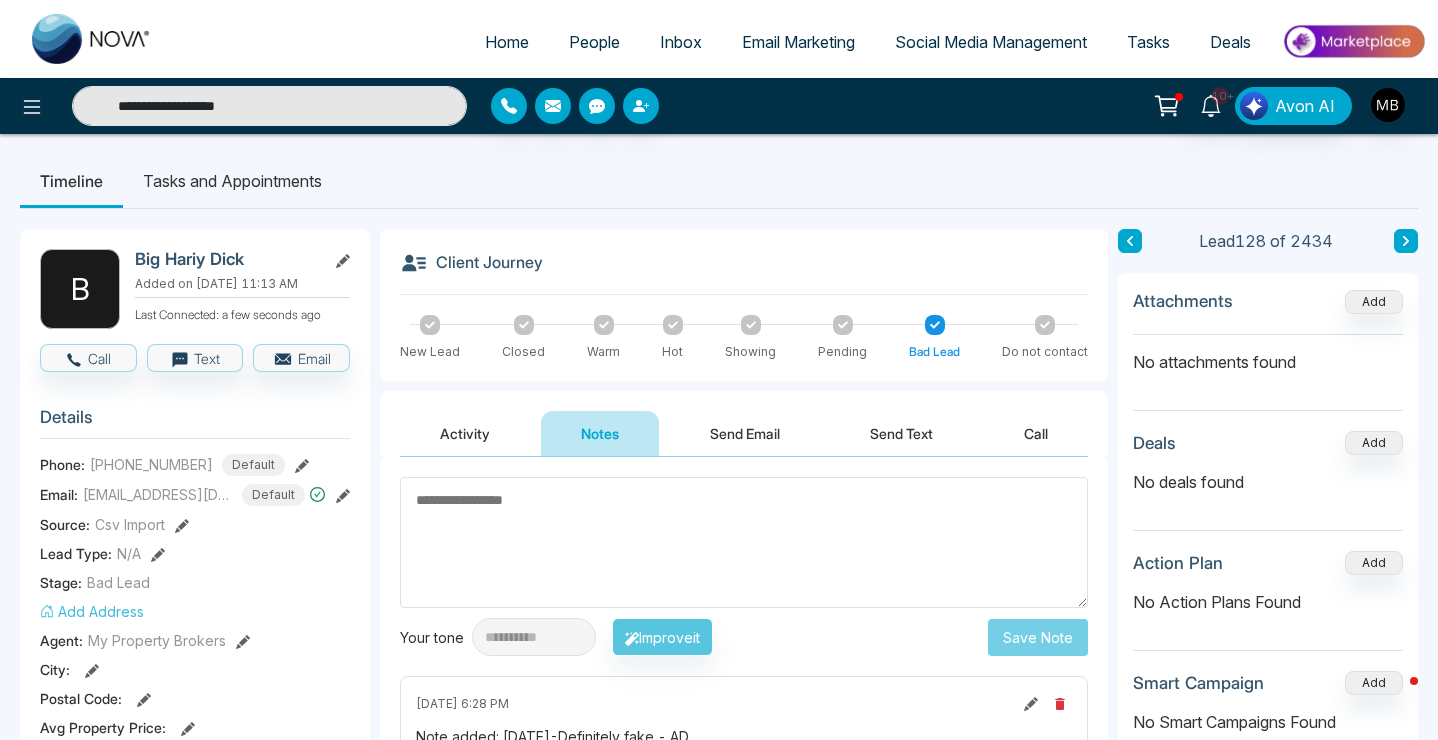 type on "**********" 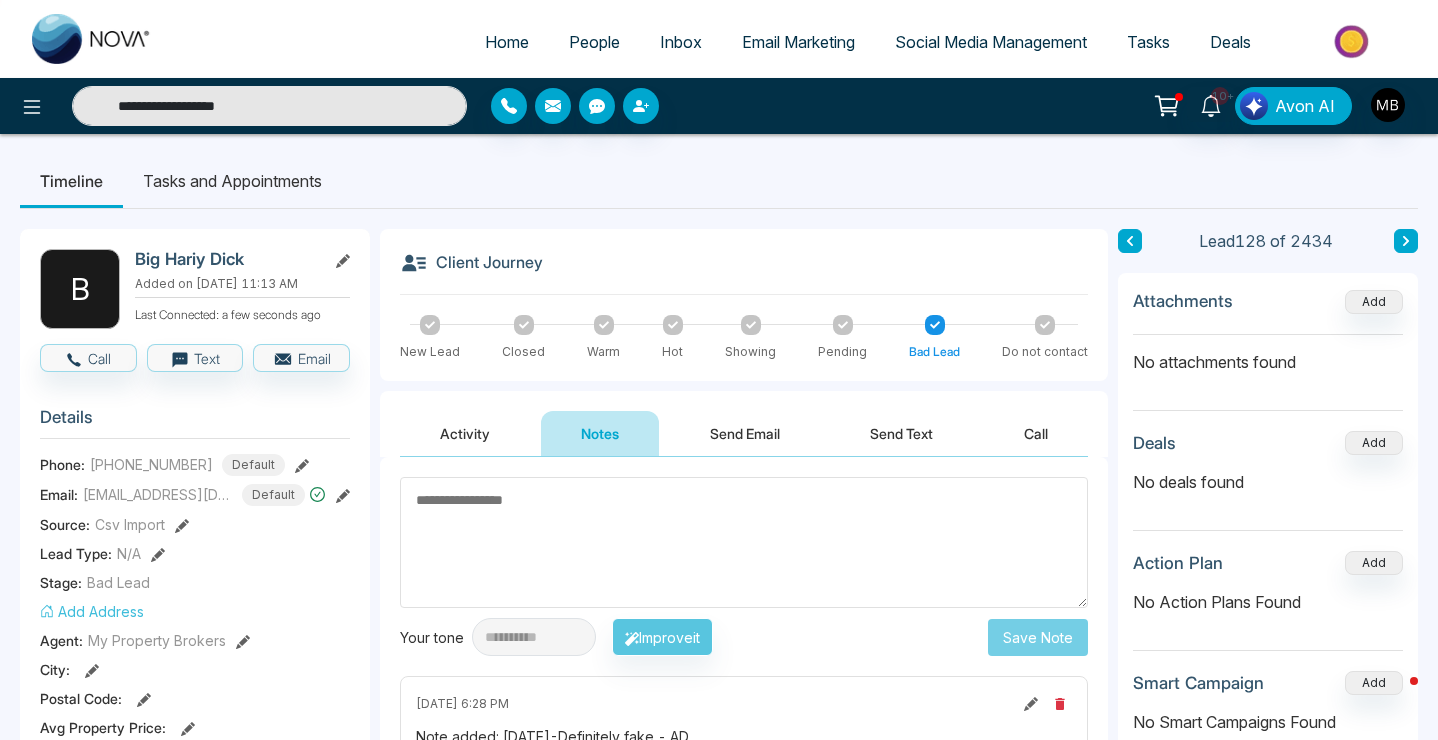 click on "**********" at bounding box center (269, 106) 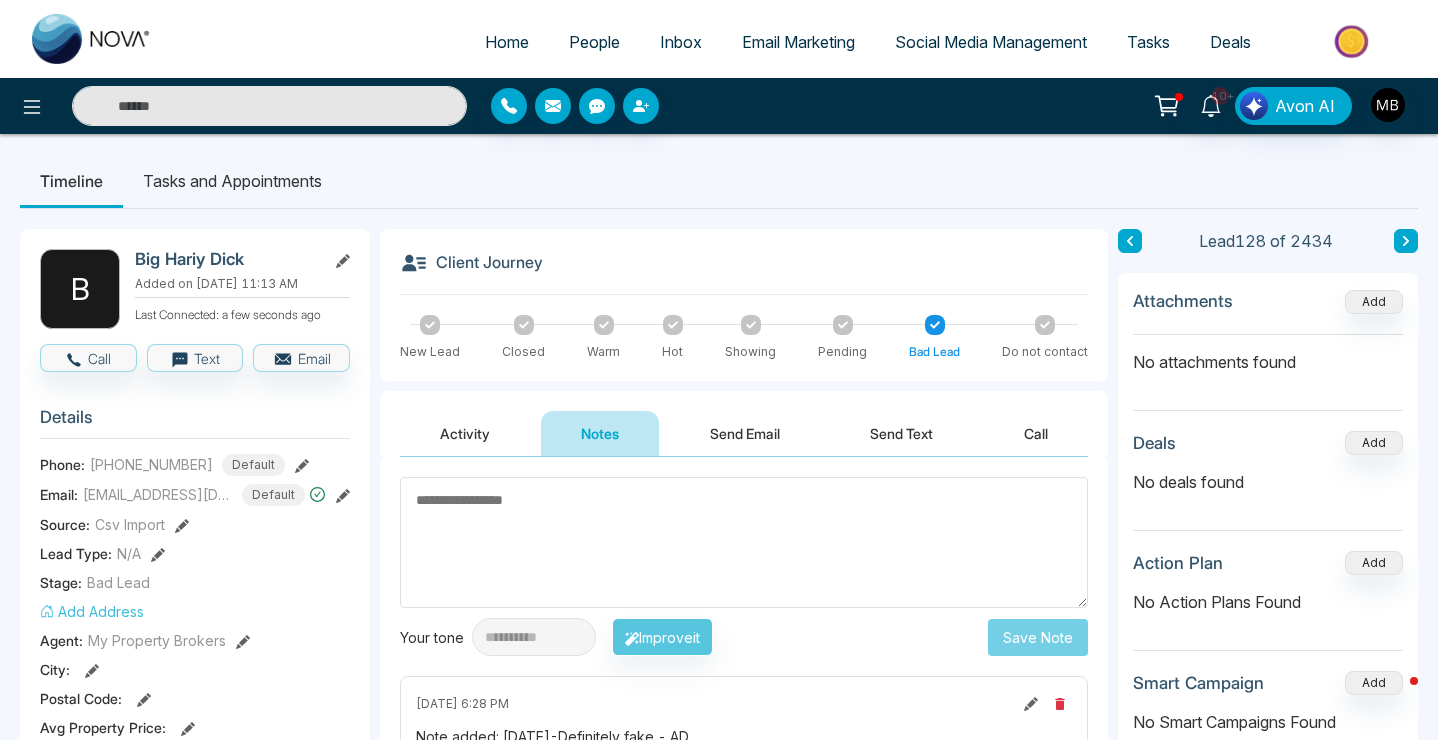 type on "**********" 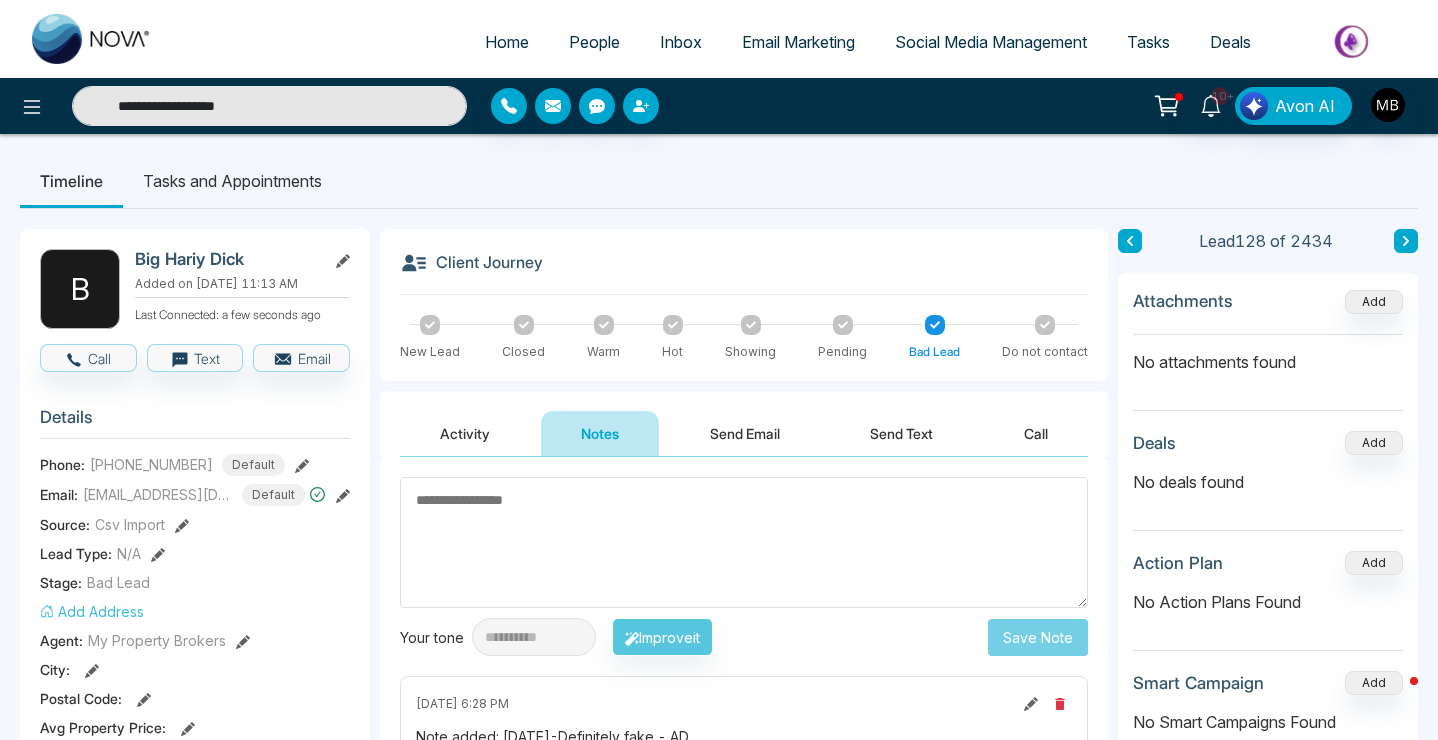 click on "**********" at bounding box center (269, 106) 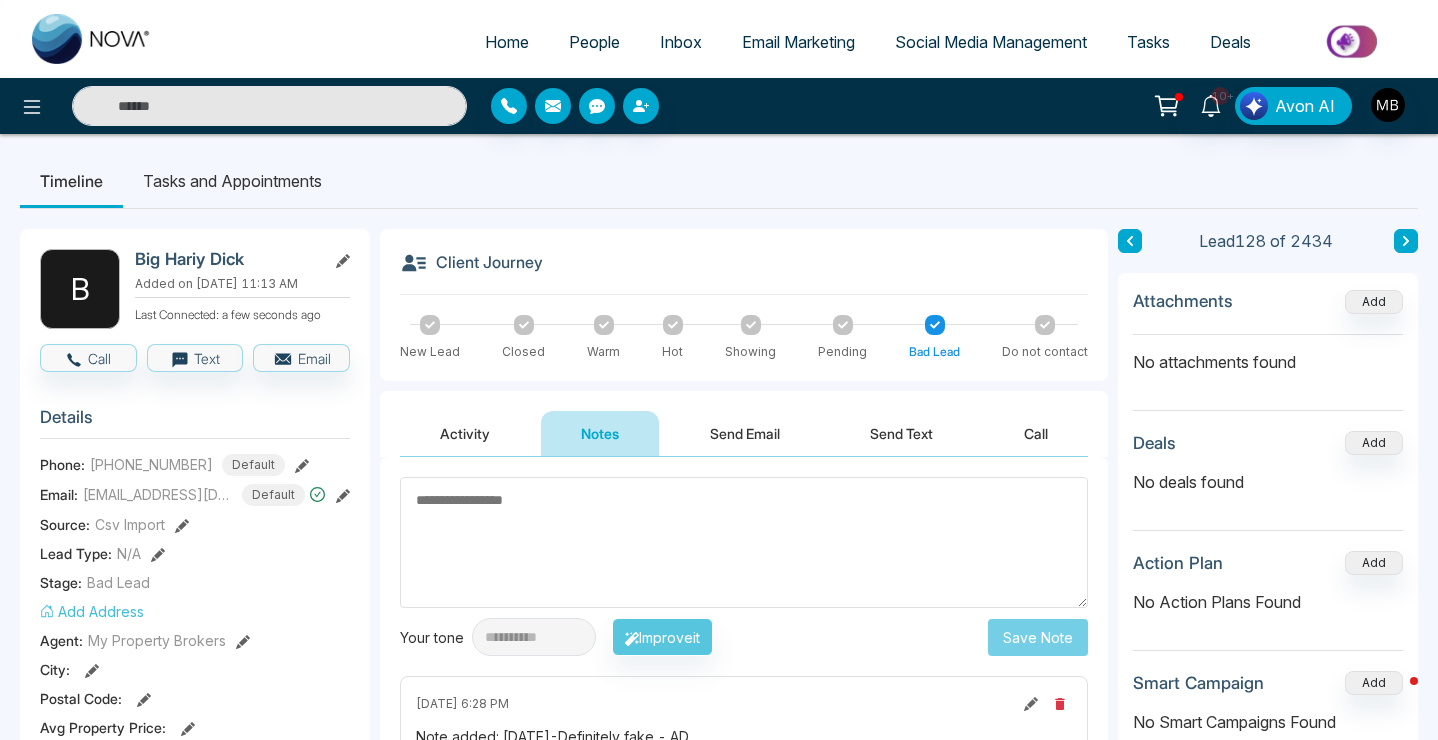 paste on "**********" 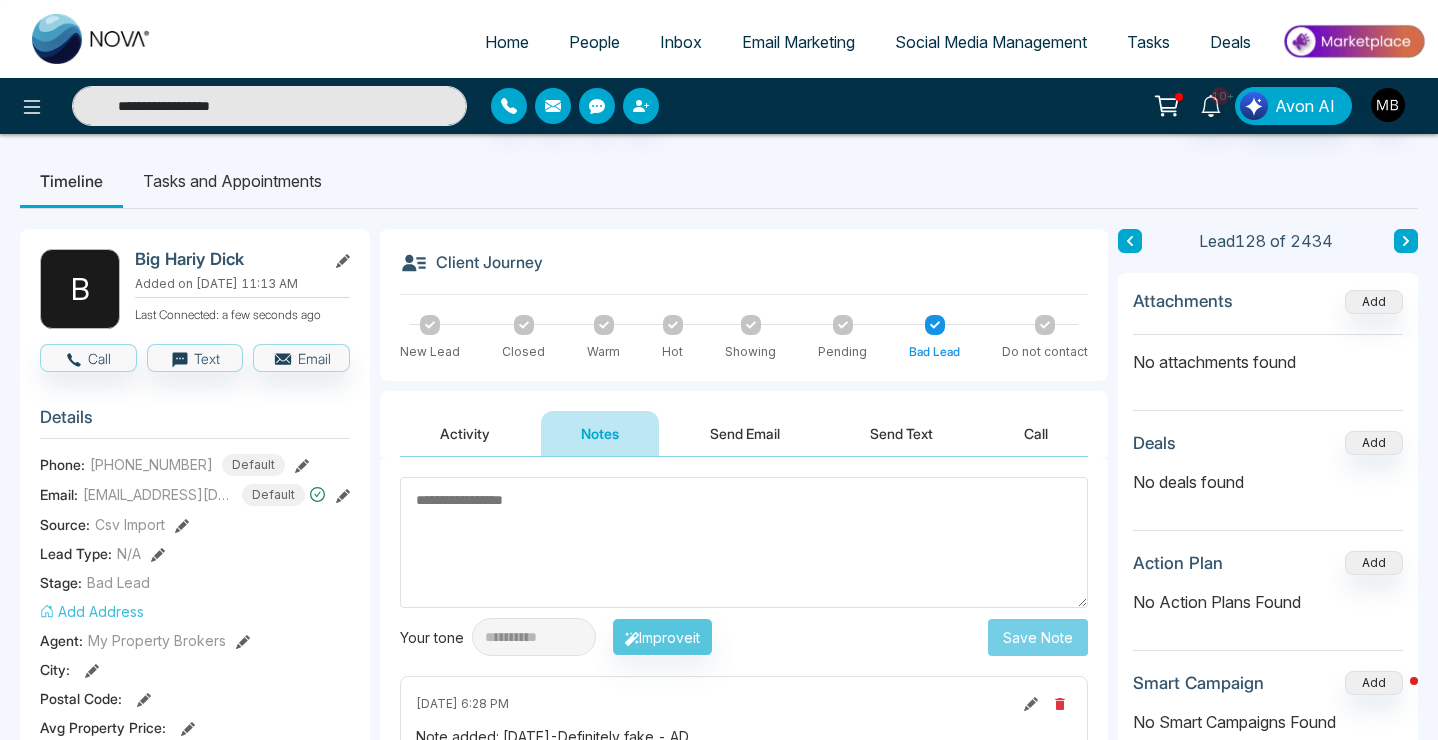 type on "**********" 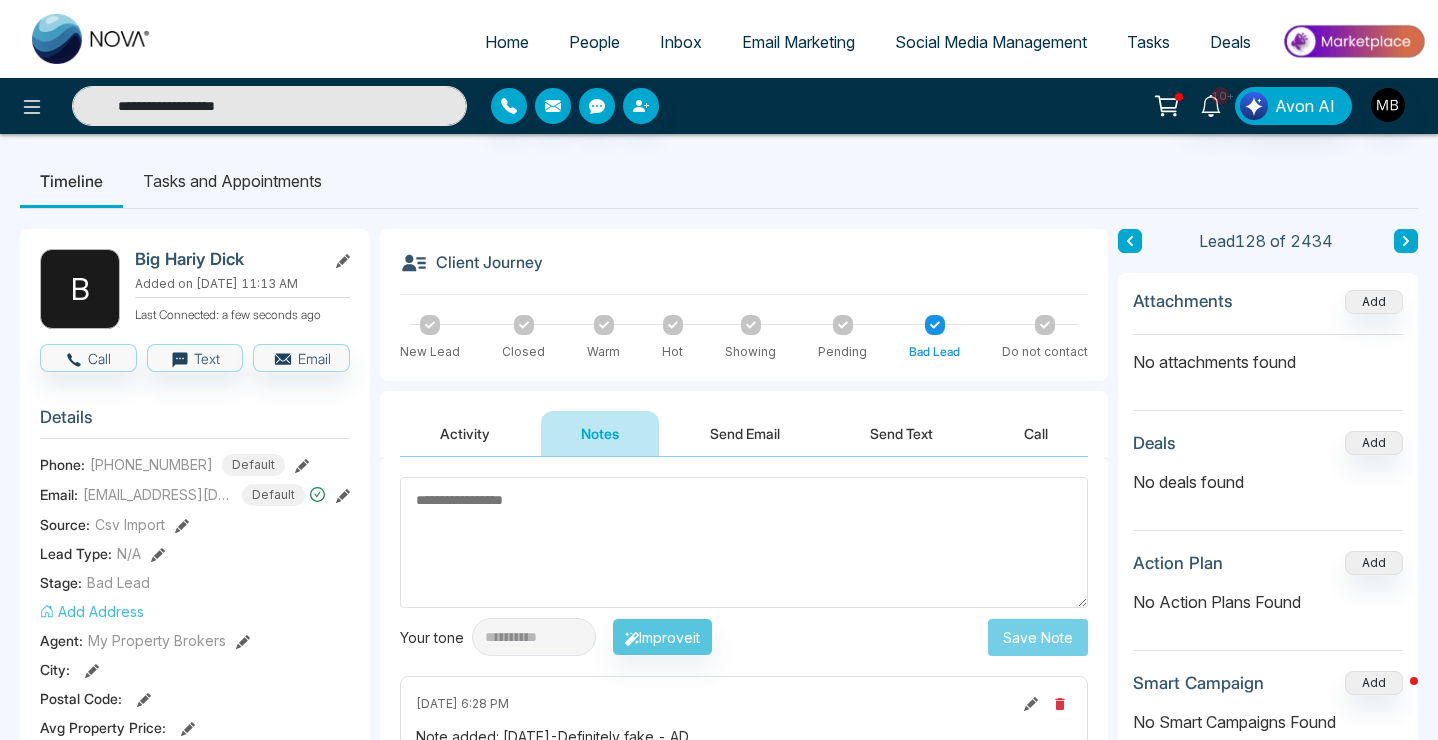 click on "**********" at bounding box center (269, 106) 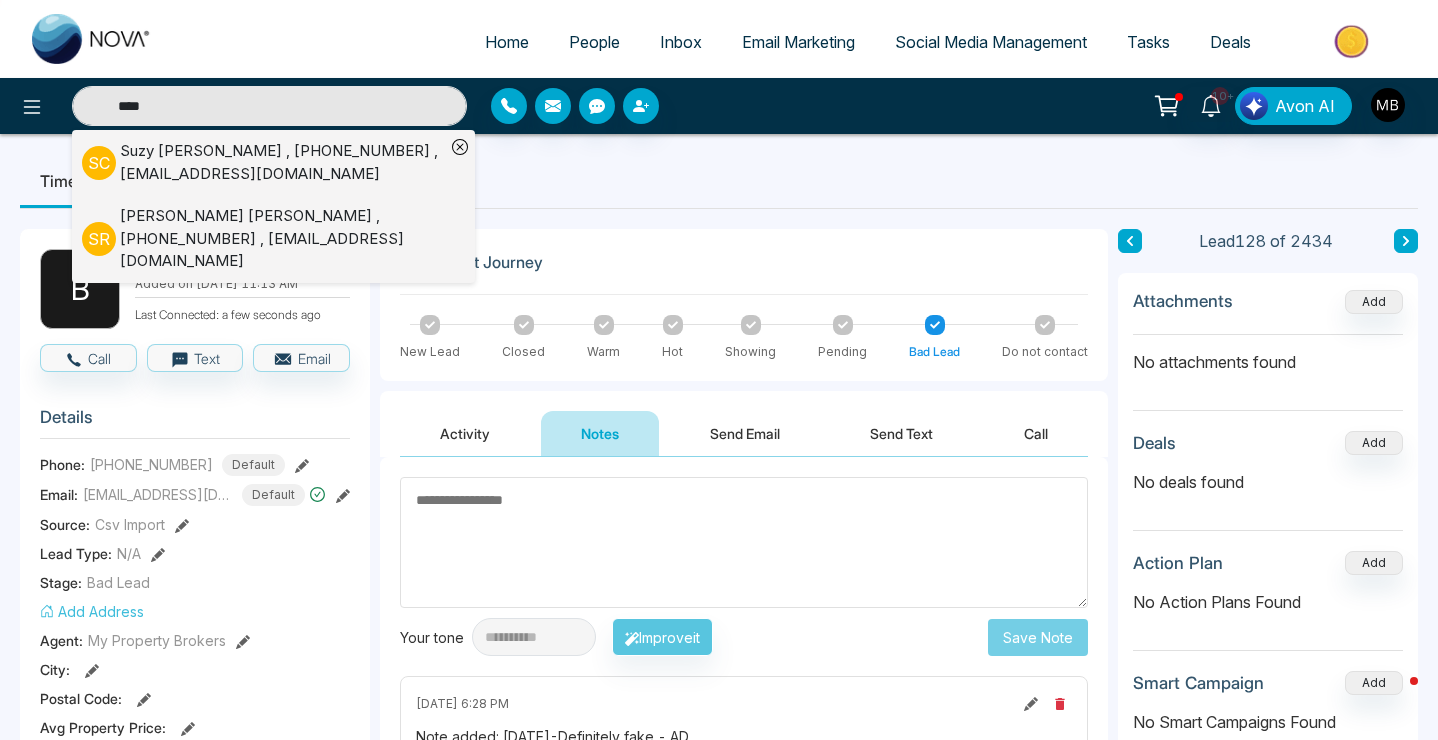 type on "****" 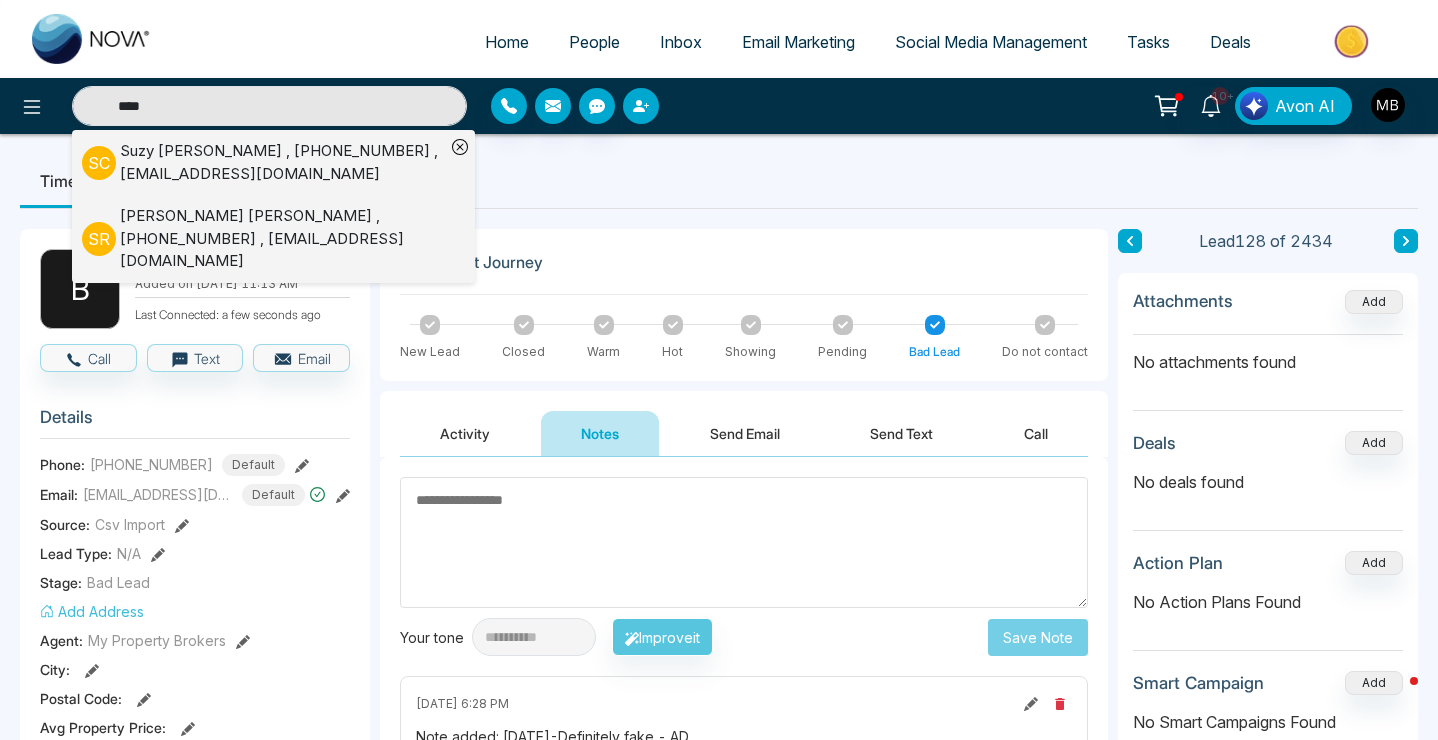 click at bounding box center (641, 106) 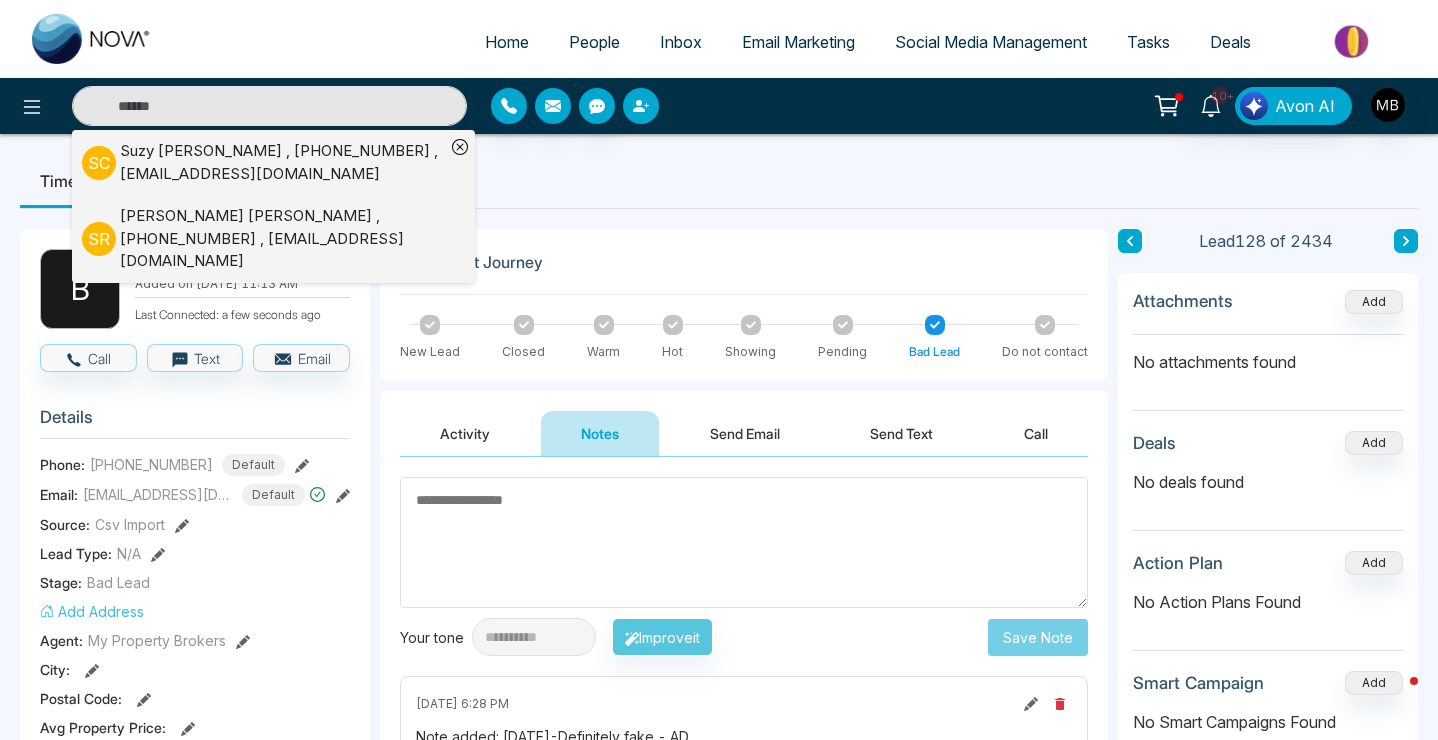 type on "****" 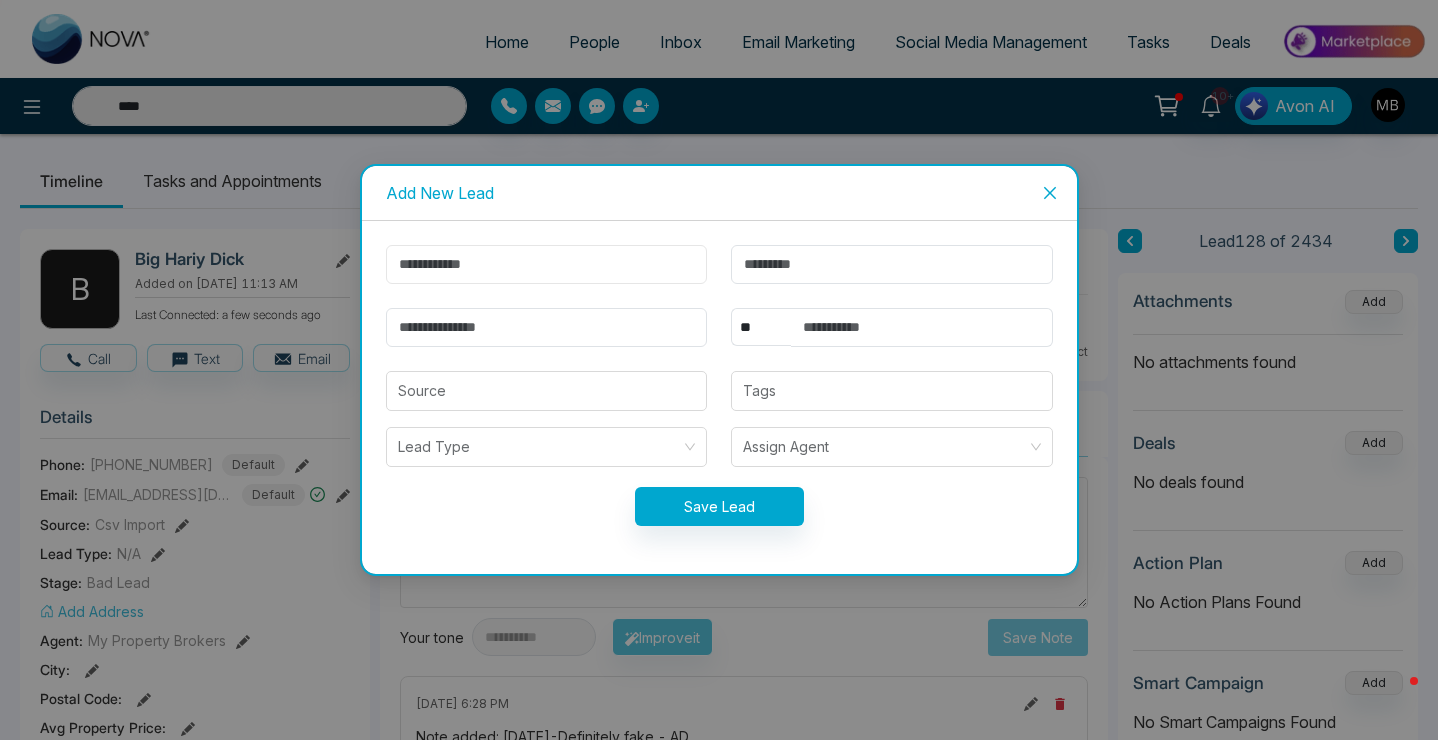 click at bounding box center (547, 264) 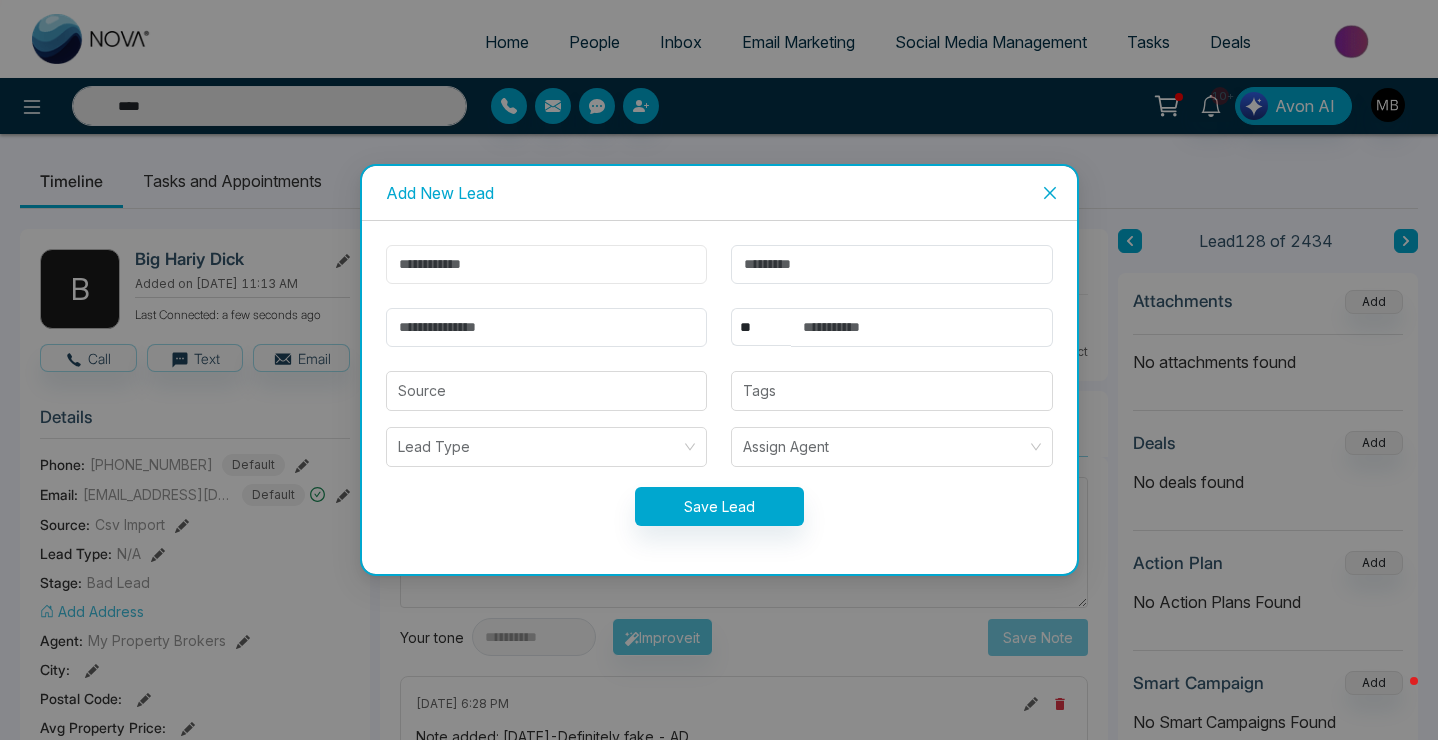 type 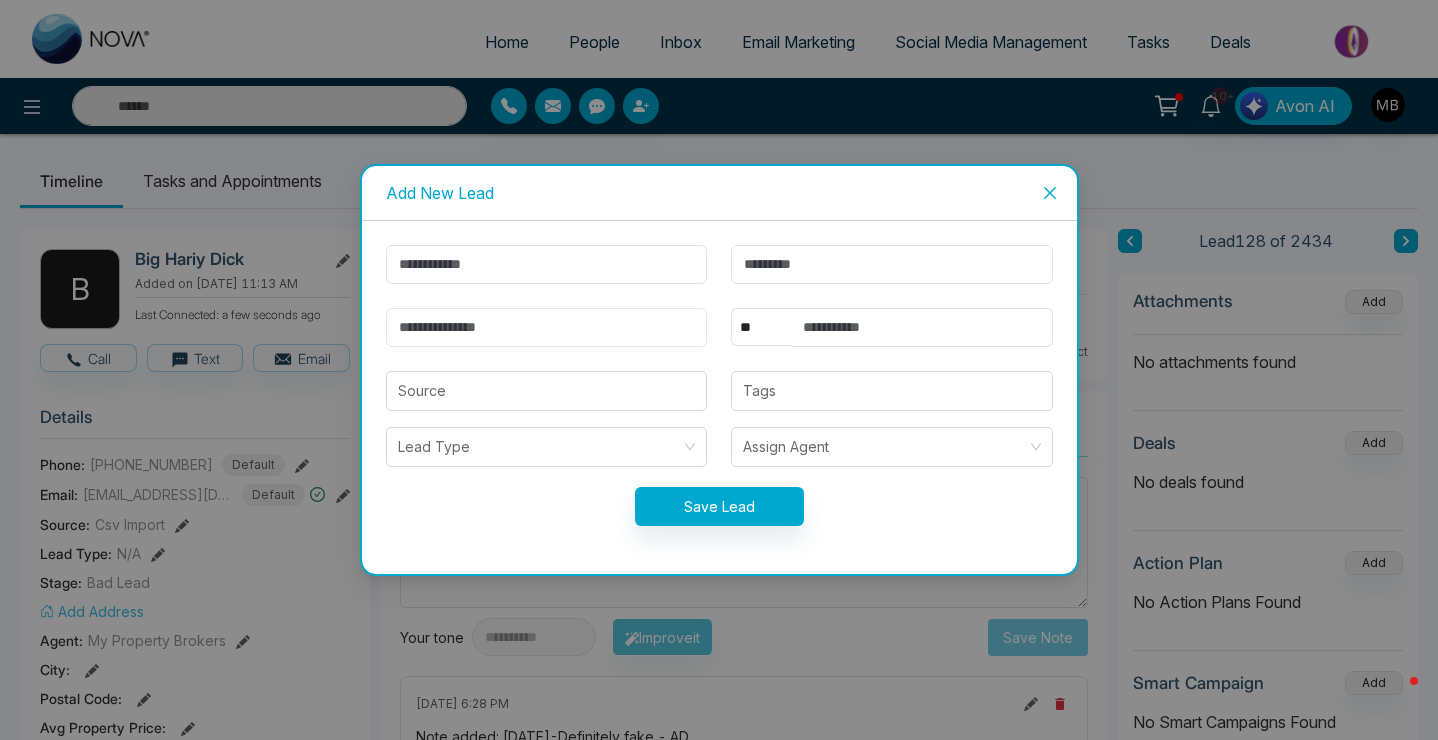 click at bounding box center (547, 327) 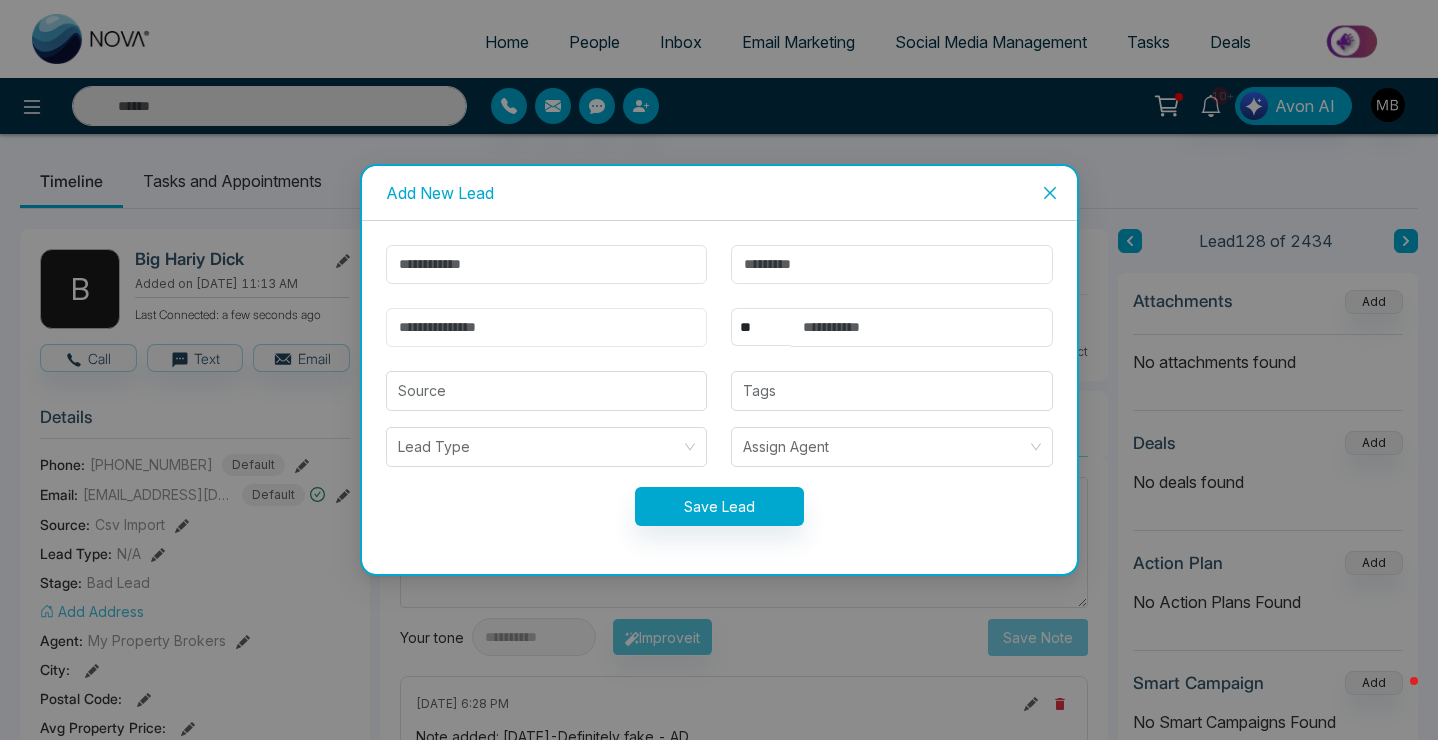 paste on "**********" 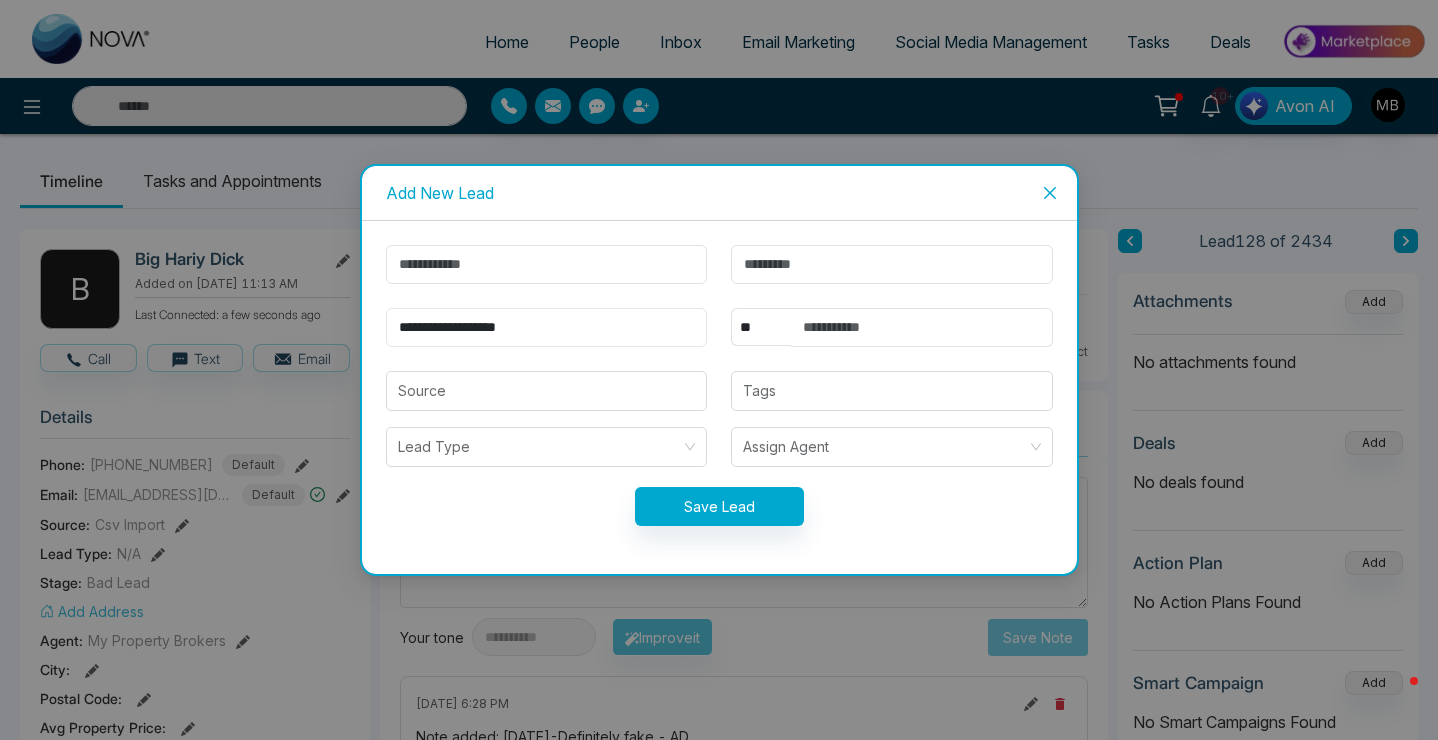 type on "**********" 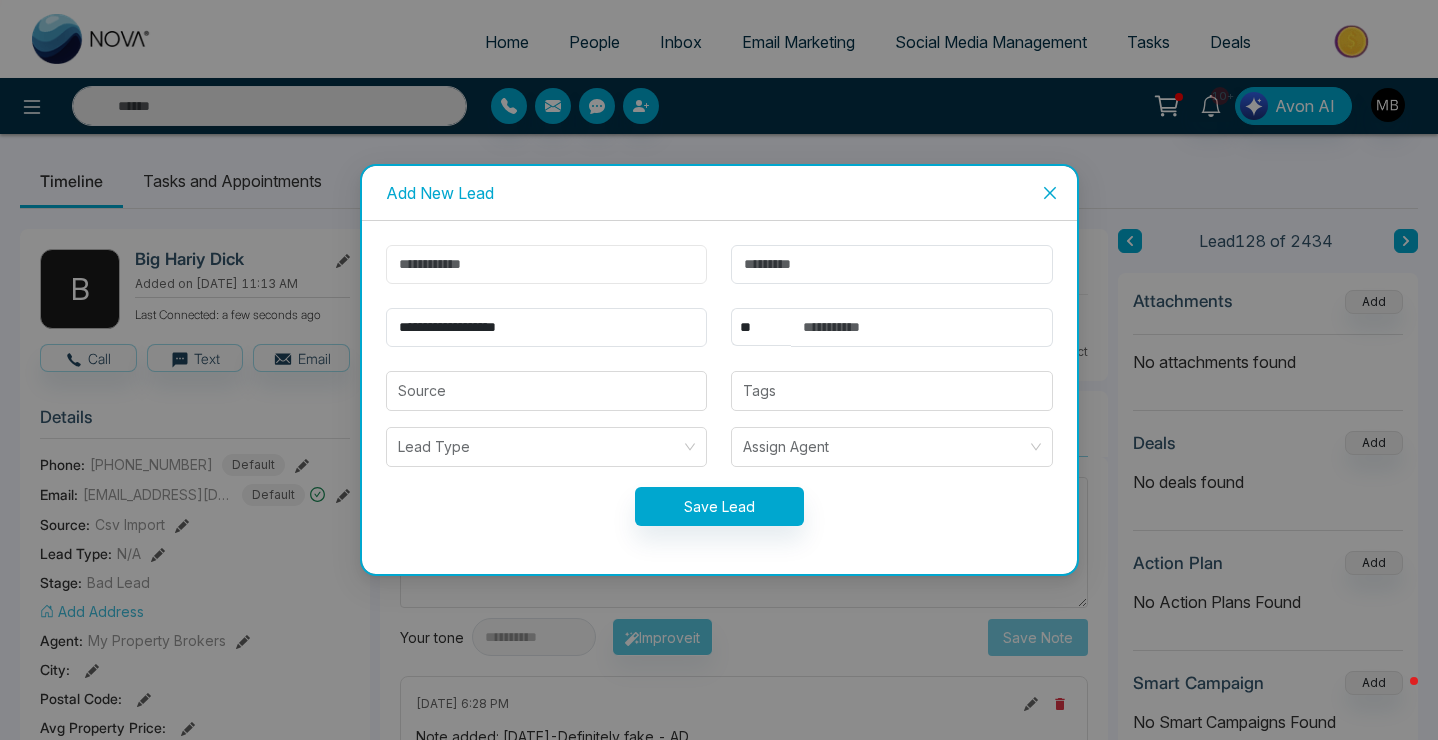 click at bounding box center [547, 264] 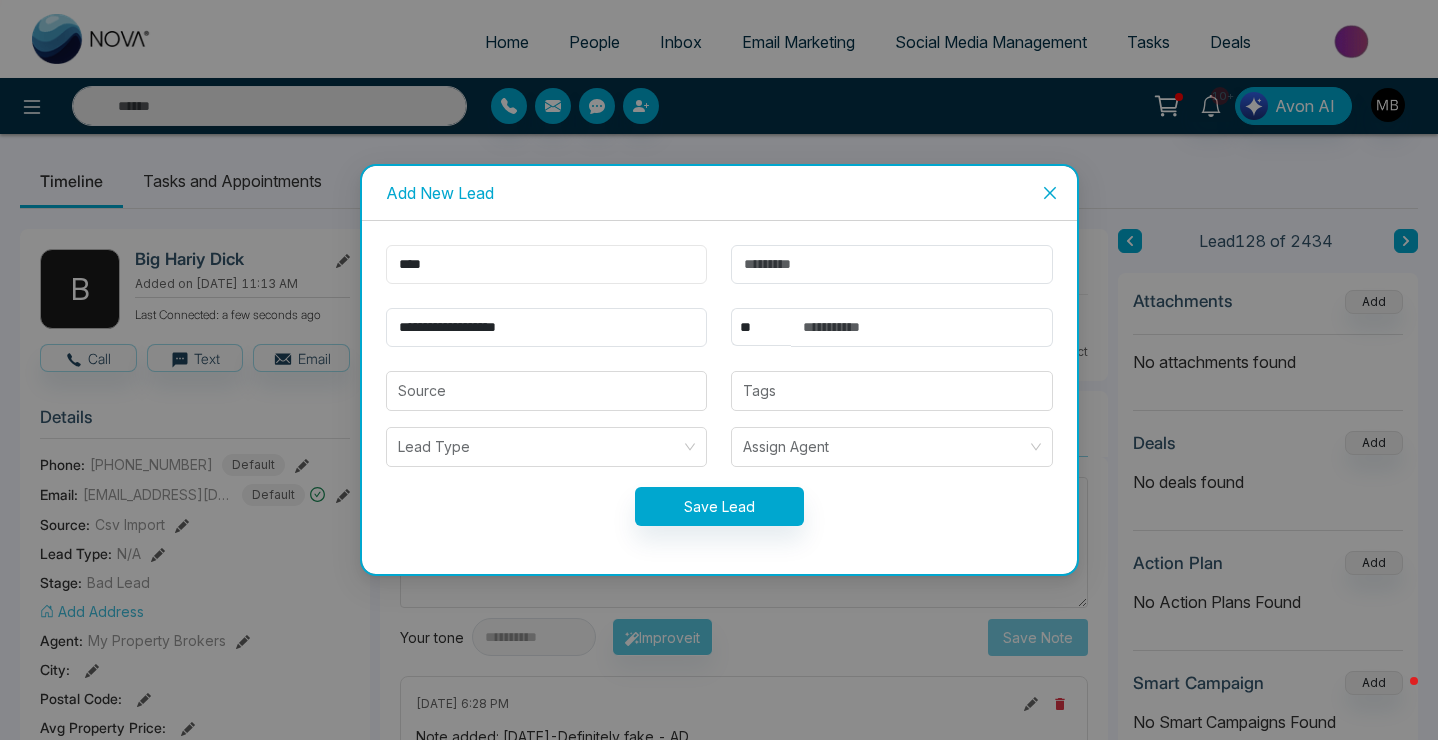 type on "****" 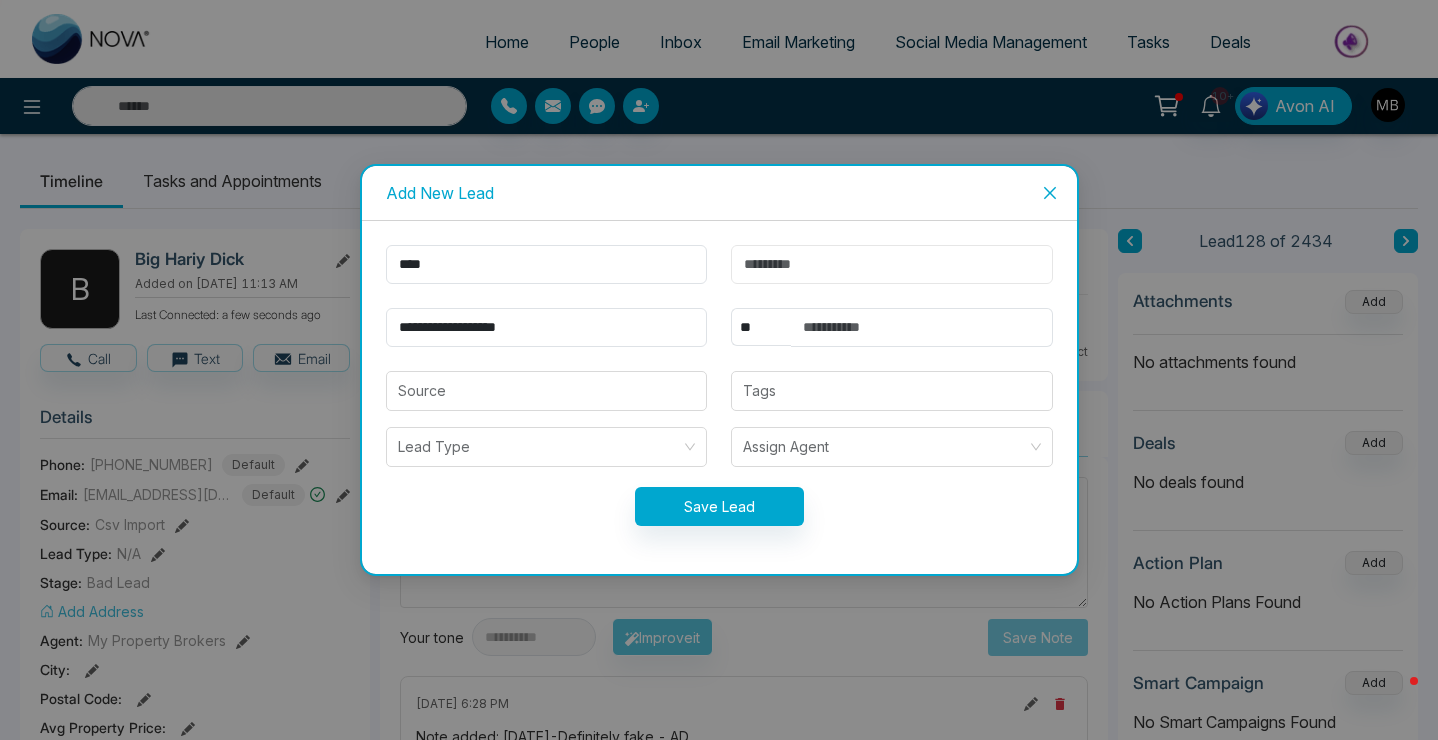 type on "****" 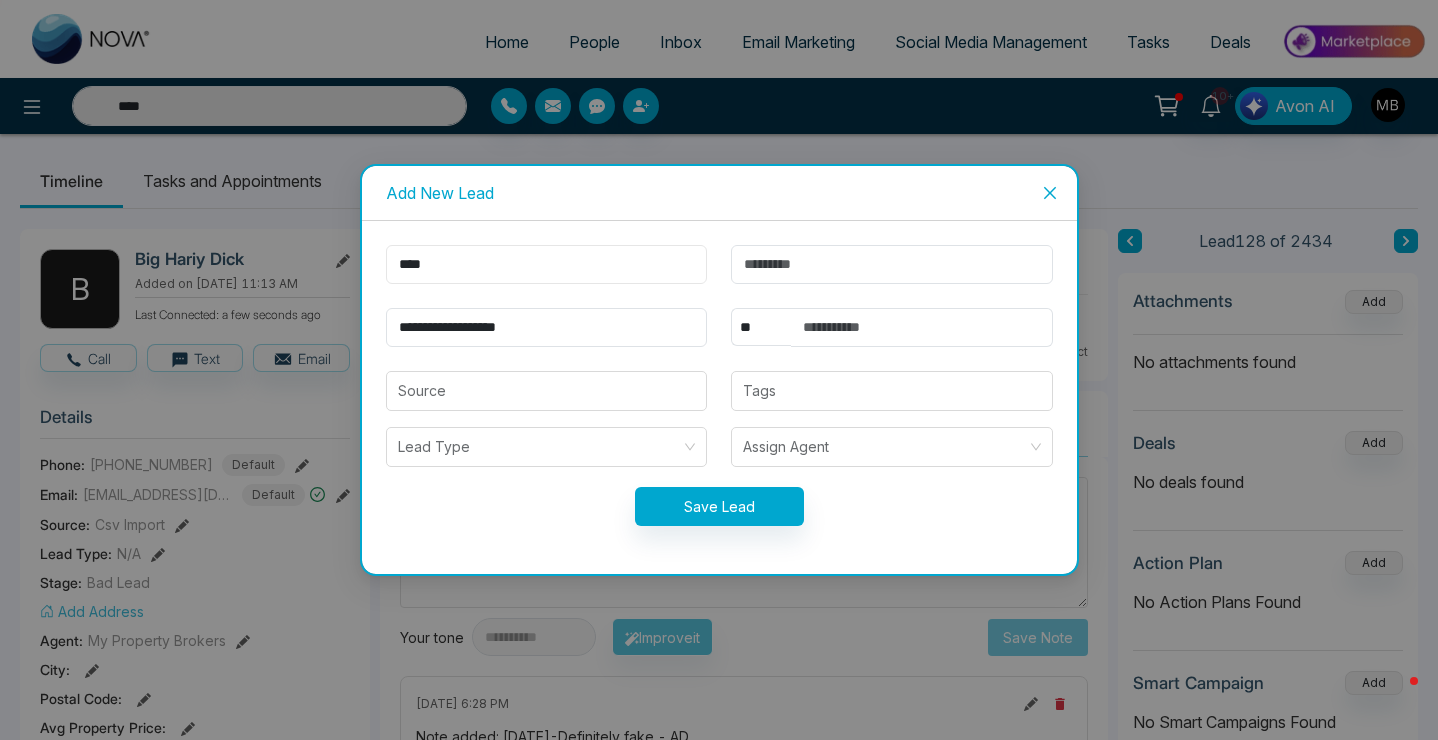 click on "****" at bounding box center (547, 264) 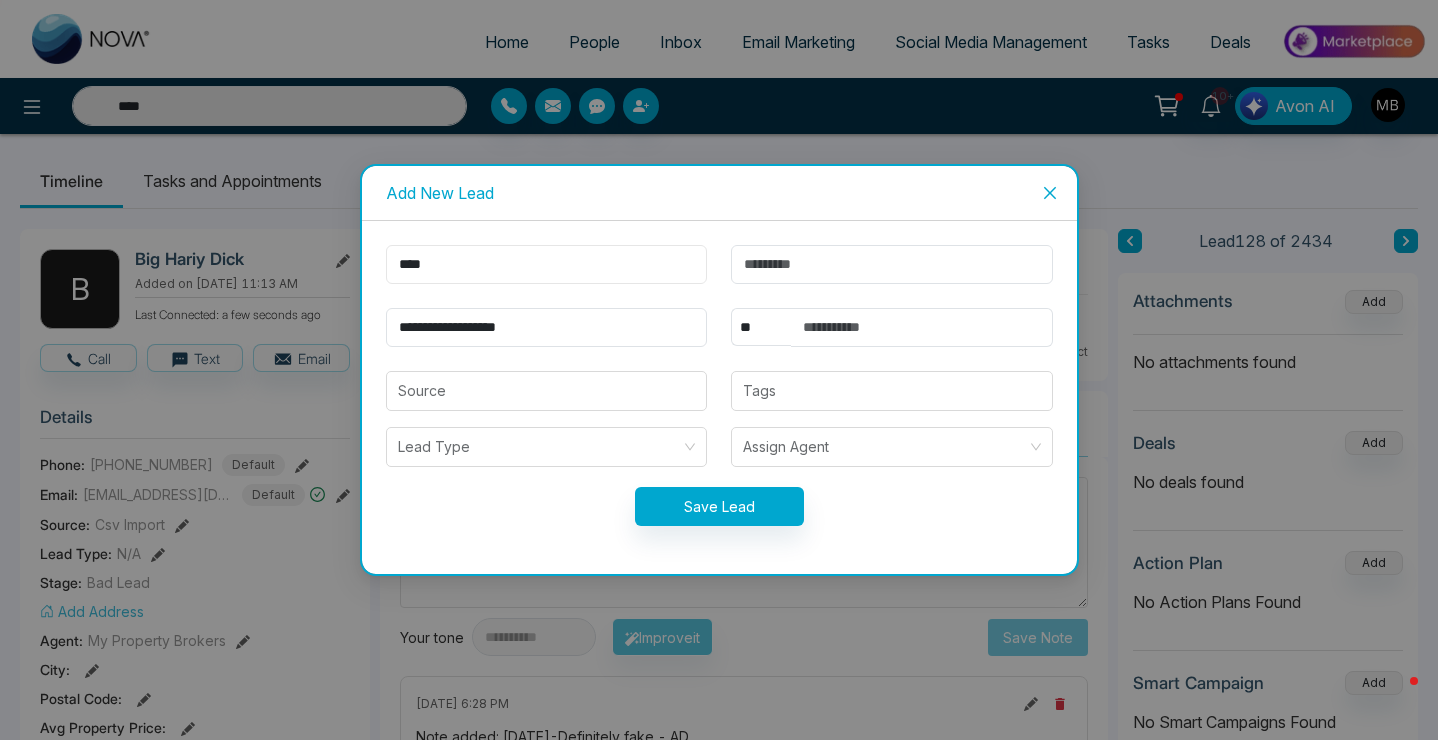 type 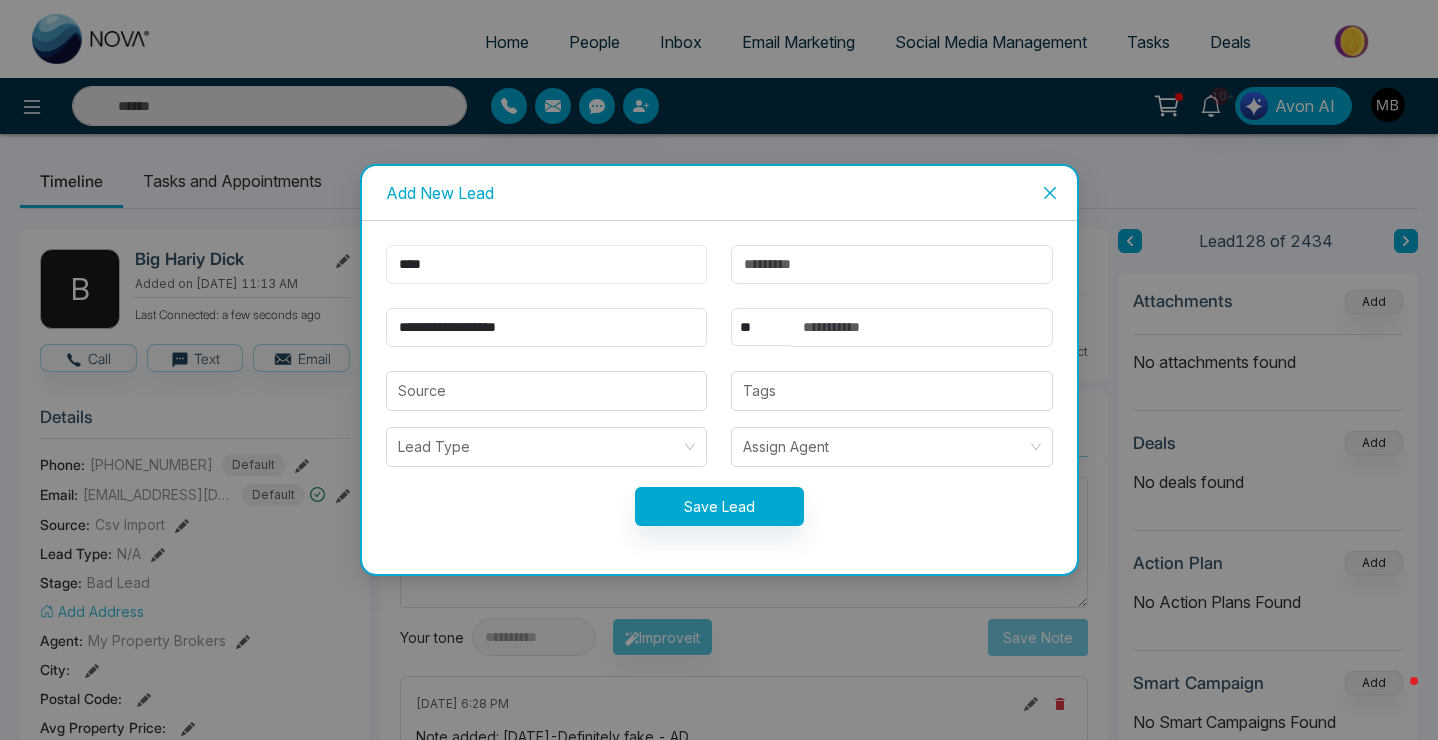 paste on "**********" 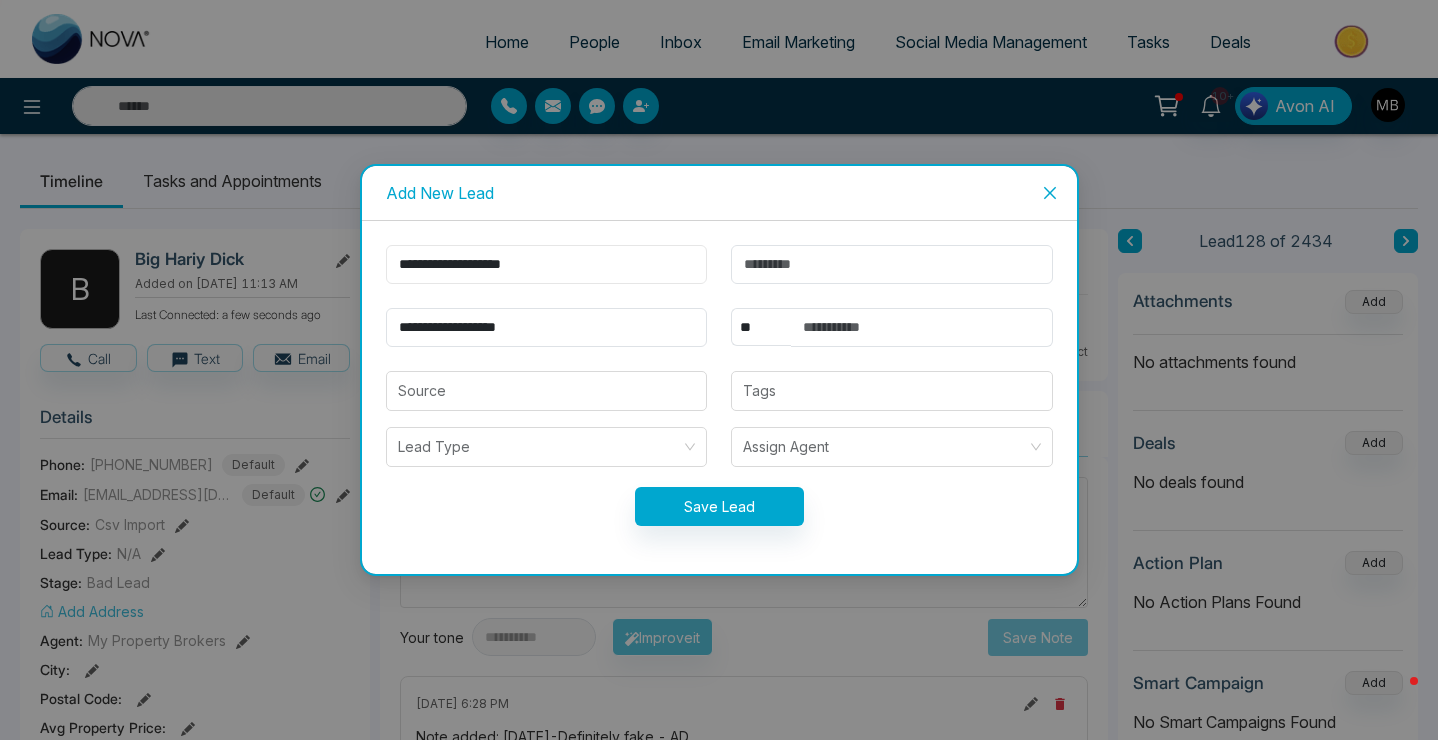 click on "**********" at bounding box center (547, 264) 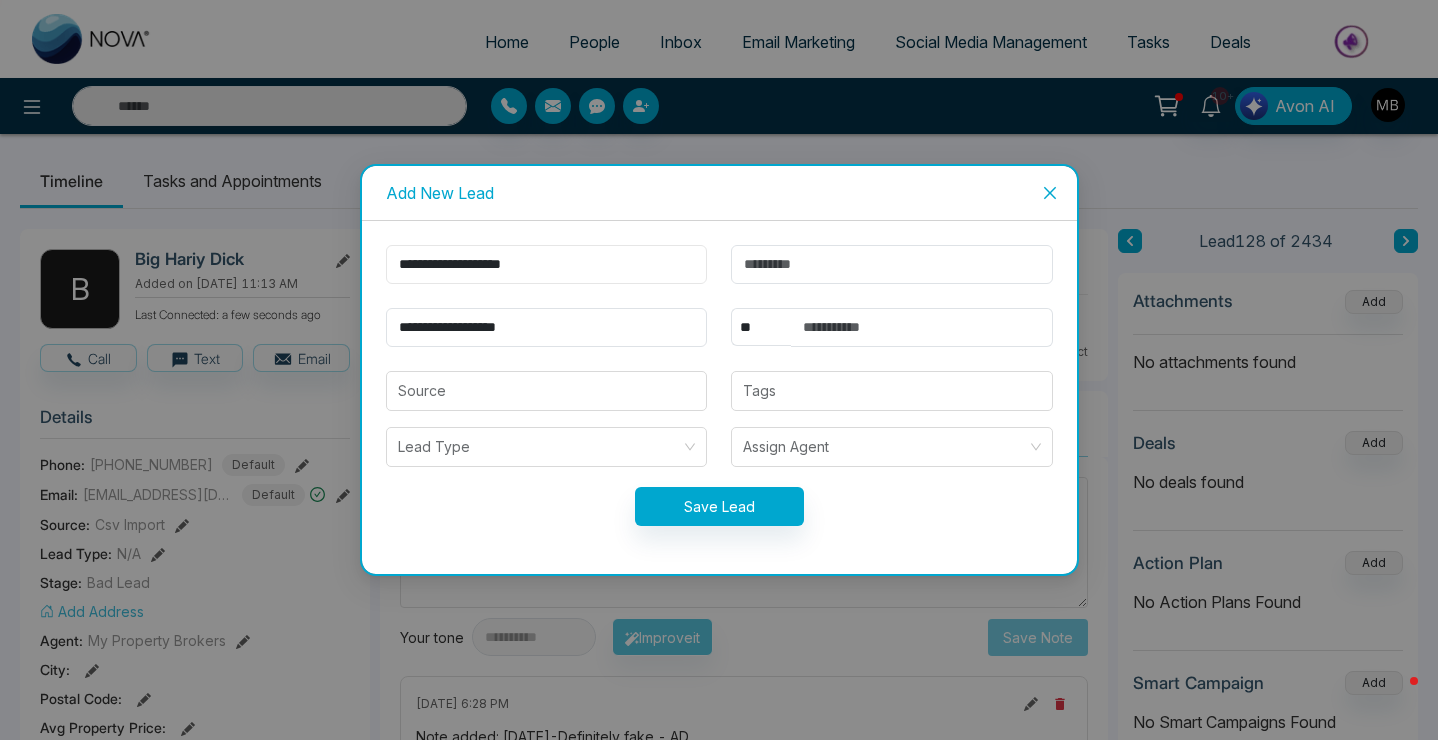 click on "**********" at bounding box center [547, 264] 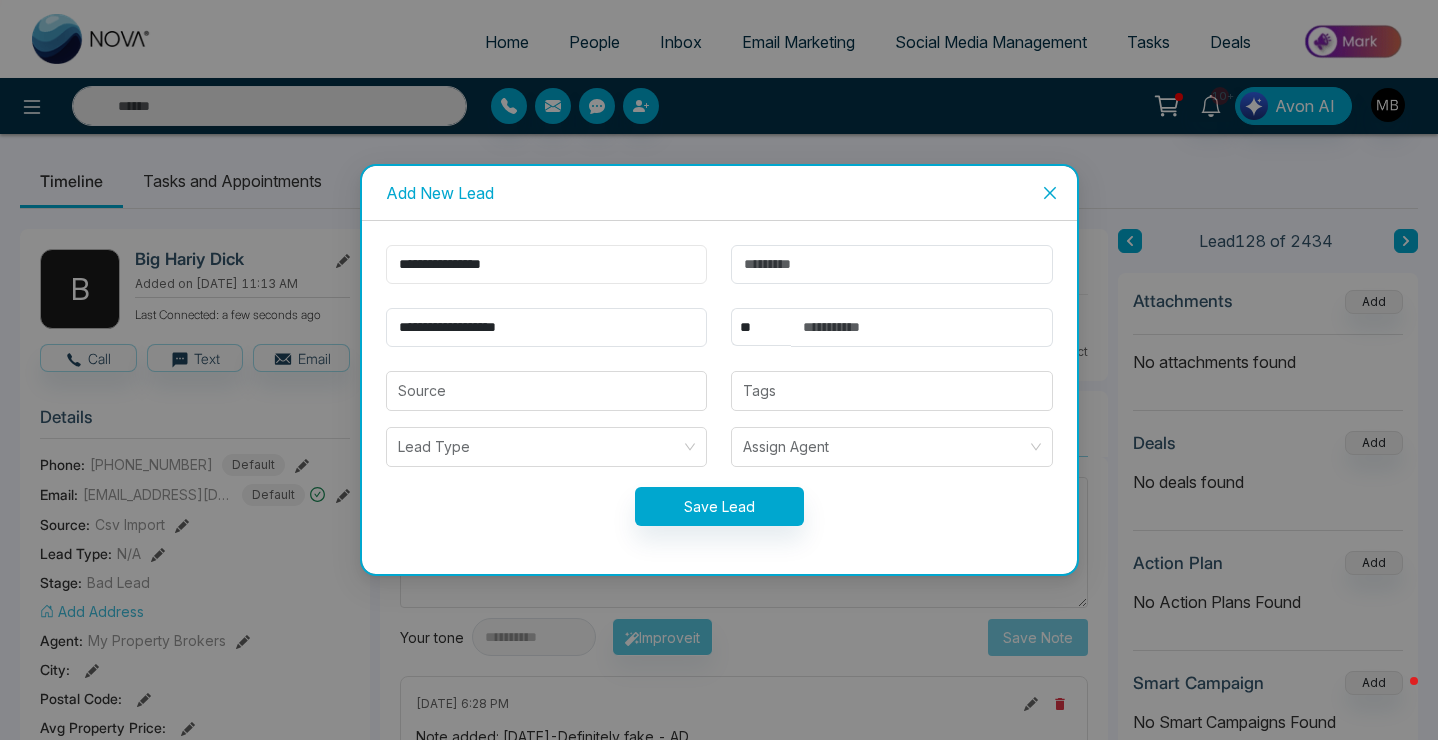drag, startPoint x: 568, startPoint y: 260, endPoint x: 444, endPoint y: 261, distance: 124.004036 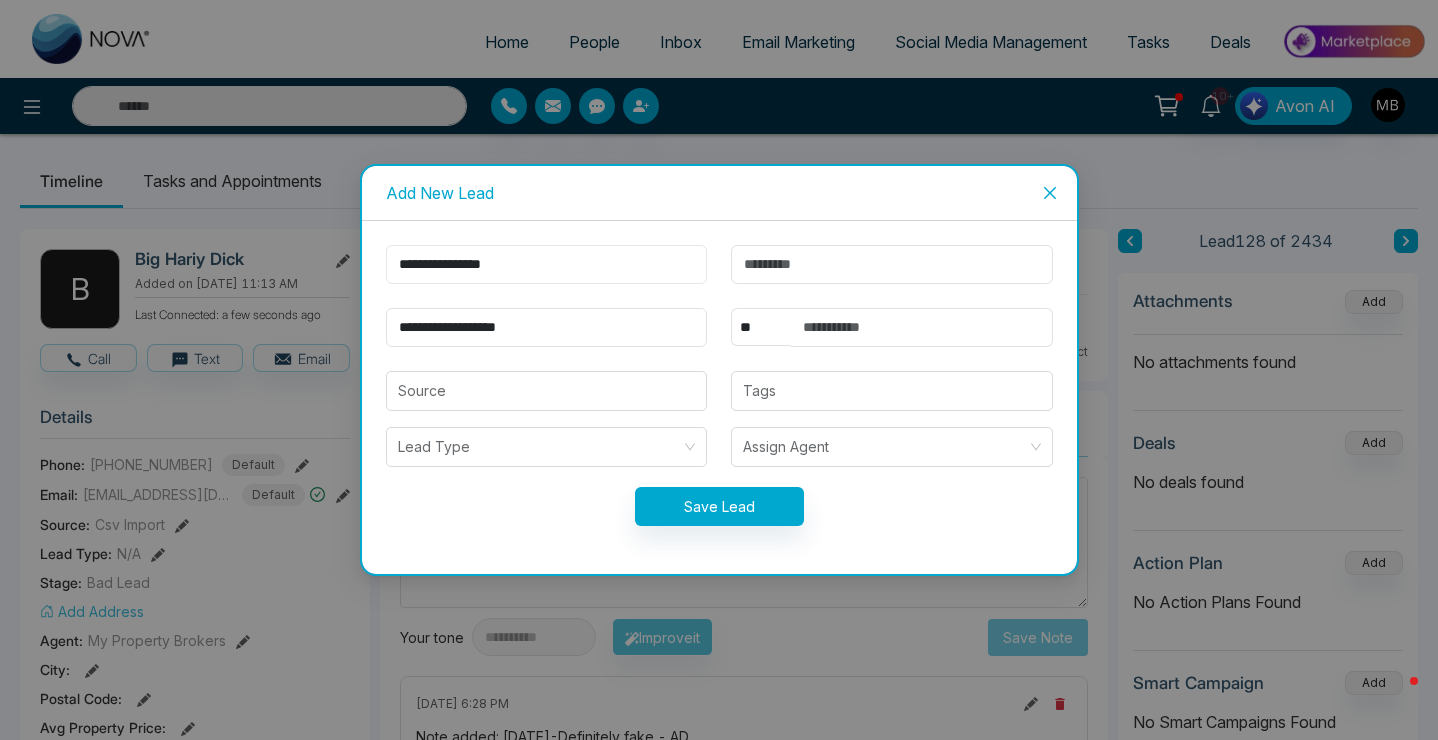 click on "**********" at bounding box center (547, 264) 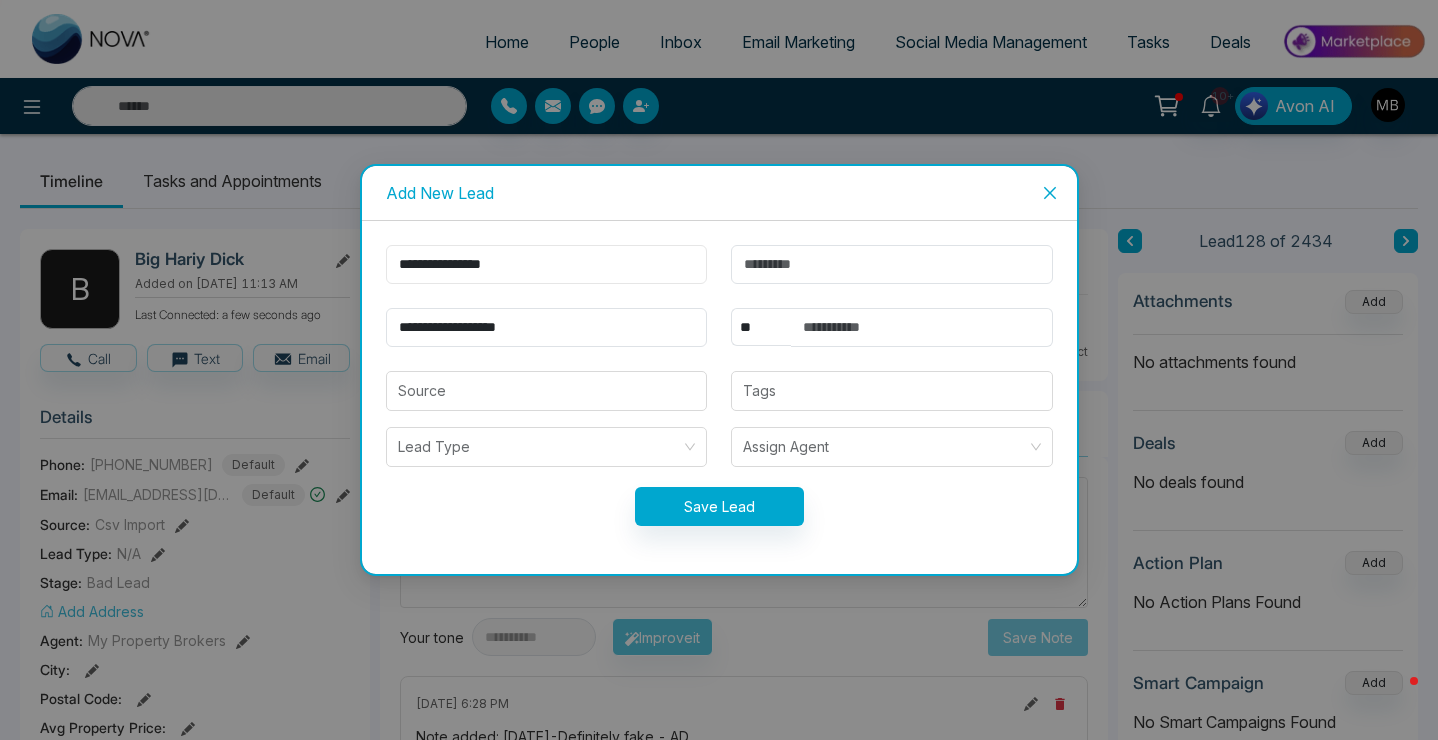 type on "**********" 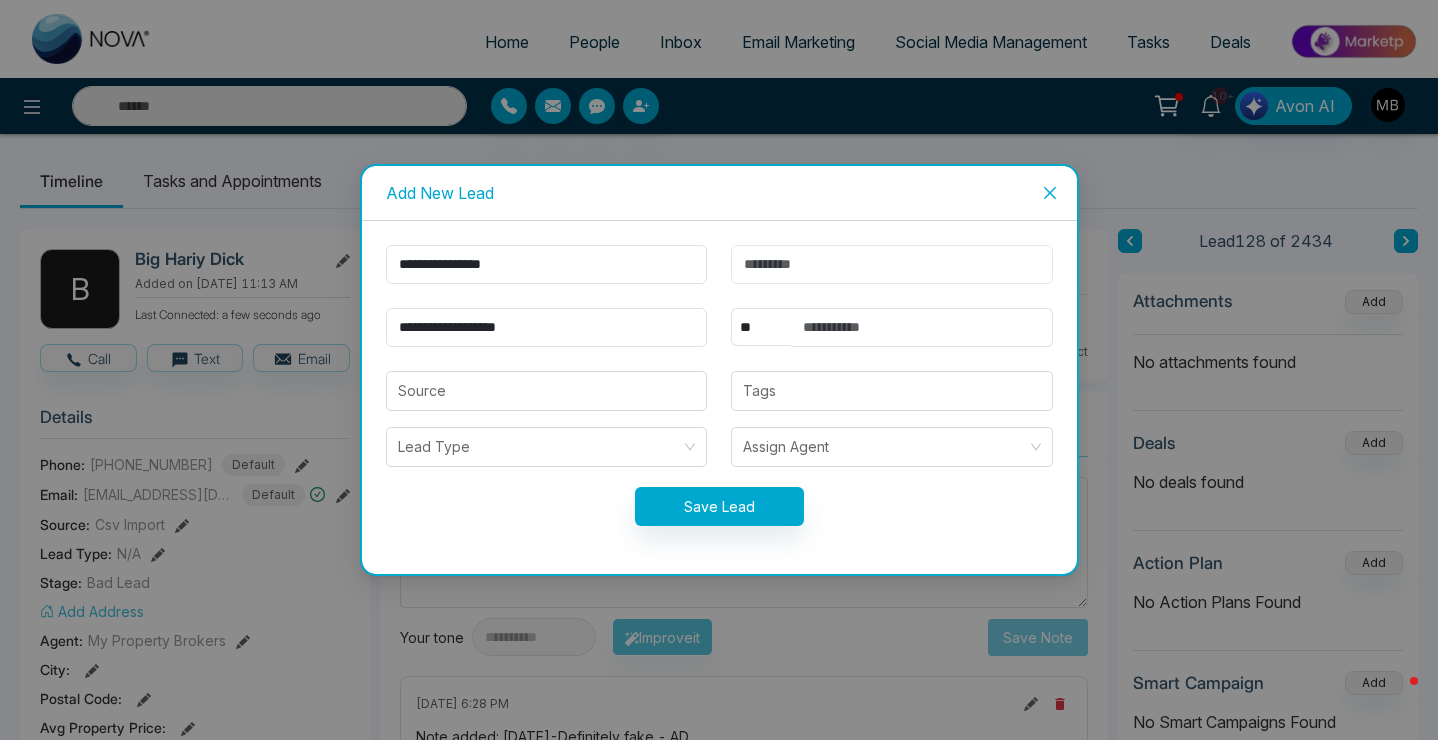 click at bounding box center [892, 264] 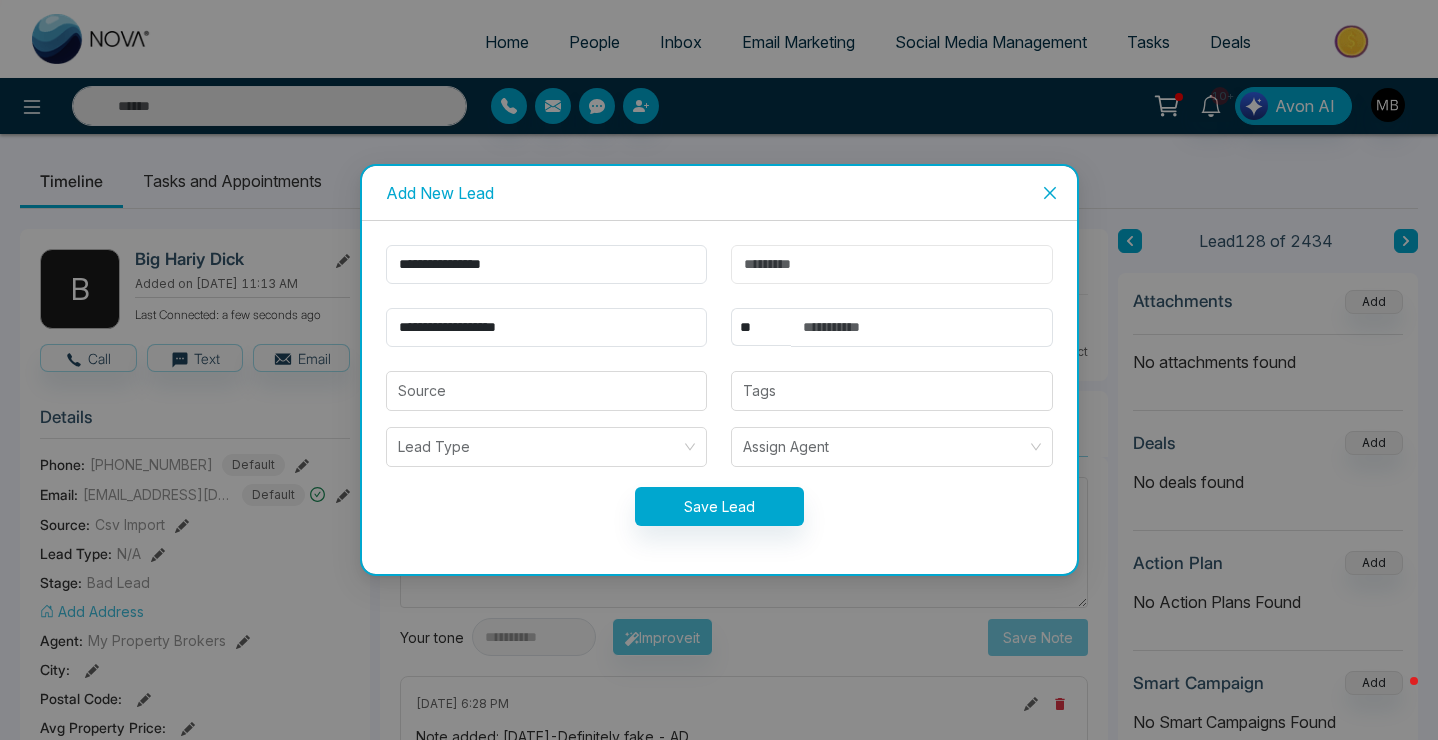 paste on "**********" 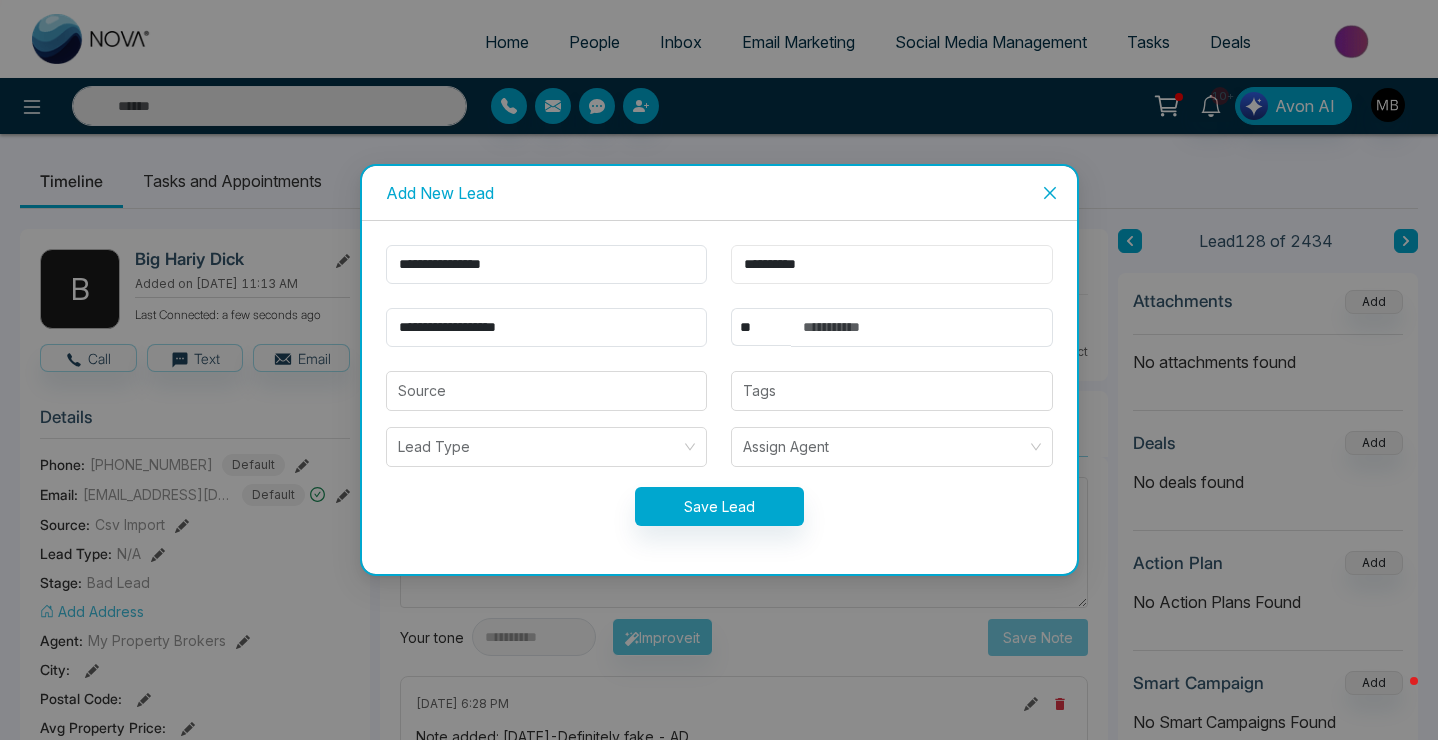 type on "**********" 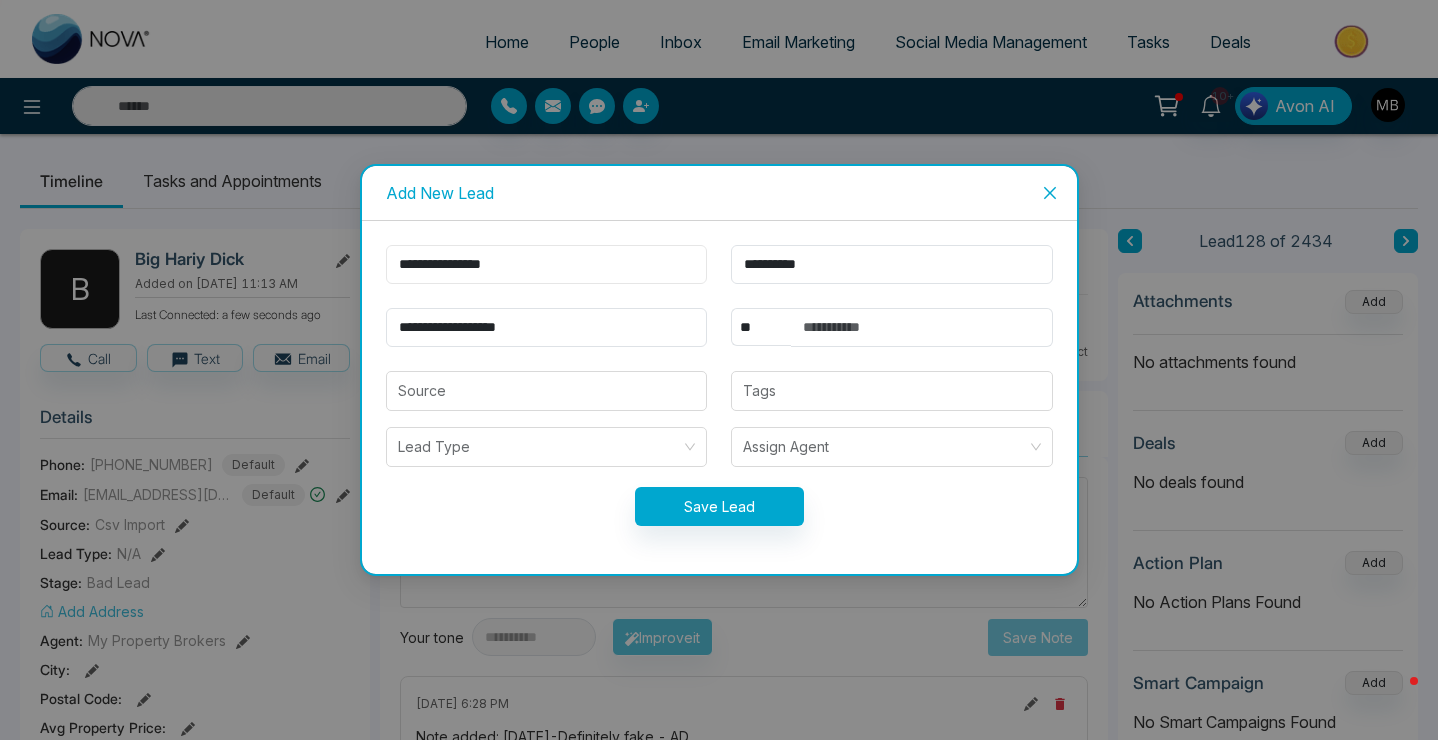 drag, startPoint x: 534, startPoint y: 267, endPoint x: 454, endPoint y: 266, distance: 80.00625 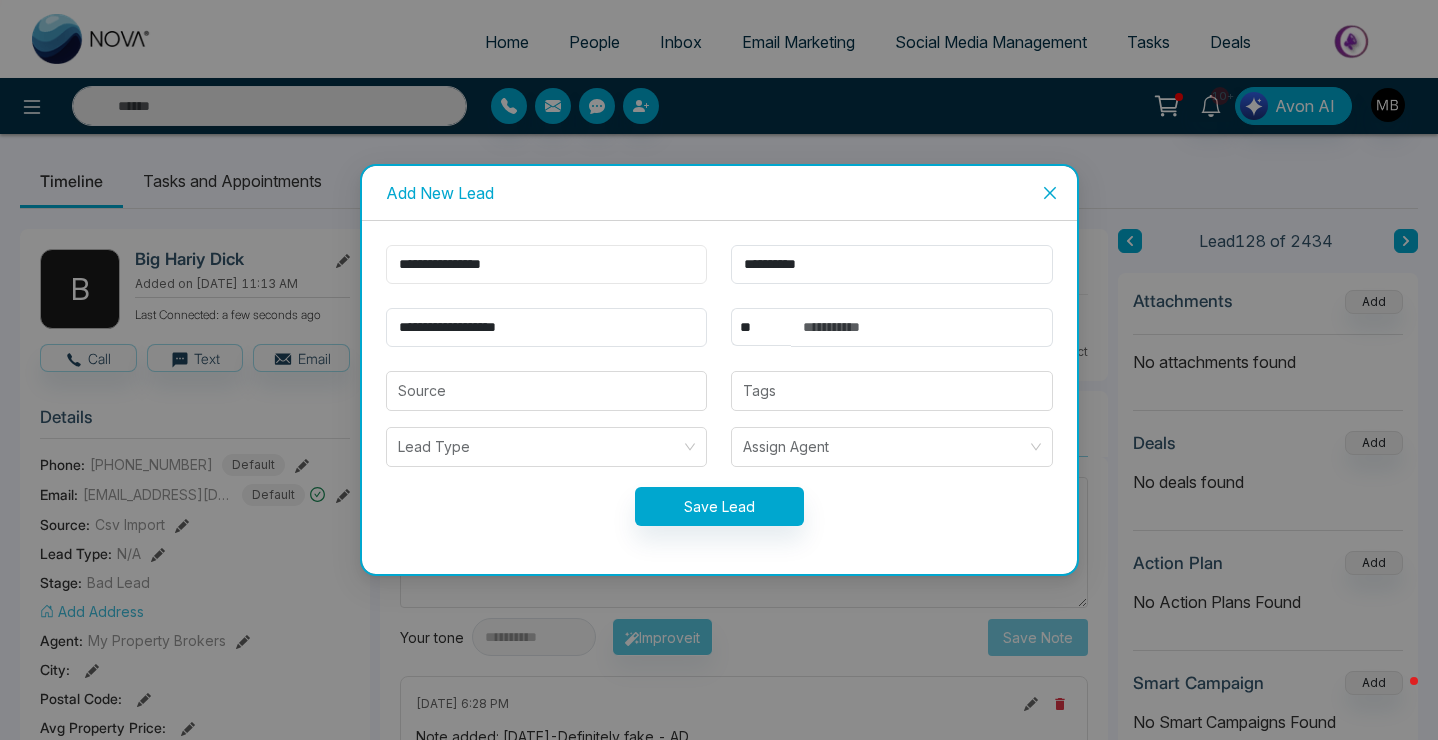 click on "**********" at bounding box center (547, 264) 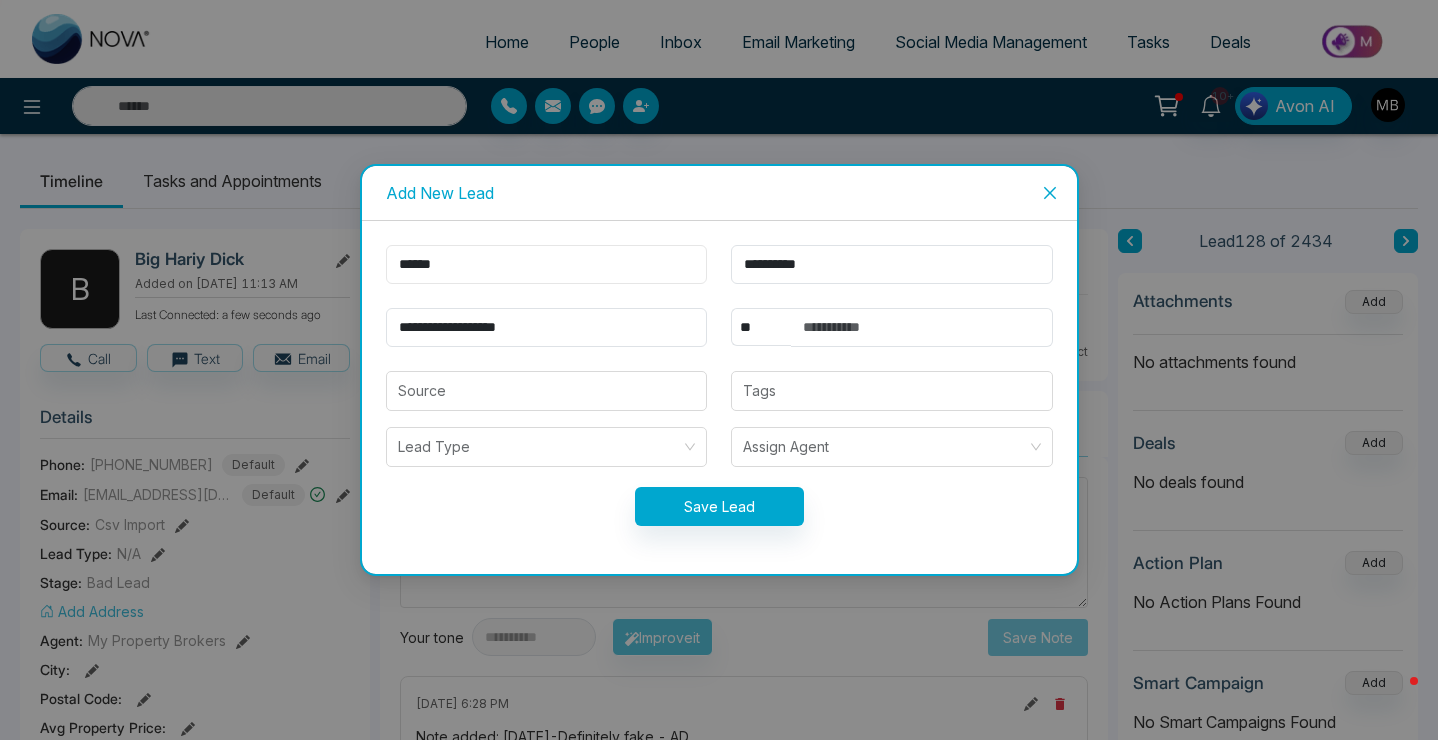 type on "*****" 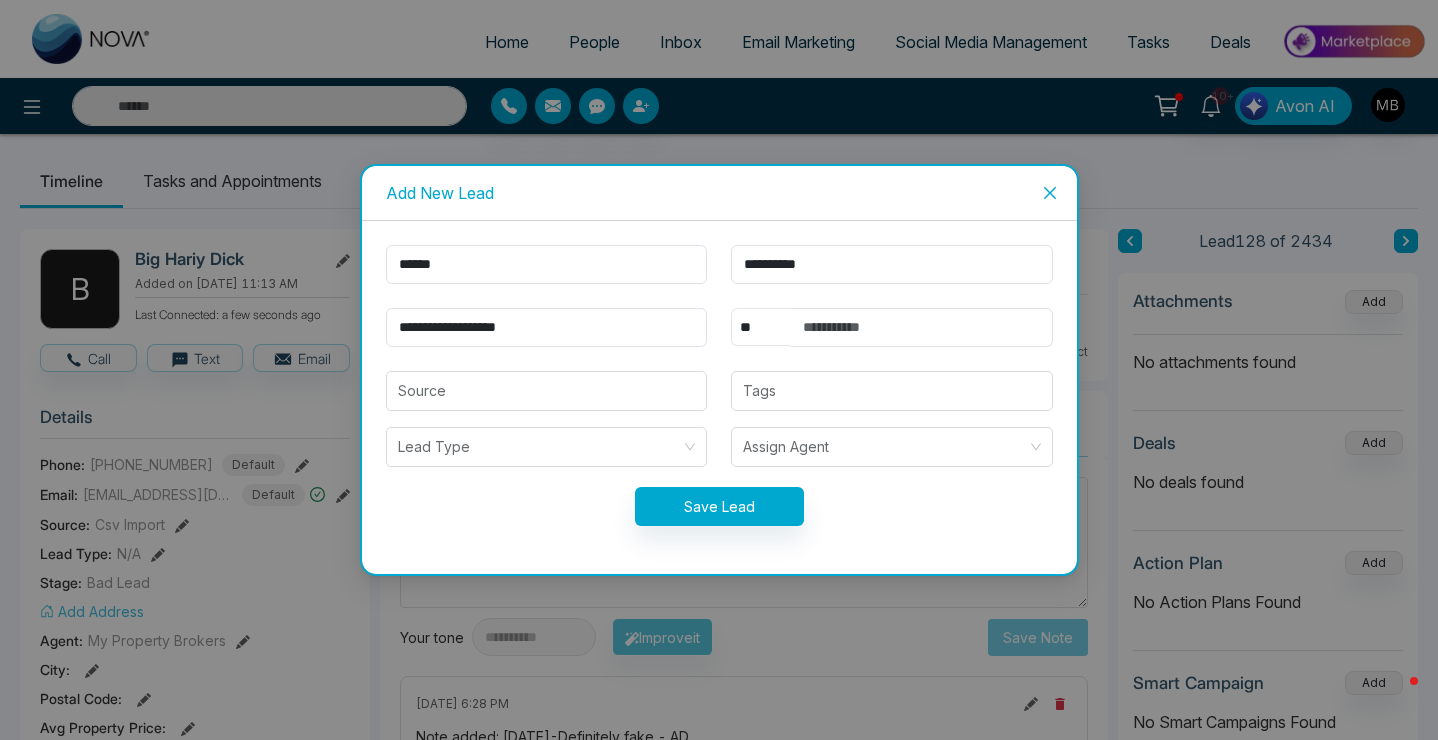 click on "** **** *** *** *** **** ***" at bounding box center [761, 327] 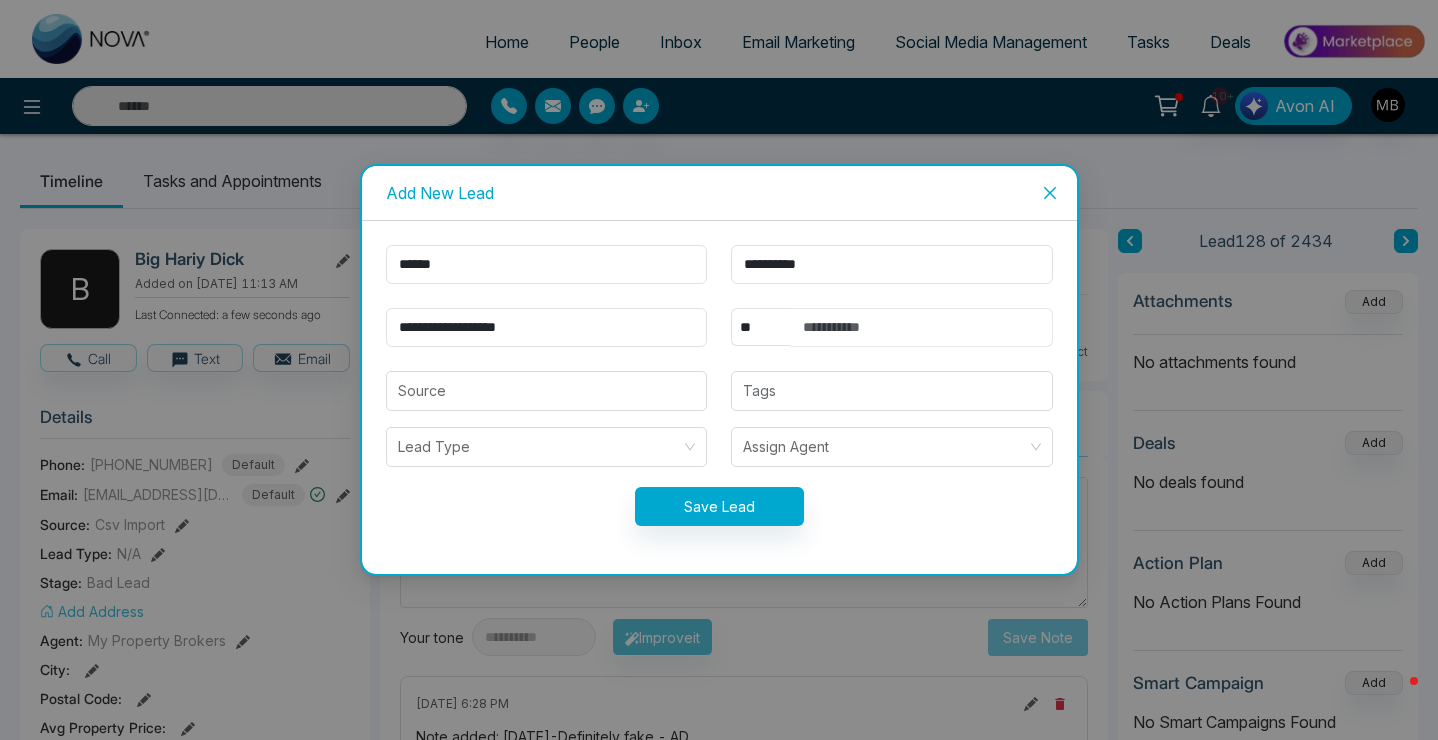 click at bounding box center [922, 327] 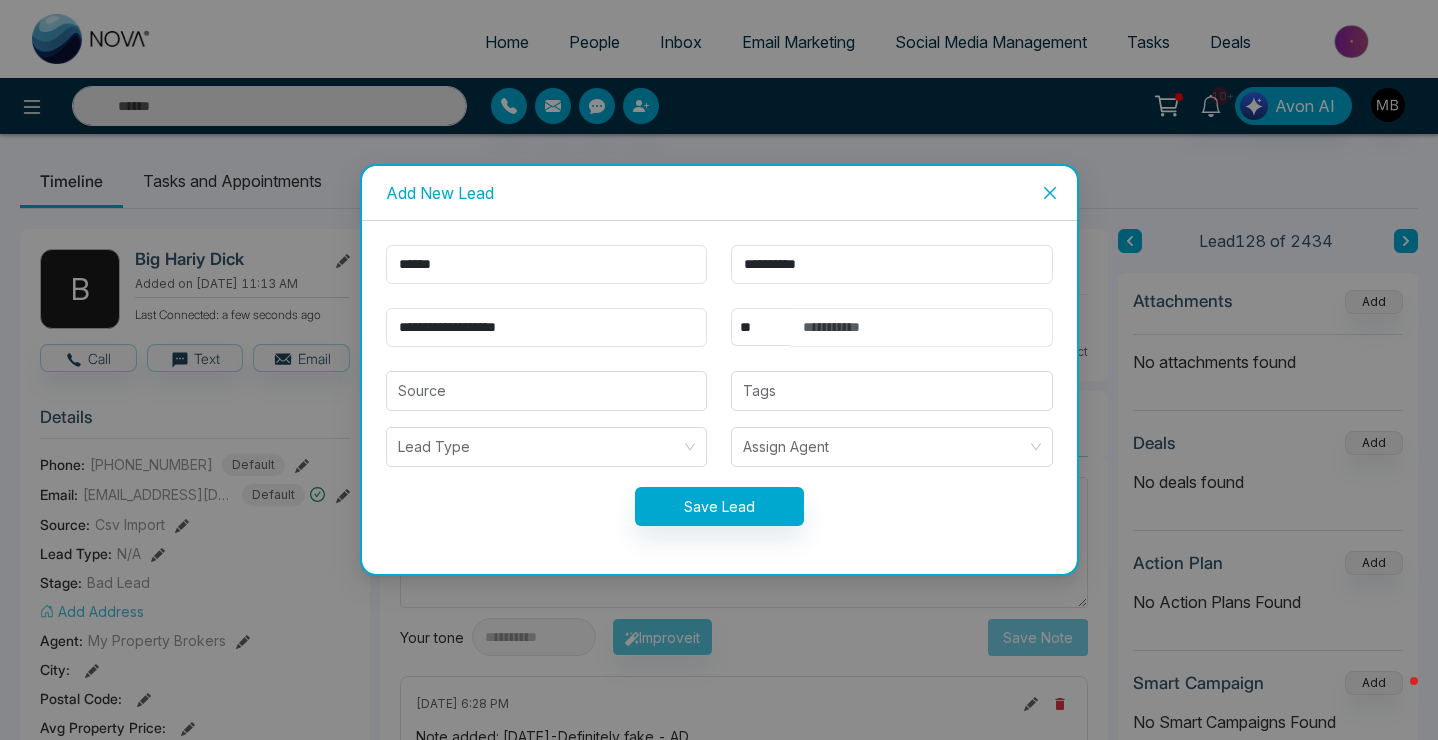 type on "****" 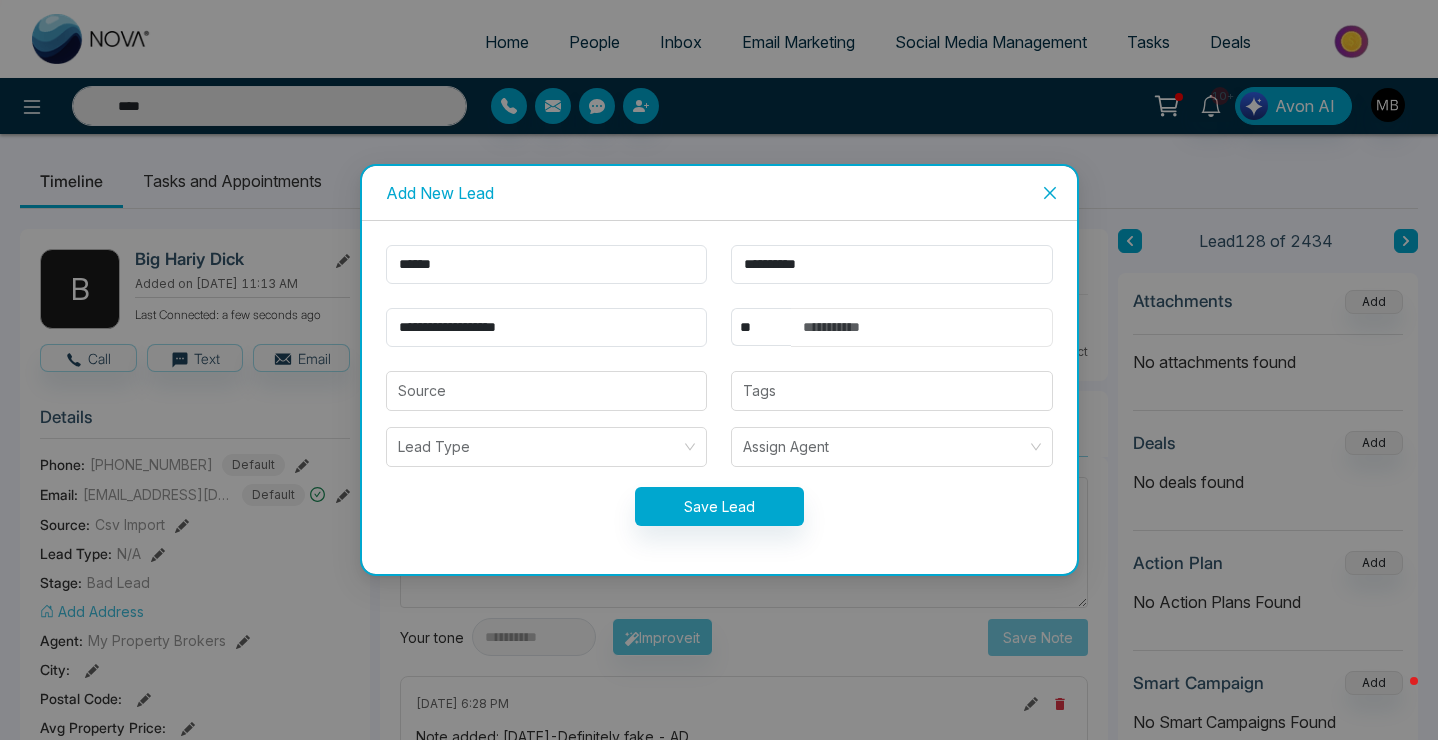paste on "**********" 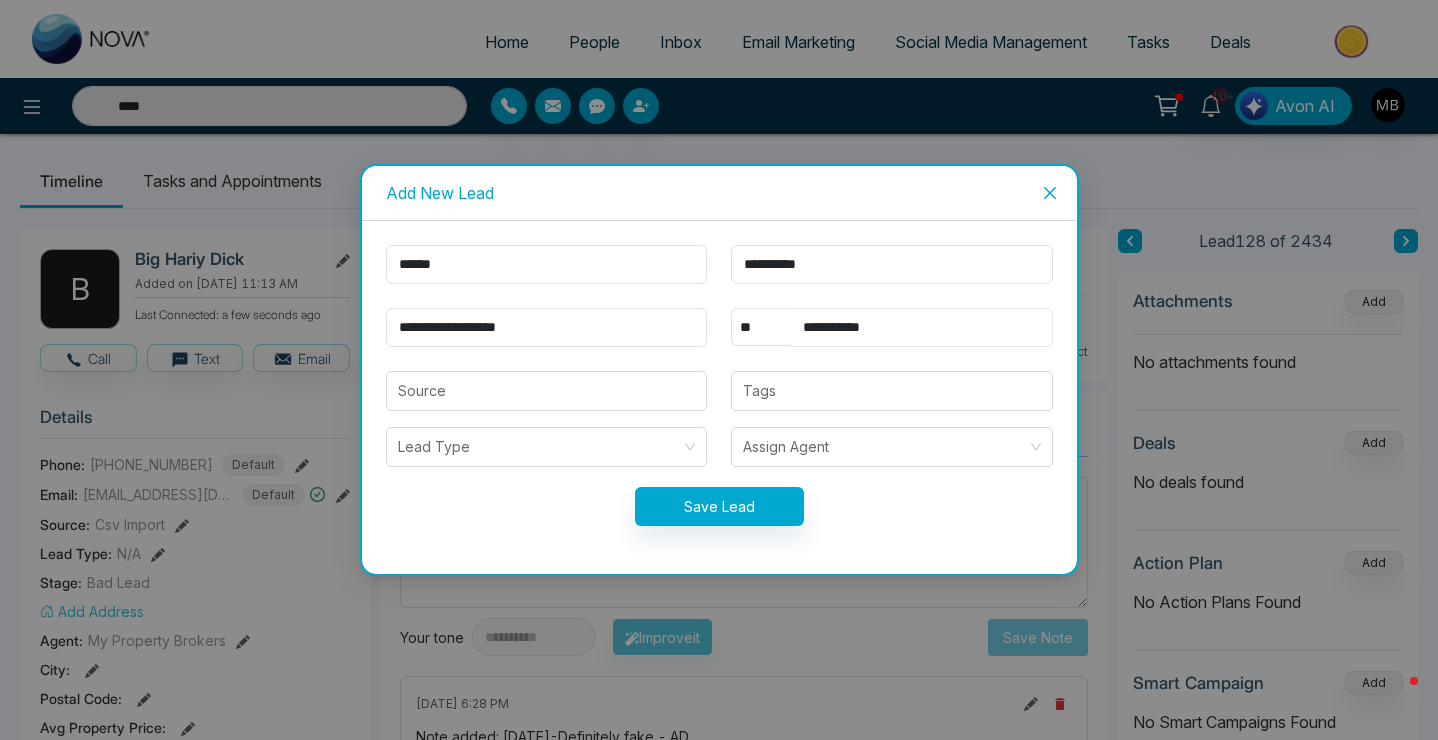 type on "**********" 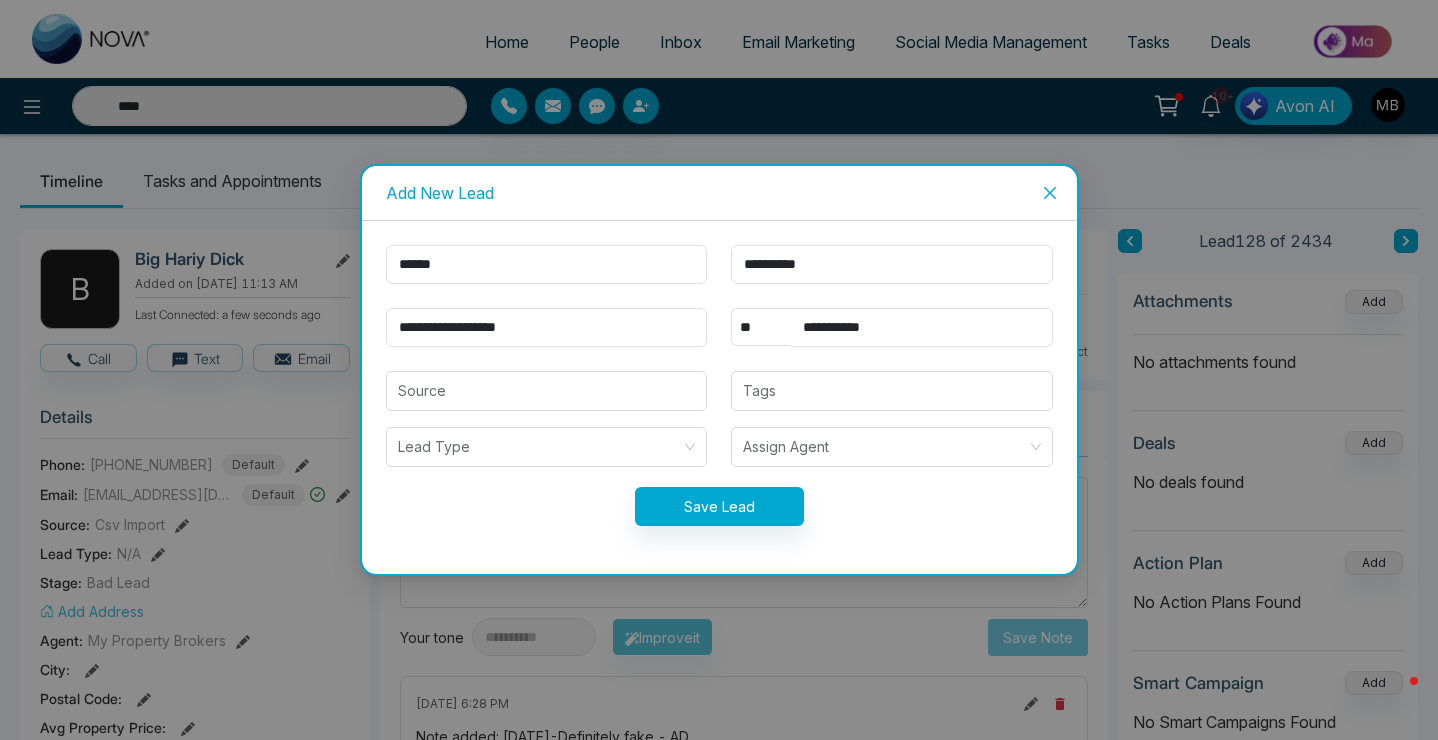 click on "**********" at bounding box center (719, 397) 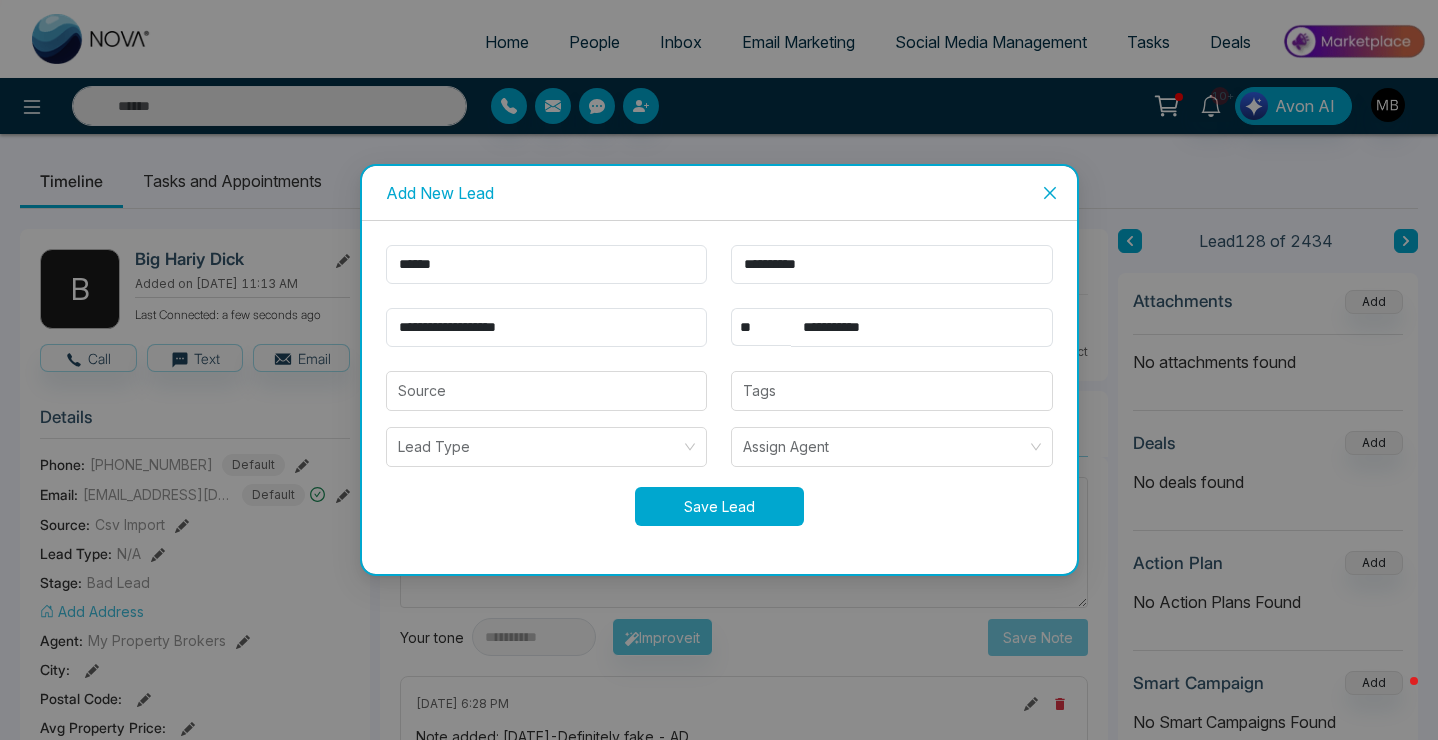click on "Save Lead" at bounding box center (719, 506) 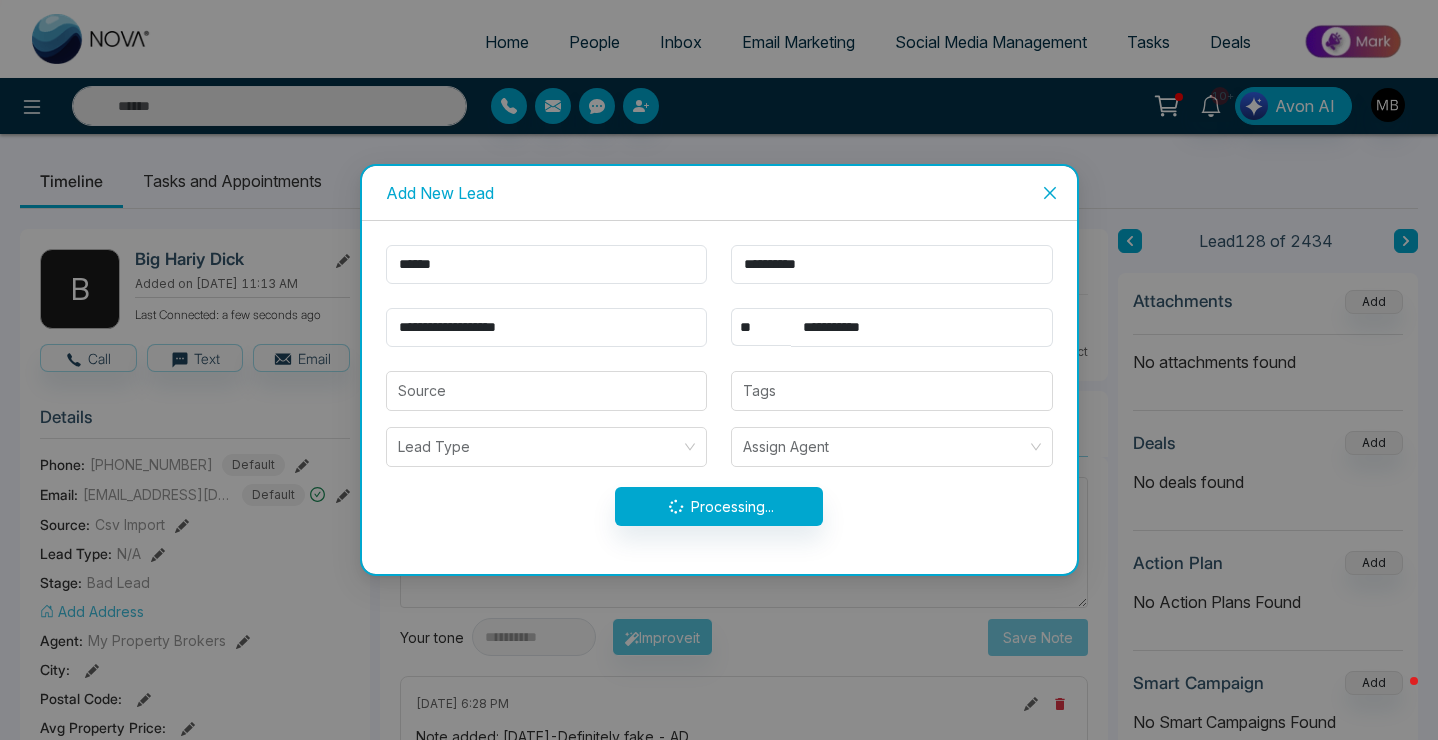 type on "****" 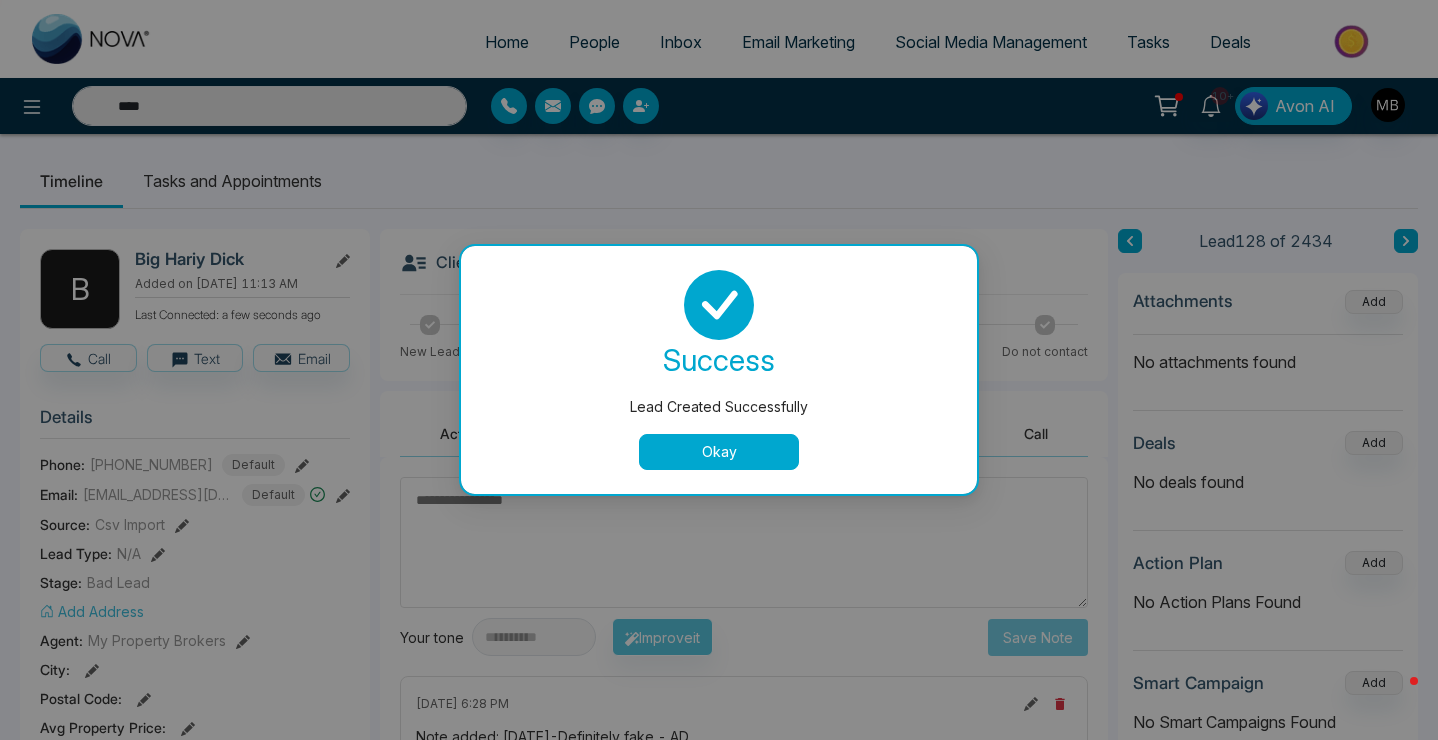click on "Okay" at bounding box center (719, 452) 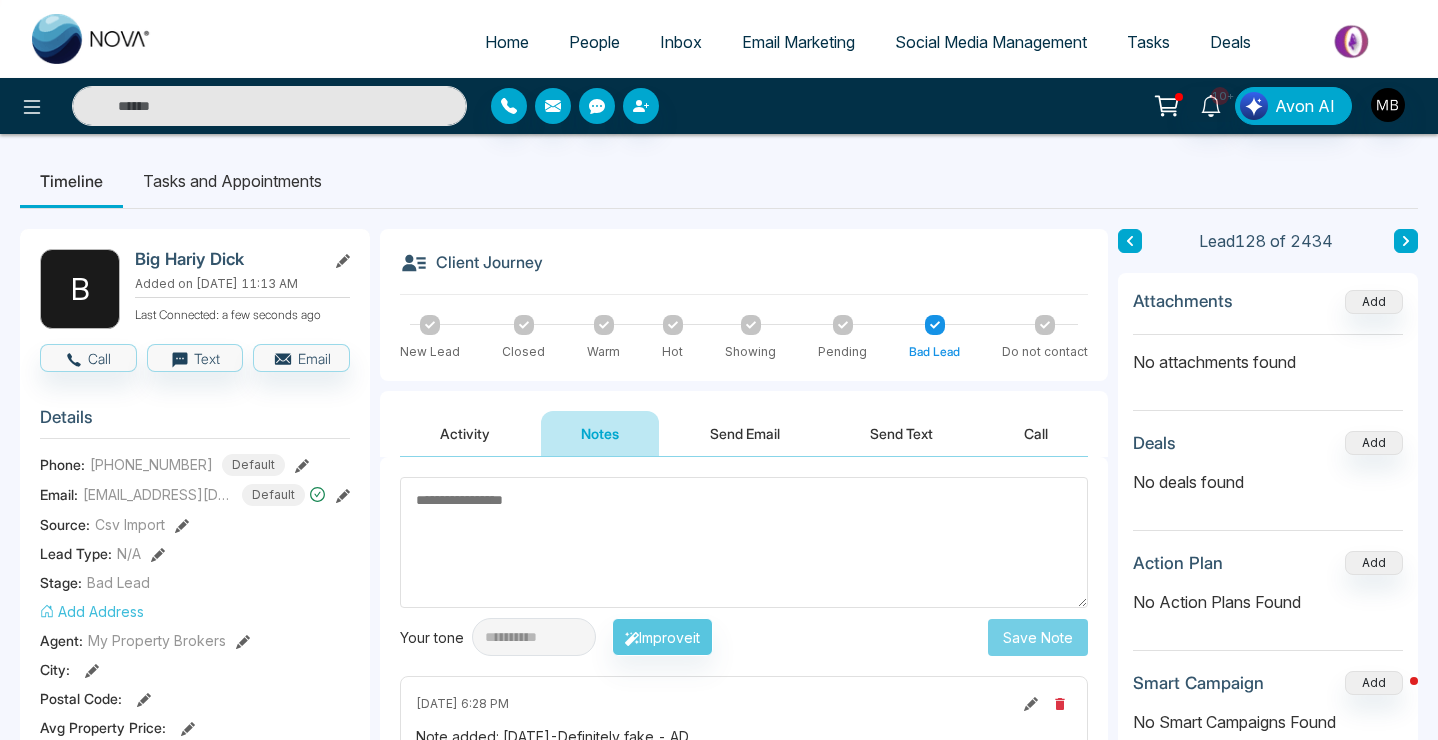 click at bounding box center [269, 106] 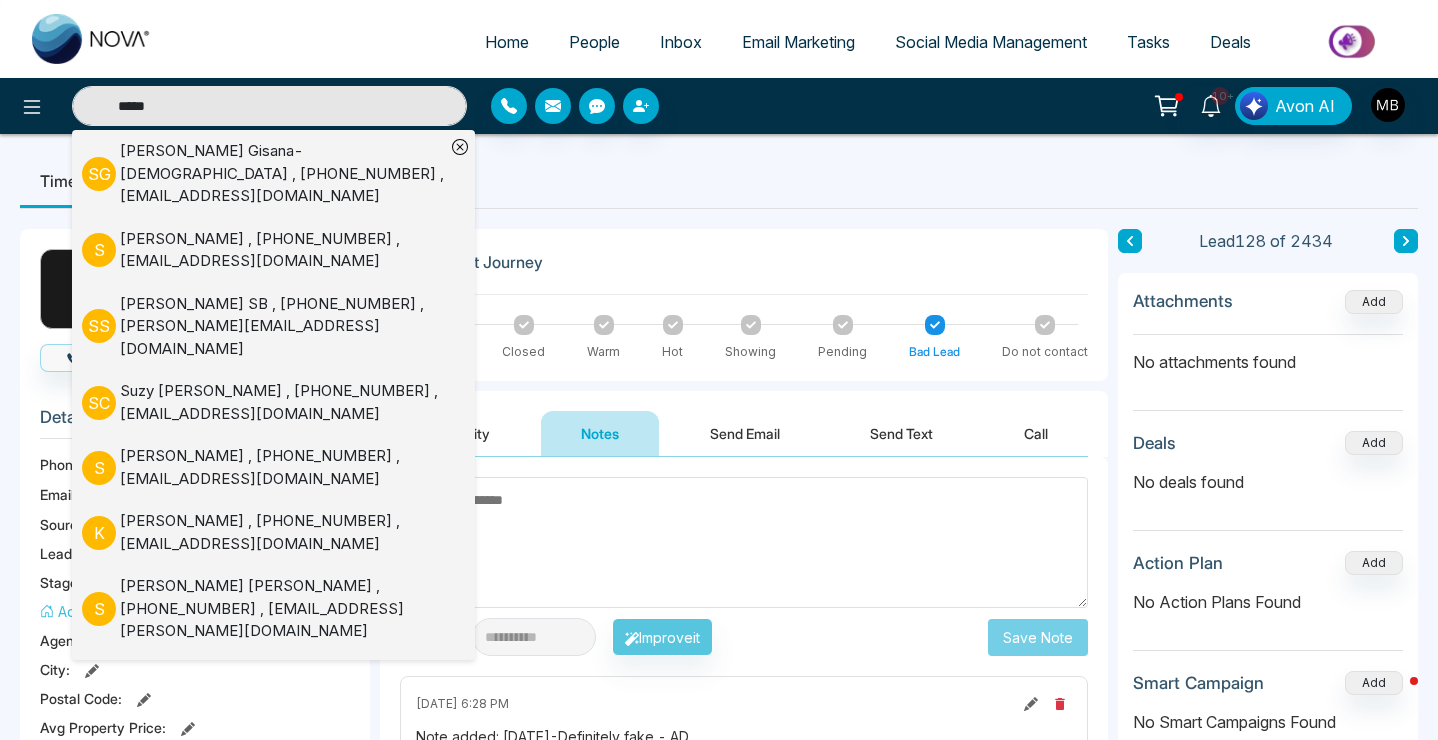 type on "*****" 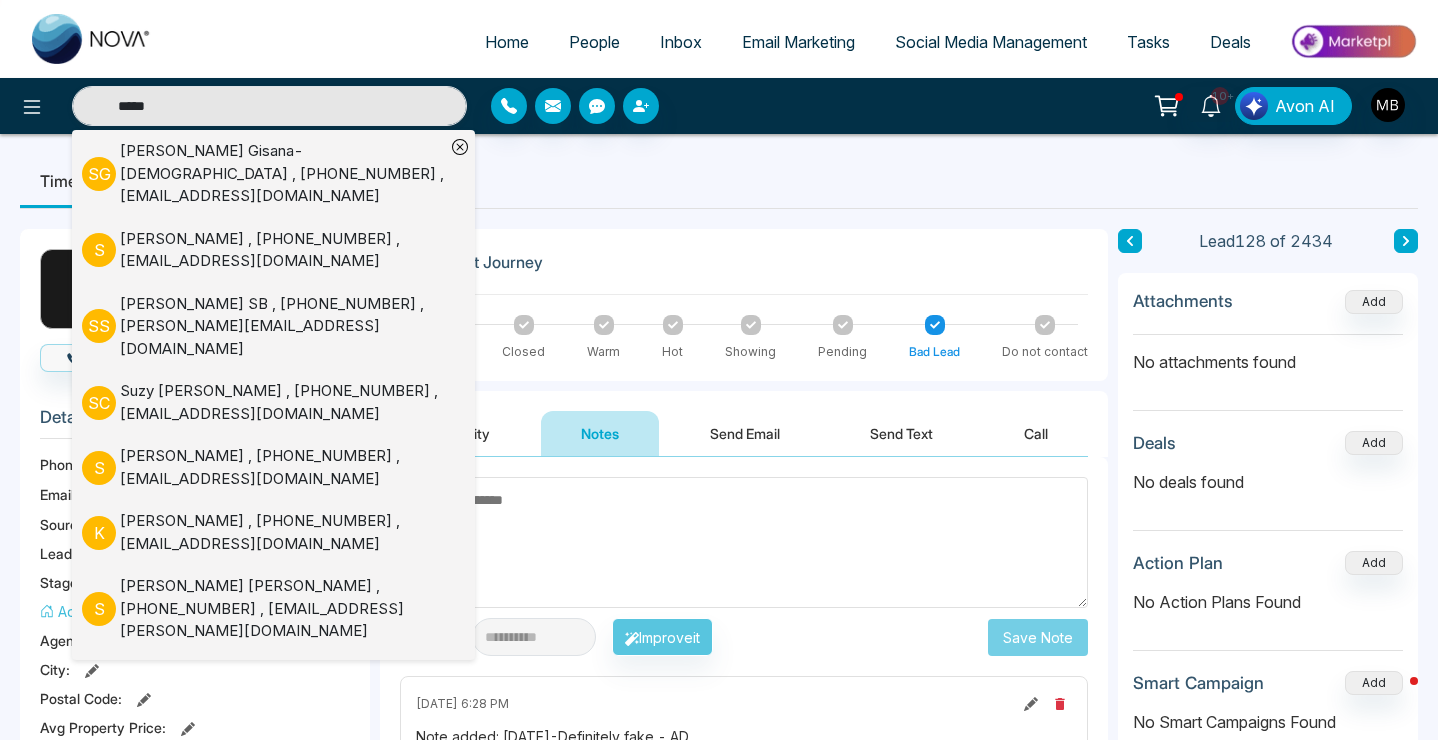 click on "[PERSON_NAME][DEMOGRAPHIC_DATA]   , [PHONE_NUMBER]   , [EMAIL_ADDRESS][DOMAIN_NAME]" at bounding box center [282, 174] 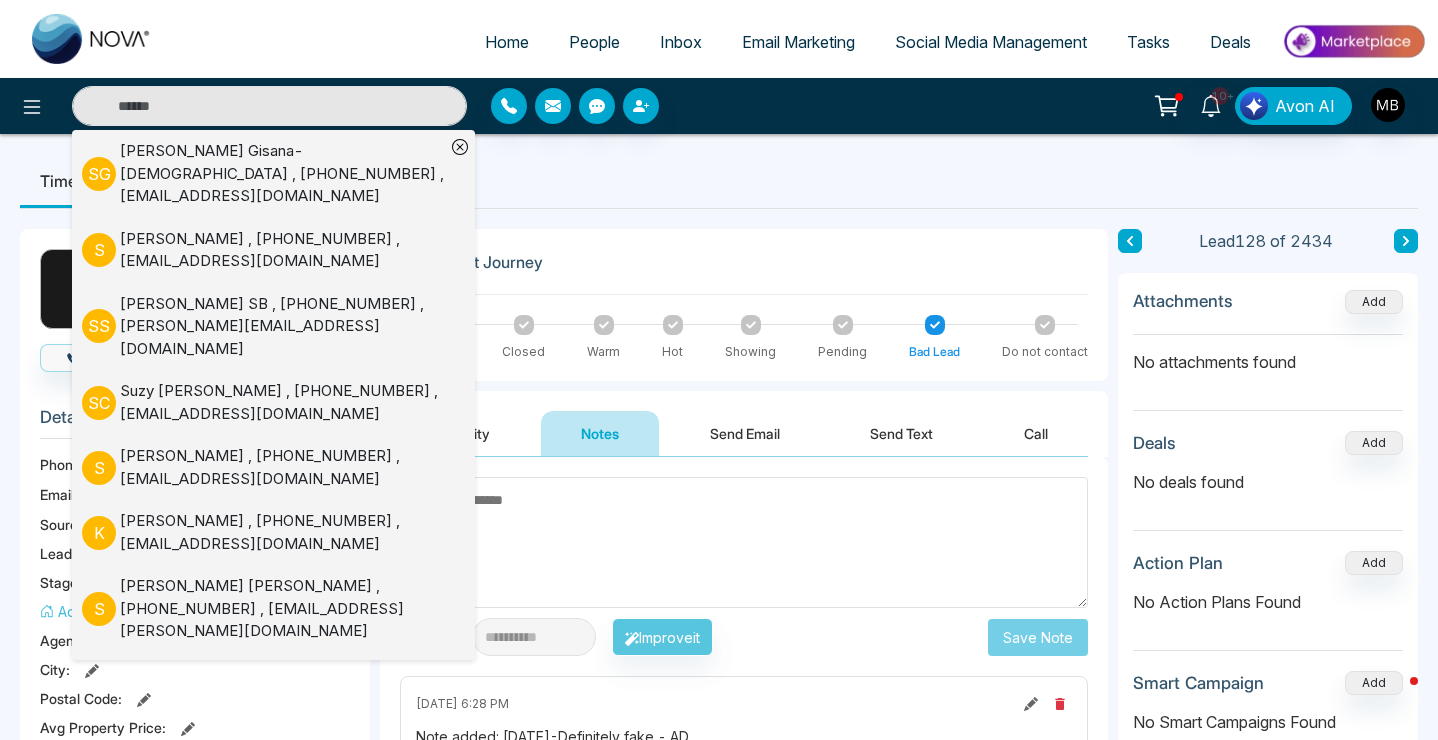 type on "*****" 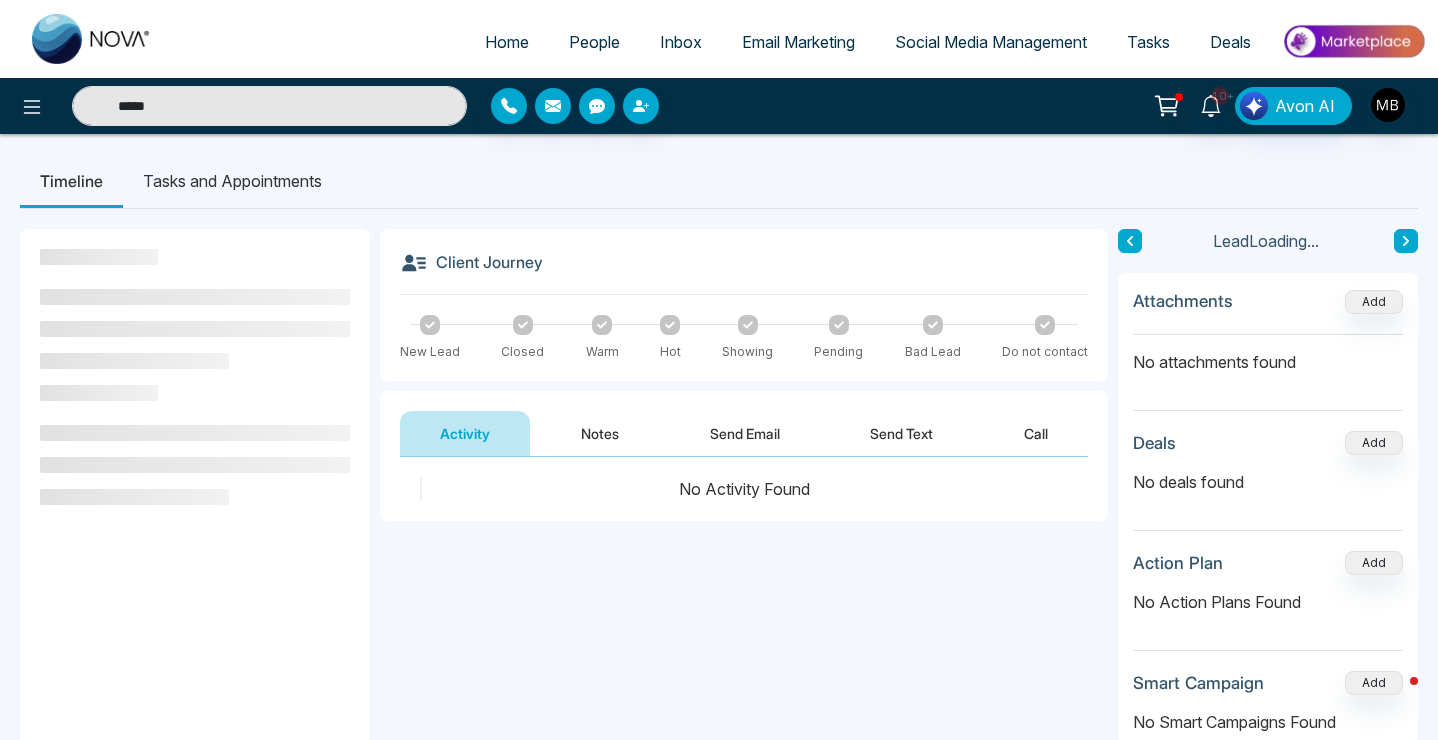 click on "Send Email" at bounding box center (745, 433) 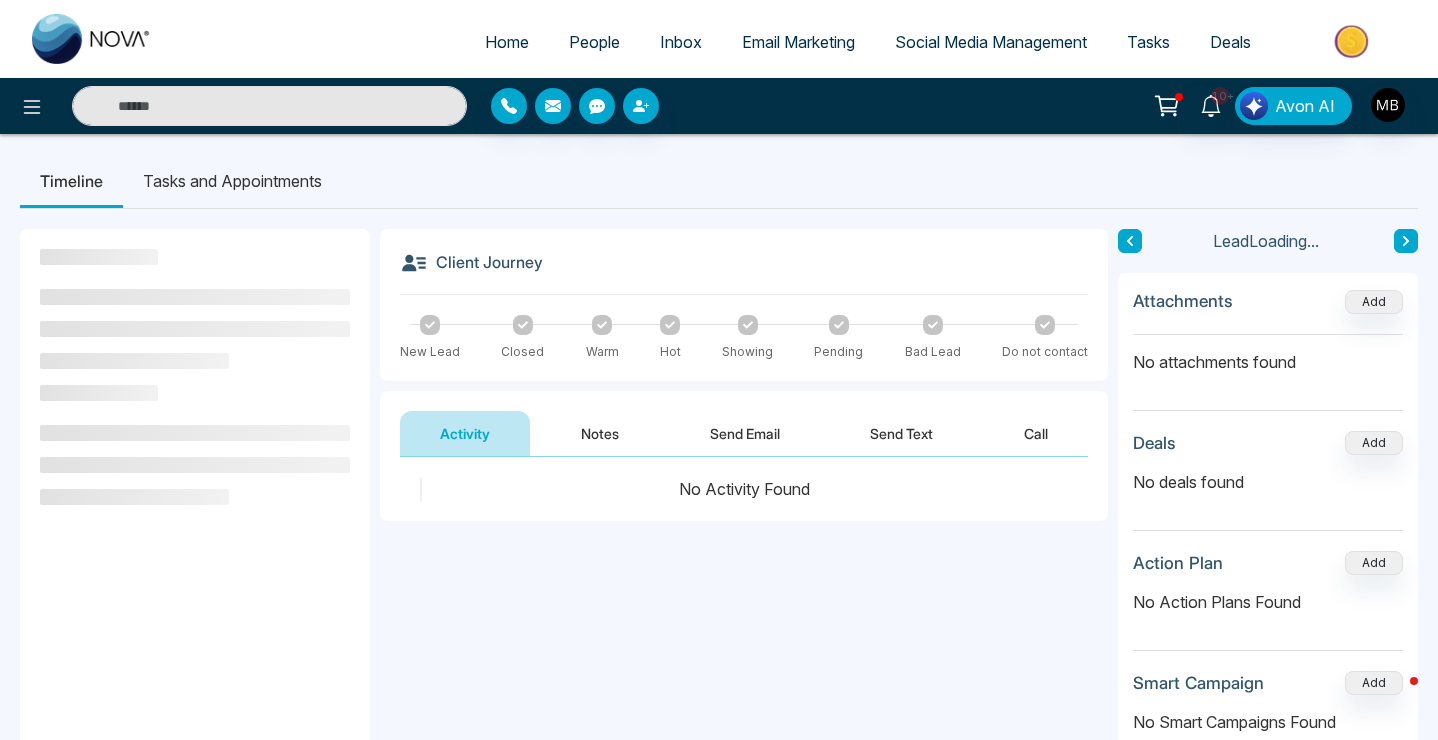 type on "*****" 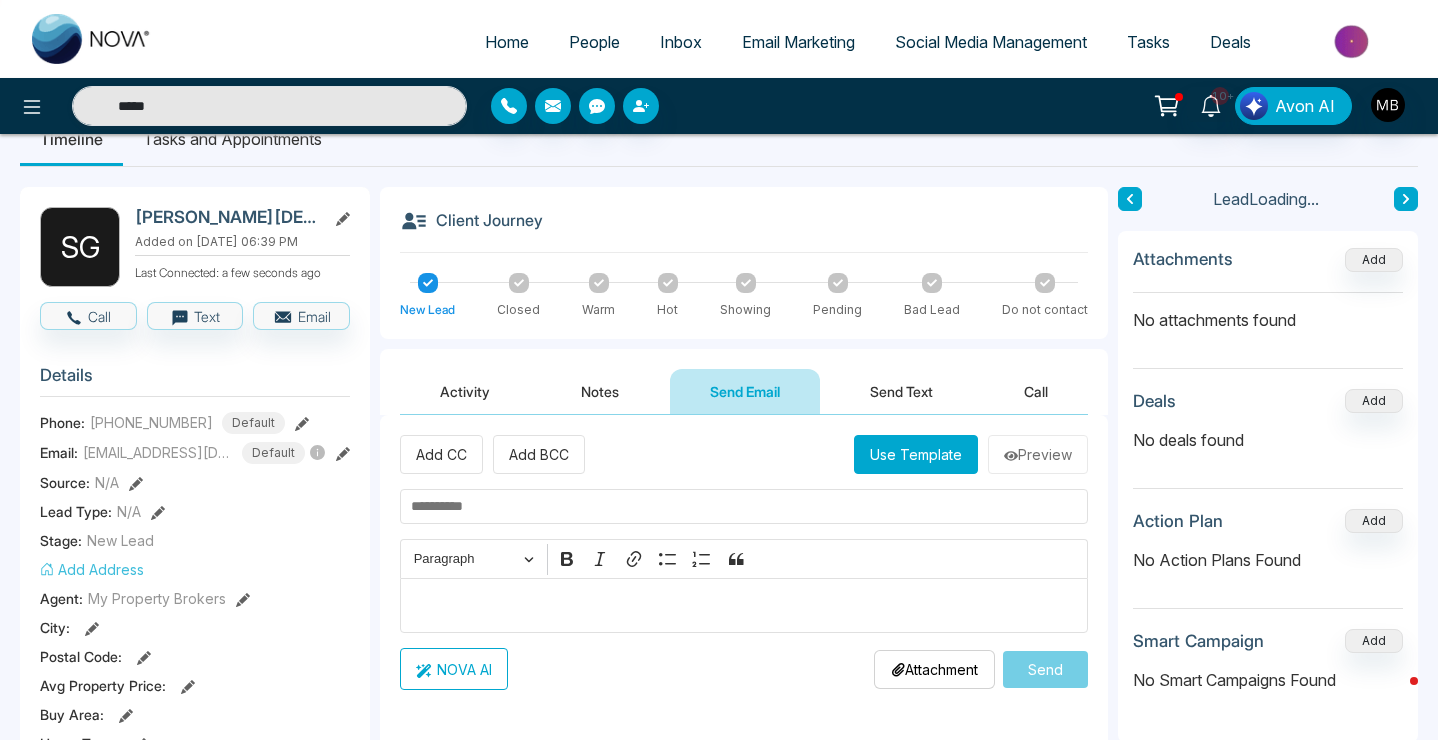 scroll, scrollTop: 101, scrollLeft: 0, axis: vertical 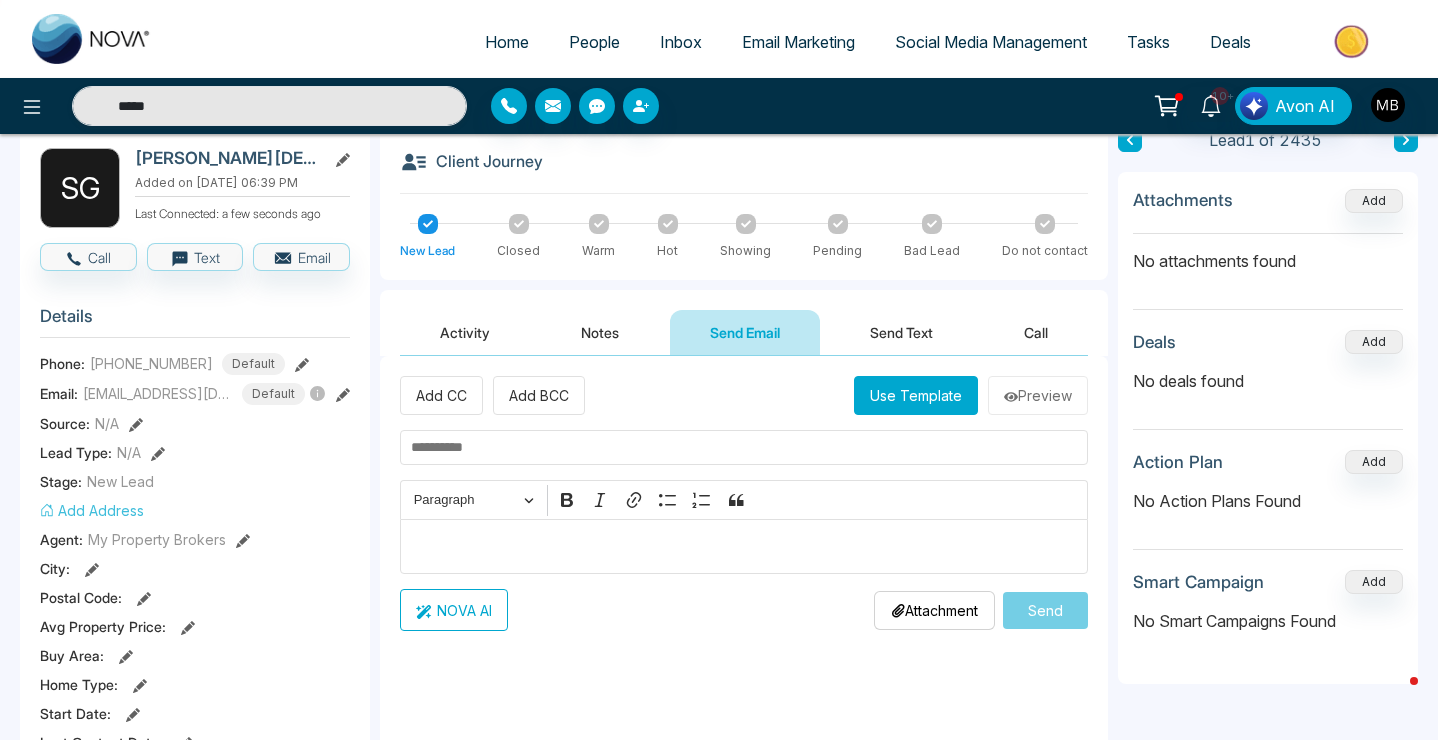 click on "Use Template" at bounding box center [916, 395] 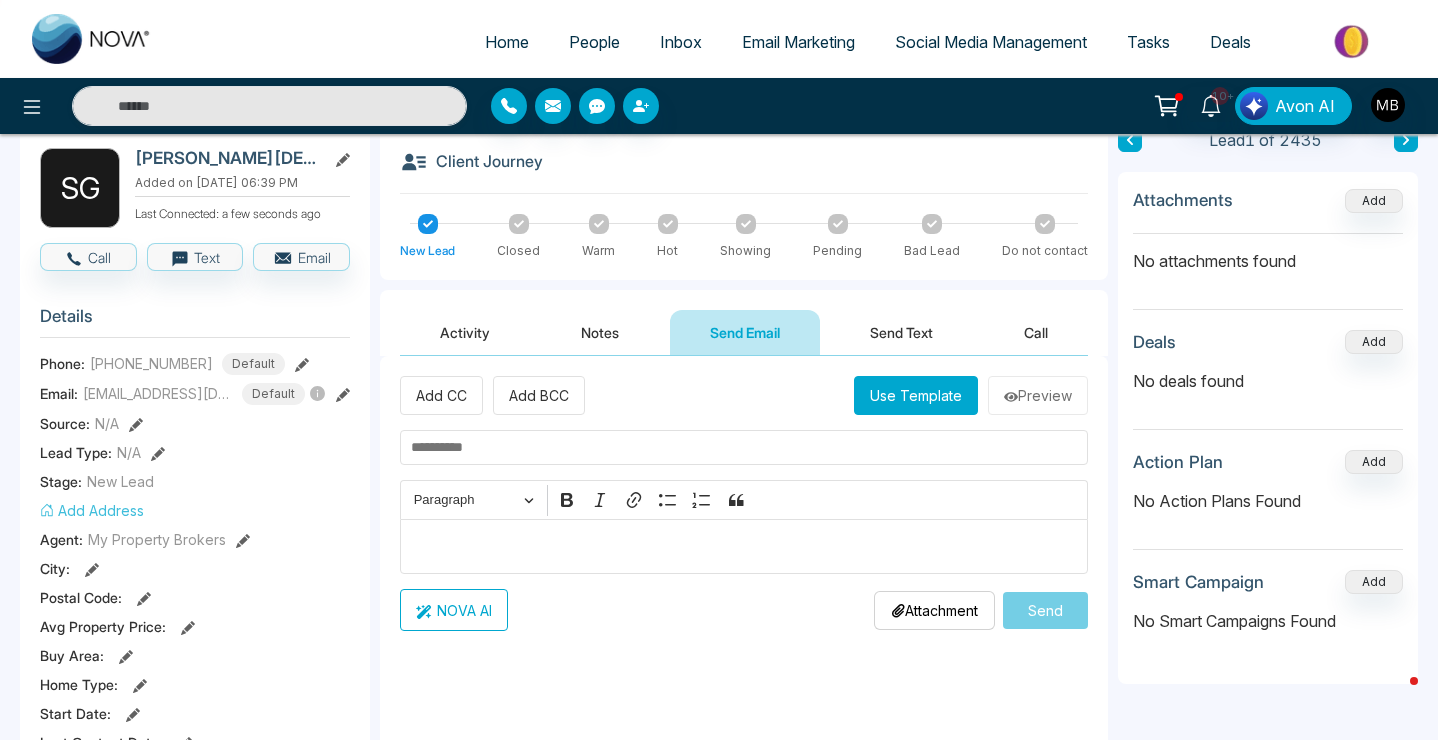 type on "*****" 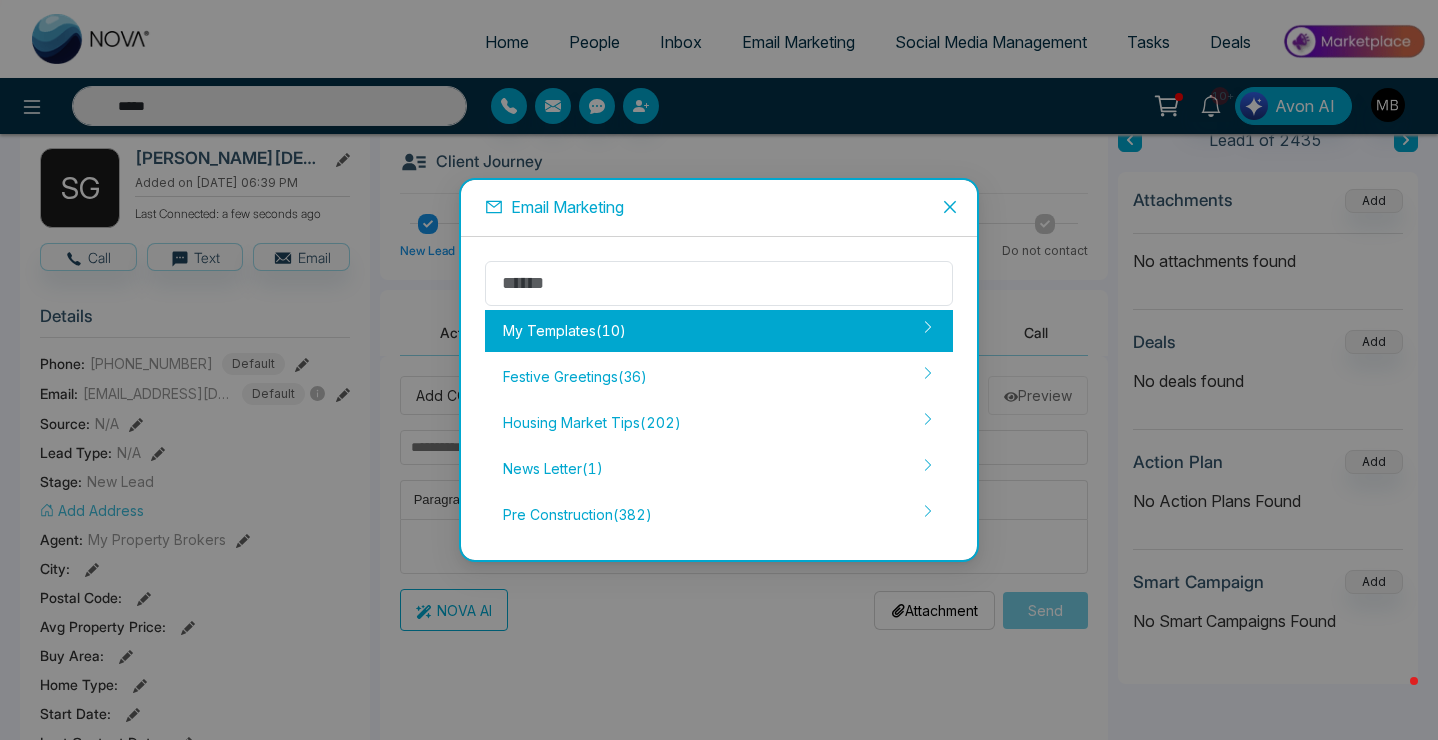 click on "My Templates  ( 10 )" at bounding box center (719, 331) 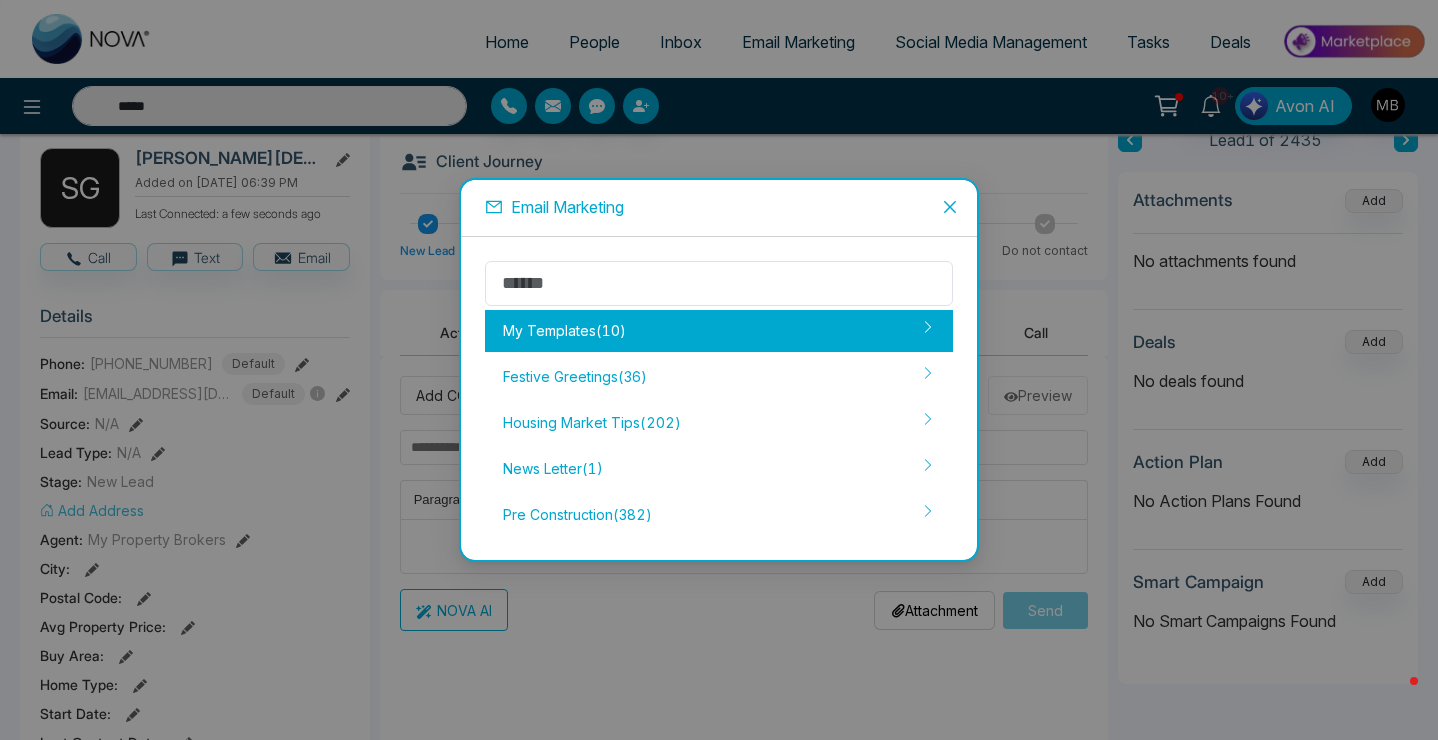 type 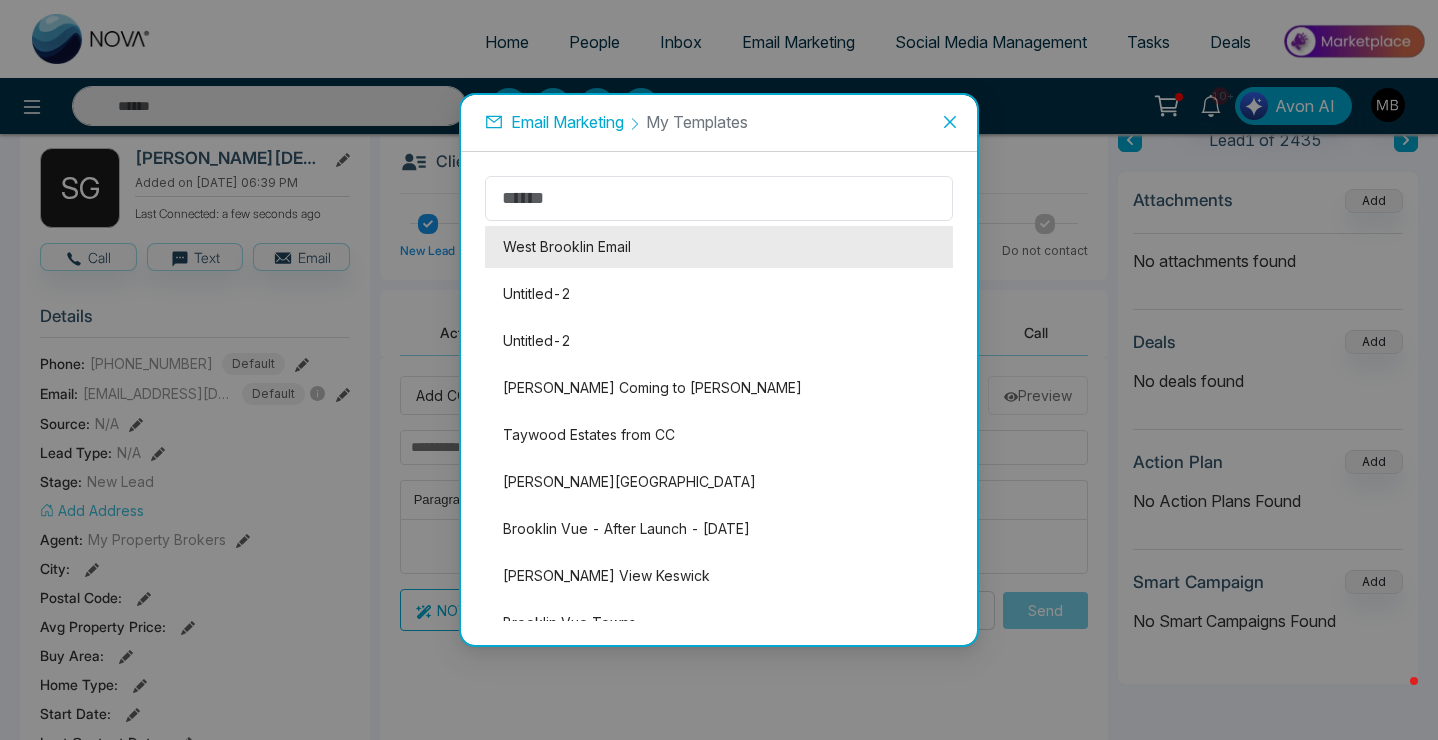 click on "West Brooklin Email" at bounding box center (719, 247) 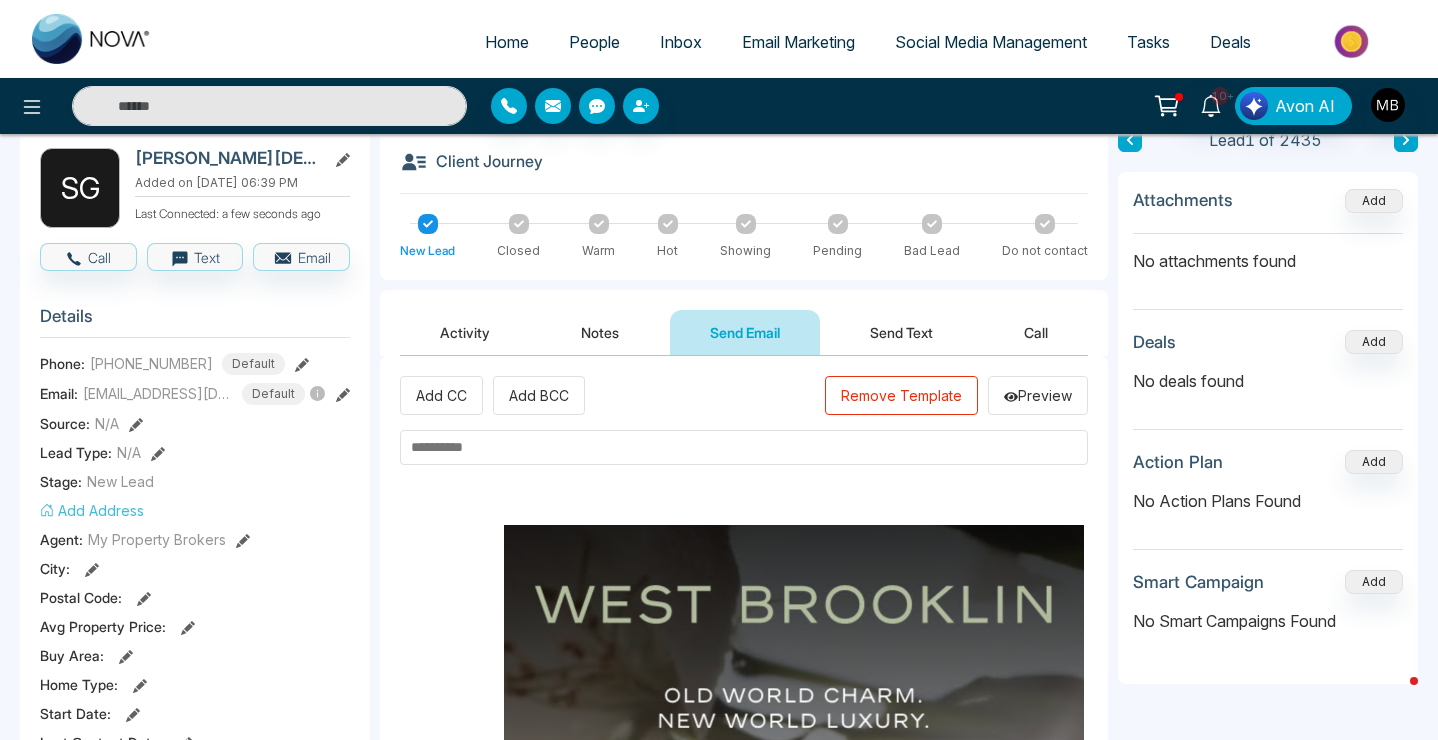 click at bounding box center [744, 447] 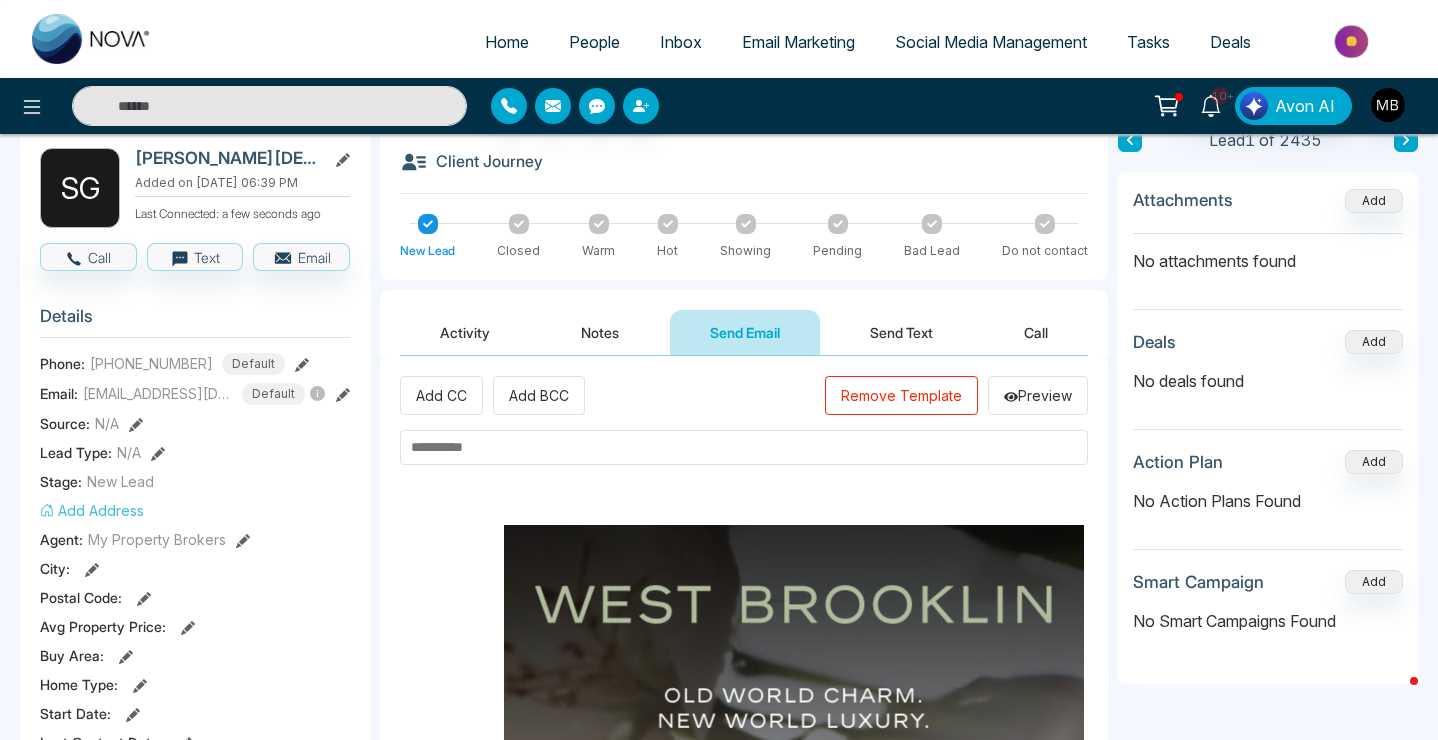 paste on "**********" 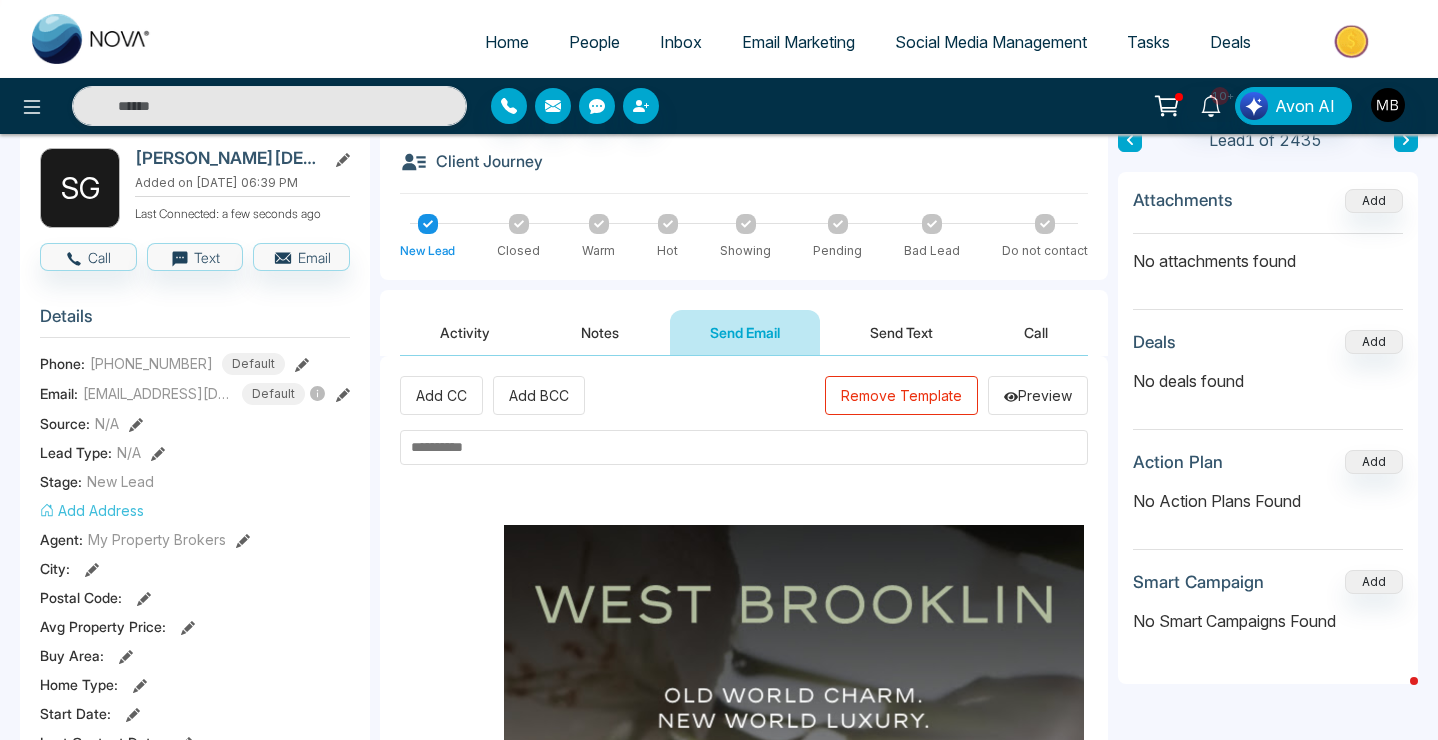 type on "**********" 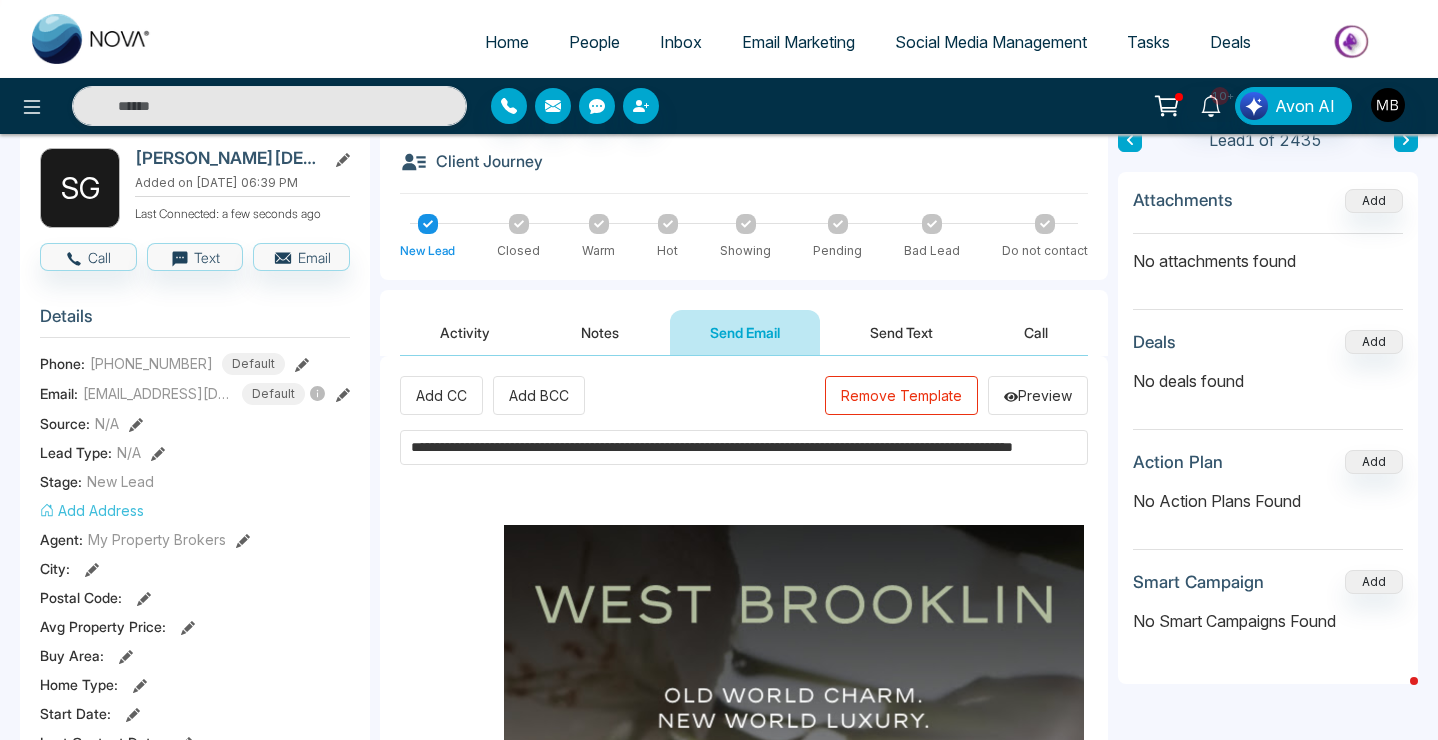scroll, scrollTop: 0, scrollLeft: 165, axis: horizontal 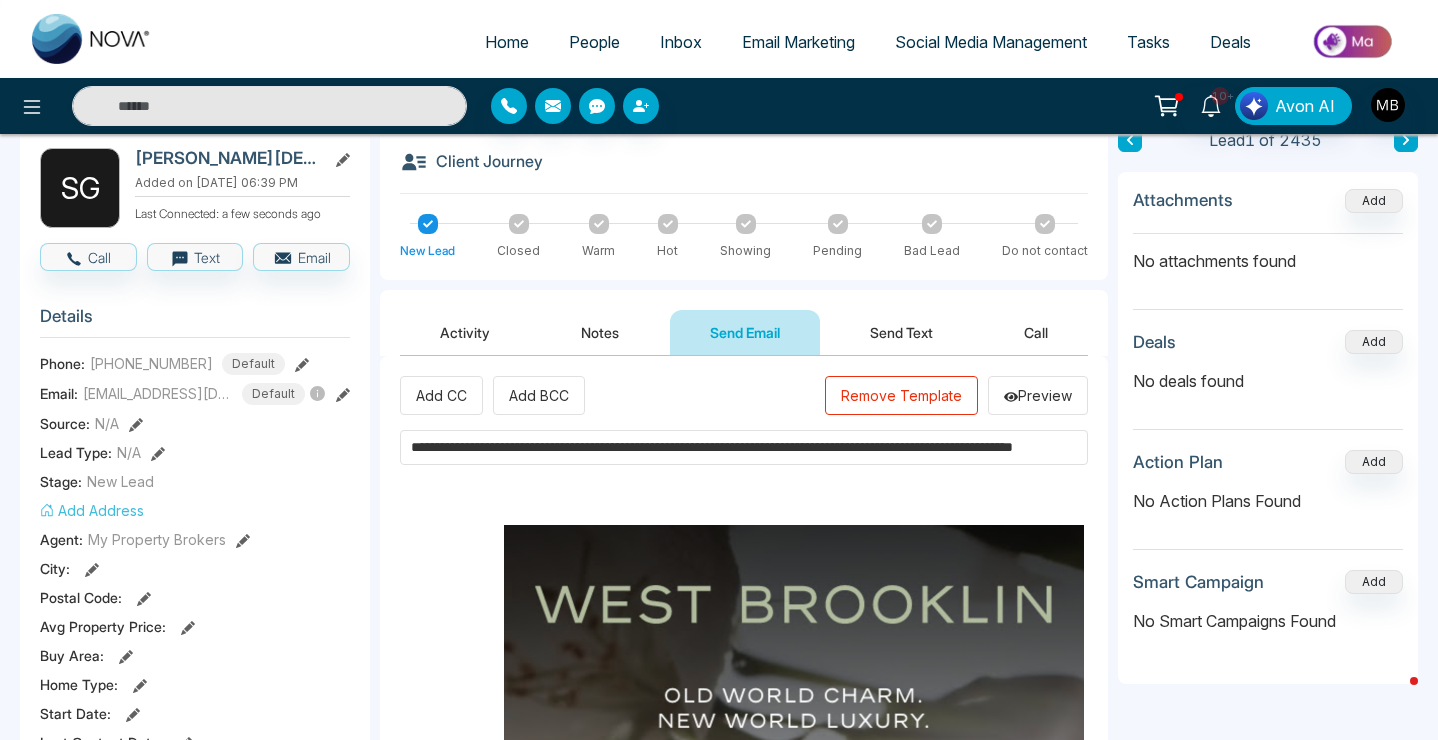 type on "*****" 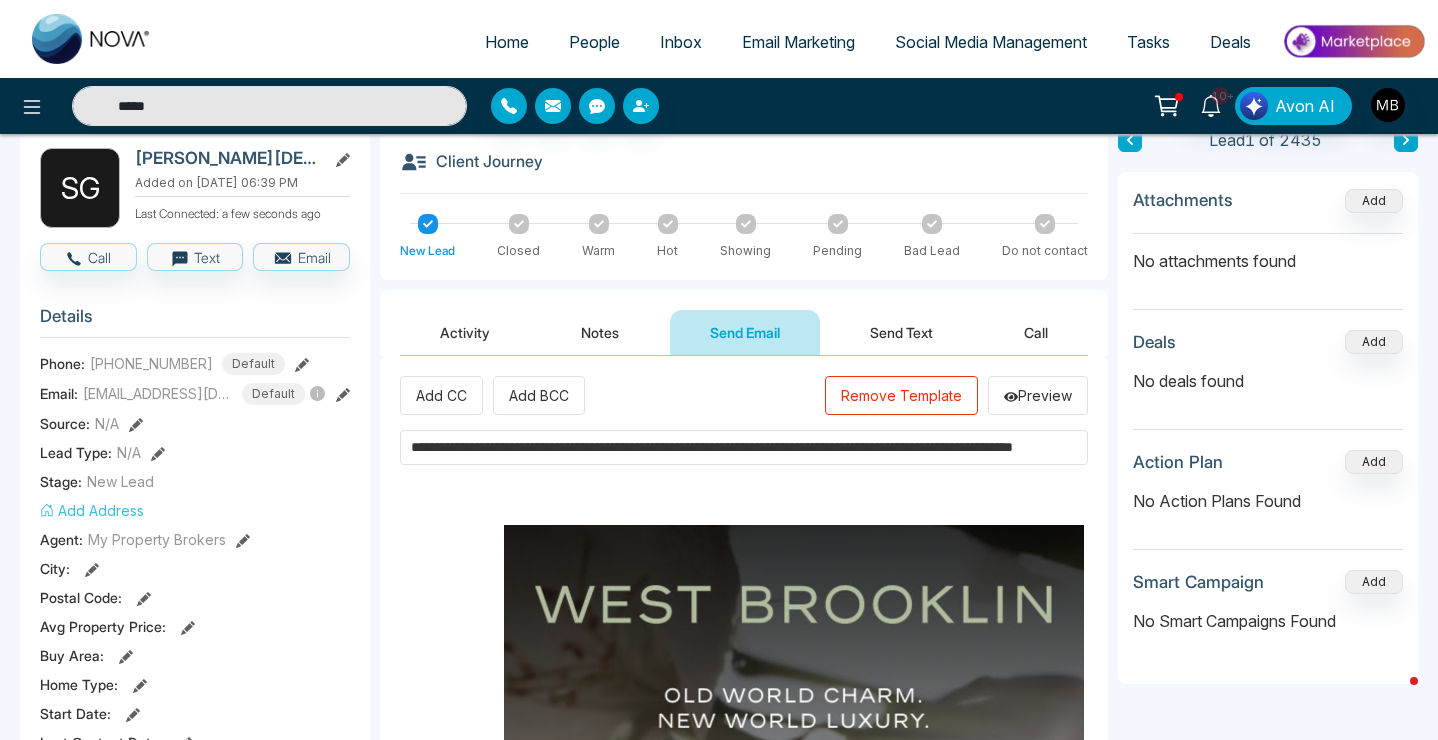type on "**********" 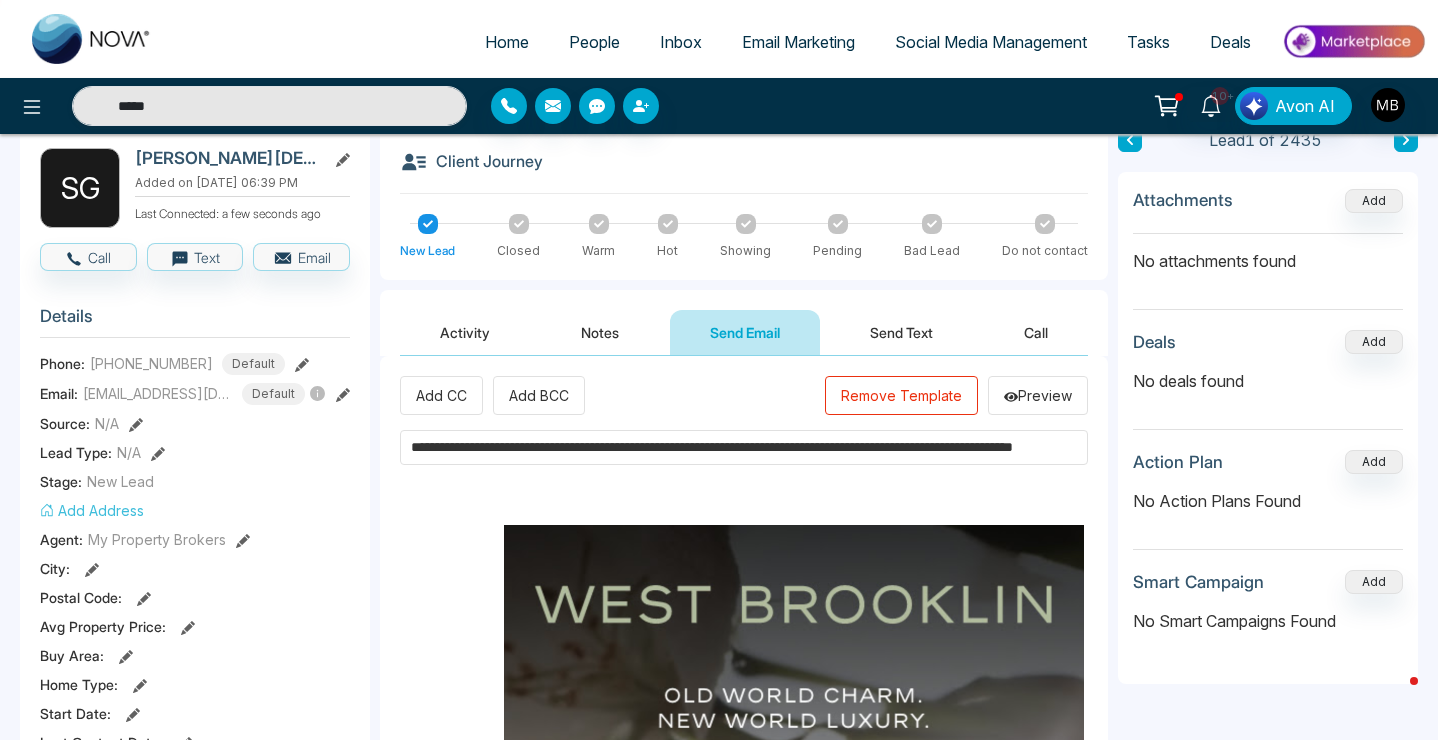 click on "**********" at bounding box center (719, 823) 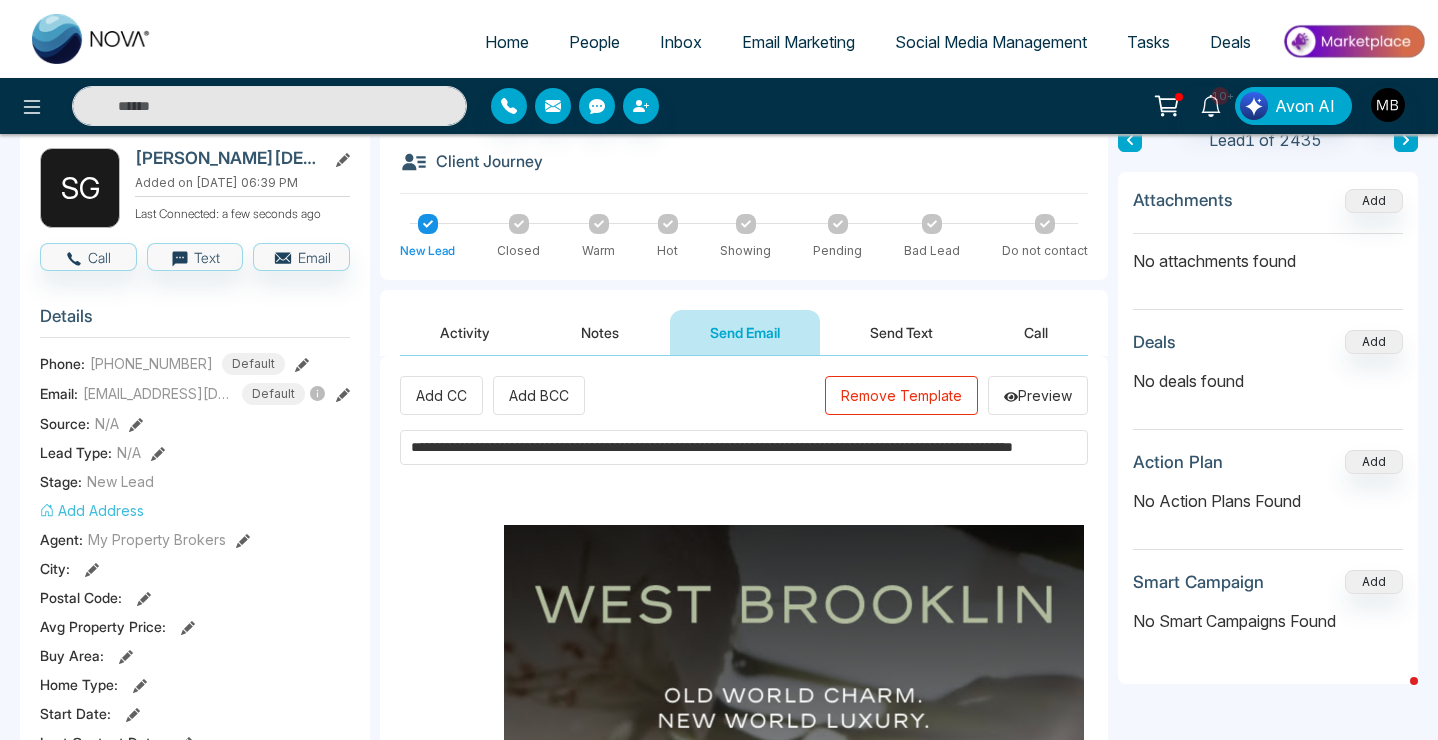 scroll, scrollTop: 0, scrollLeft: 0, axis: both 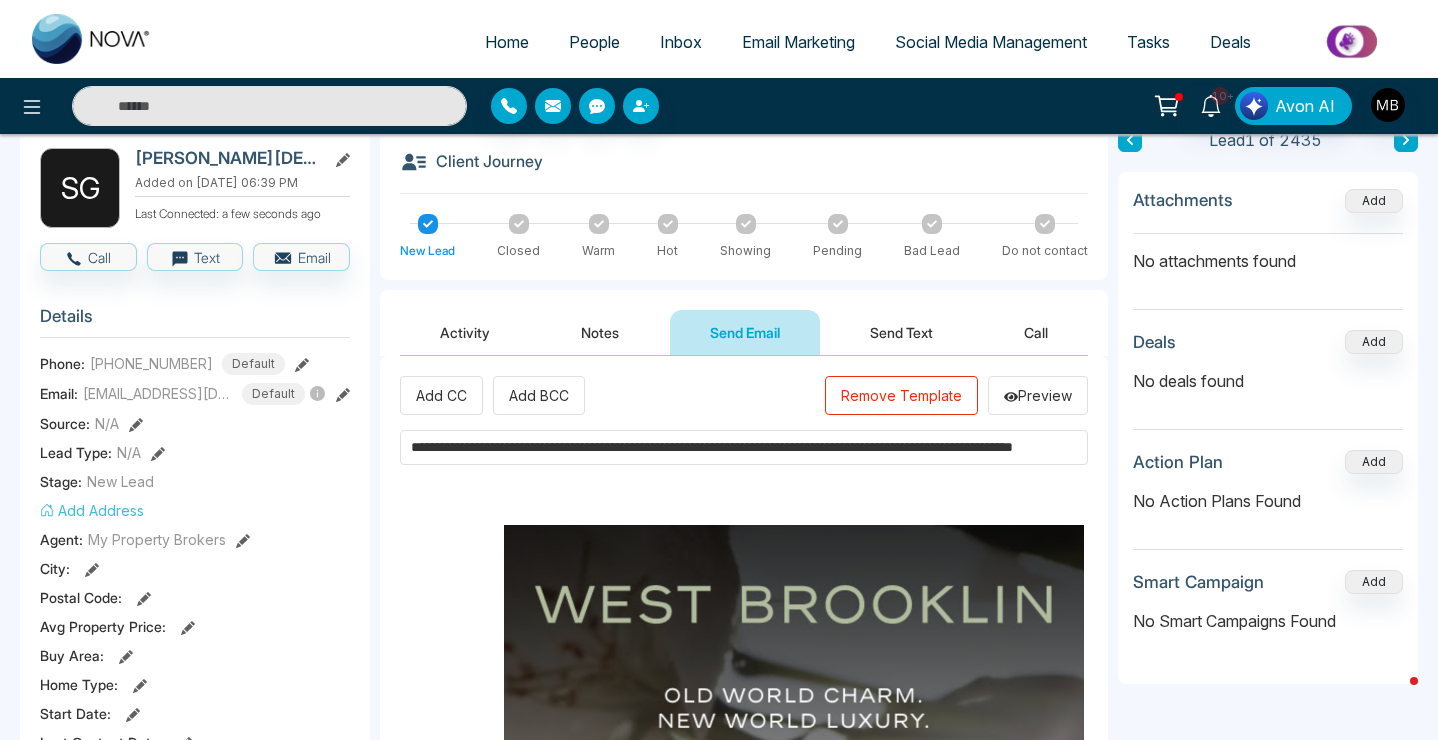 type on "*****" 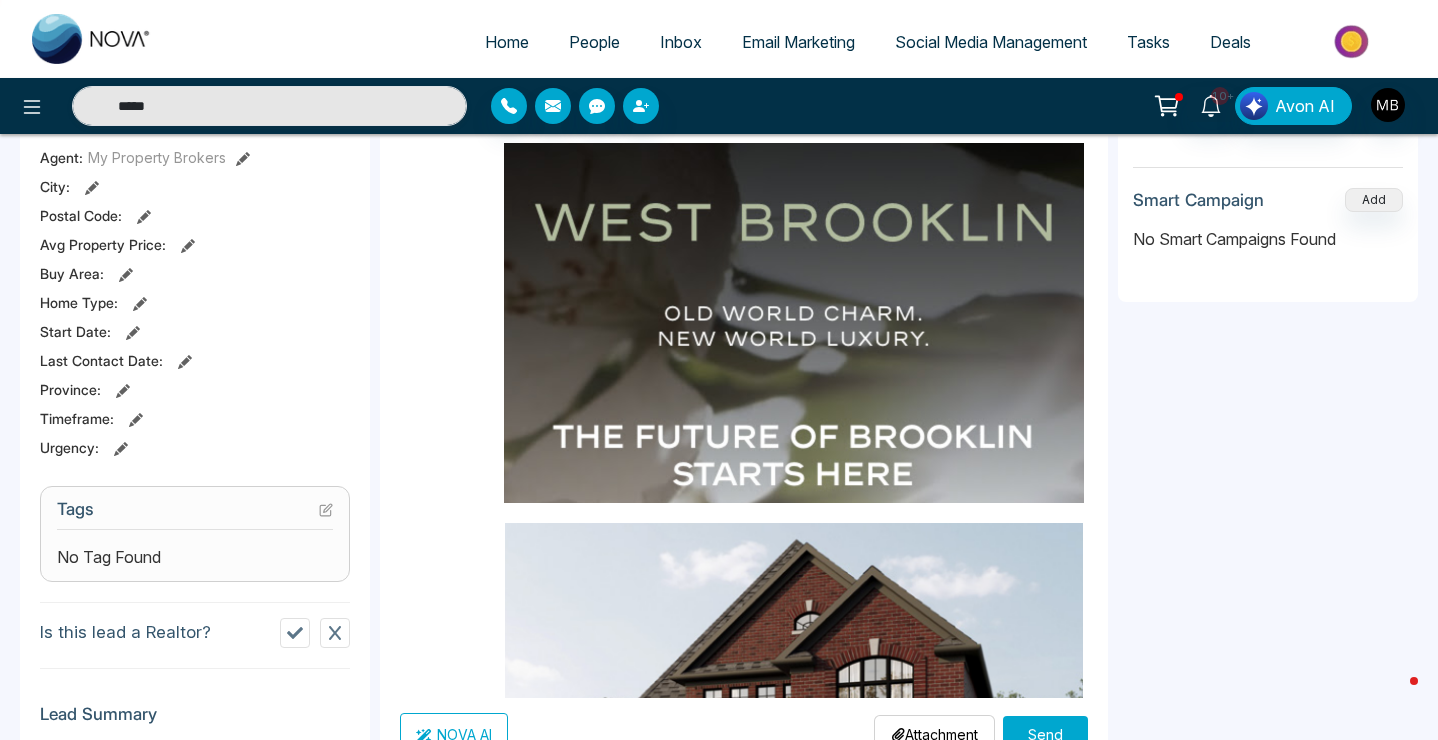 scroll, scrollTop: 662, scrollLeft: 0, axis: vertical 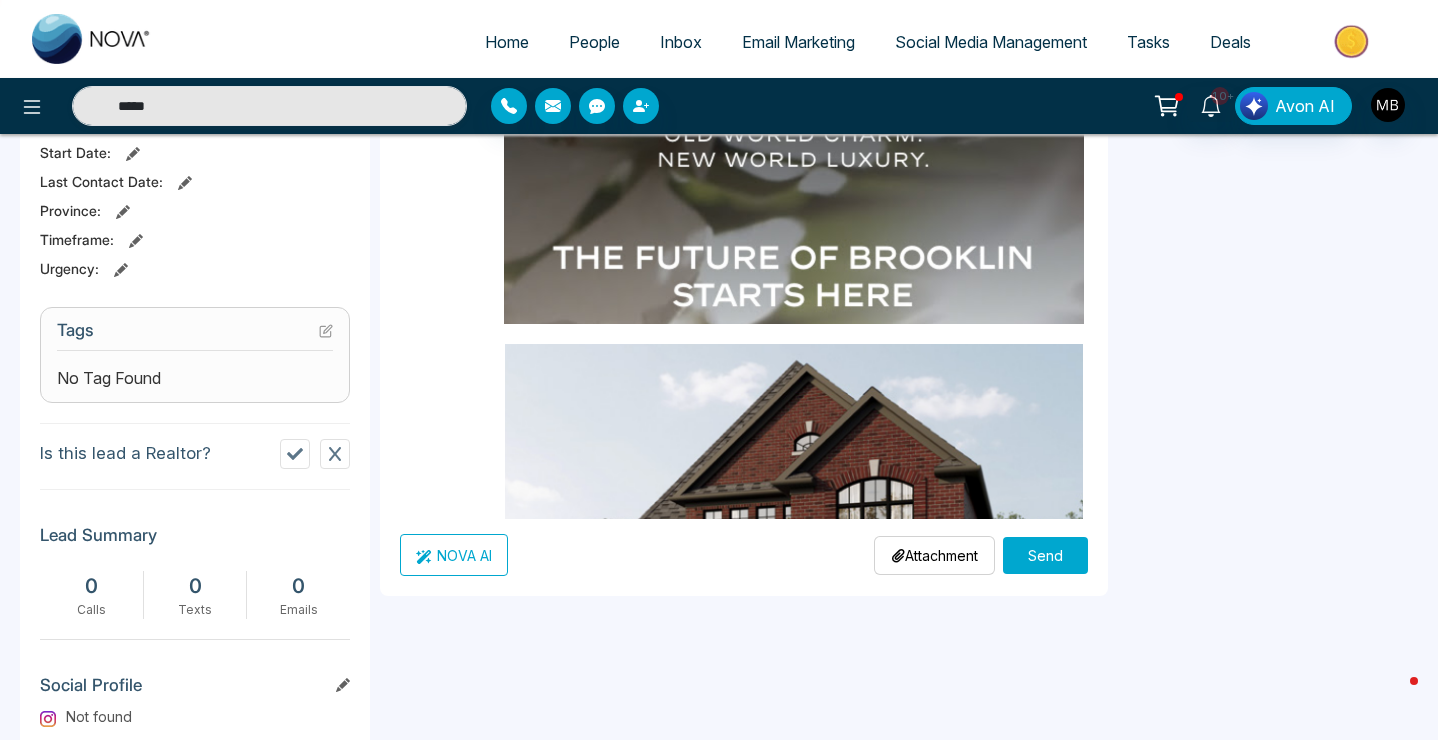 click on "Send" at bounding box center (1045, 555) 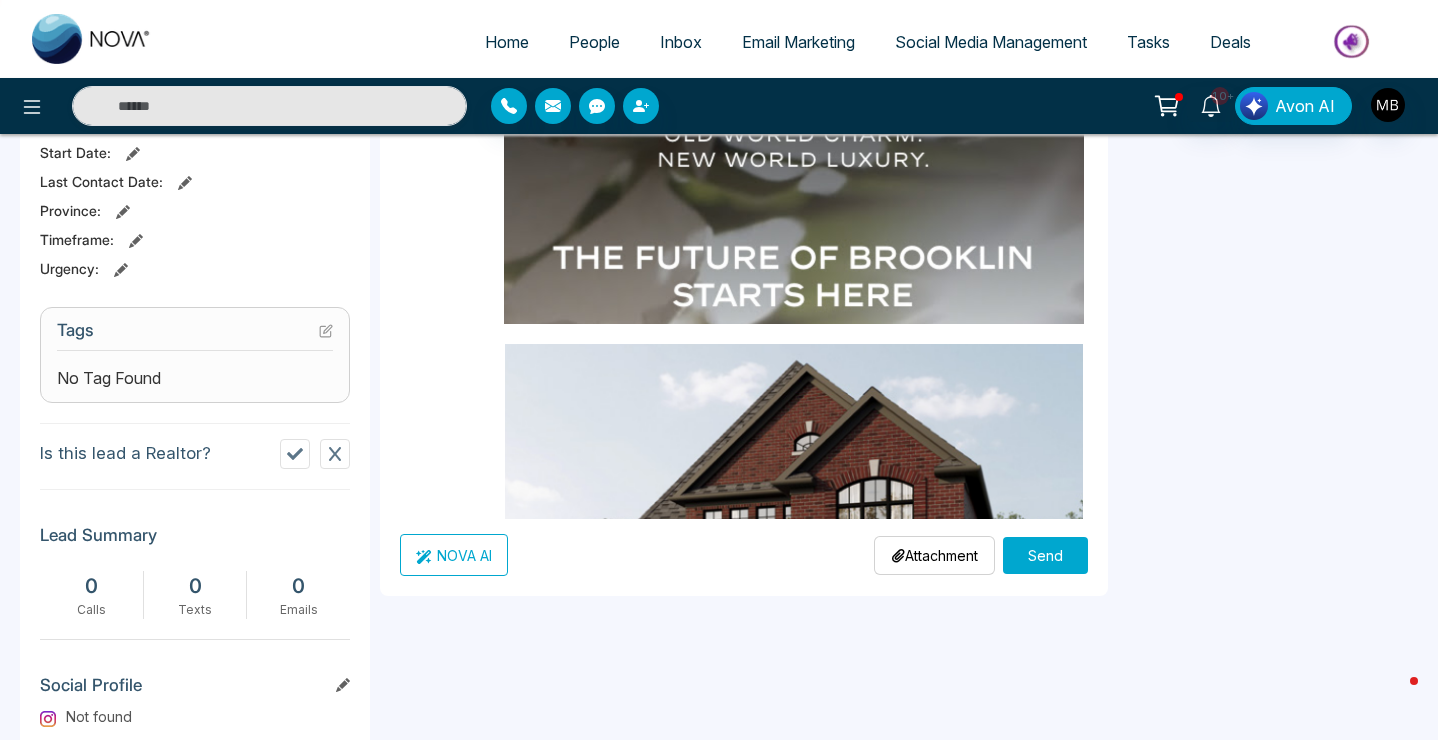 type on "*****" 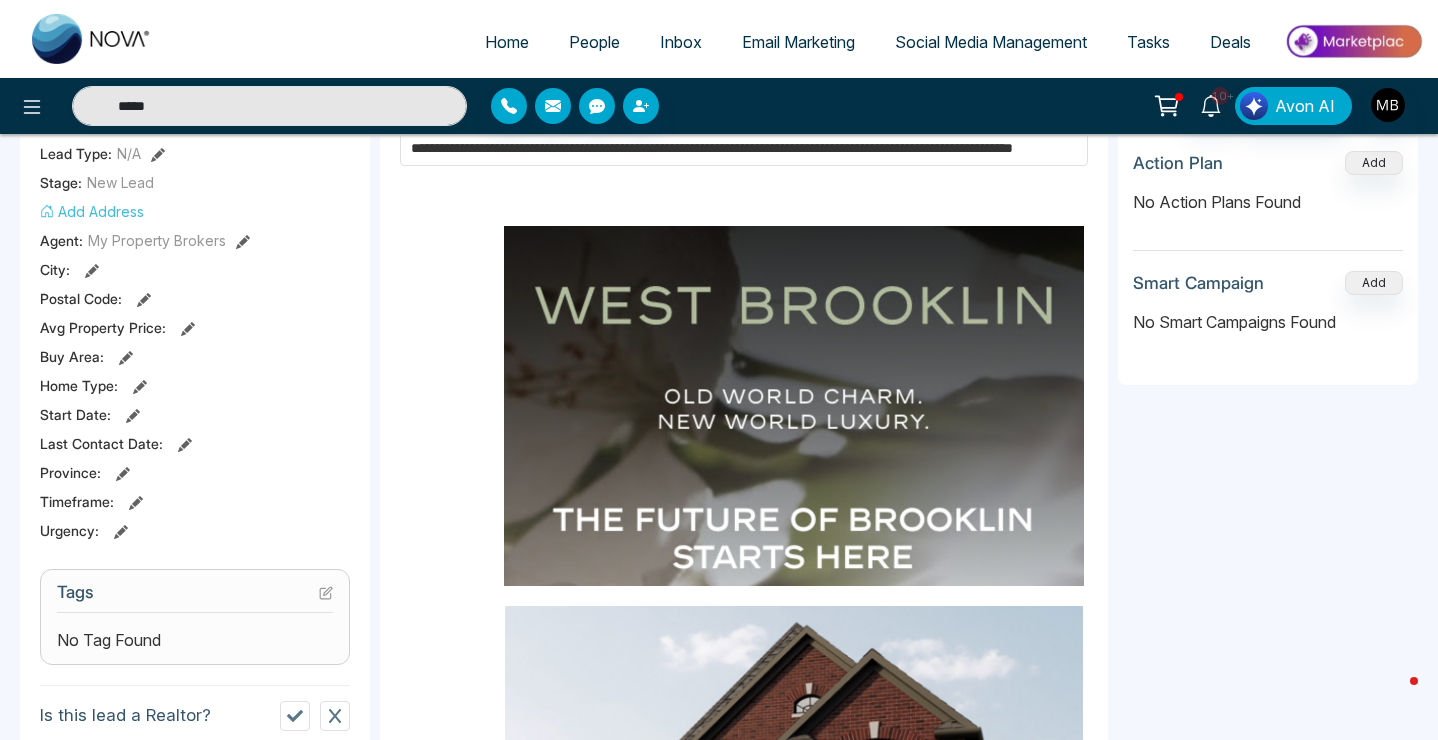 scroll, scrollTop: 300, scrollLeft: 0, axis: vertical 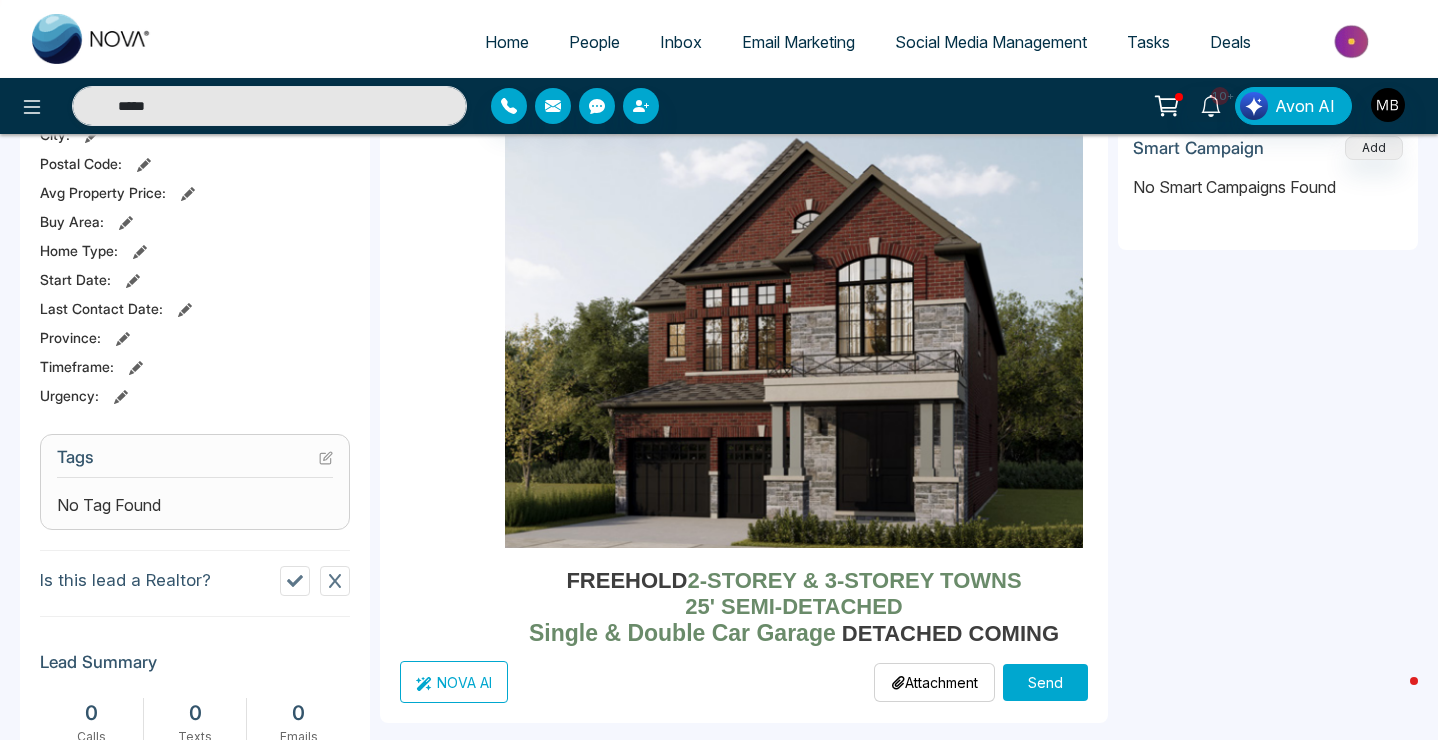 click on "Send" at bounding box center (1045, 682) 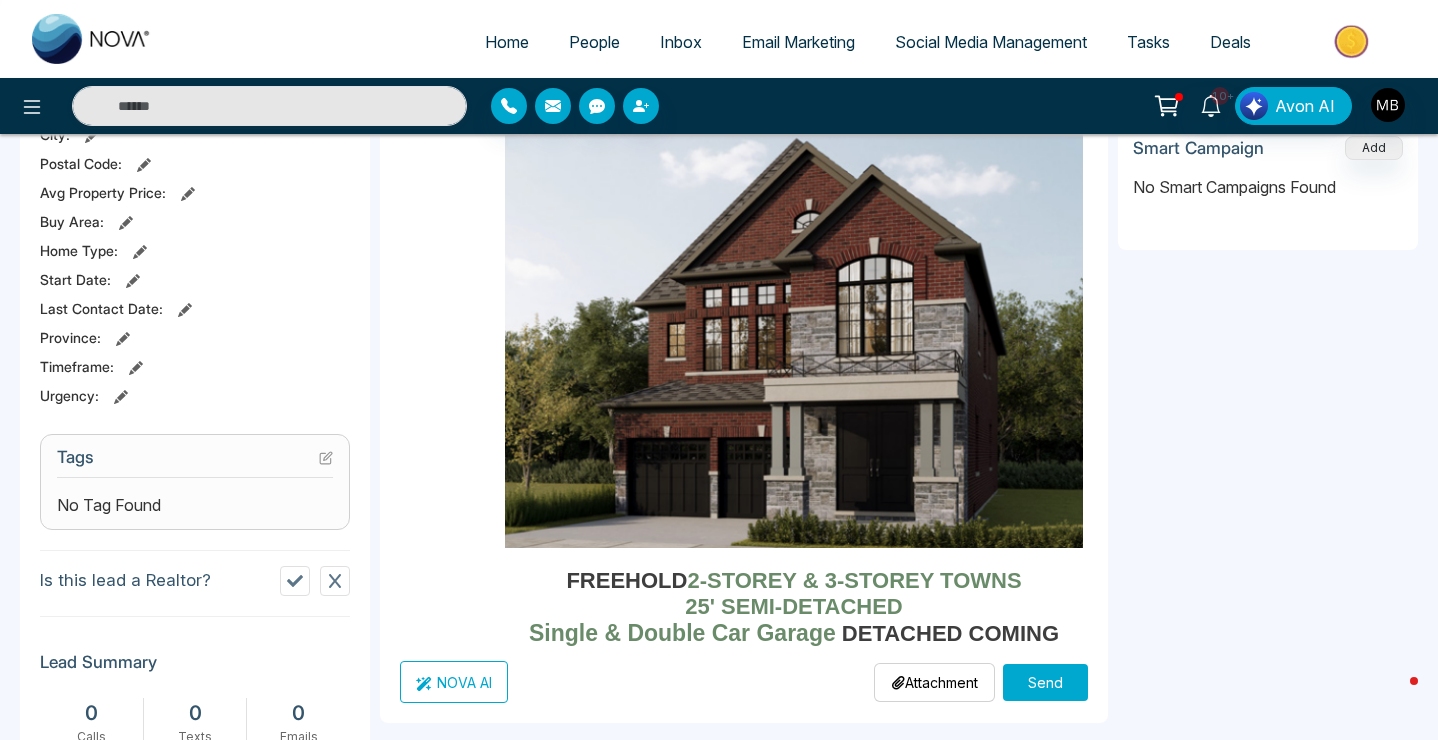 type on "*****" 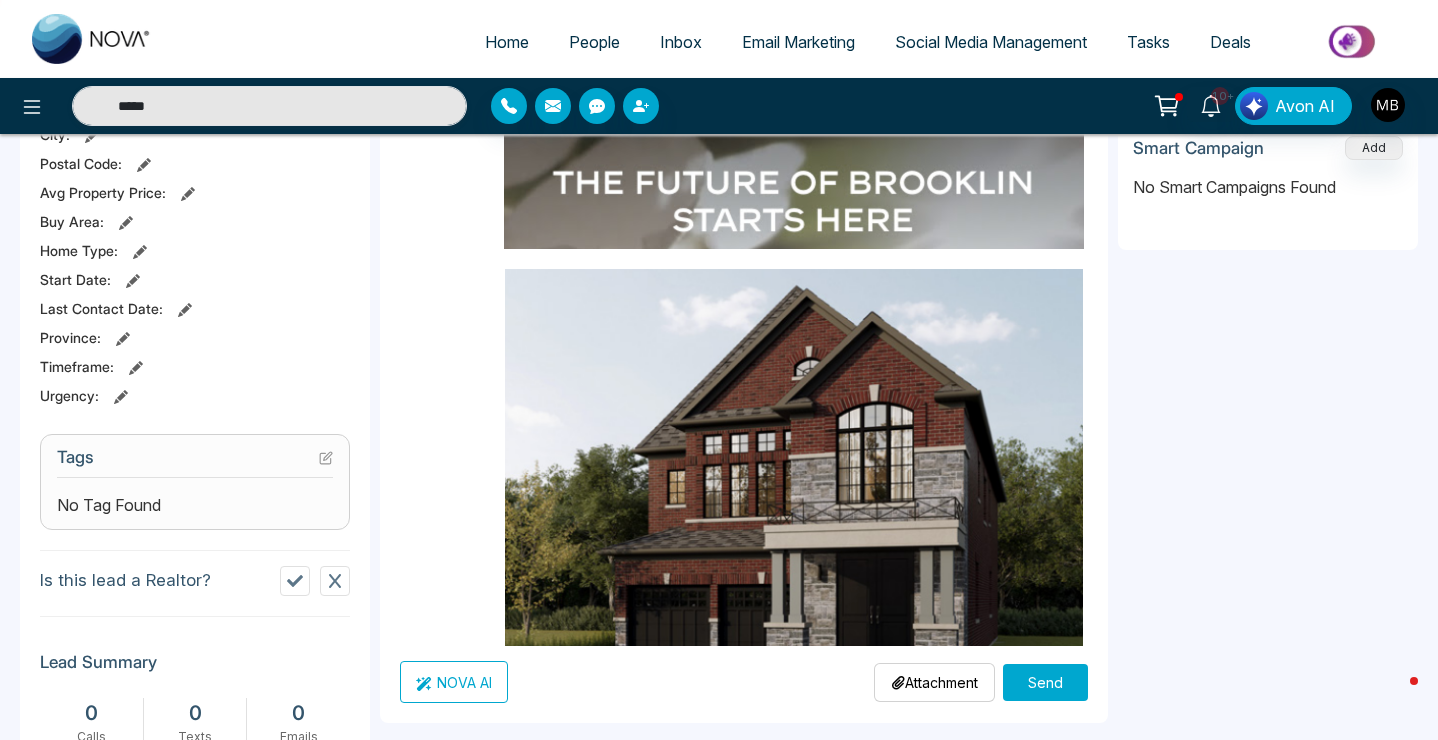 scroll, scrollTop: 0, scrollLeft: 0, axis: both 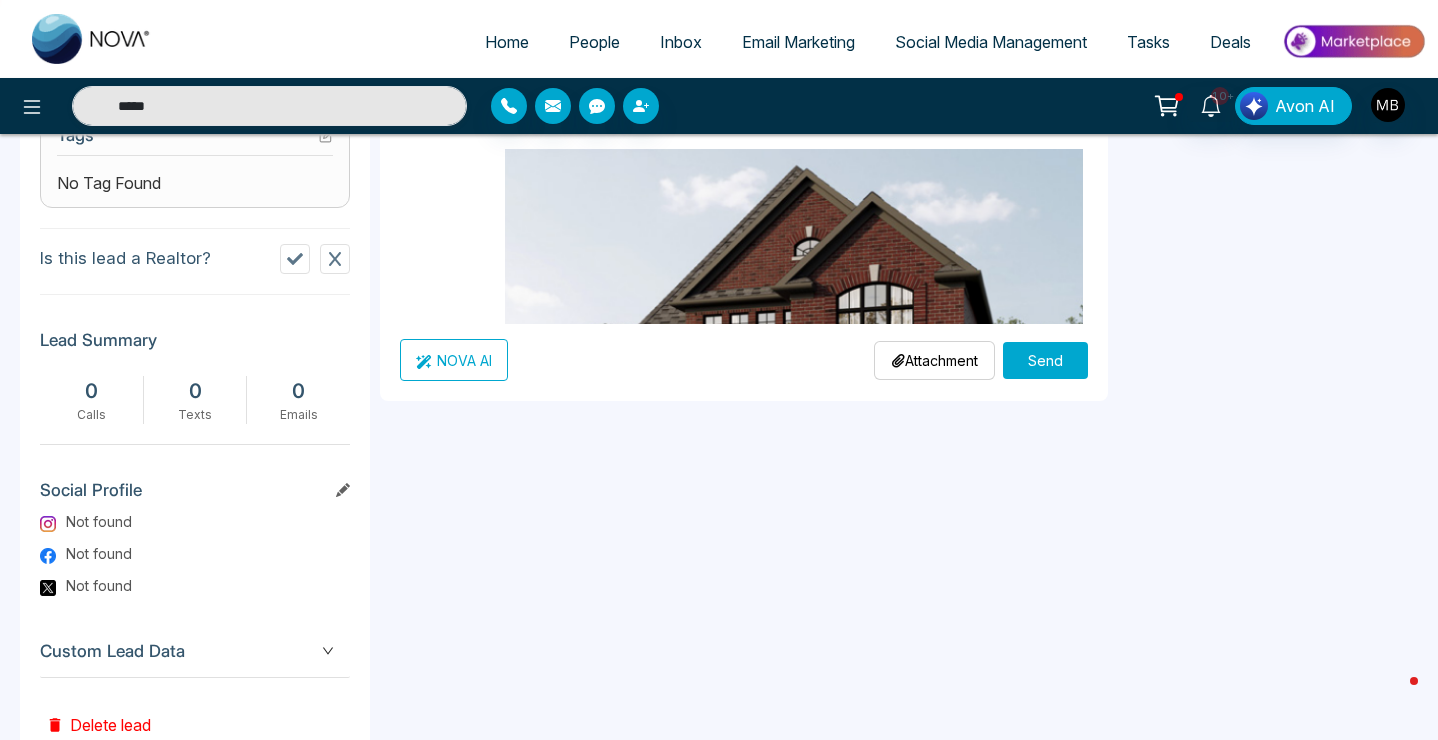 click on "Send" at bounding box center (1045, 360) 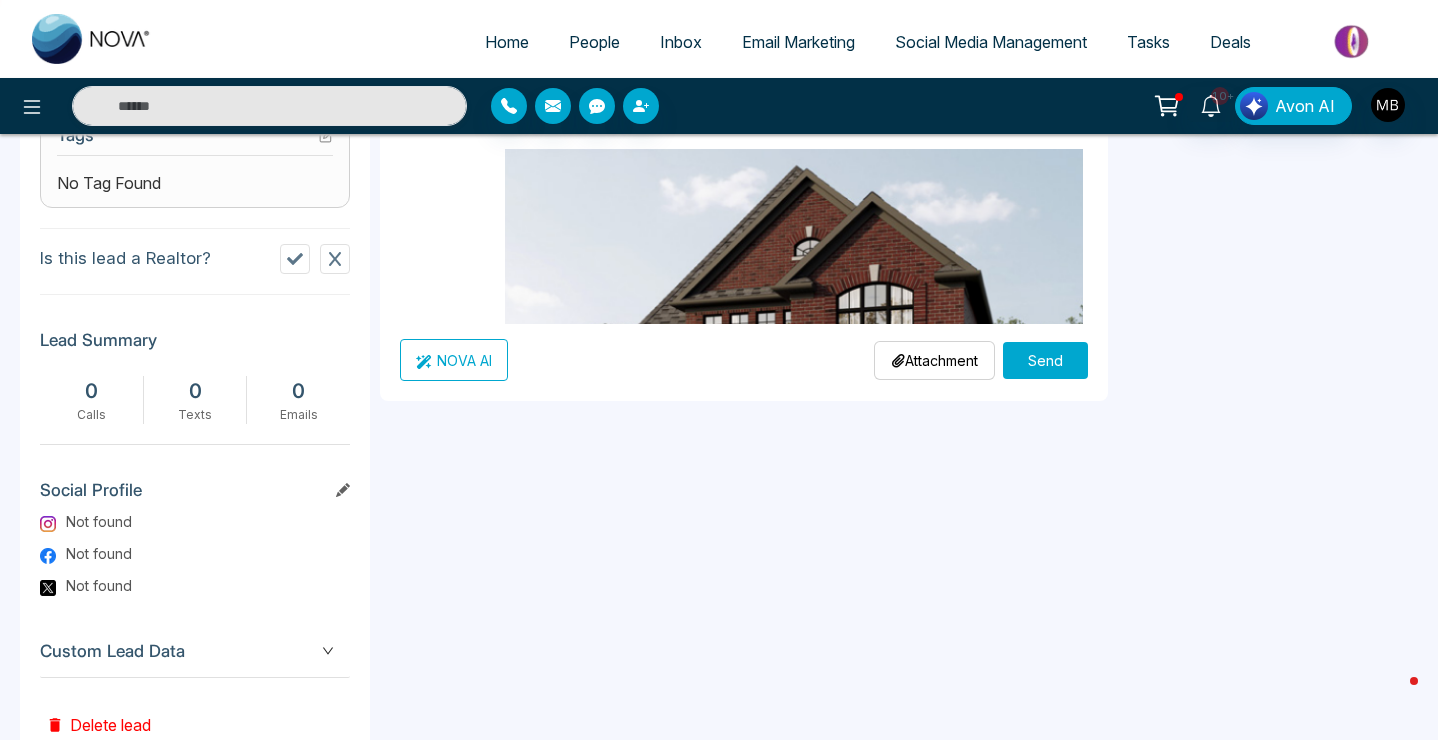 scroll, scrollTop: 0, scrollLeft: 0, axis: both 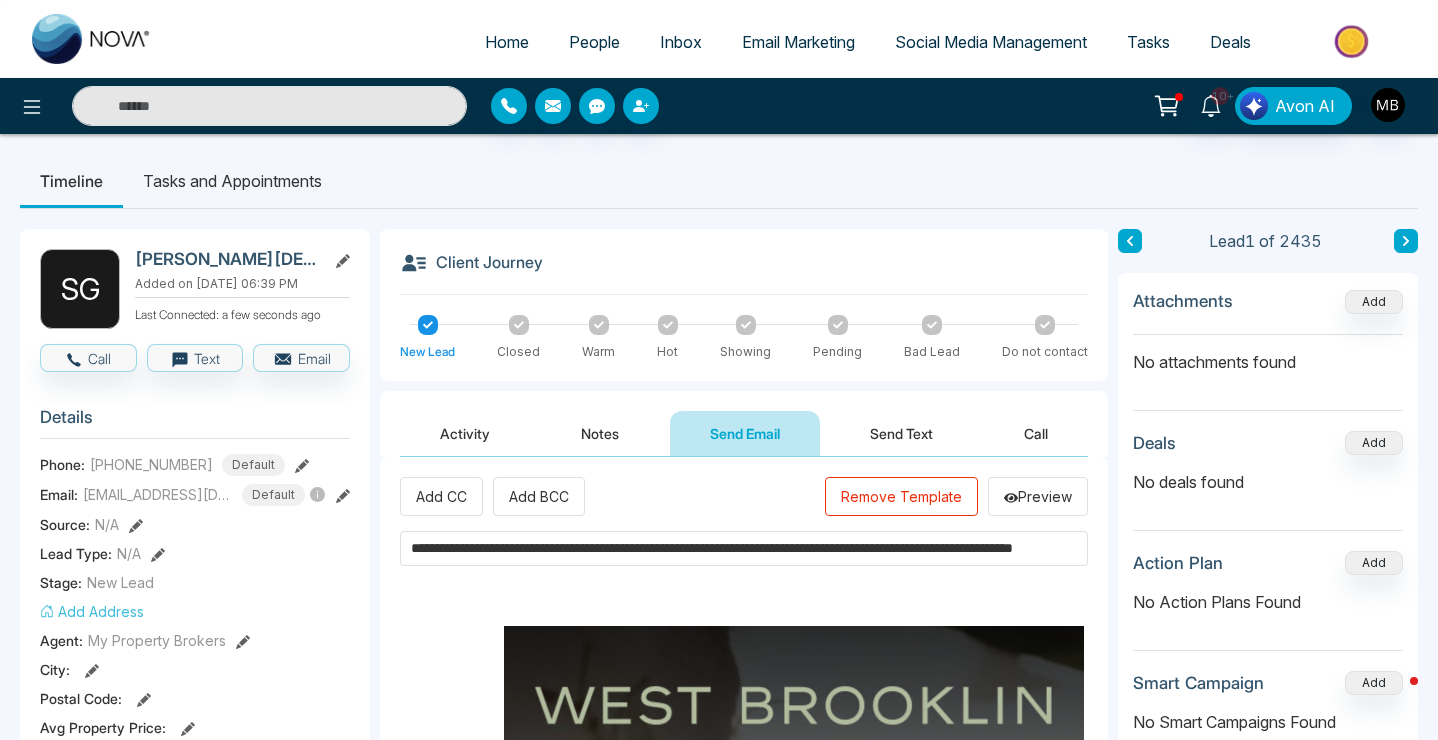 click on "Activity" at bounding box center [465, 433] 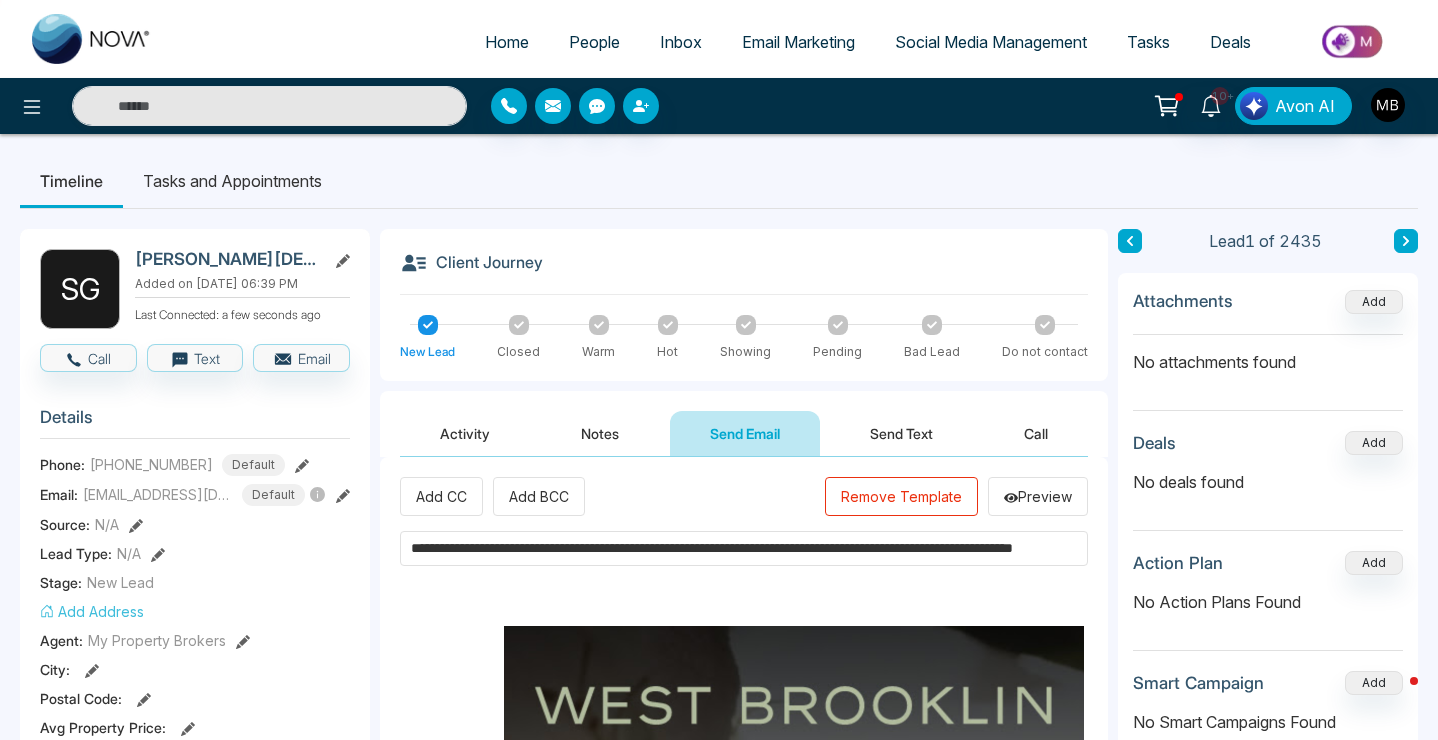 type on "*****" 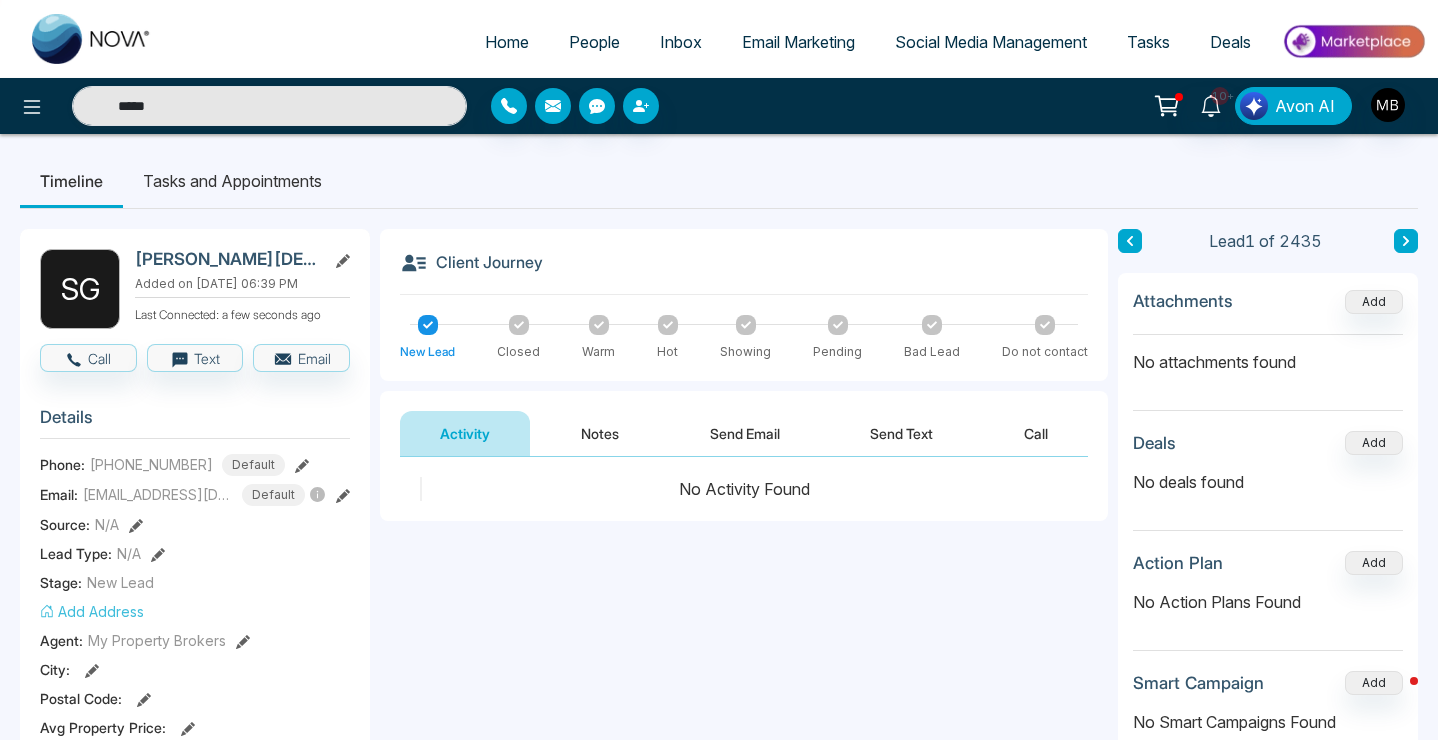 click on "Activity Notes Send Email Send Text Call" at bounding box center (744, 424) 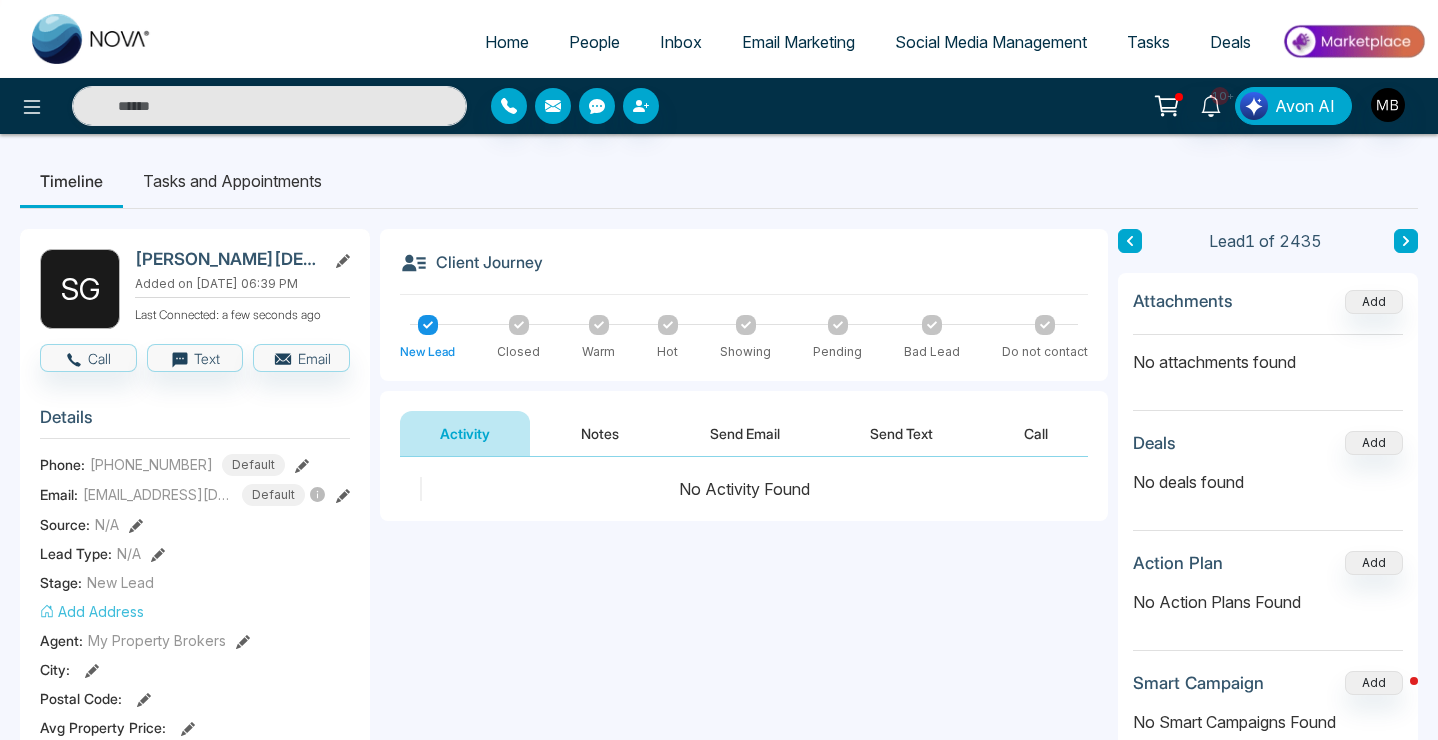 click on "Notes" at bounding box center [600, 433] 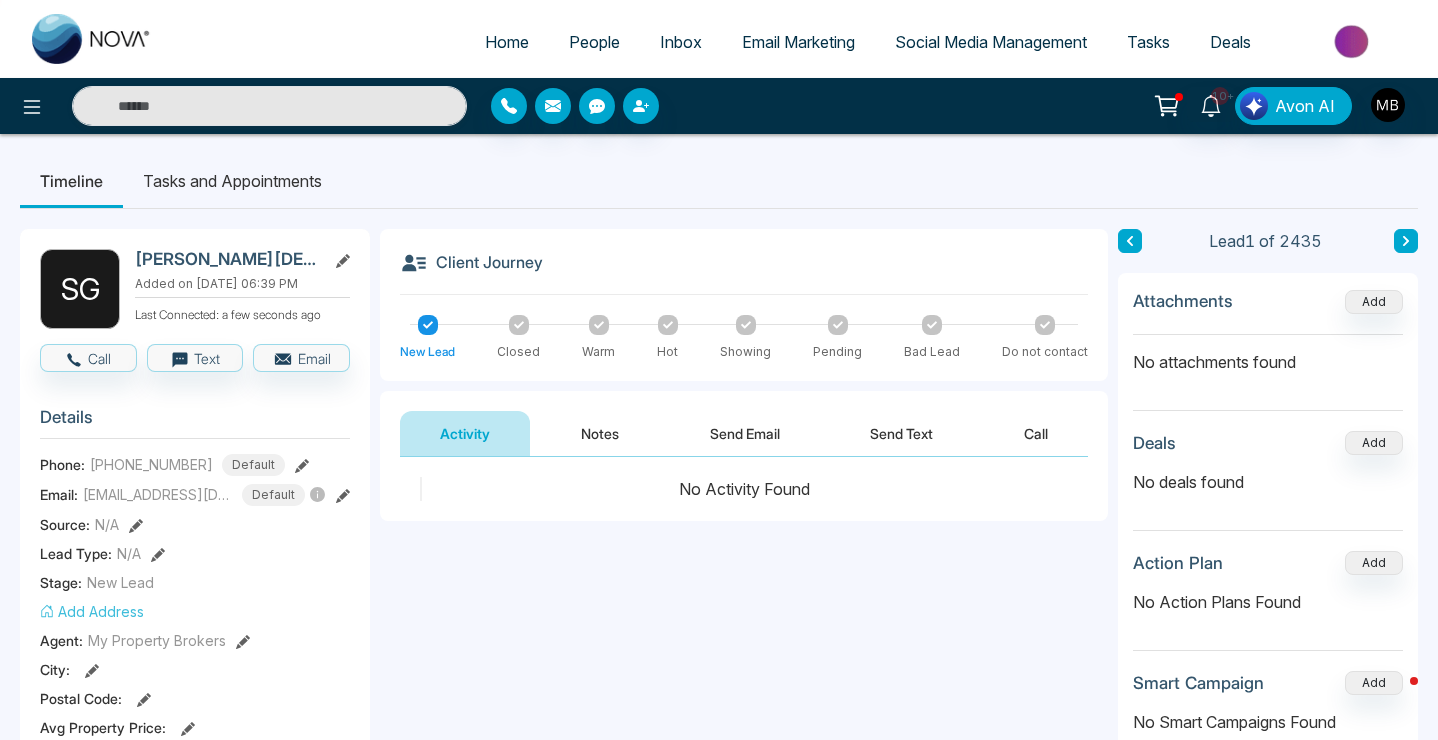 type on "*****" 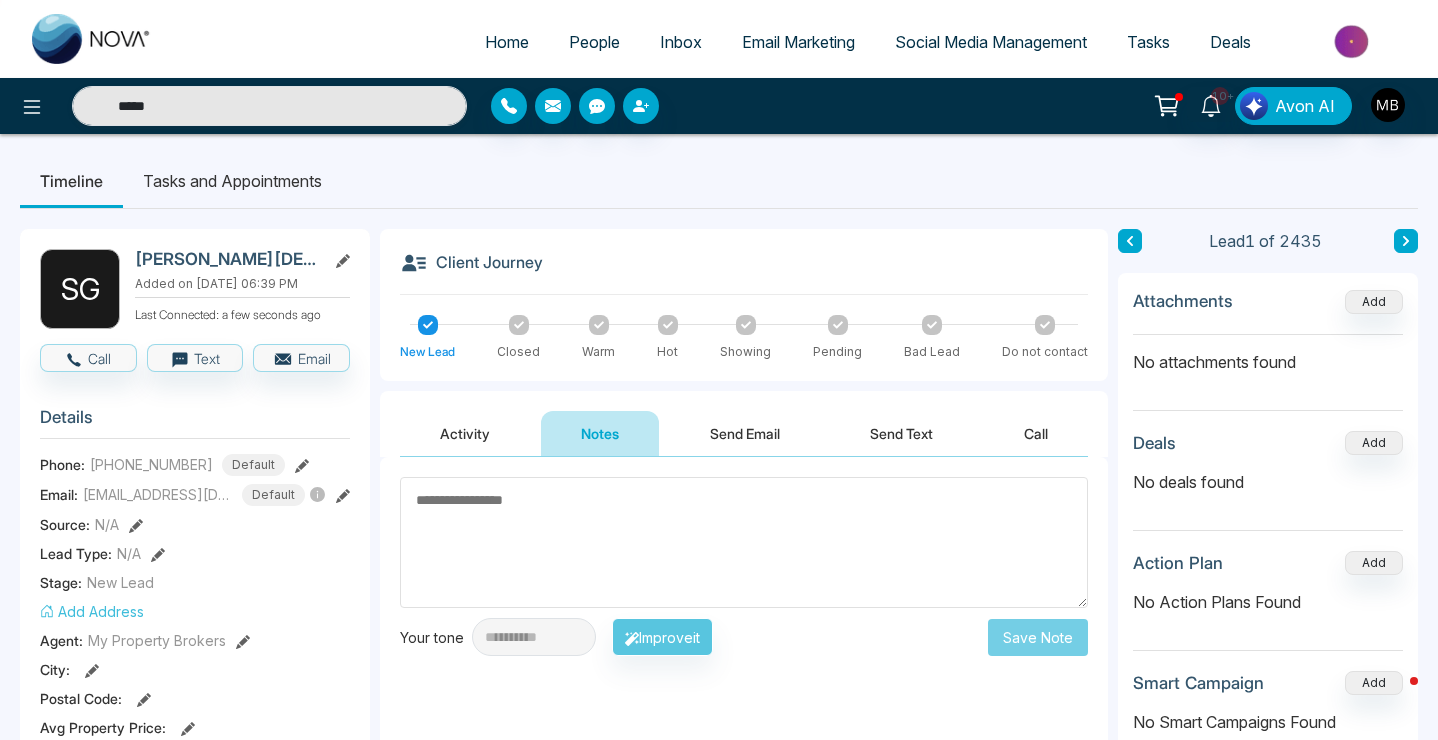 click at bounding box center [744, 542] 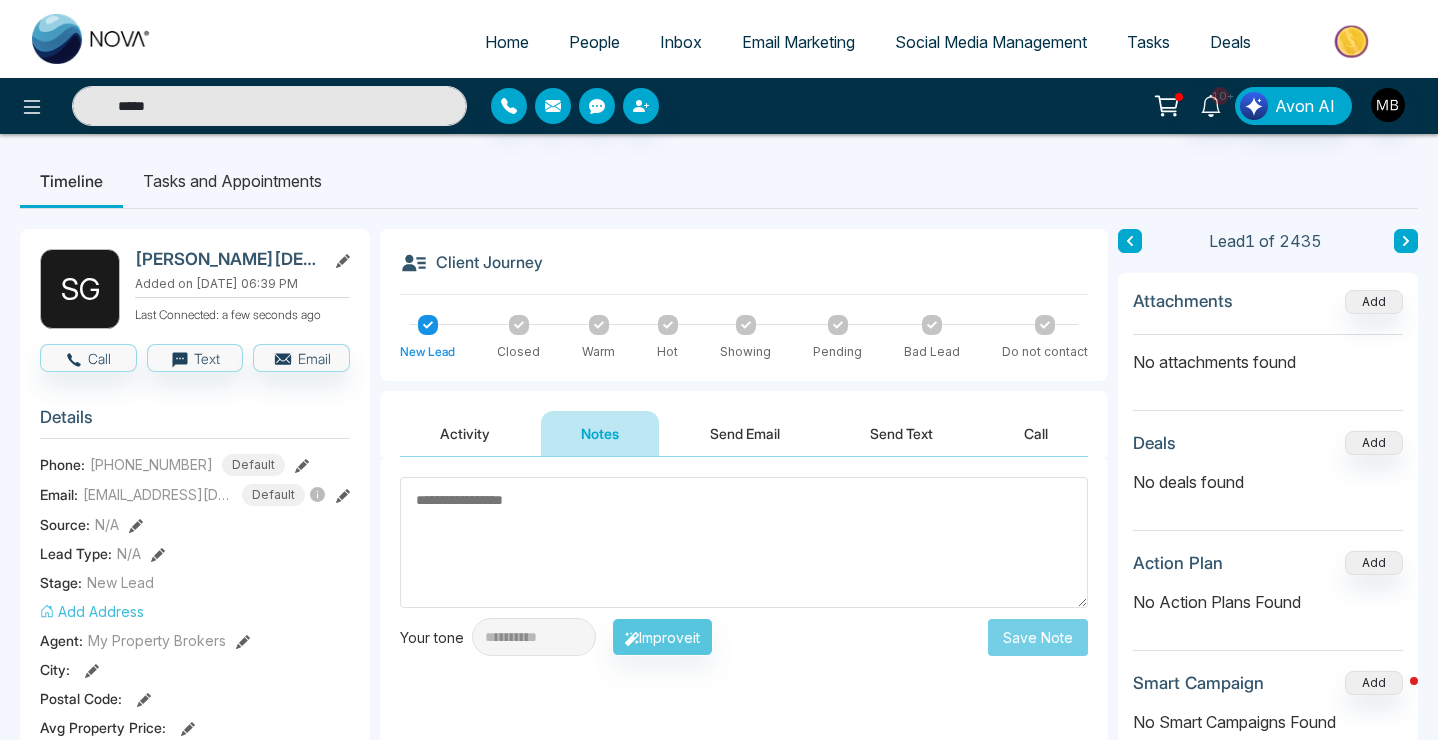 type 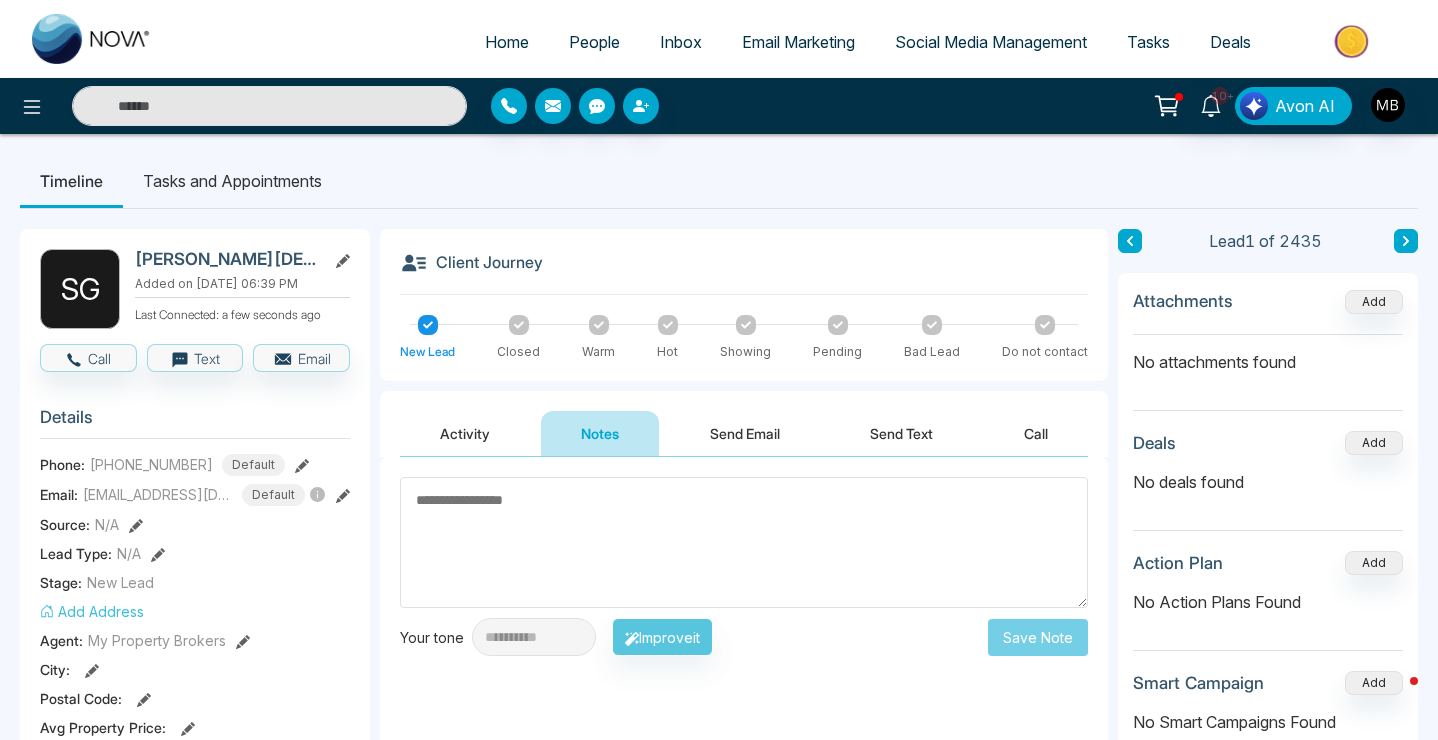 paste on "**********" 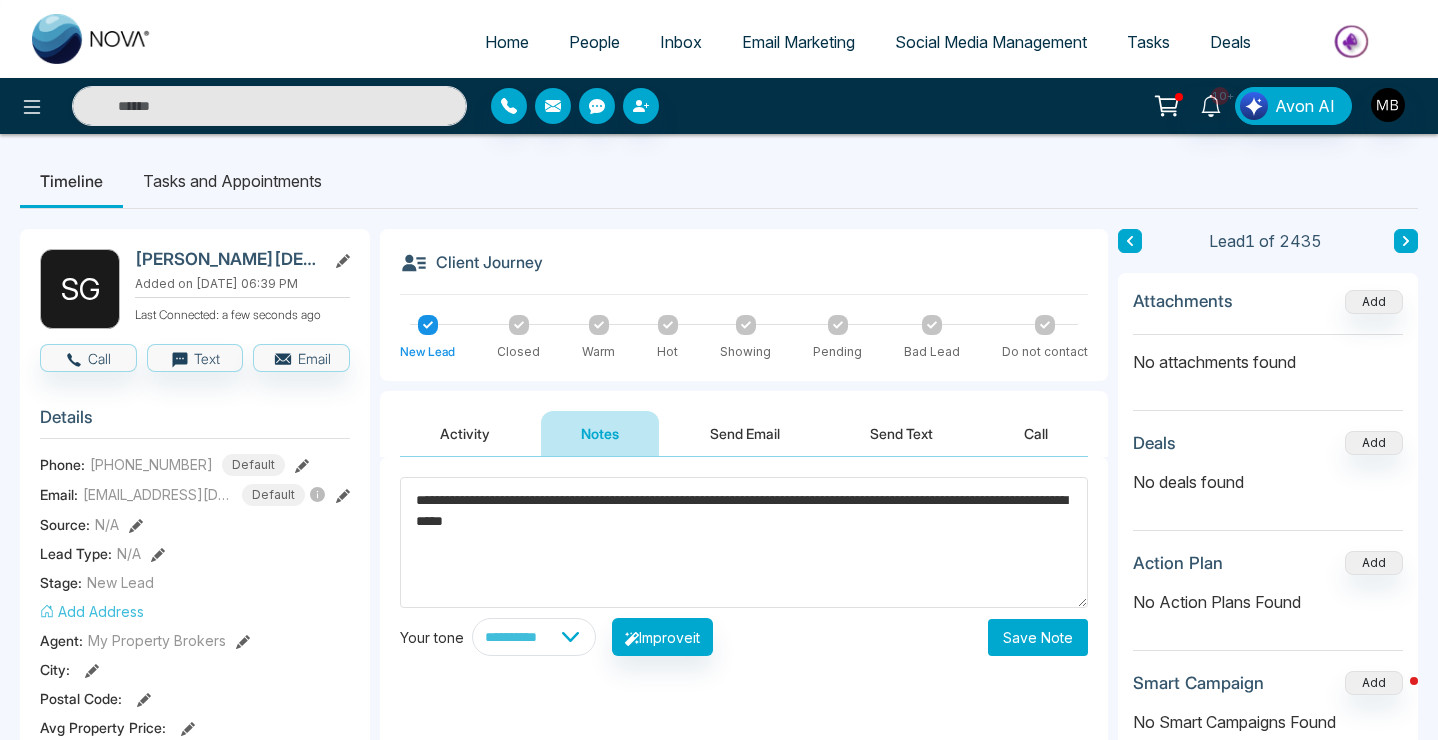 type on "**********" 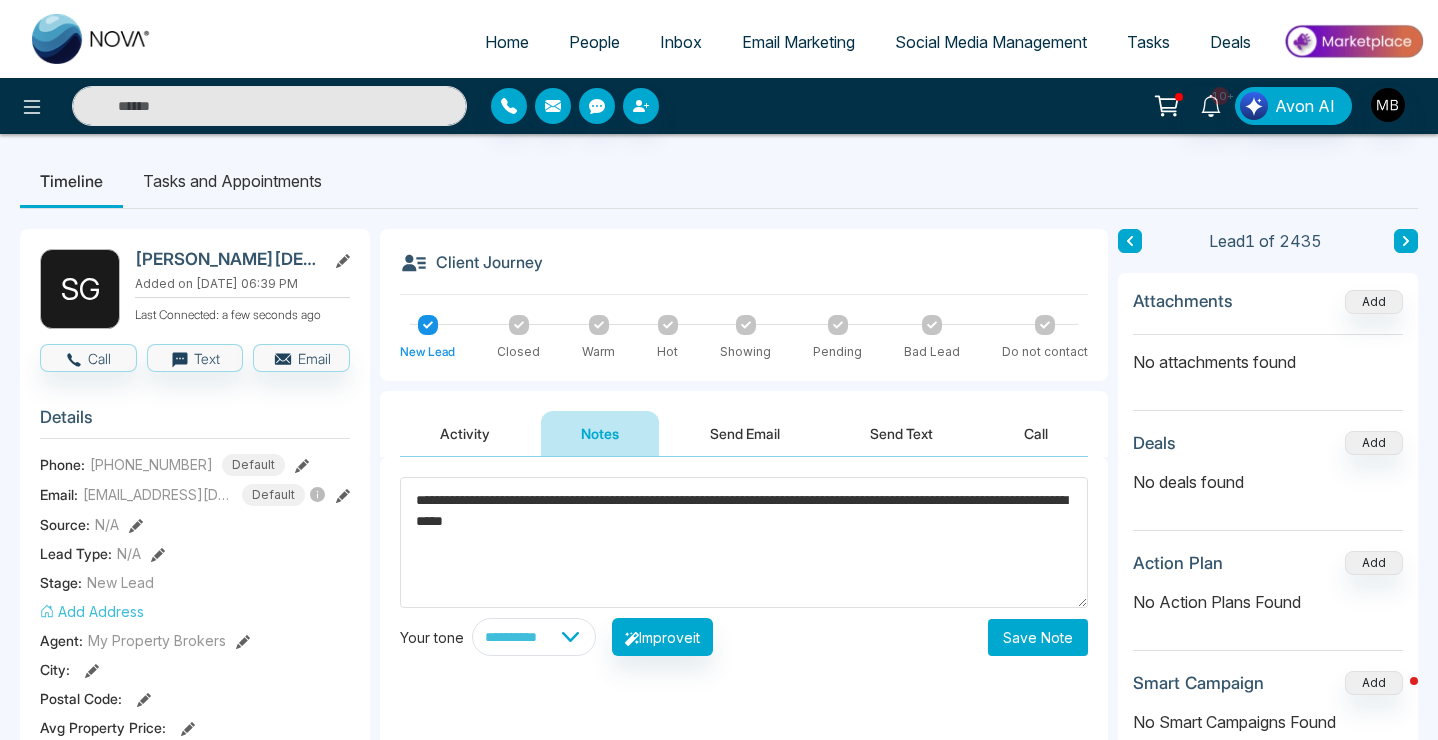 click on "Save Note" at bounding box center (1038, 637) 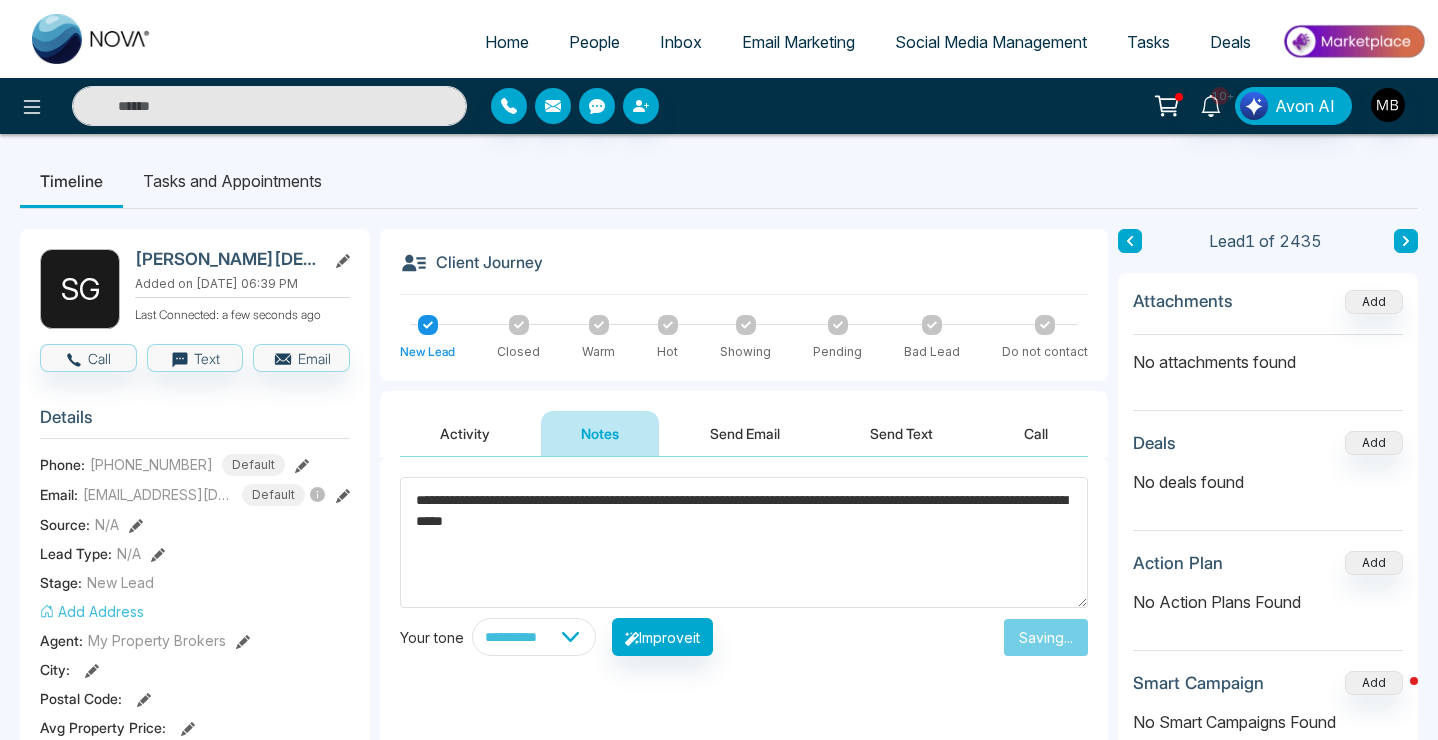 type on "*****" 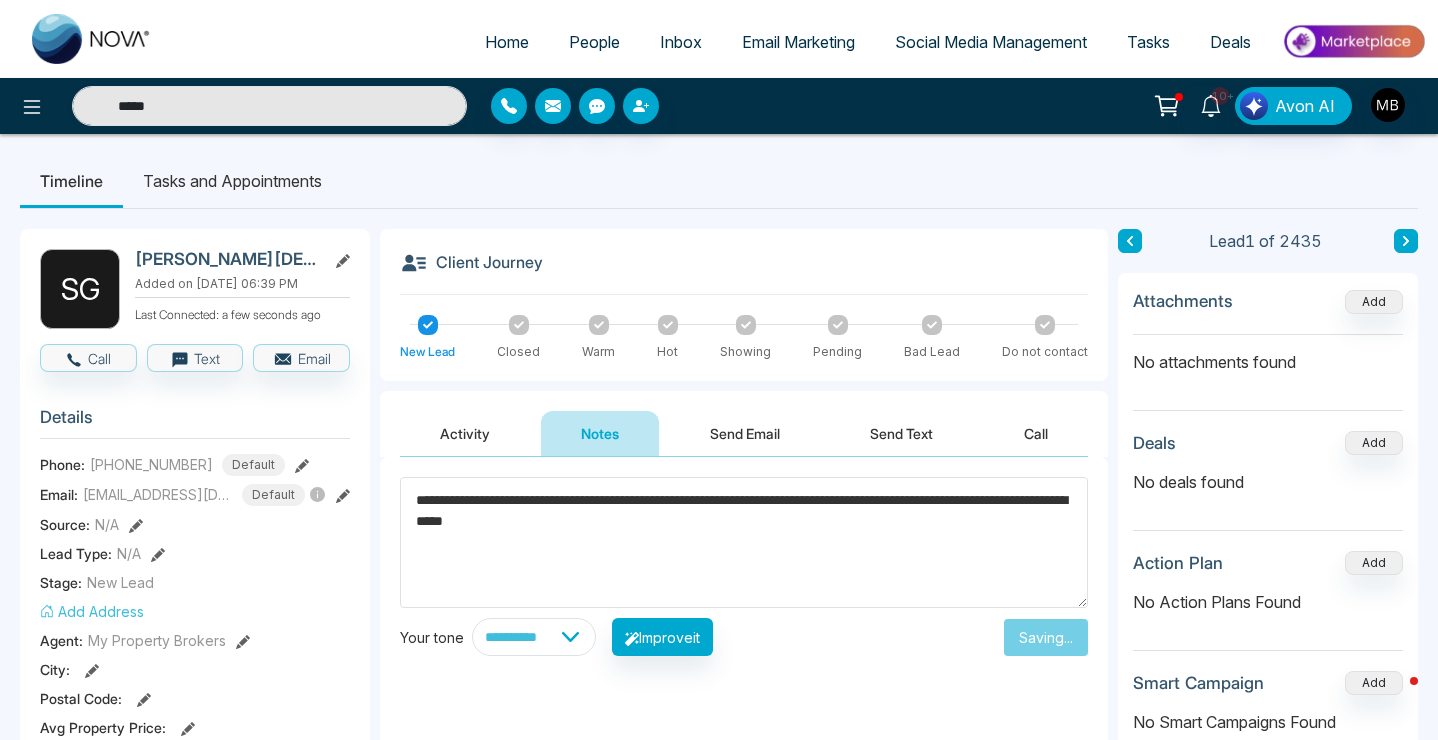 type 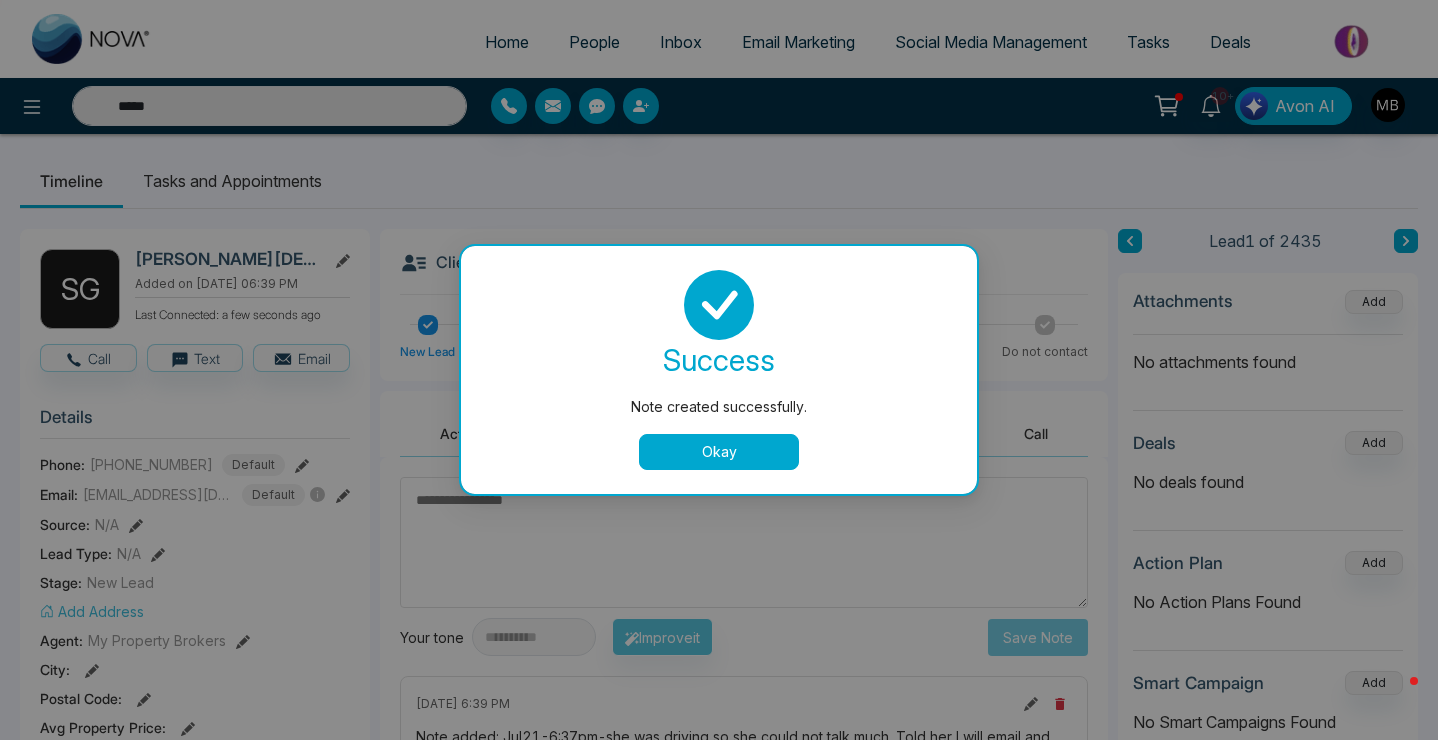 click on "Okay" at bounding box center (719, 452) 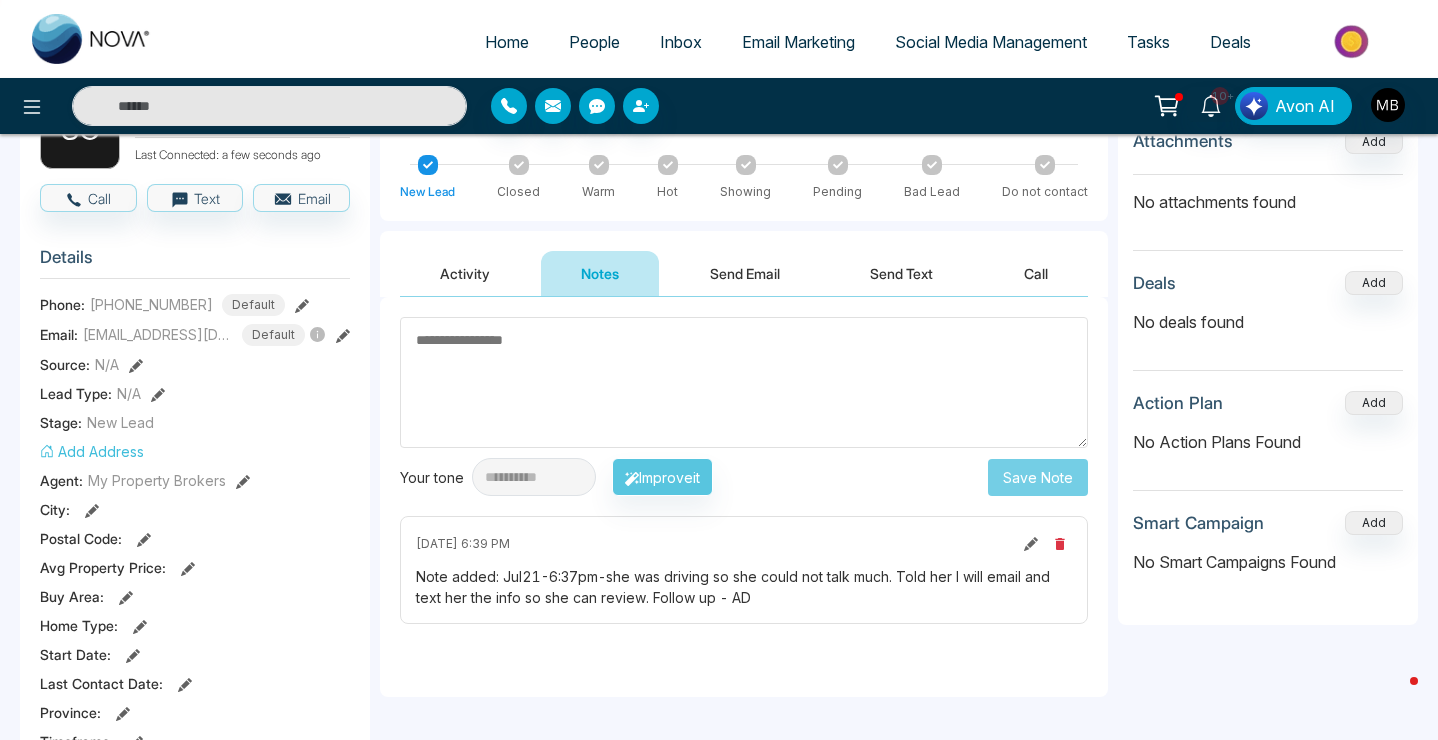 scroll, scrollTop: 127, scrollLeft: 0, axis: vertical 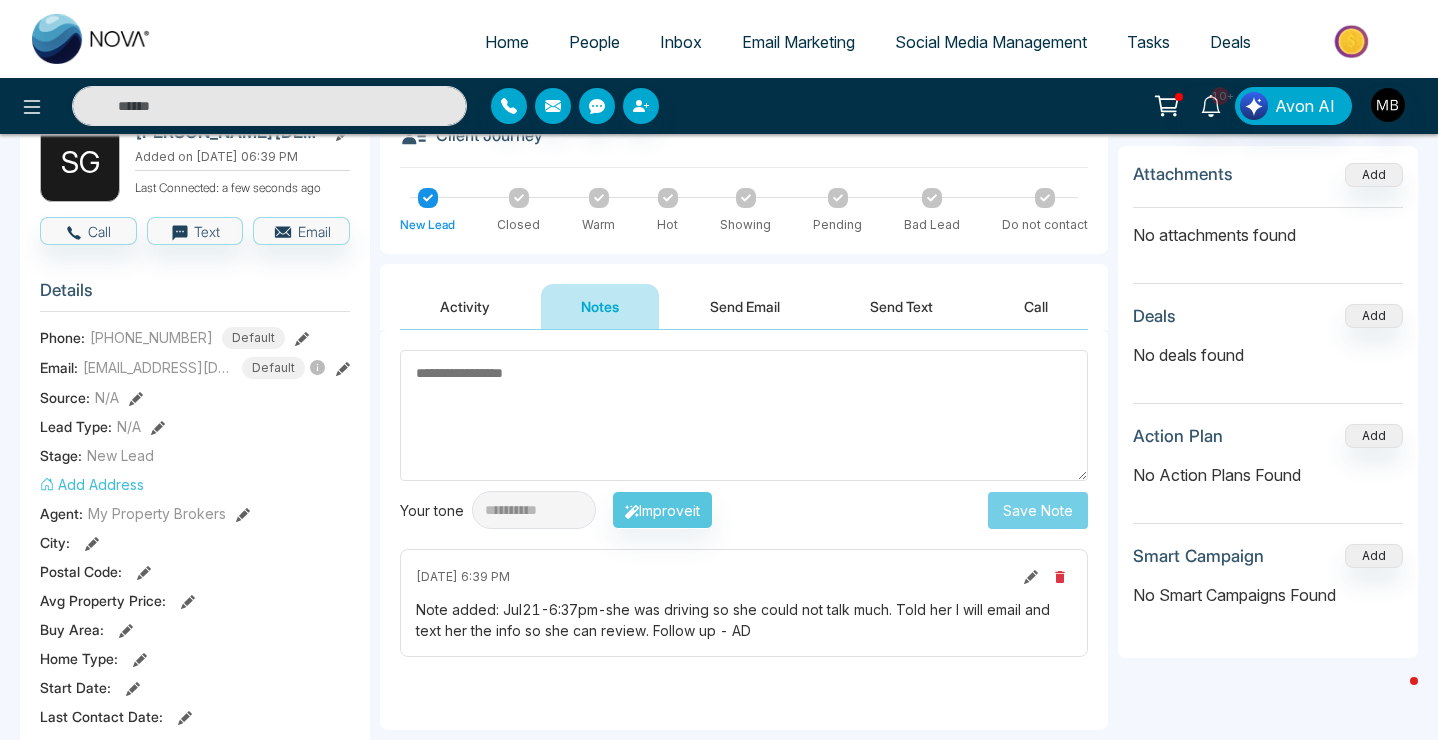 click on "Activity" at bounding box center [465, 306] 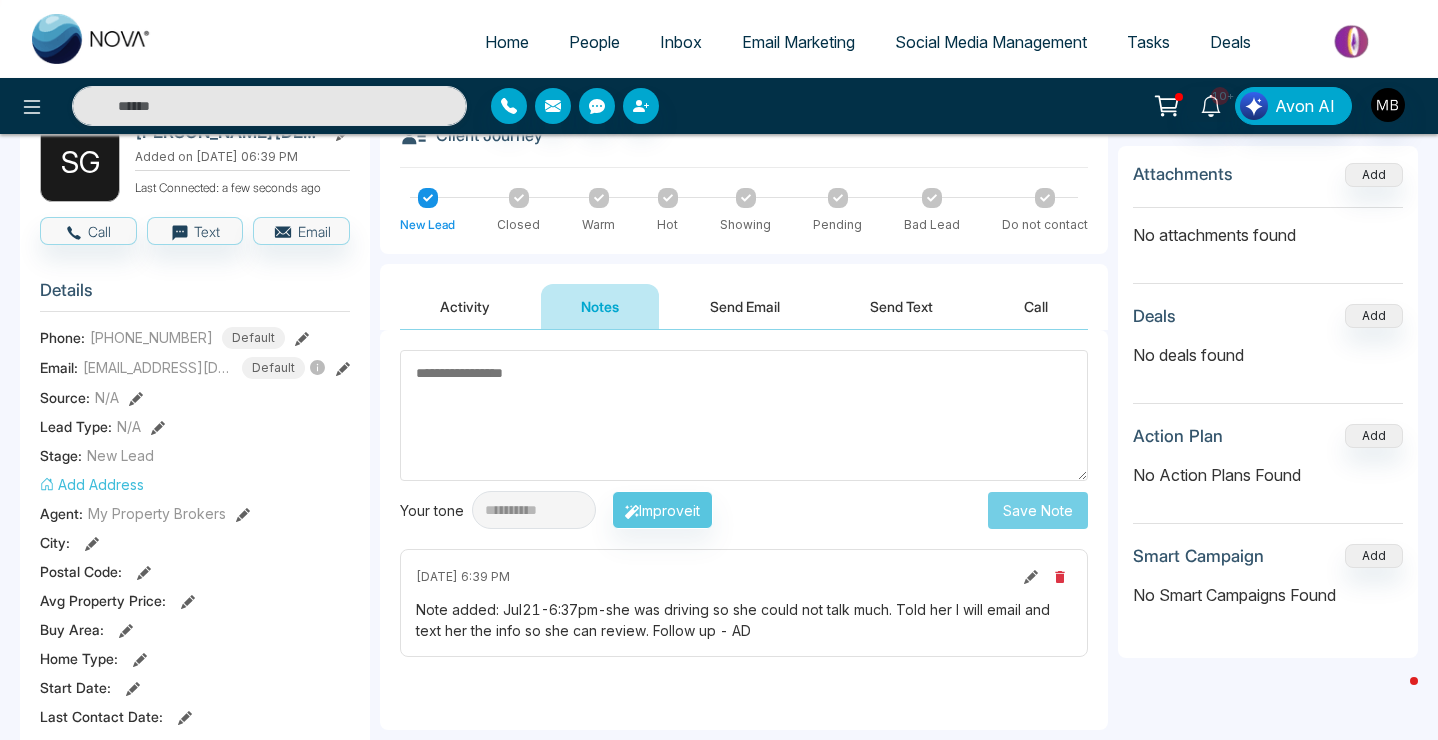 type on "*****" 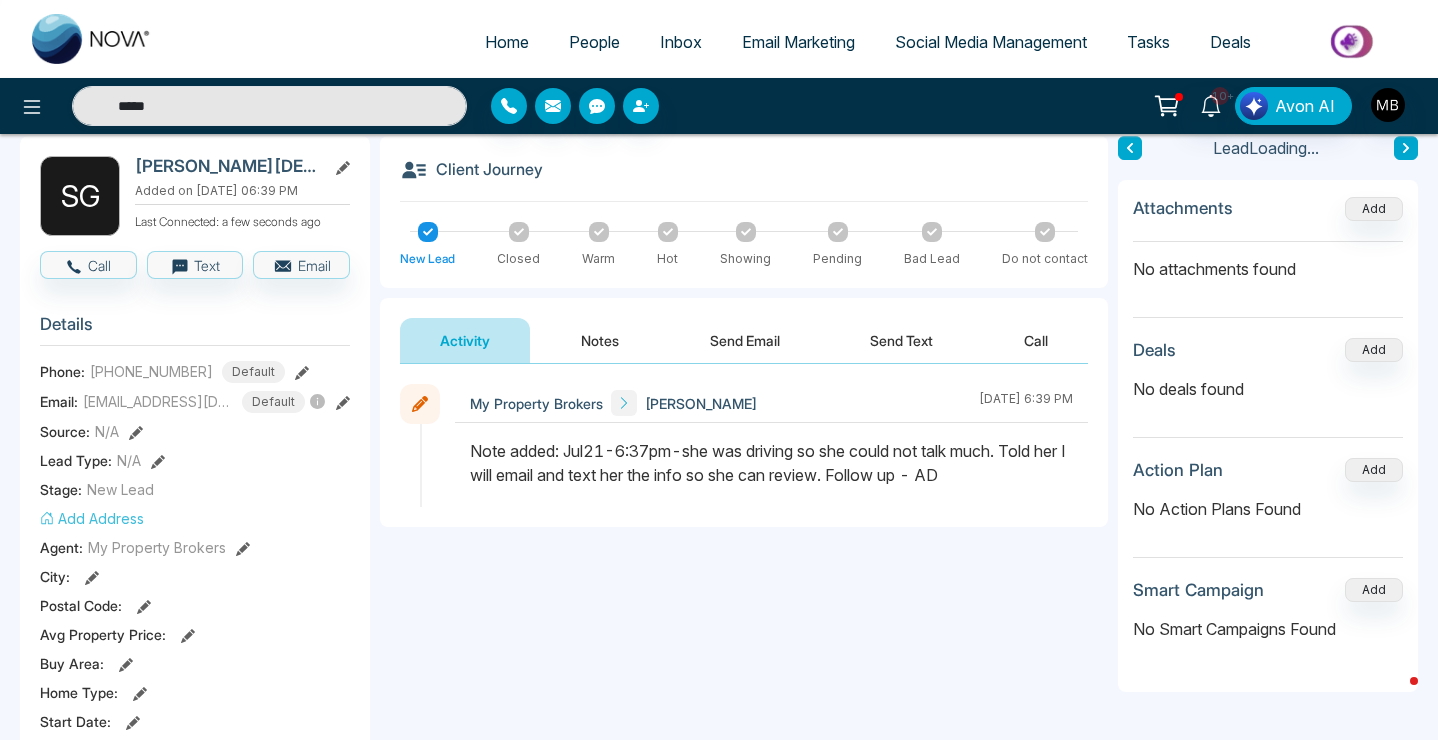 scroll, scrollTop: 69, scrollLeft: 0, axis: vertical 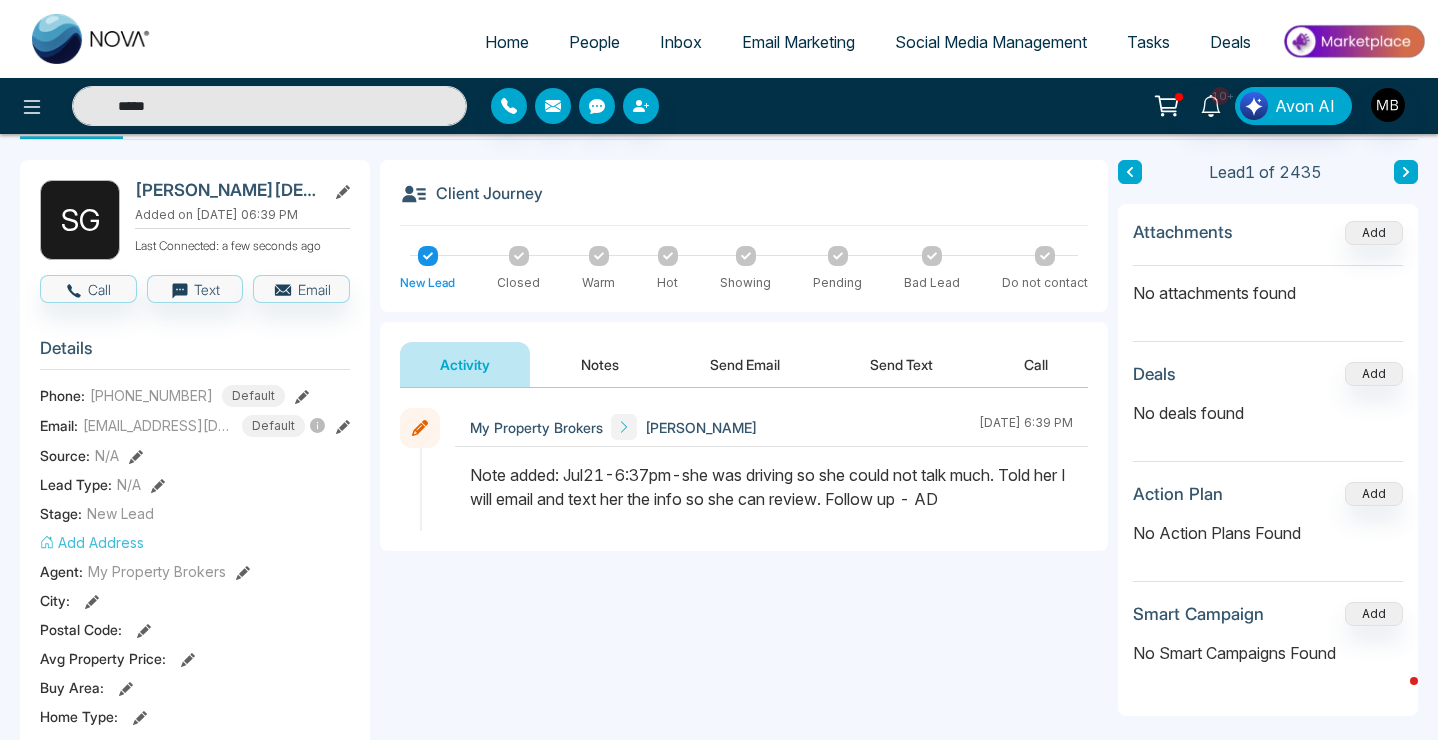 click on "Send Email" at bounding box center [745, 364] 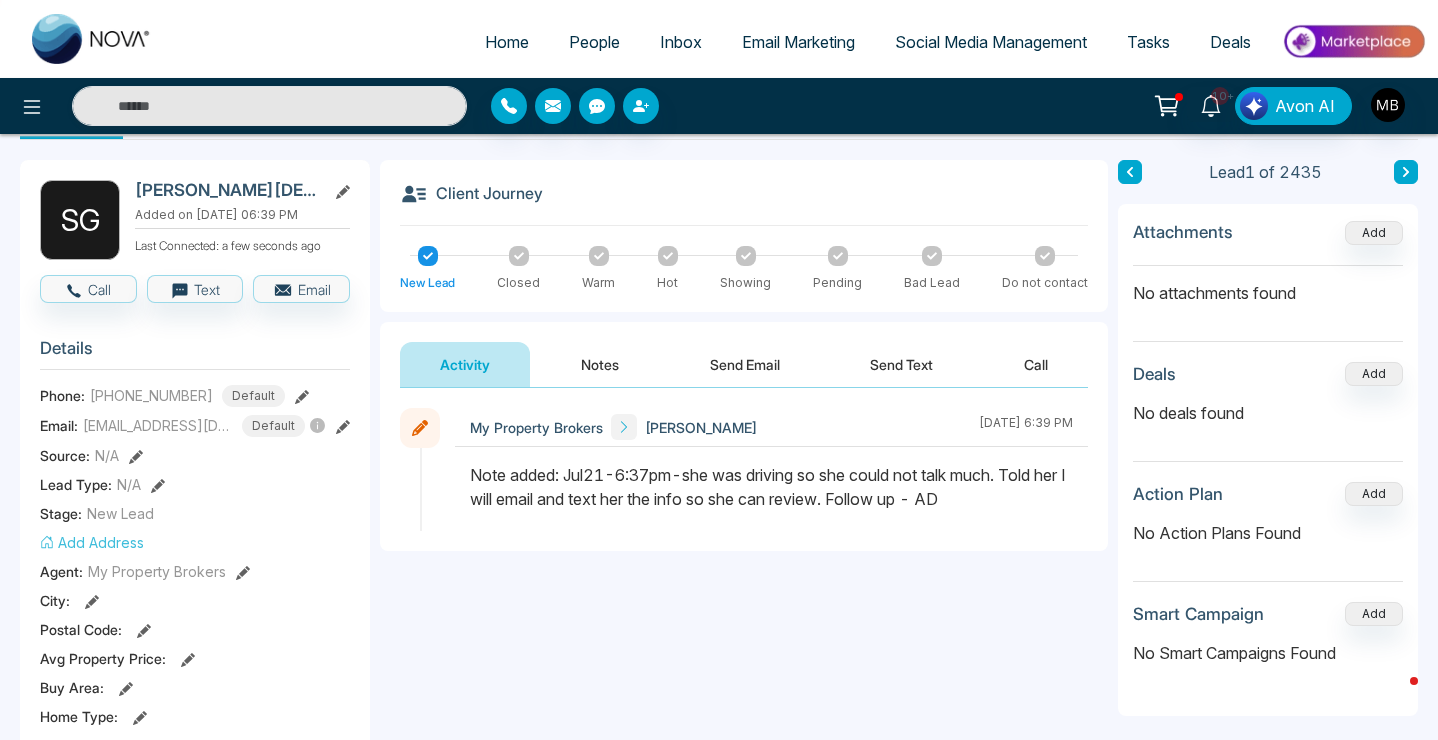 type on "*****" 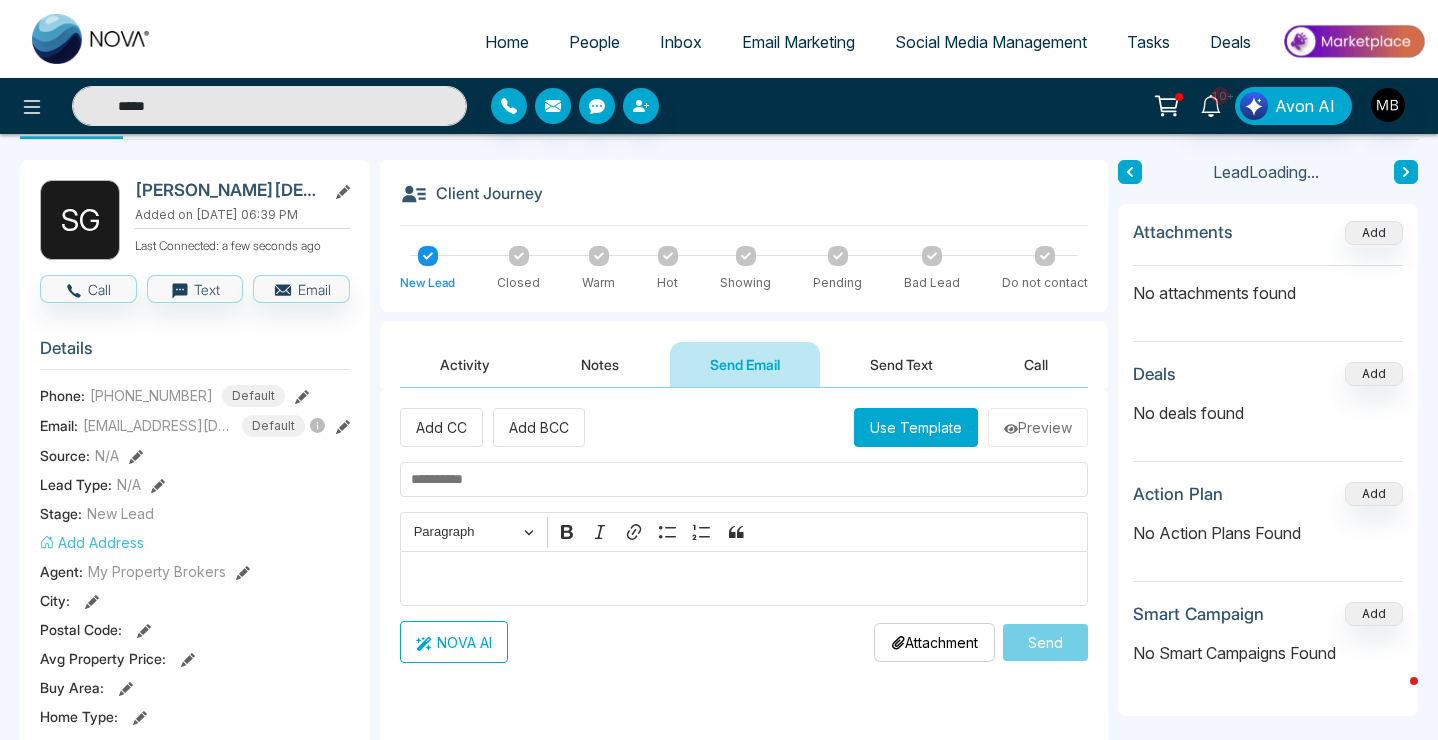 click on "Add CC Add BCC Use Template  Preview" at bounding box center (744, 427) 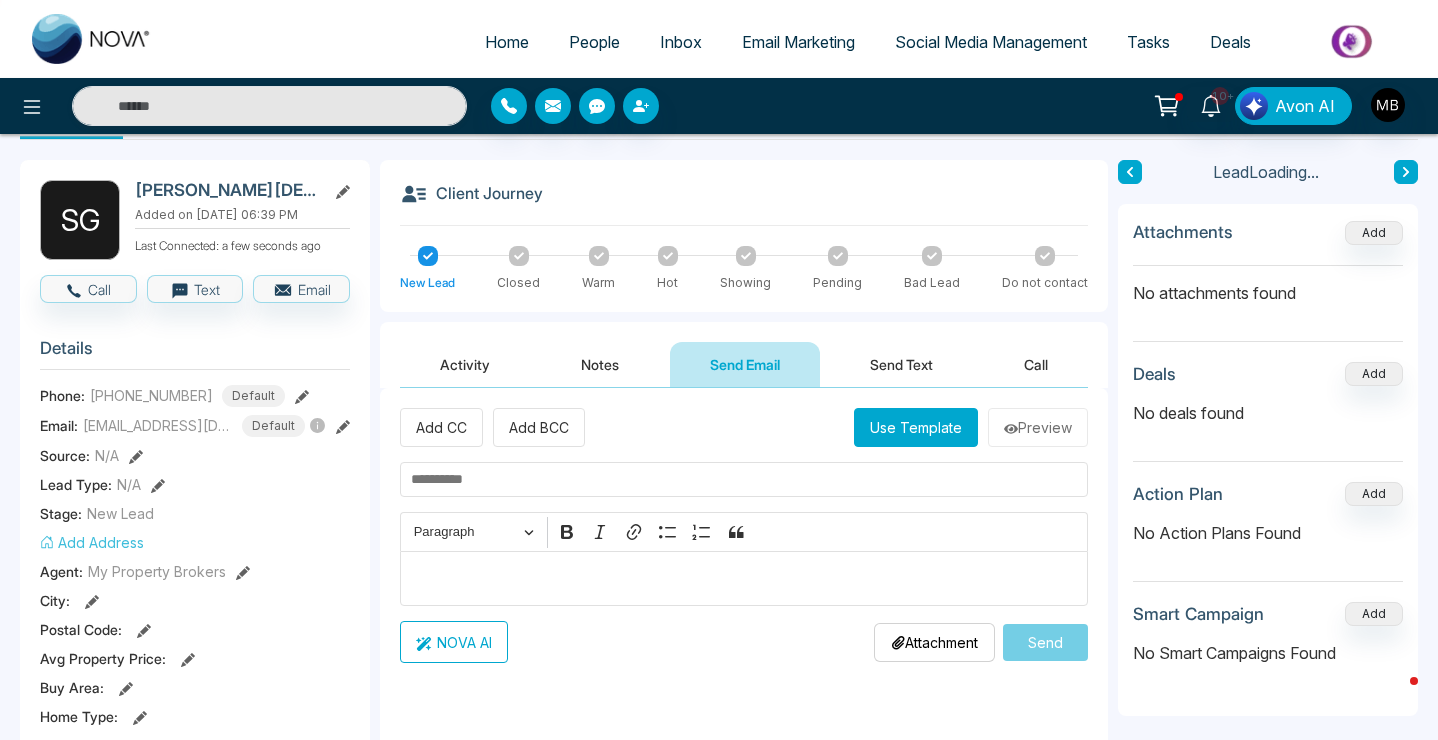 type on "*****" 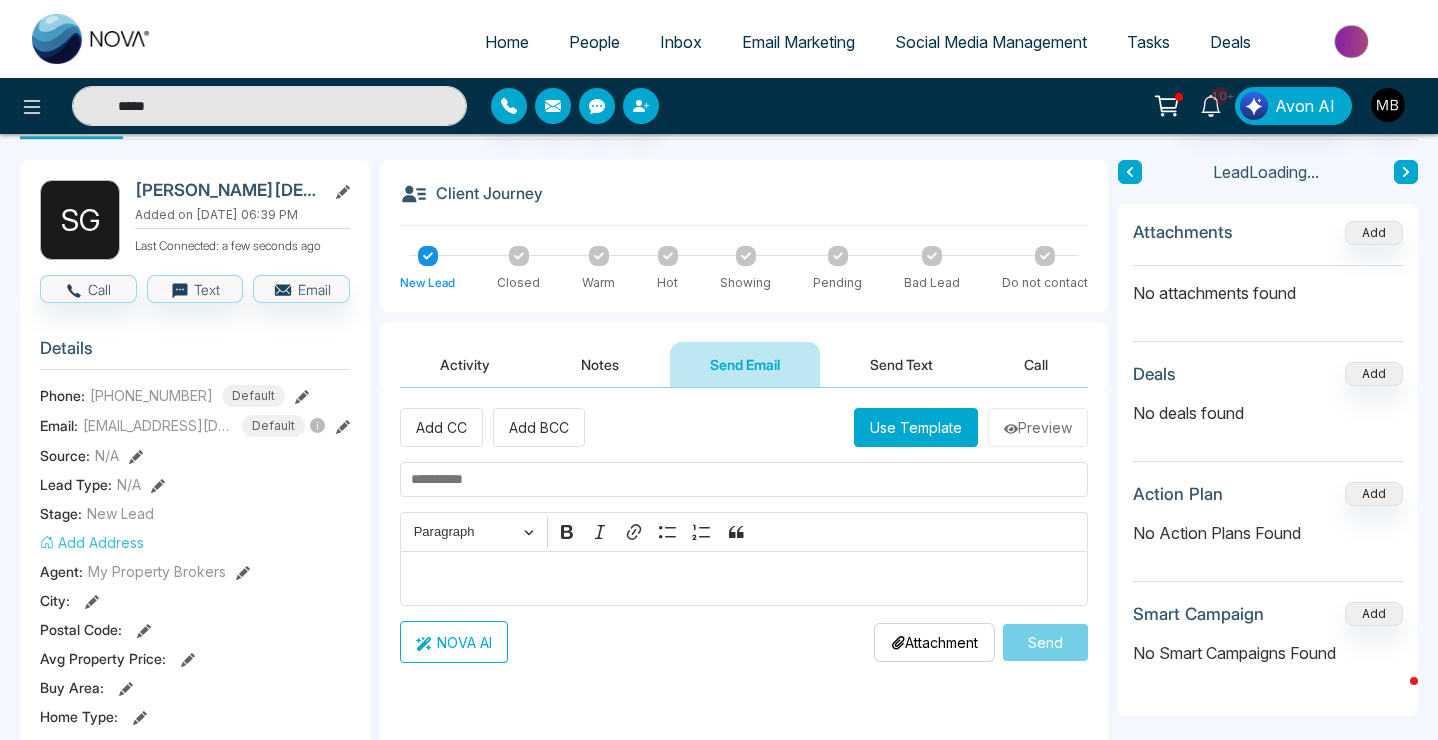 click on "Use Template" at bounding box center (916, 427) 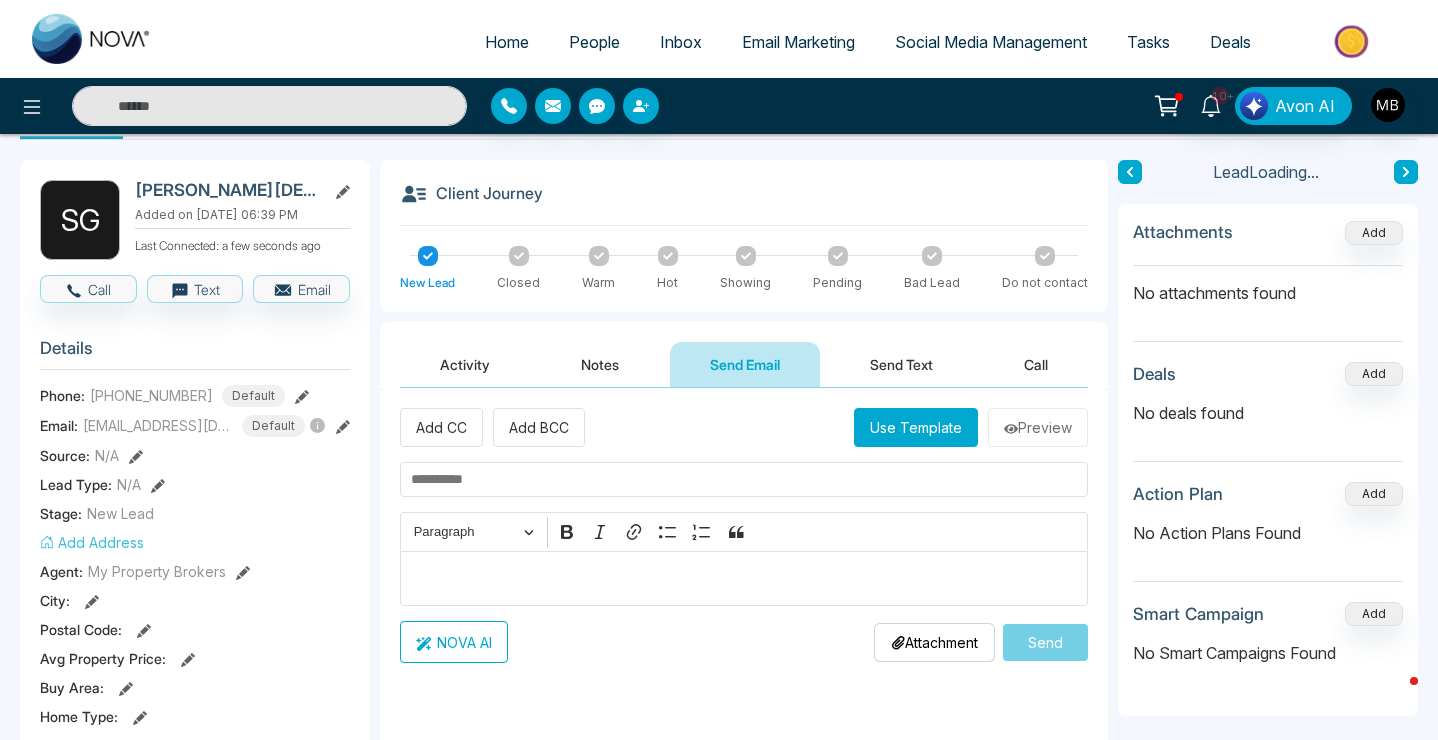 type on "*****" 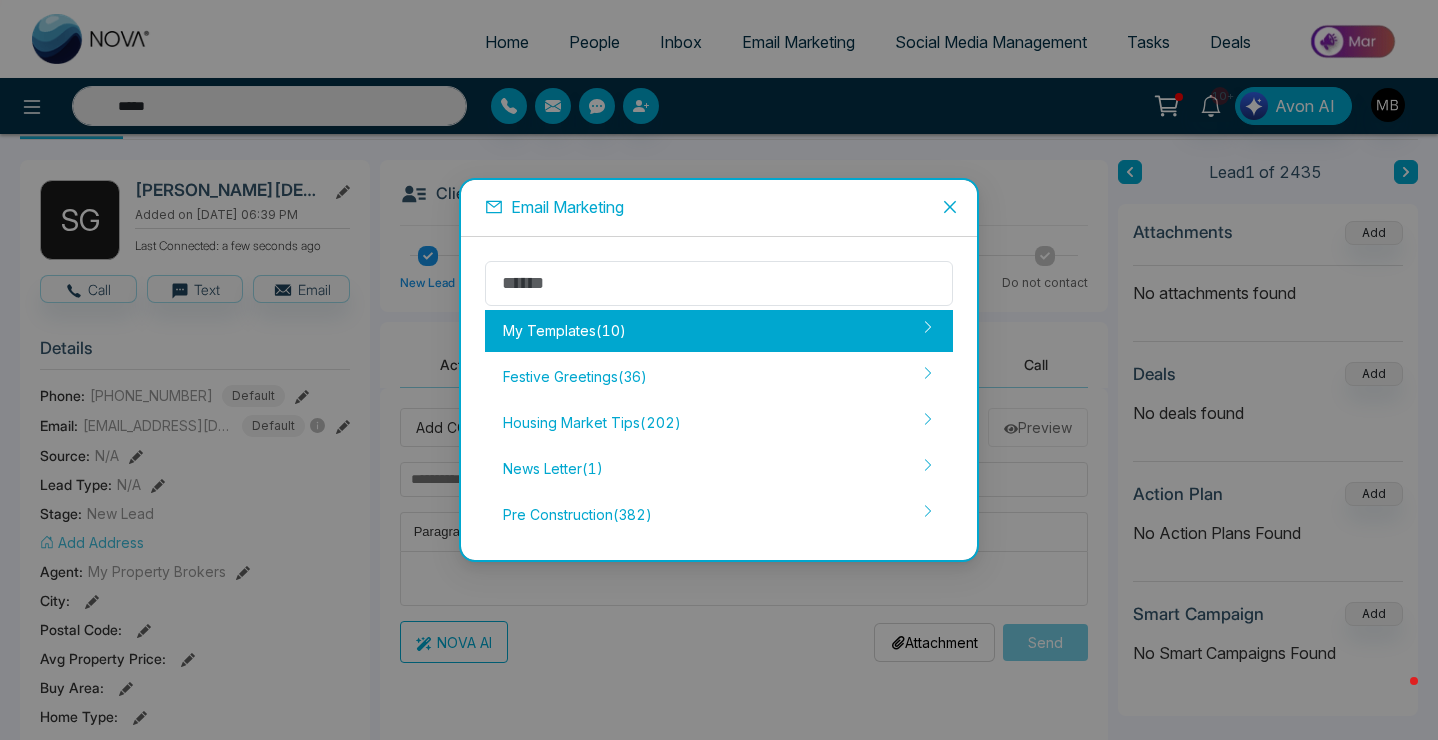 click on "My Templates  ( 10 )" at bounding box center [719, 331] 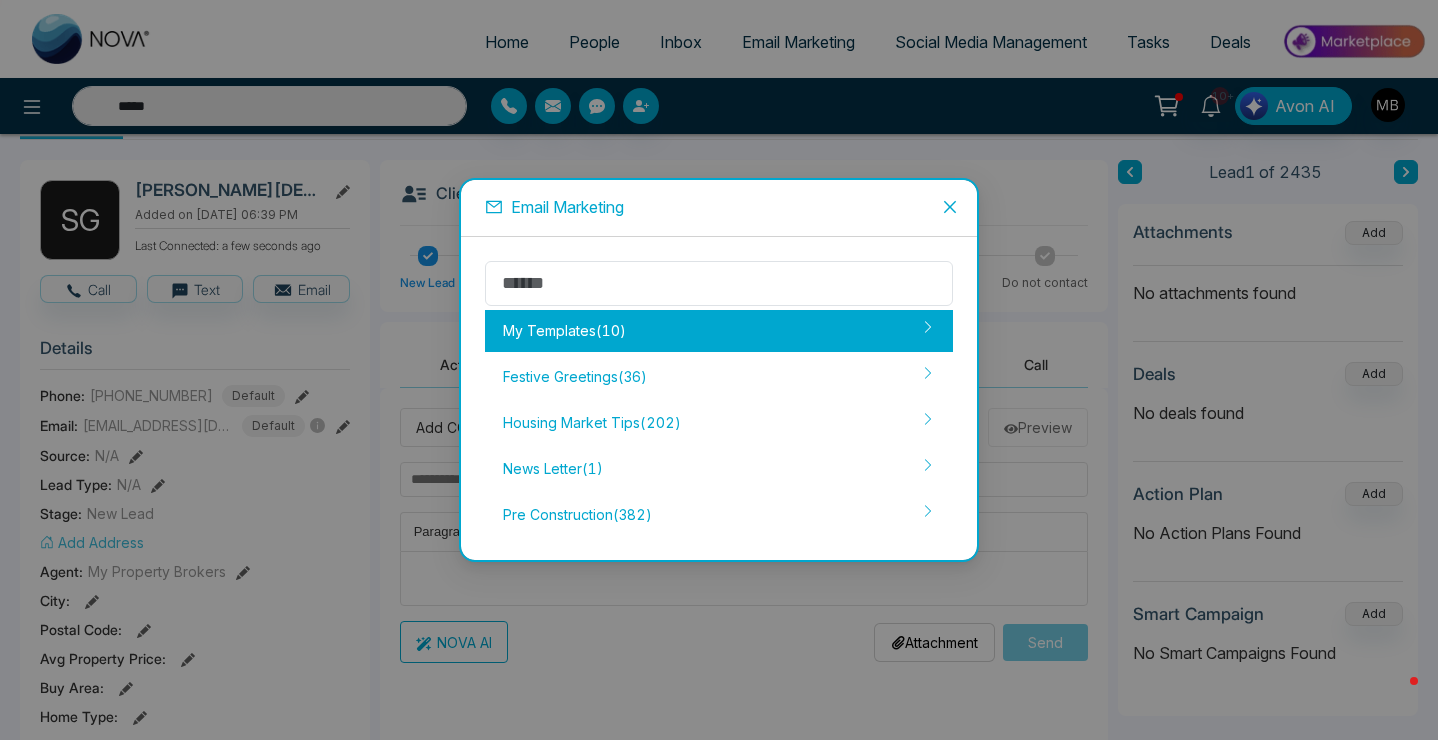 type 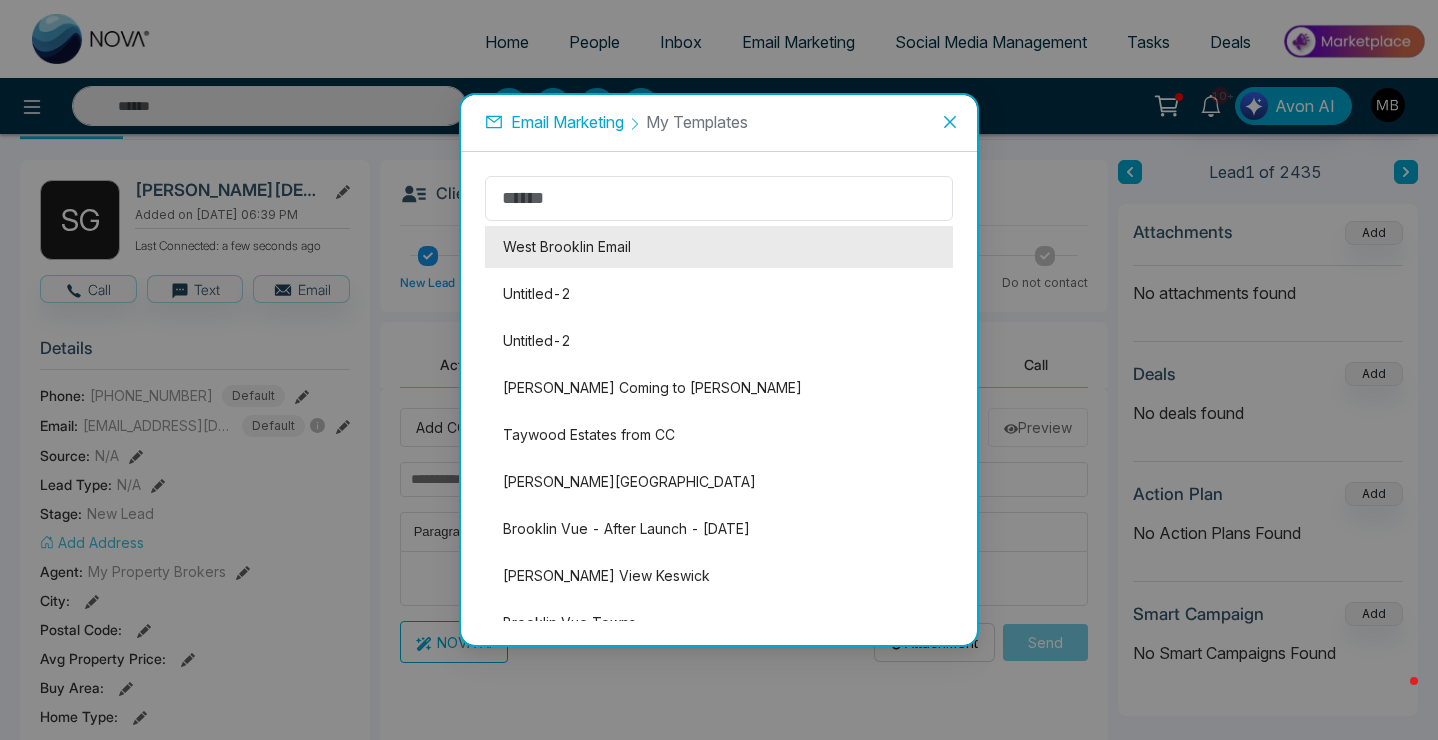 click on "West Brooklin Email" at bounding box center (719, 247) 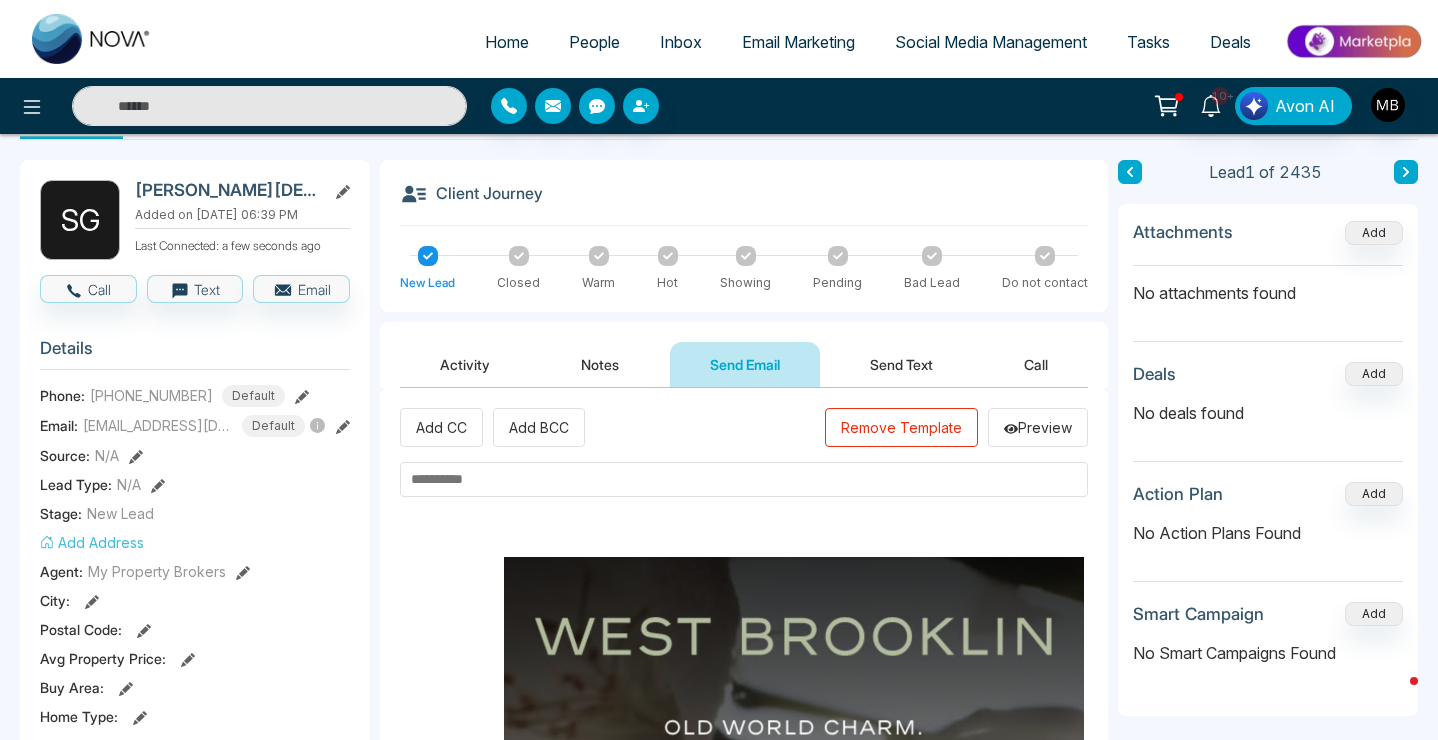 click at bounding box center [744, 479] 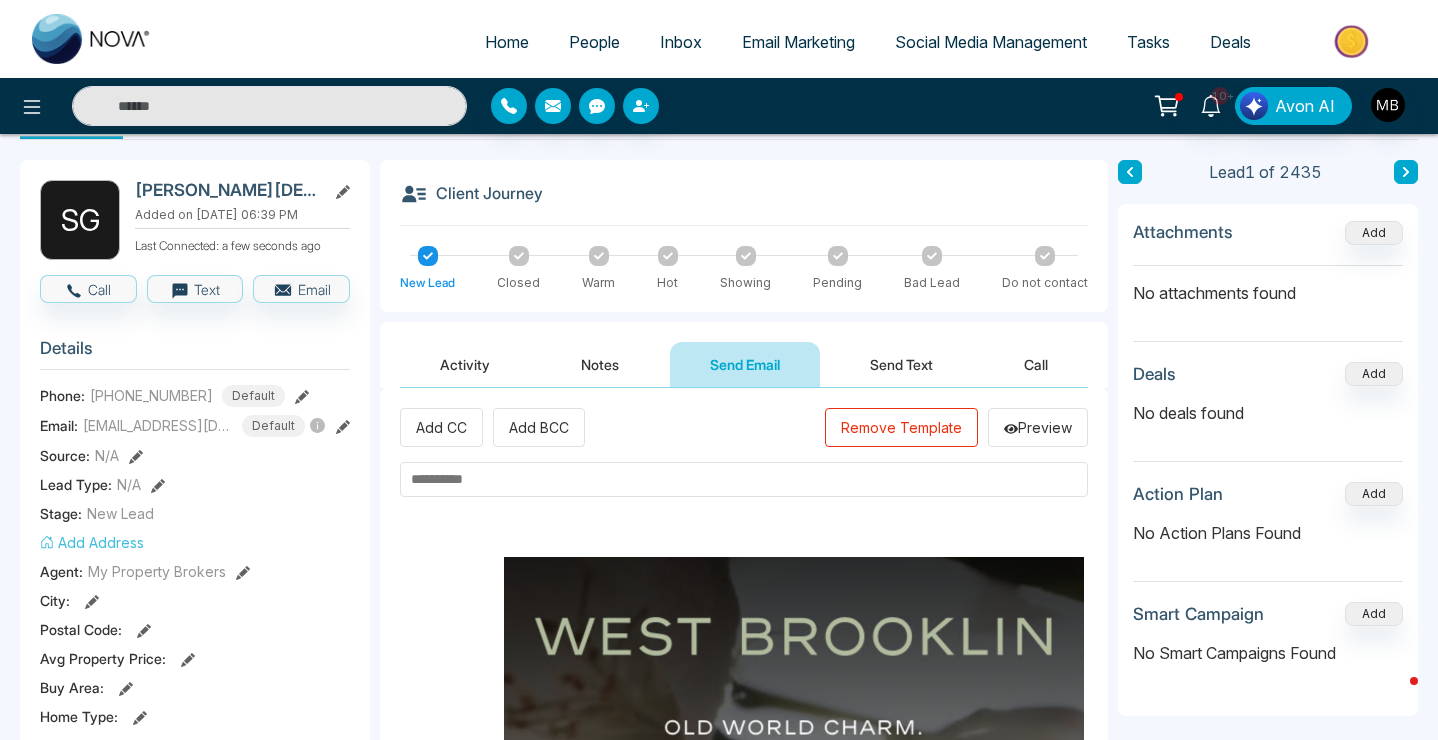 paste on "**********" 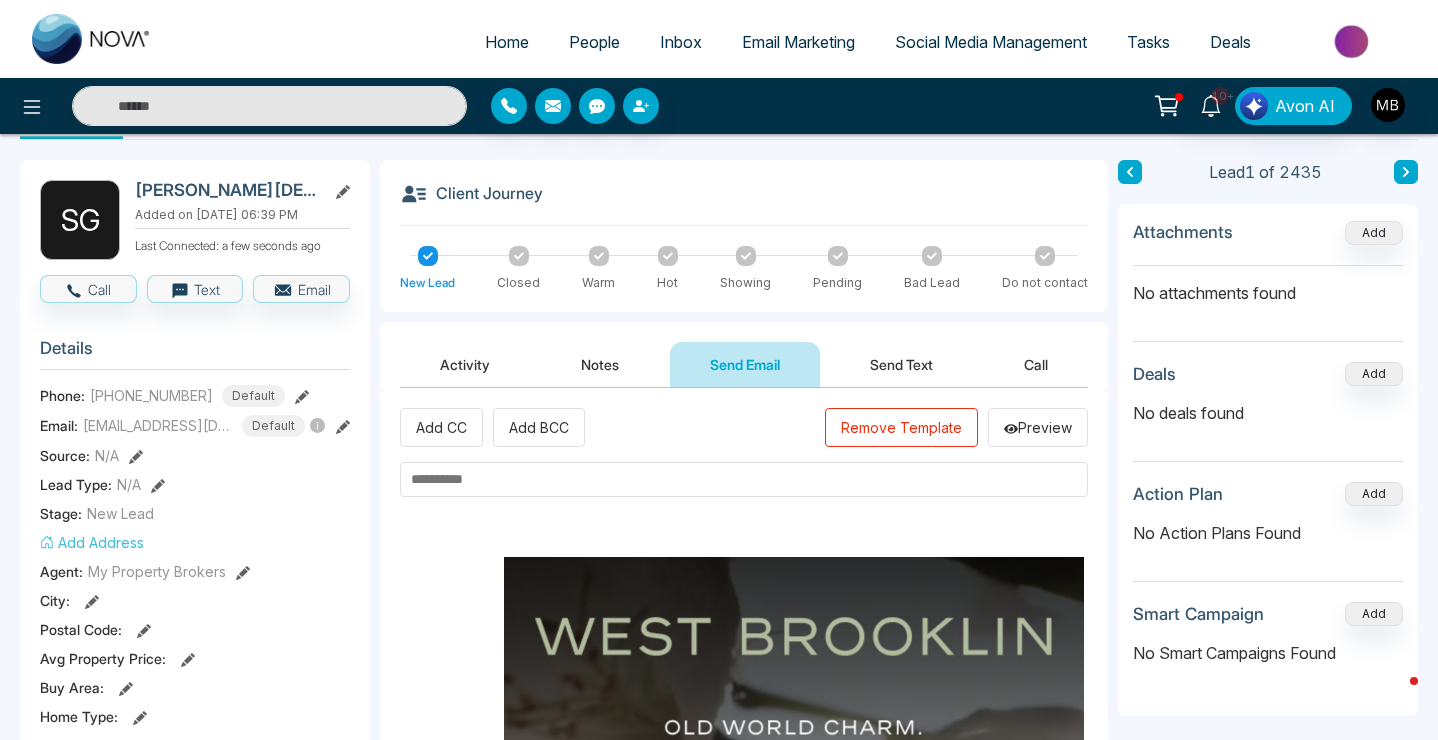 type on "**********" 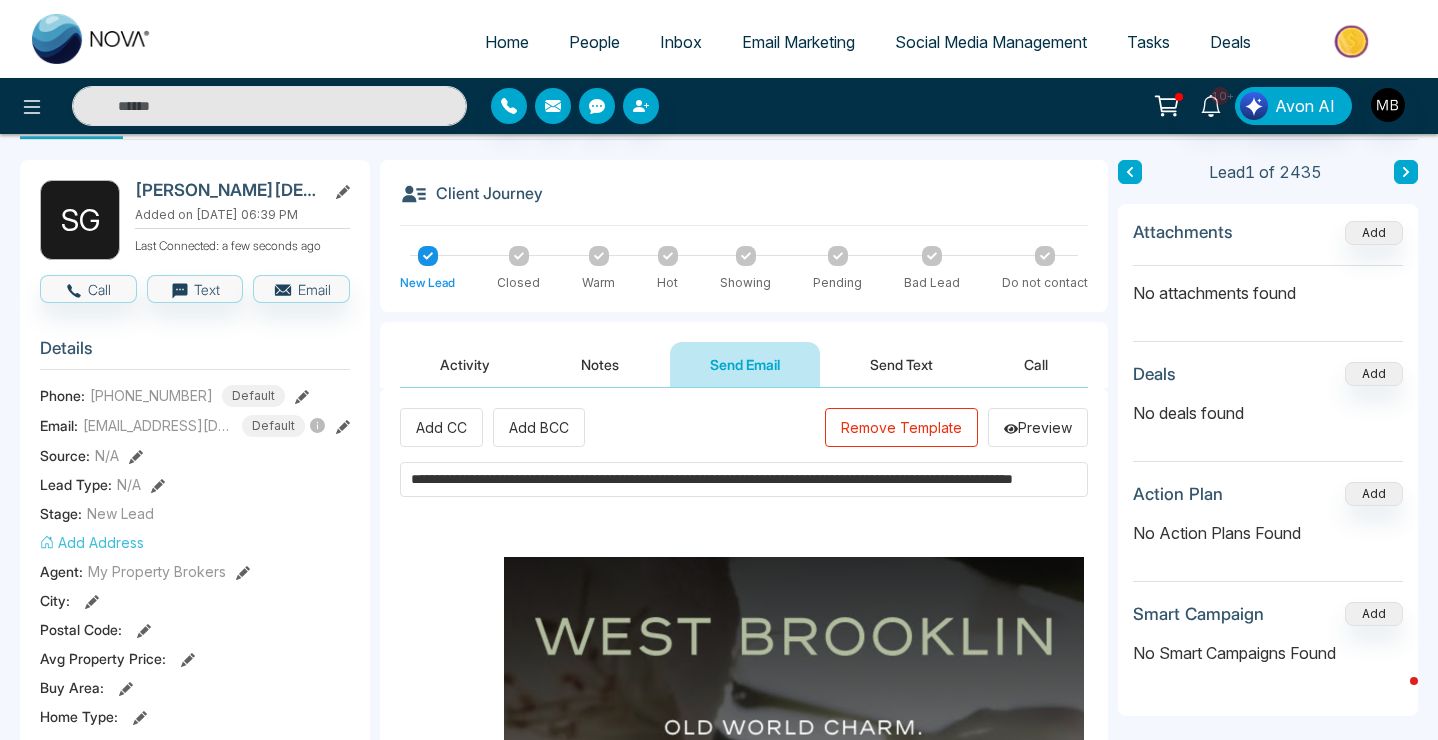 scroll, scrollTop: 0, scrollLeft: 165, axis: horizontal 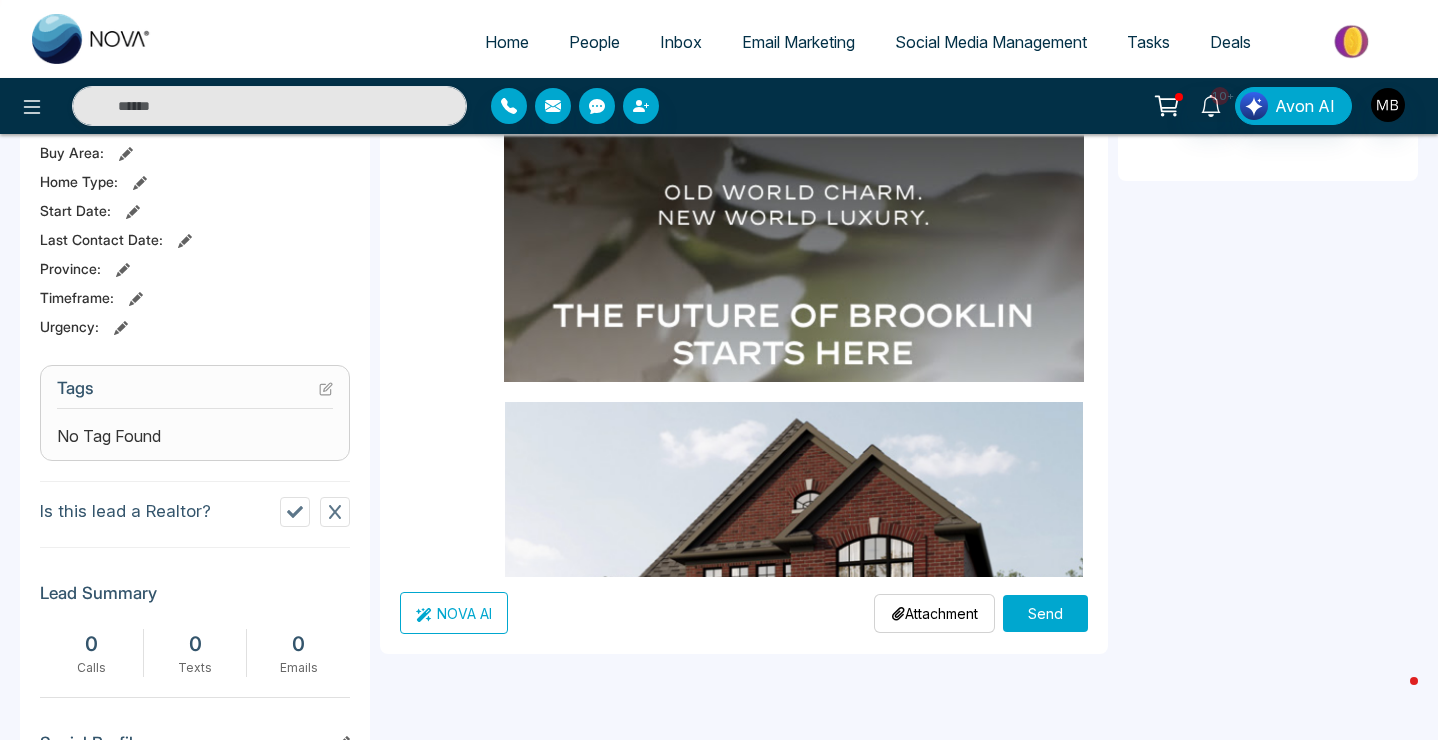 type on "*****" 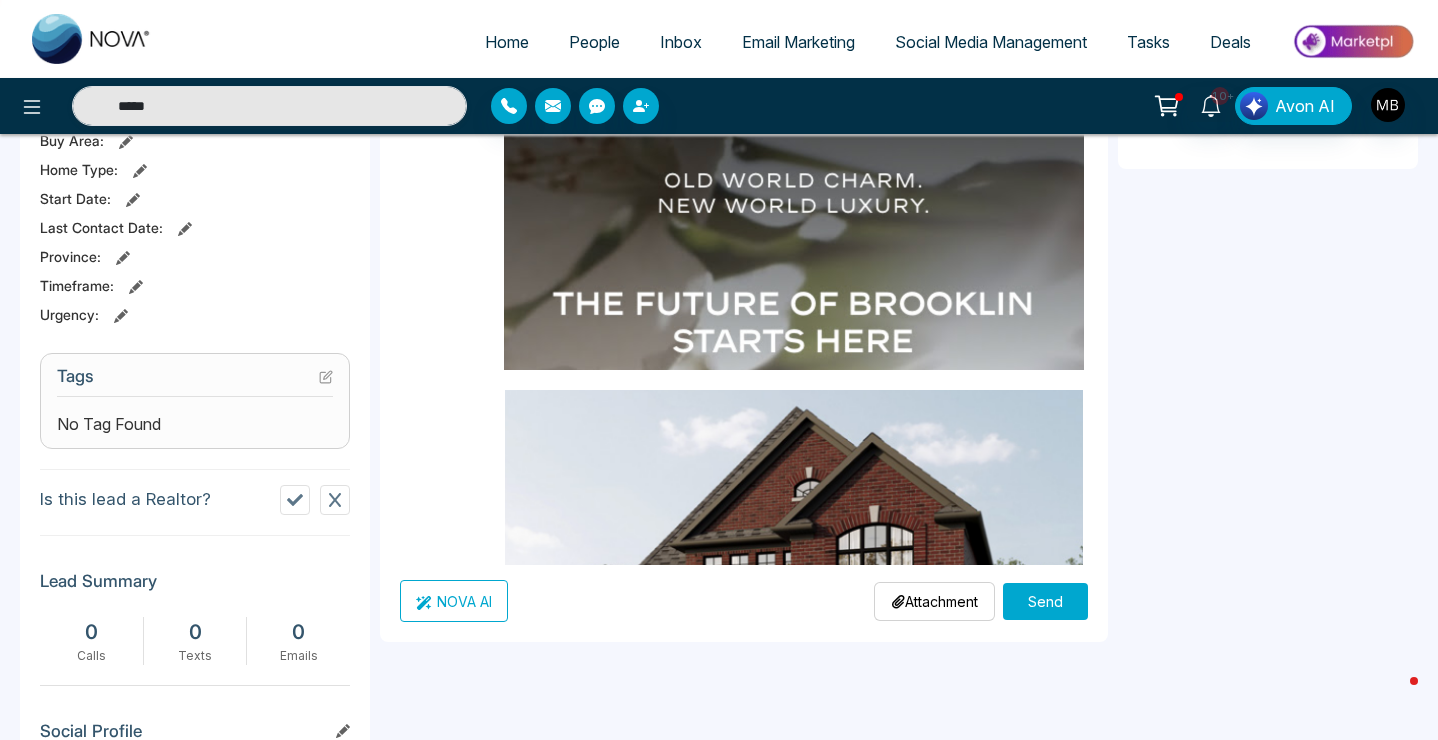 scroll, scrollTop: 918, scrollLeft: 0, axis: vertical 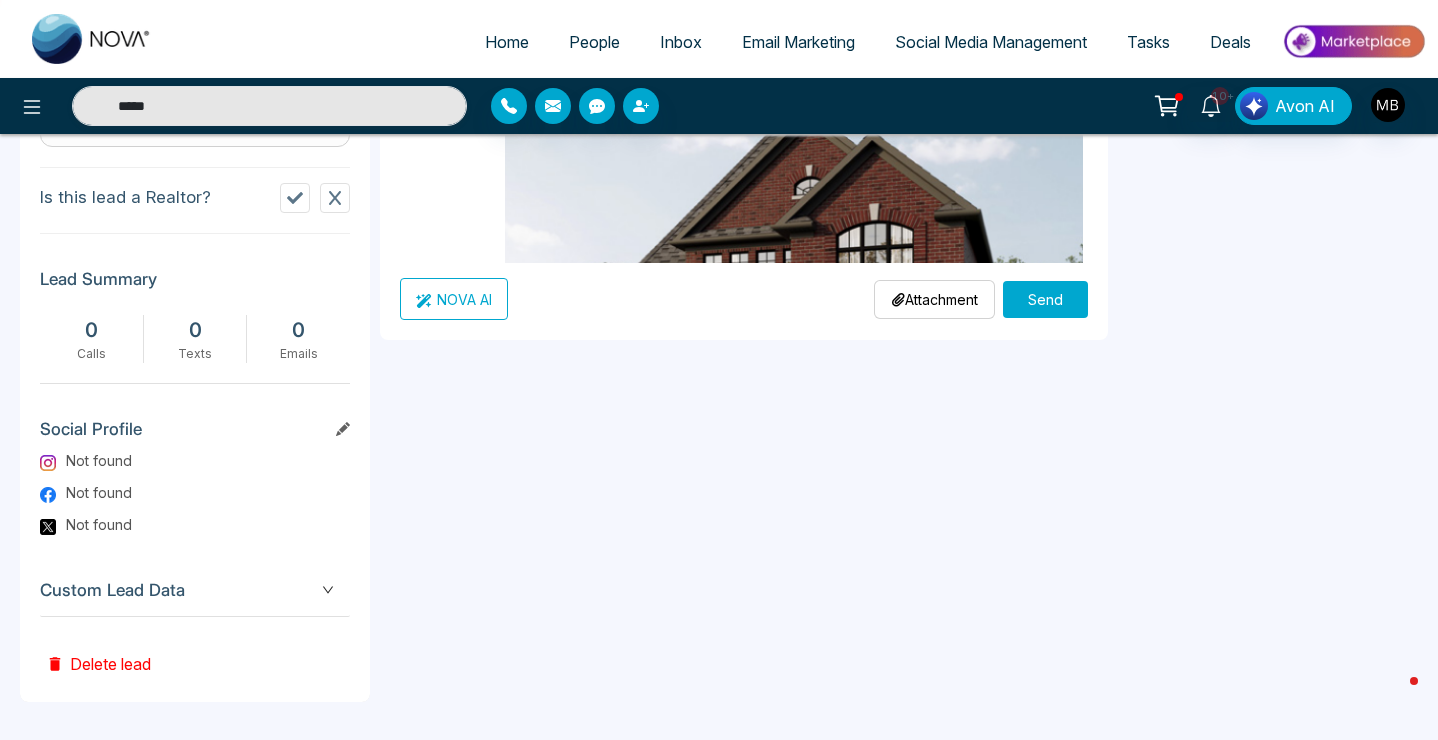 type on "**********" 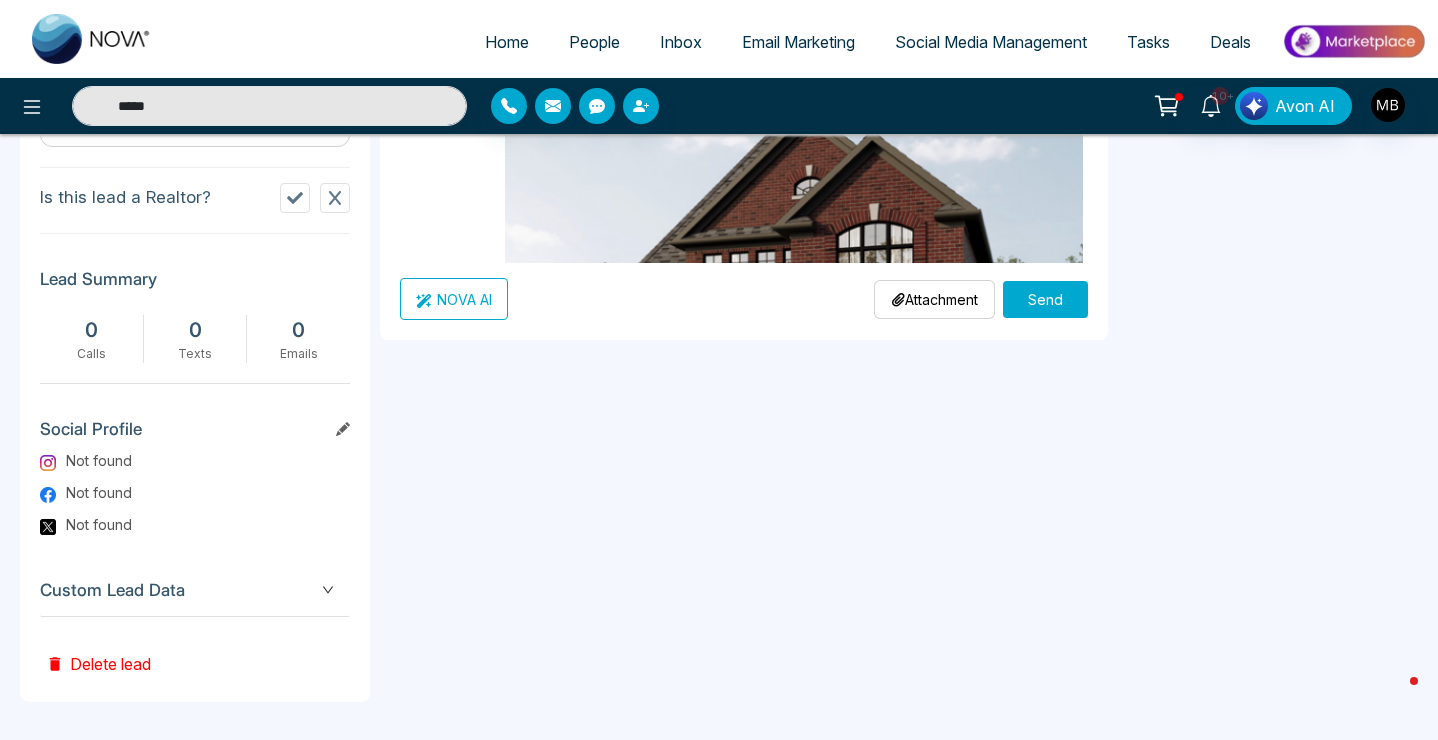 click on "Send" at bounding box center [1045, 299] 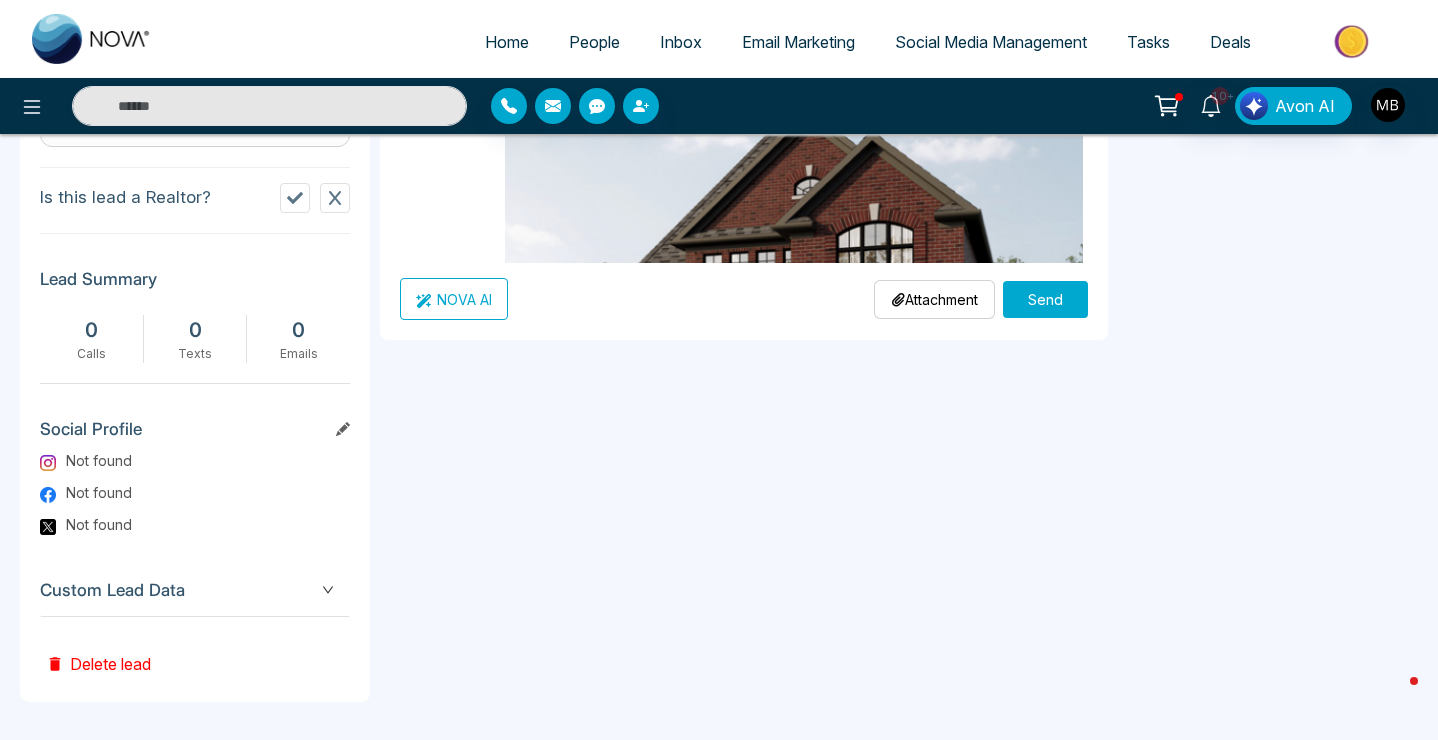 scroll, scrollTop: 0, scrollLeft: 0, axis: both 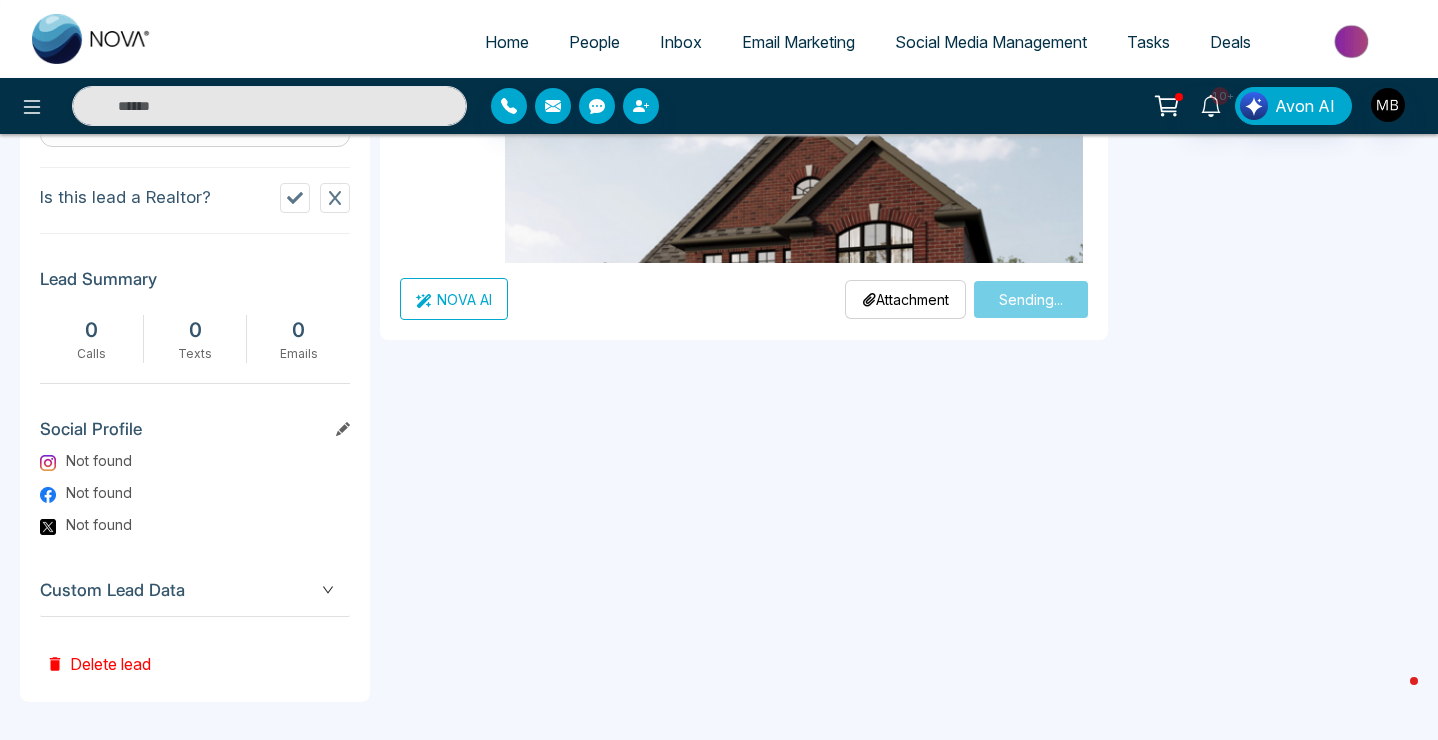 type on "*****" 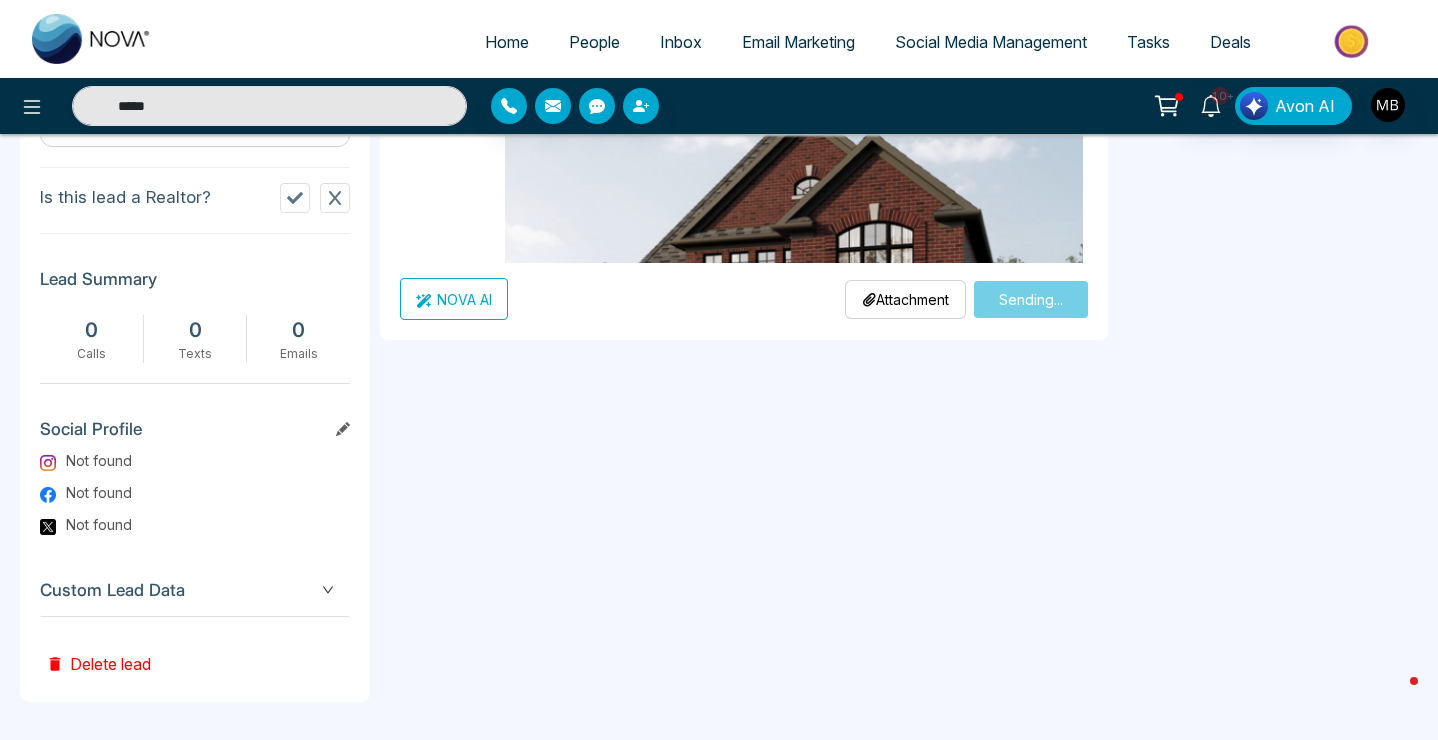 type 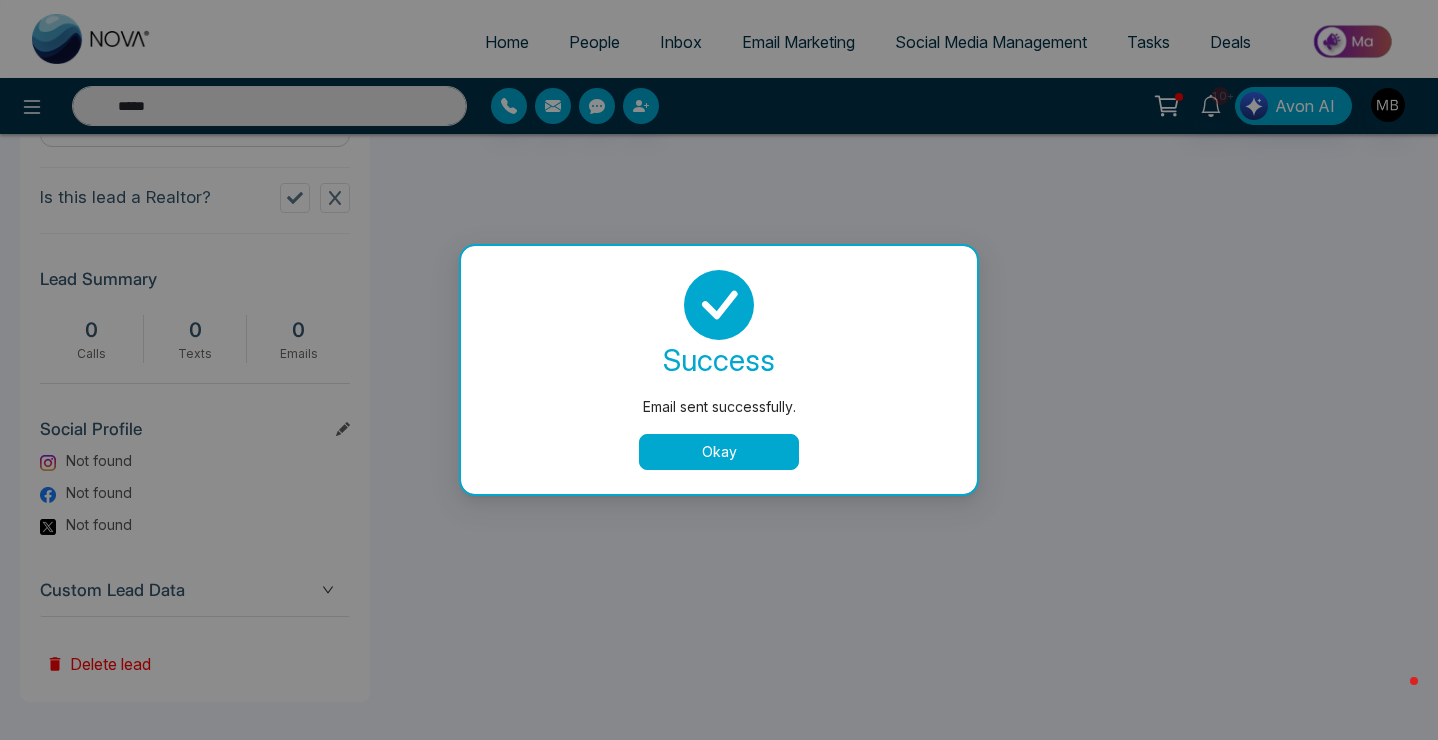 click on "Okay" at bounding box center [719, 452] 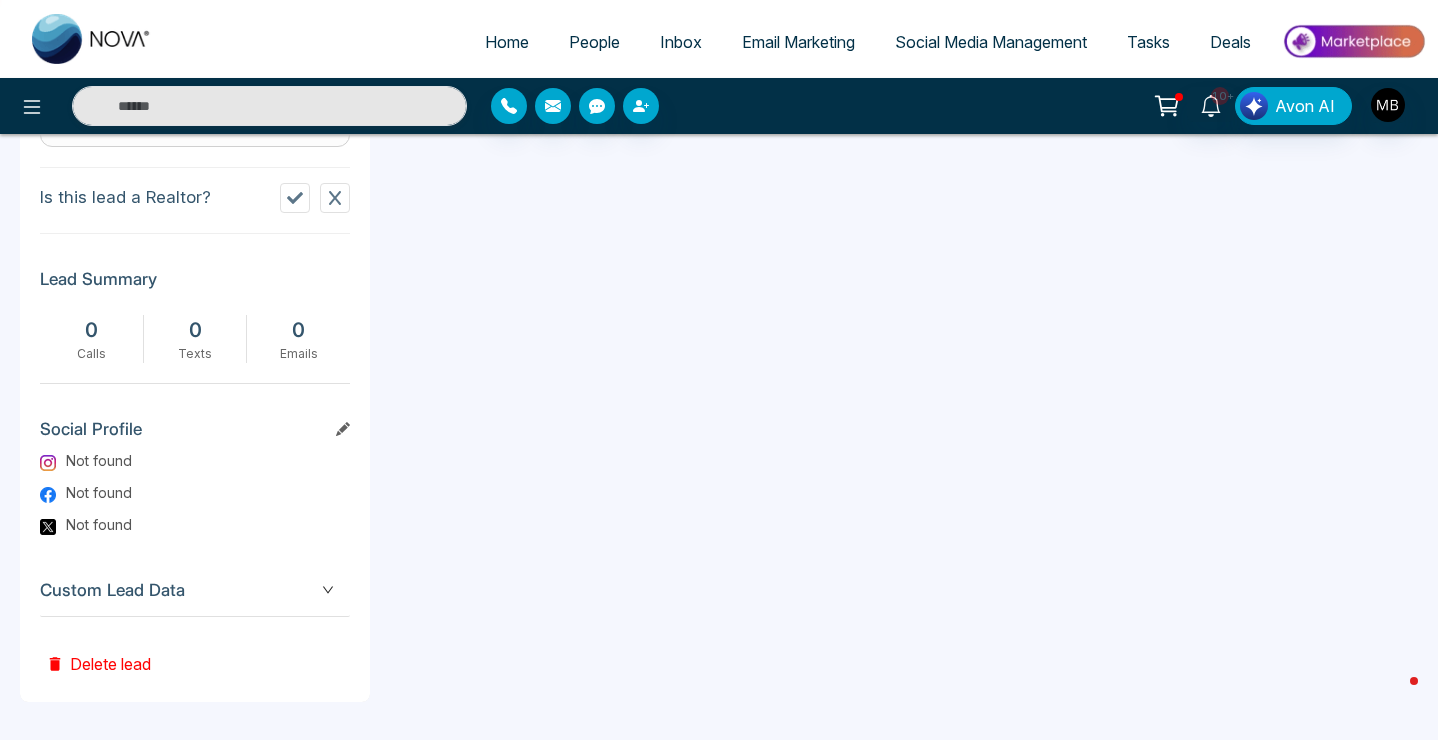 type on "*****" 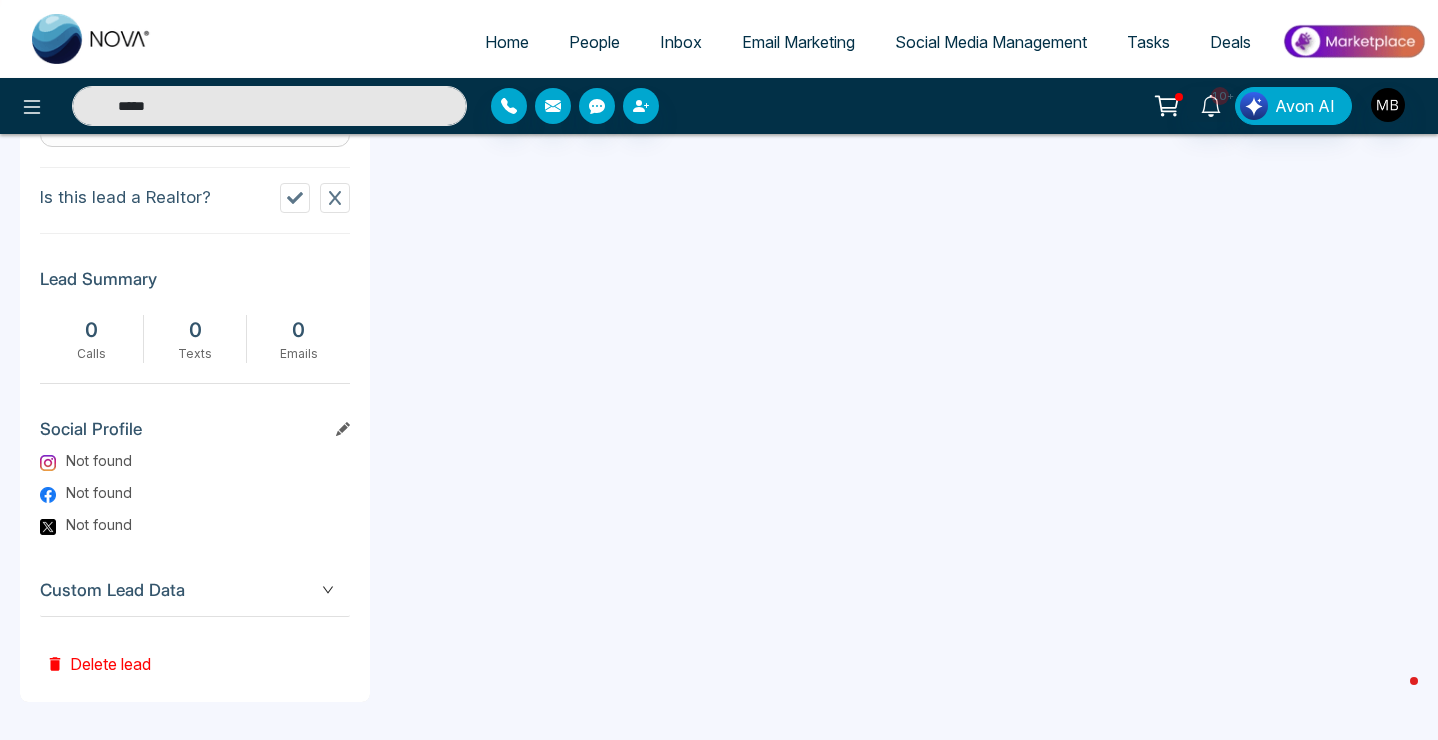 click on "*****" at bounding box center (269, 106) 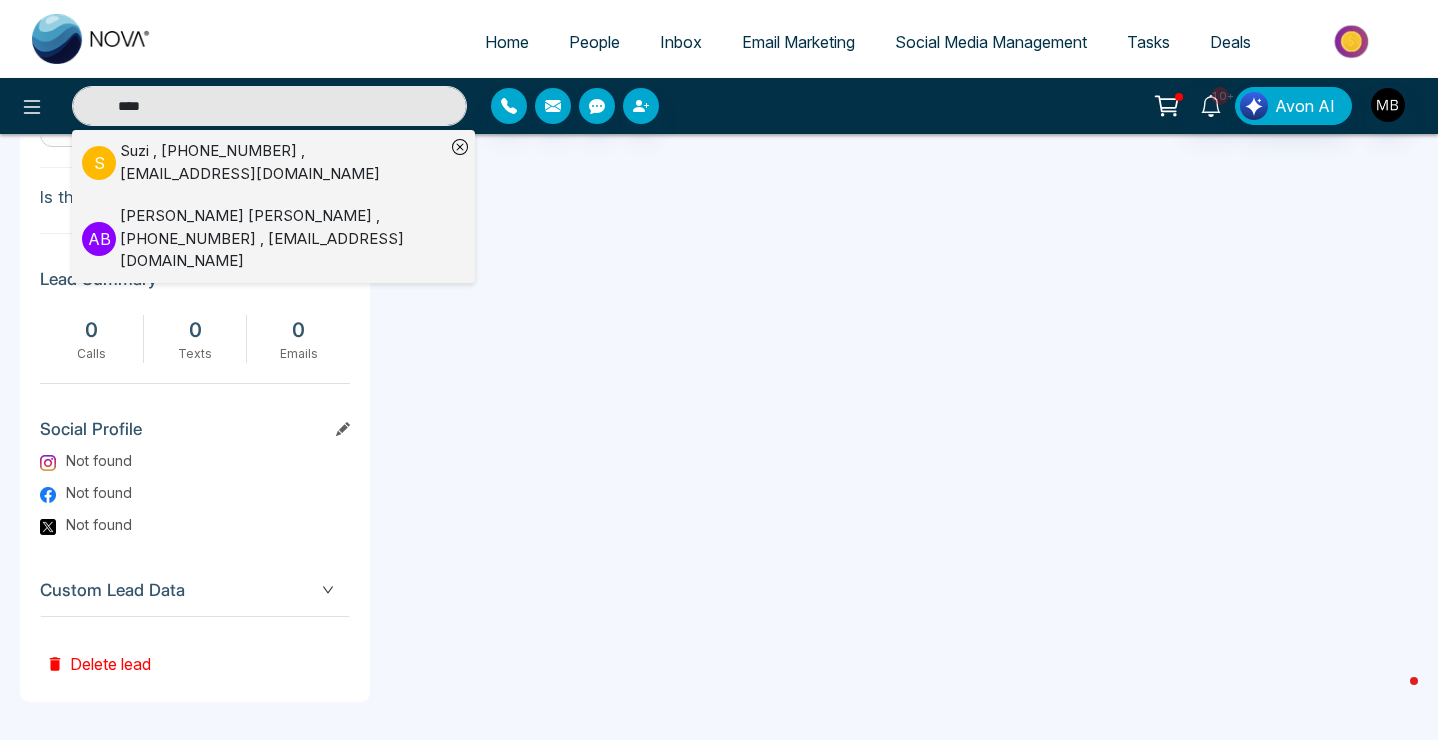 type on "****" 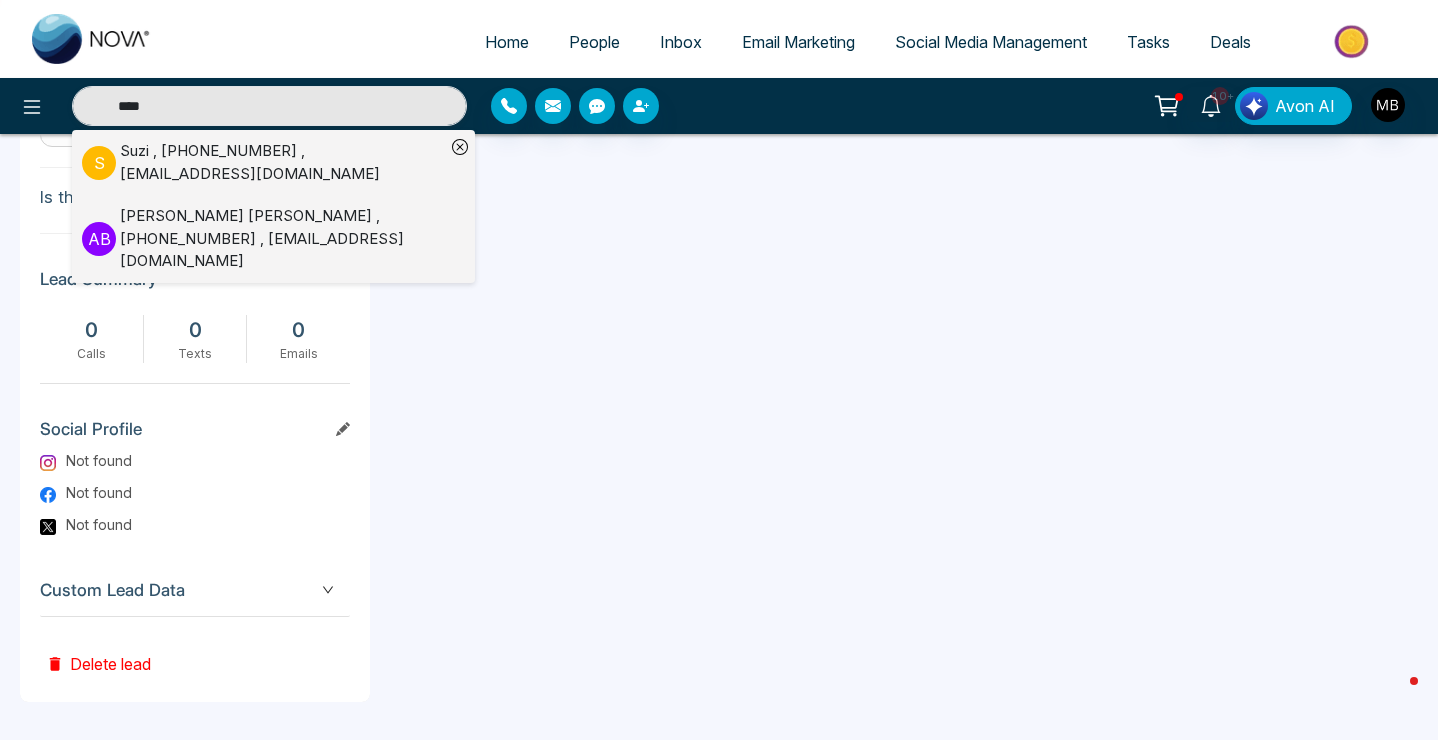 click on "Suzi     , [PHONE_NUMBER]   , [EMAIL_ADDRESS][DOMAIN_NAME]" at bounding box center (282, 162) 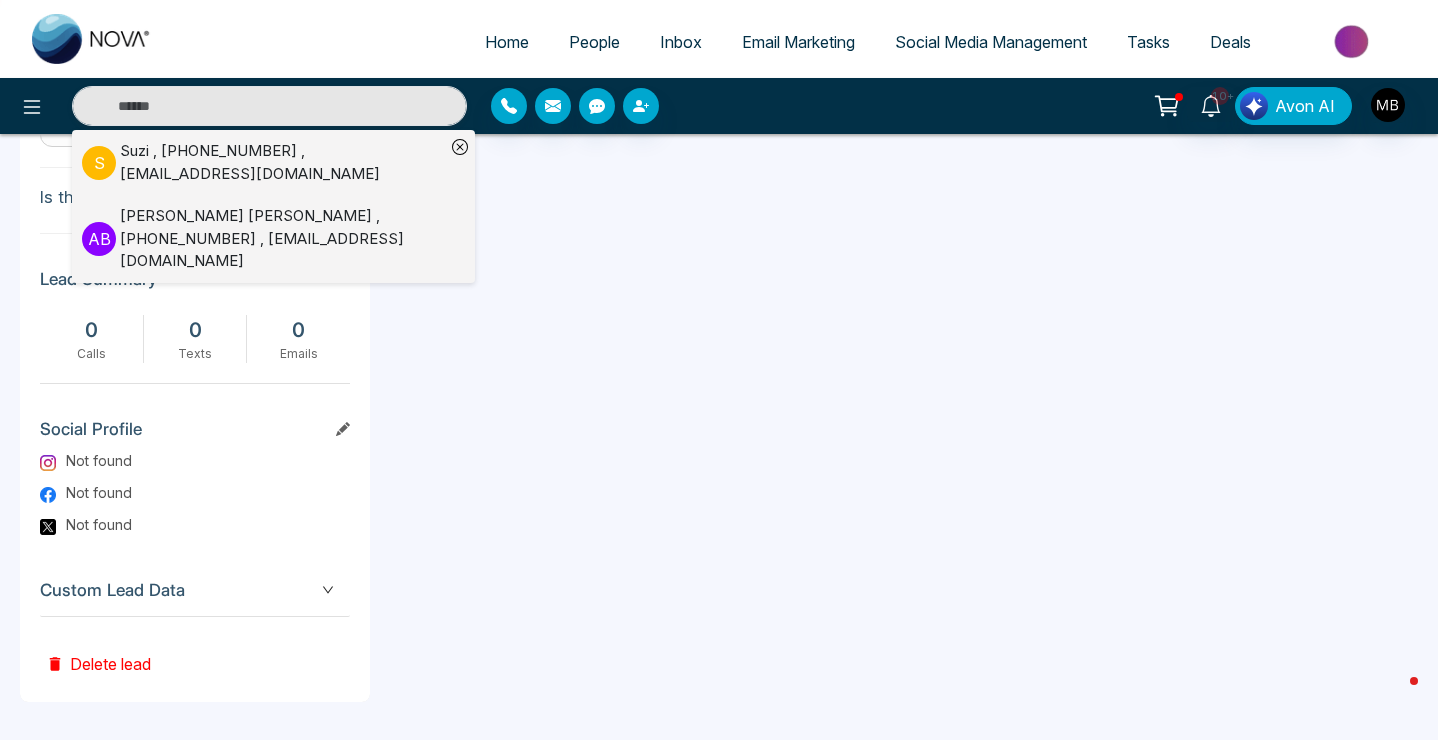 type on "****" 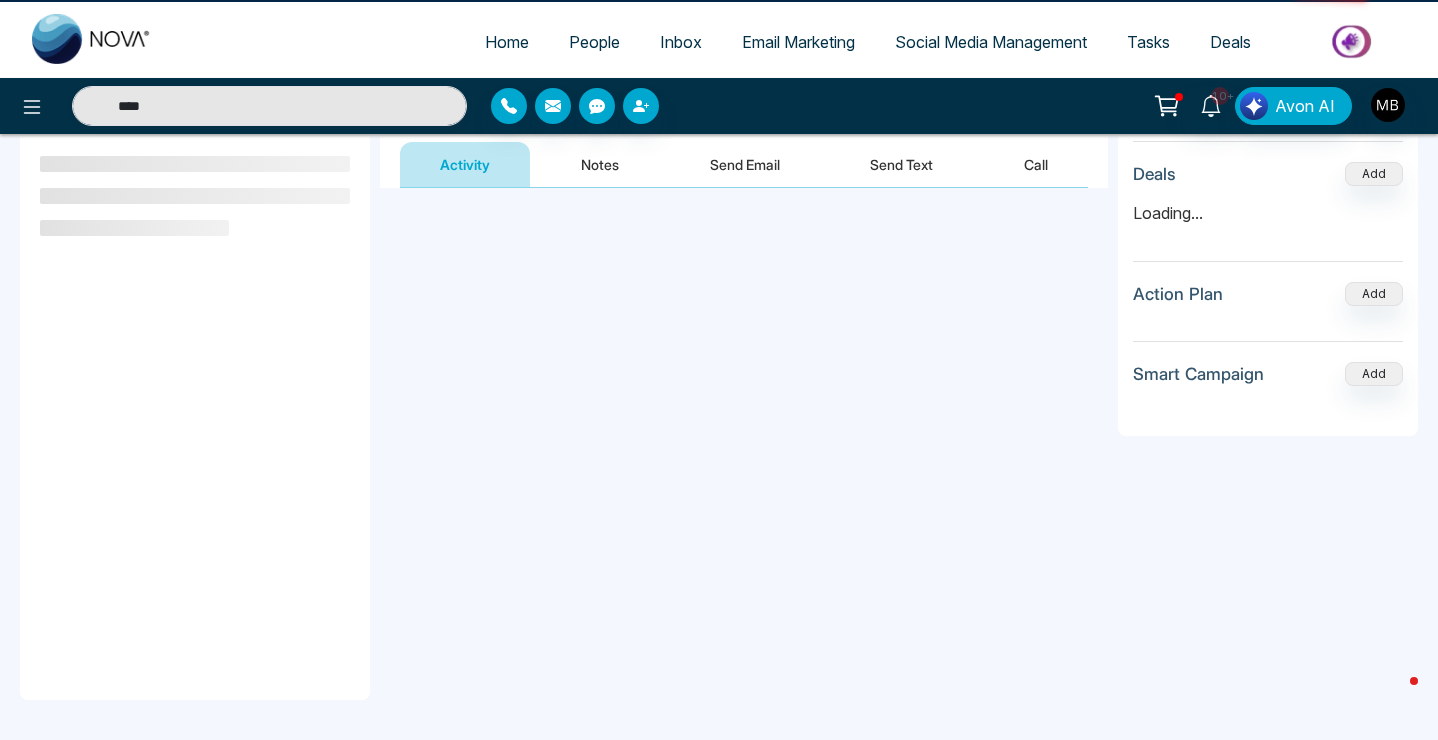 scroll, scrollTop: 0, scrollLeft: 0, axis: both 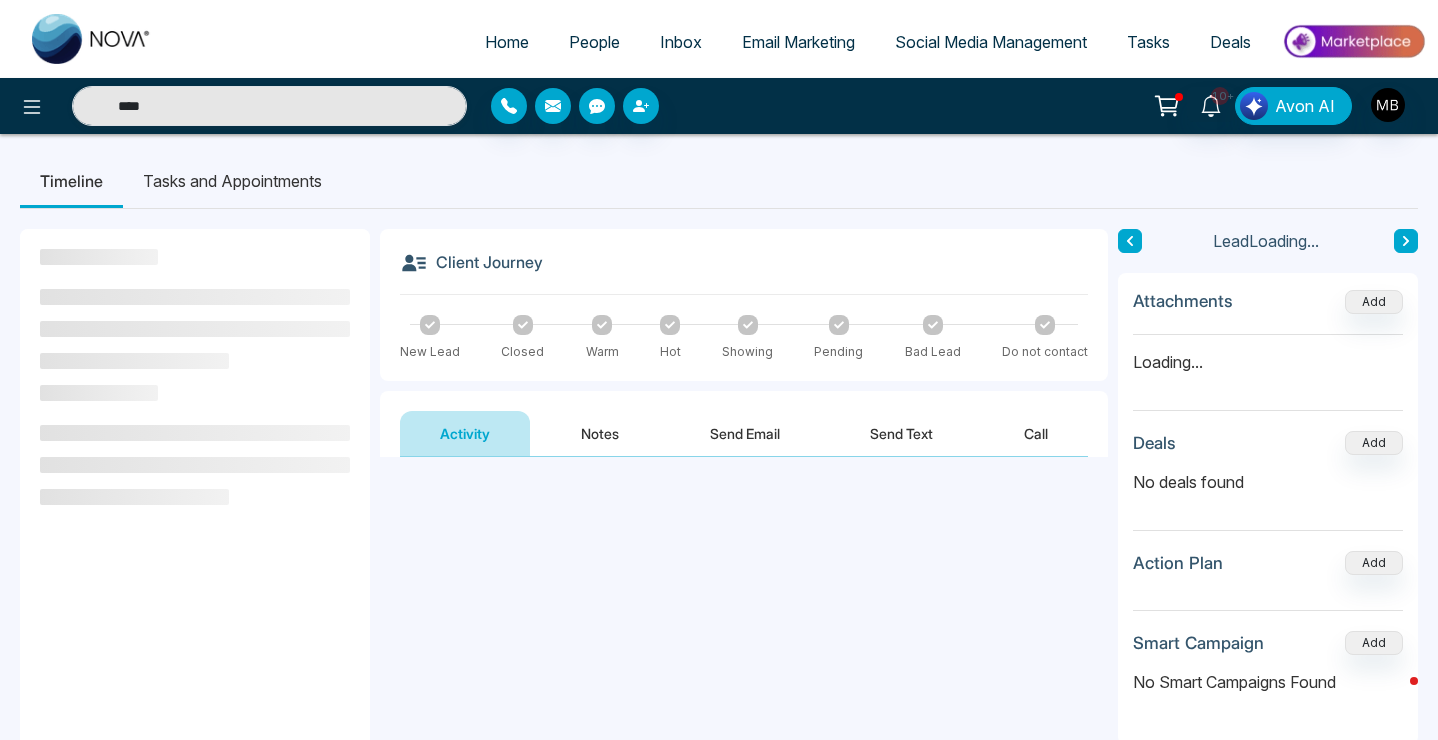 click on "Notes" at bounding box center [600, 433] 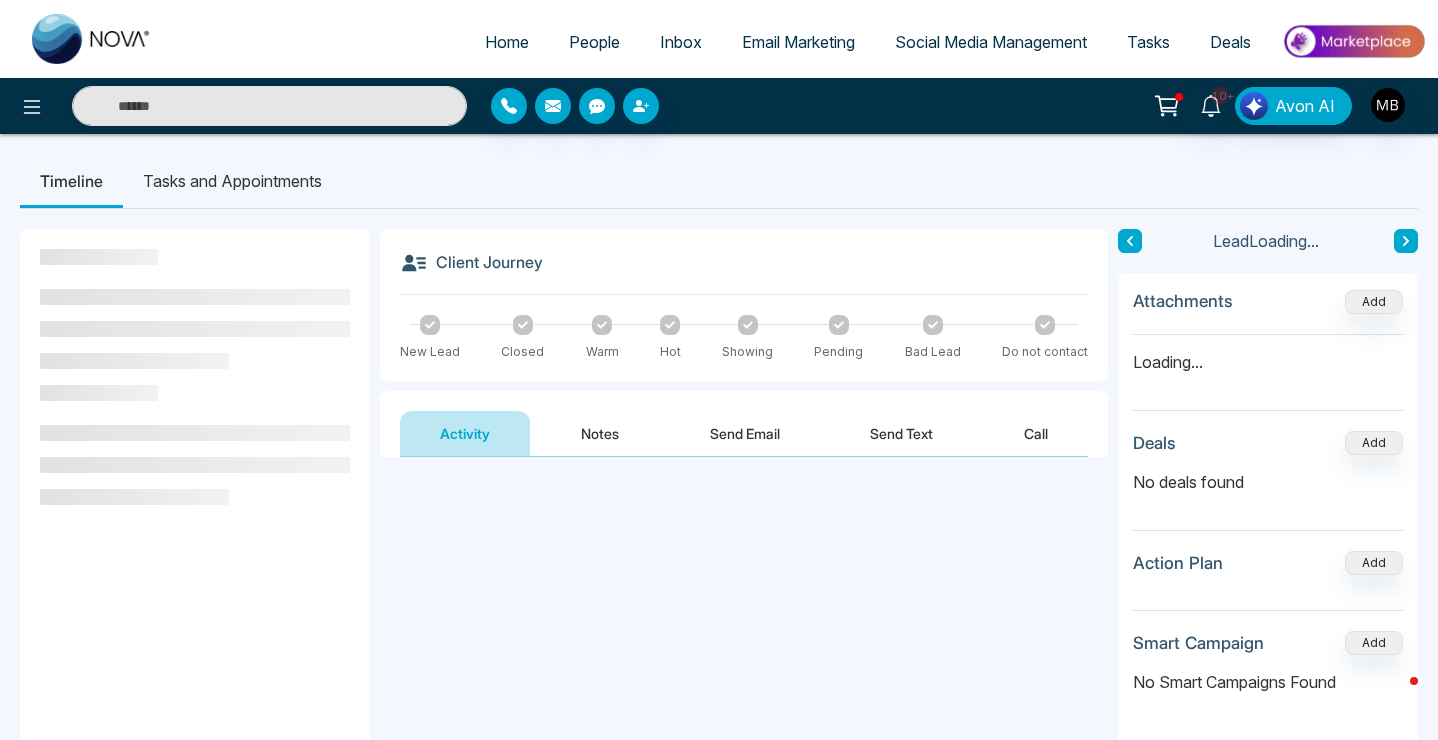 type on "****" 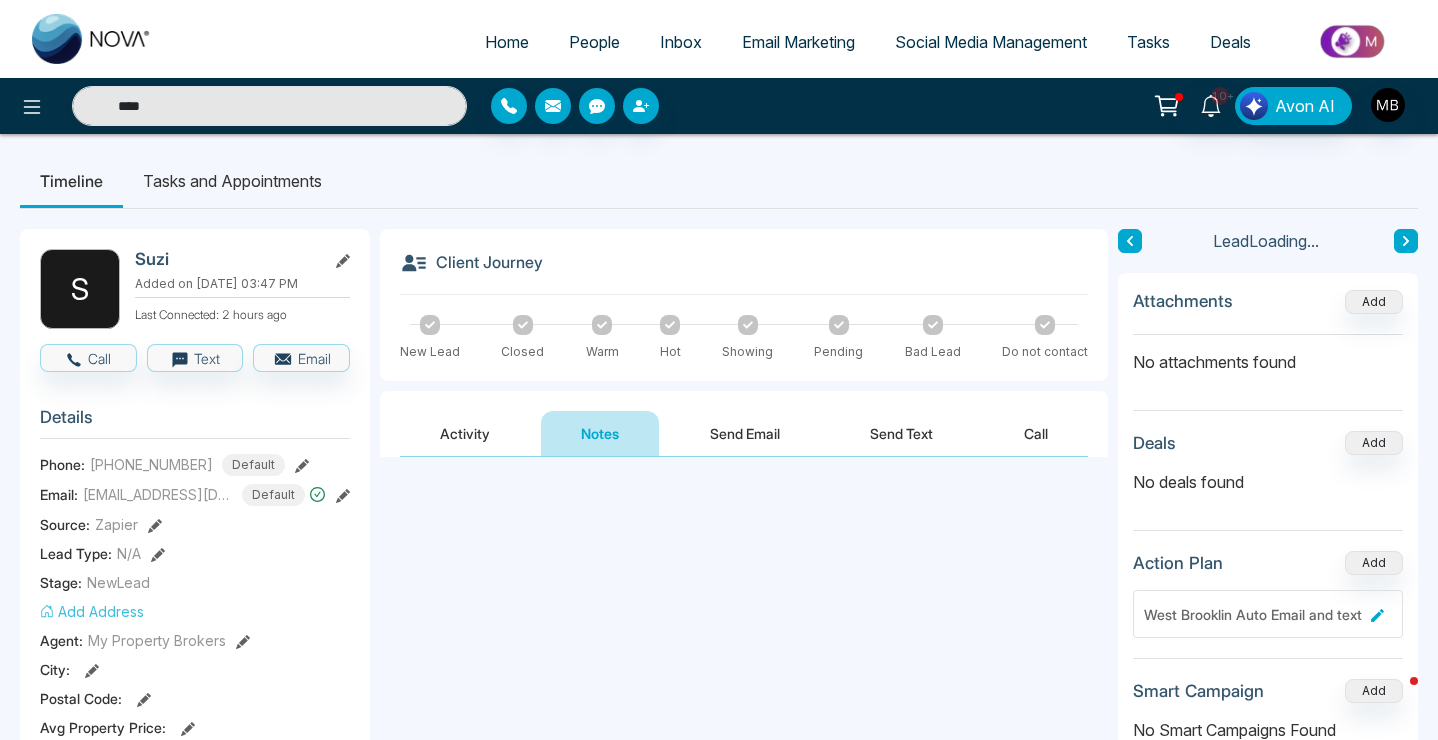 click at bounding box center (744, 542) 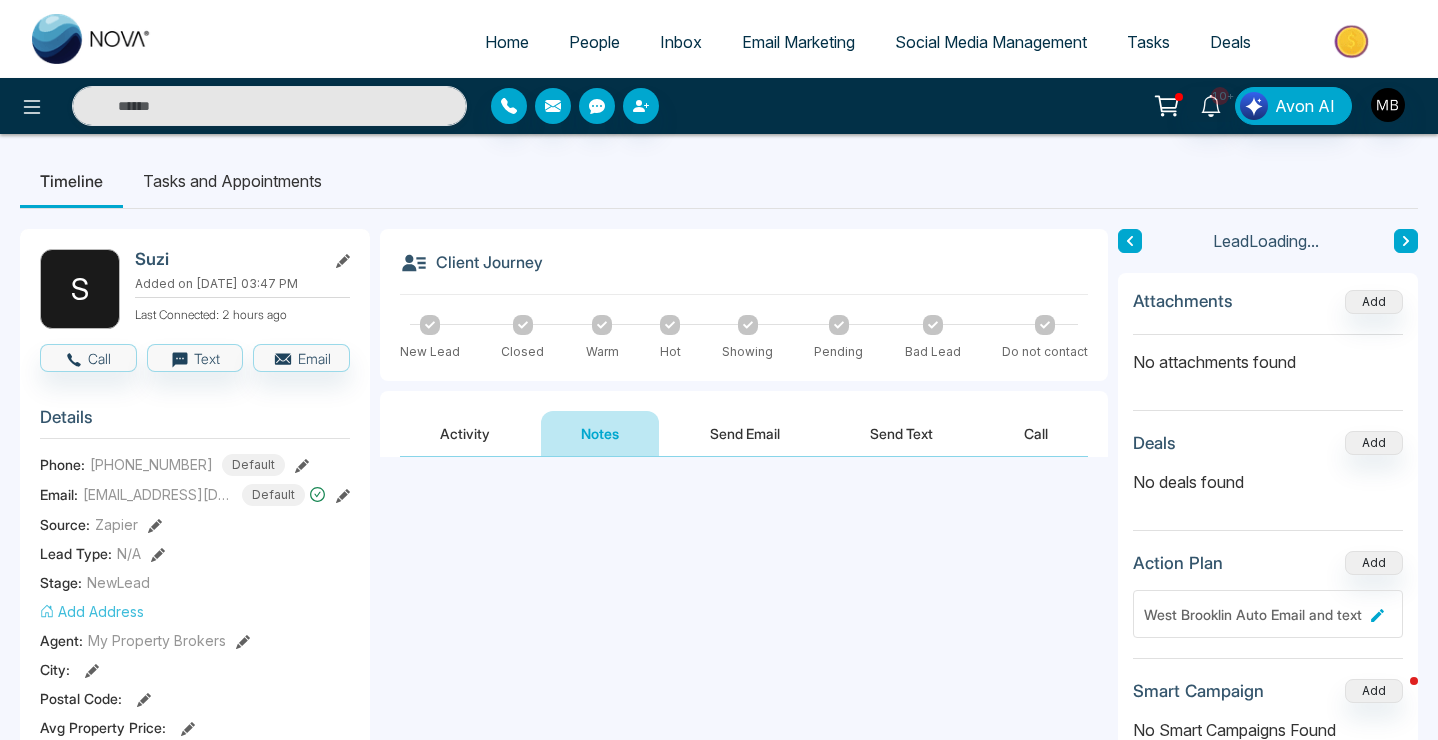 type on "****" 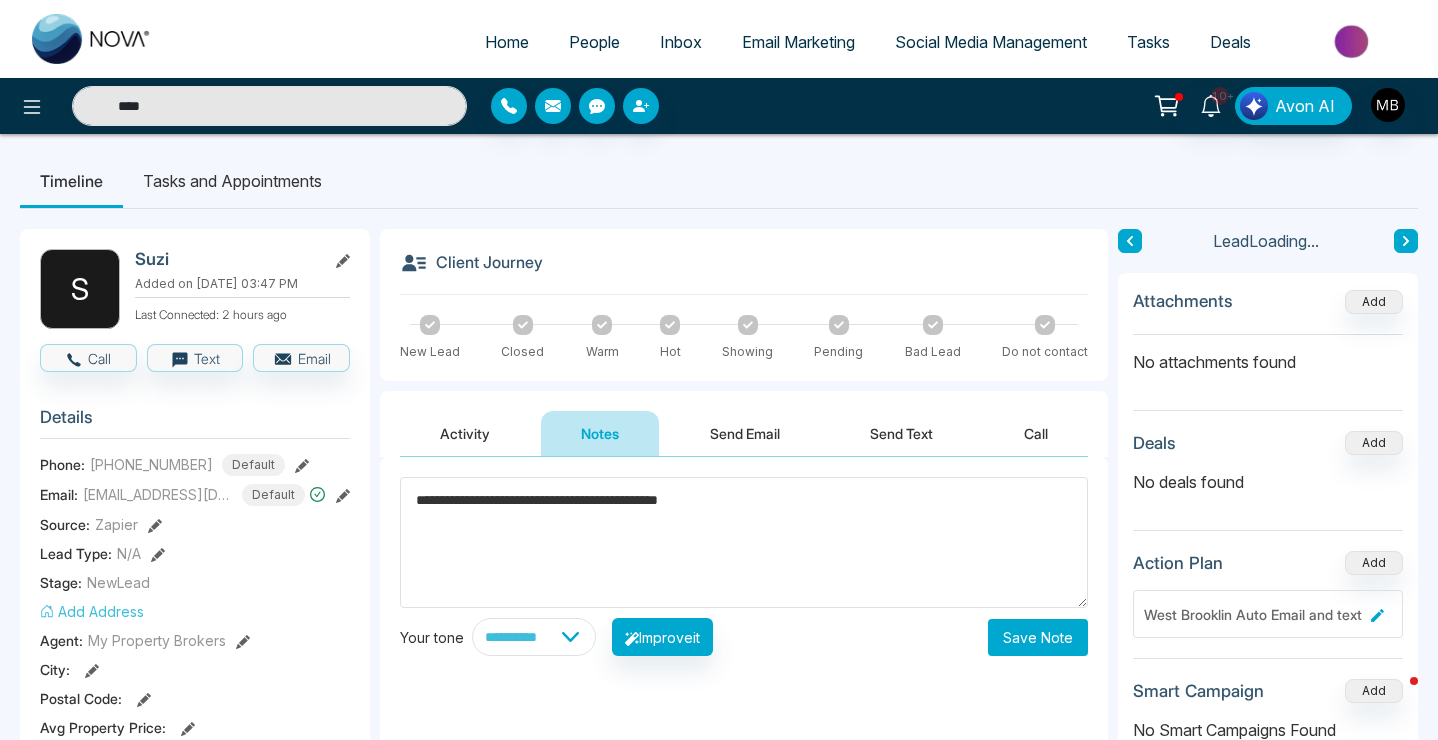 type on "**********" 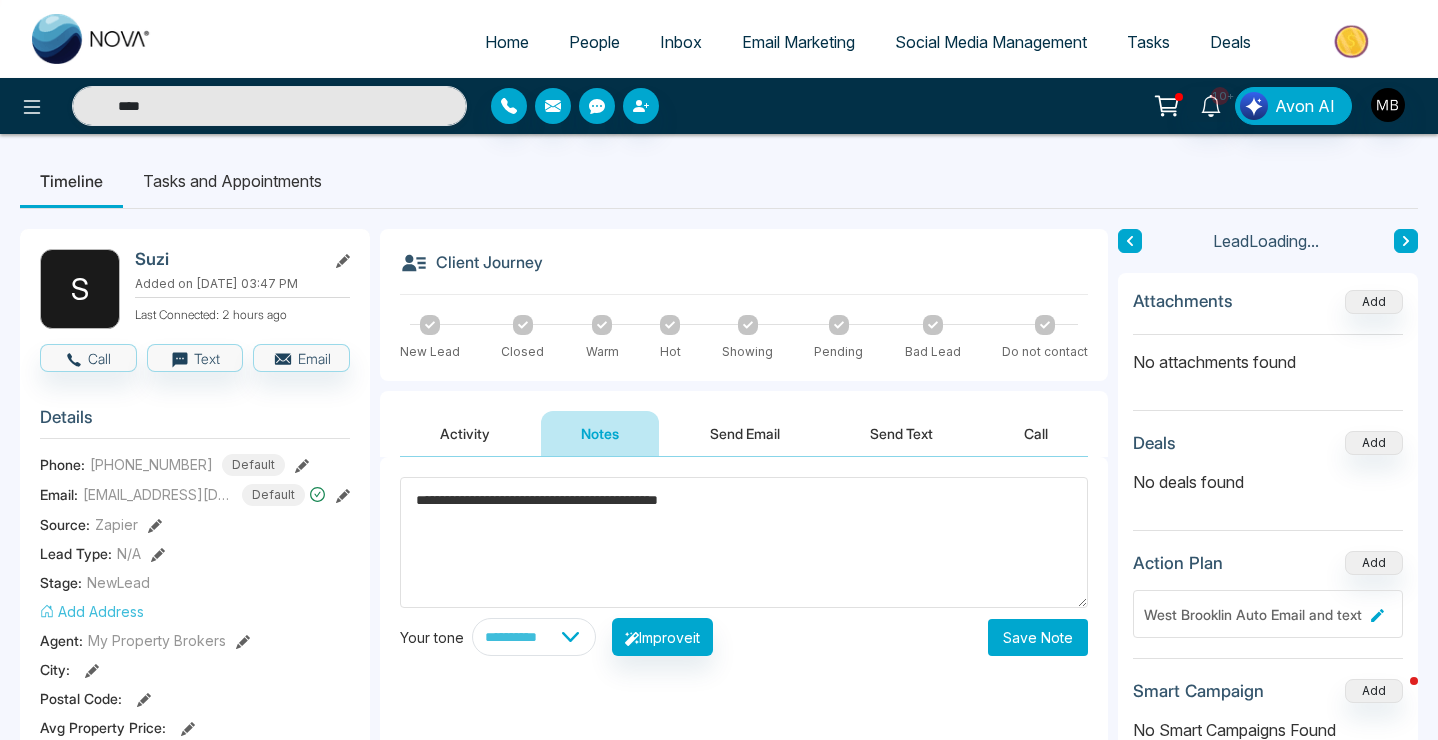 click on "Save Note" at bounding box center (1038, 637) 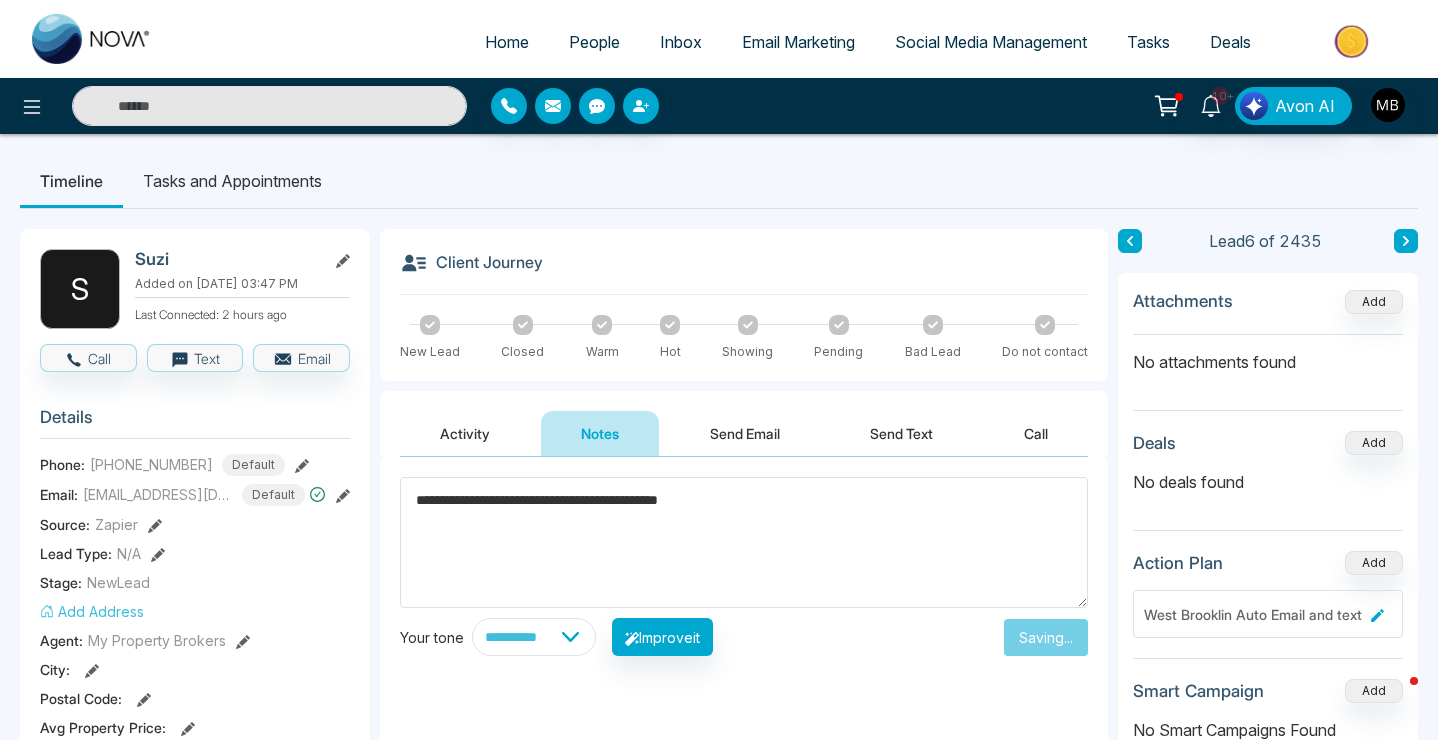 type on "****" 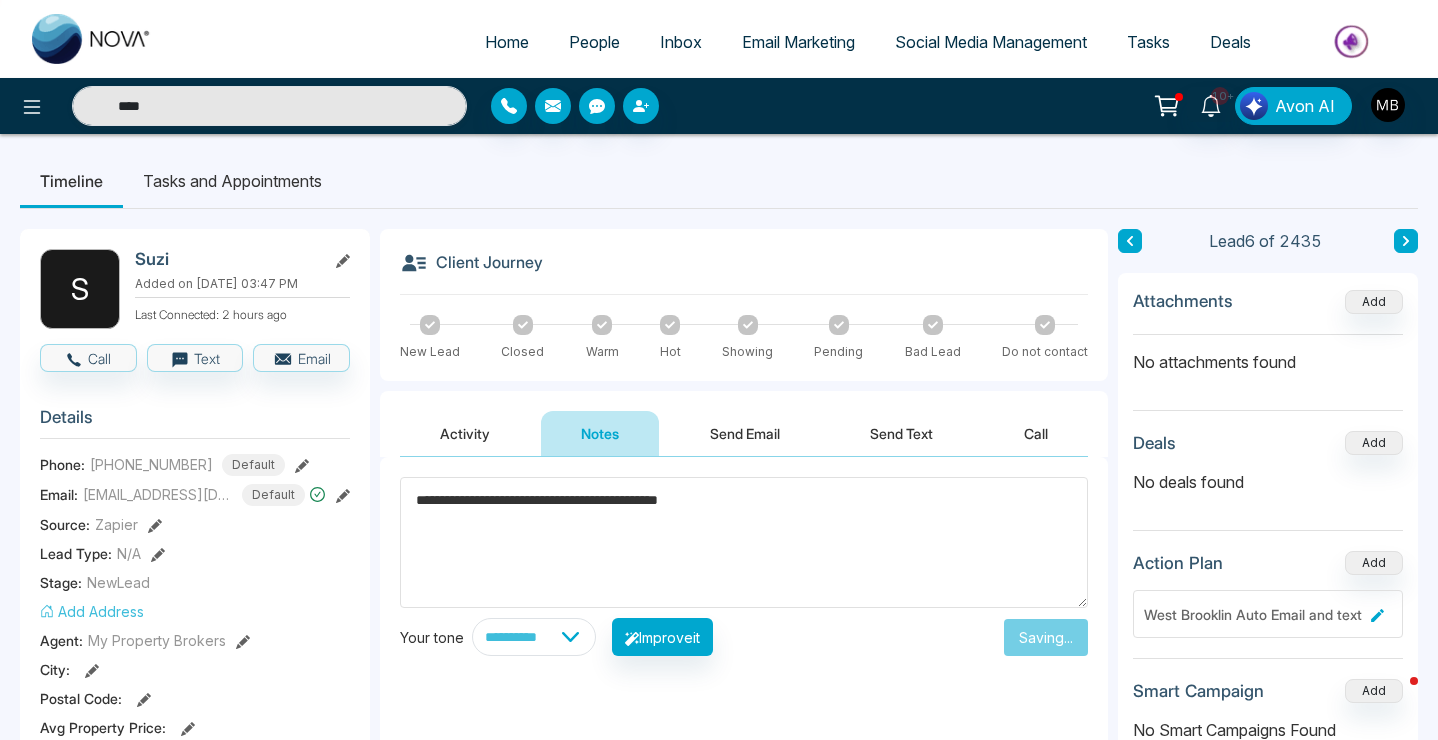 type 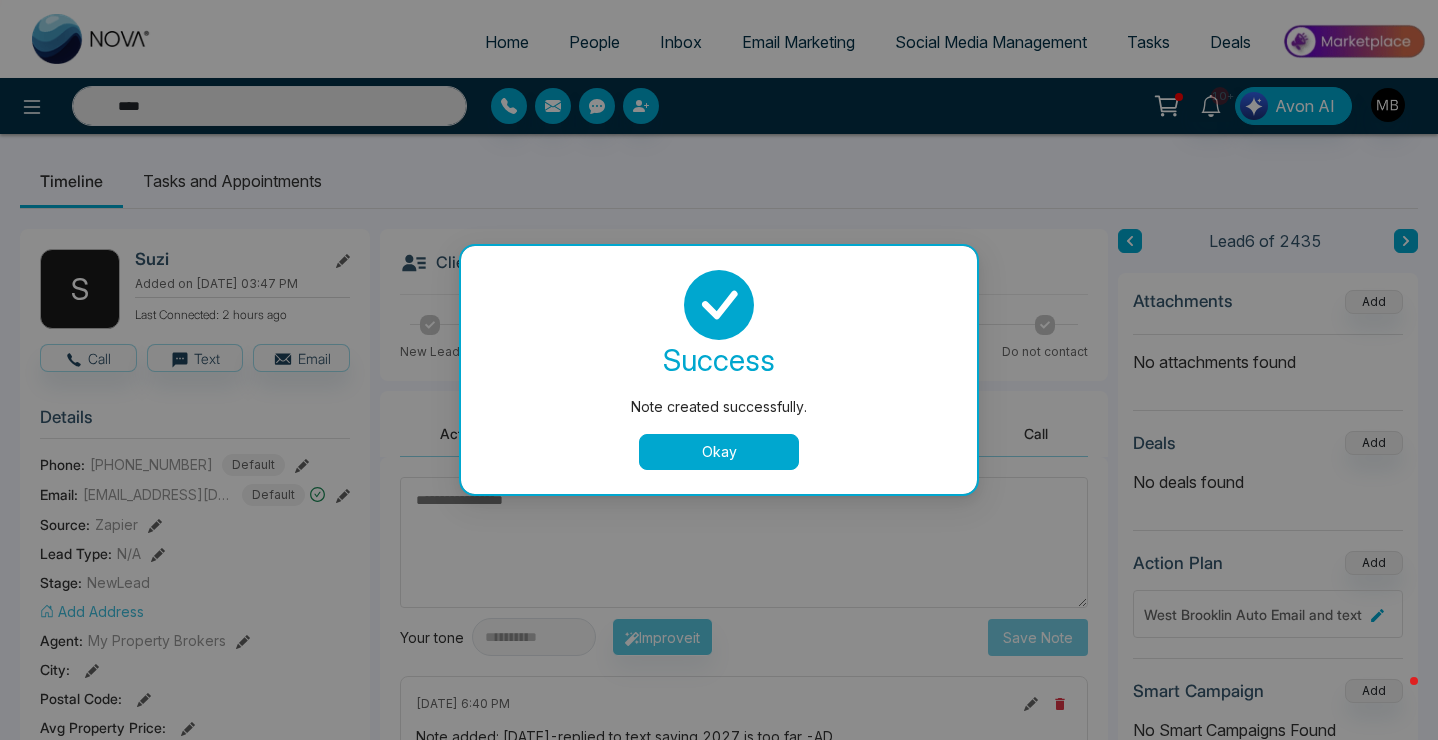 click on "Okay" at bounding box center [719, 452] 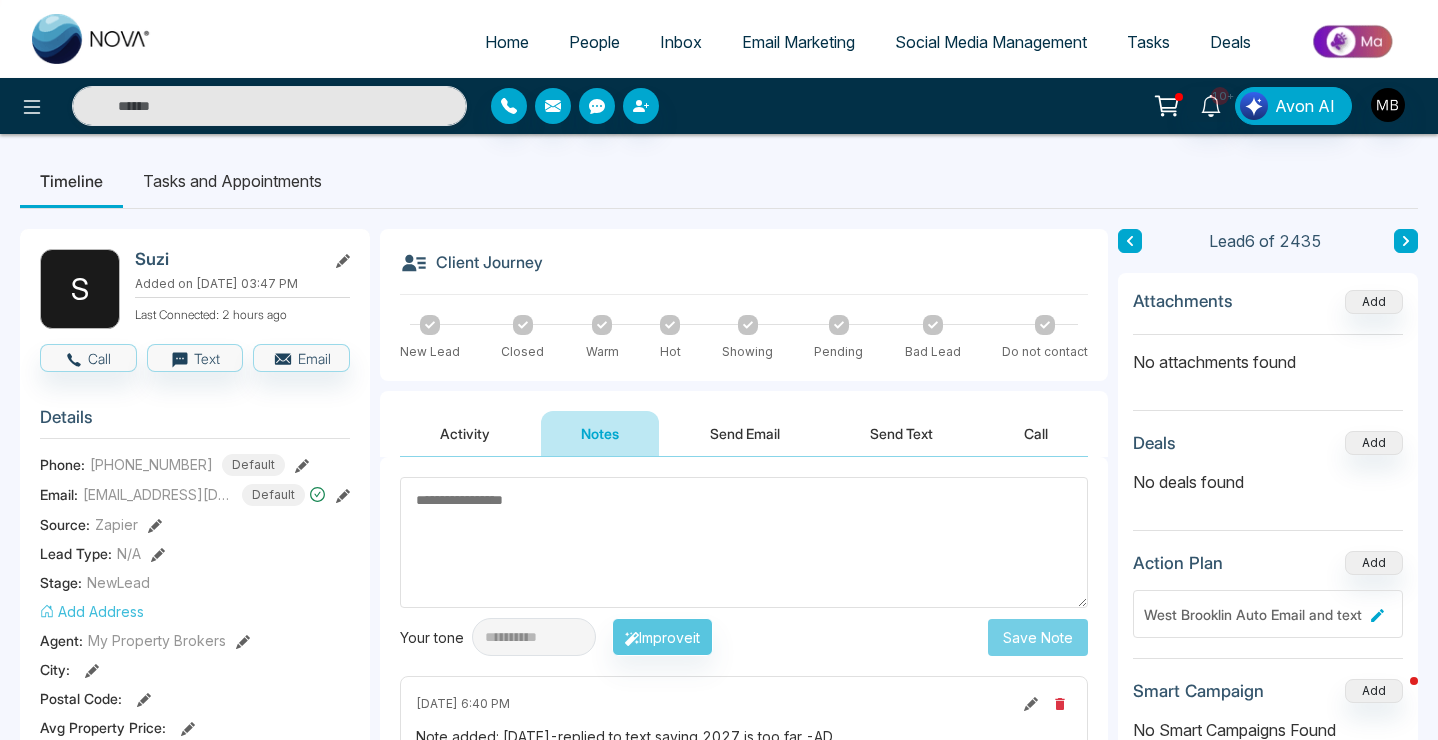 type on "****" 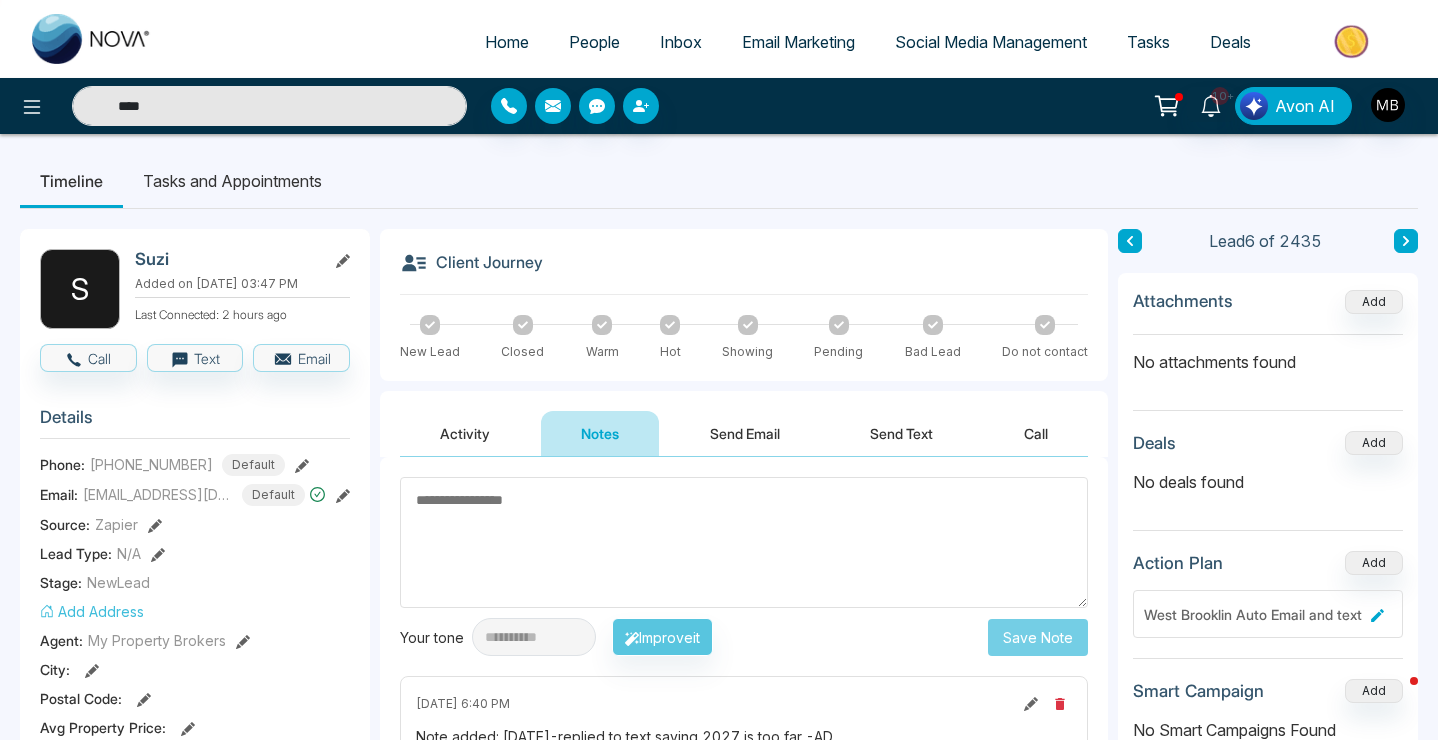 click on "****" at bounding box center [269, 106] 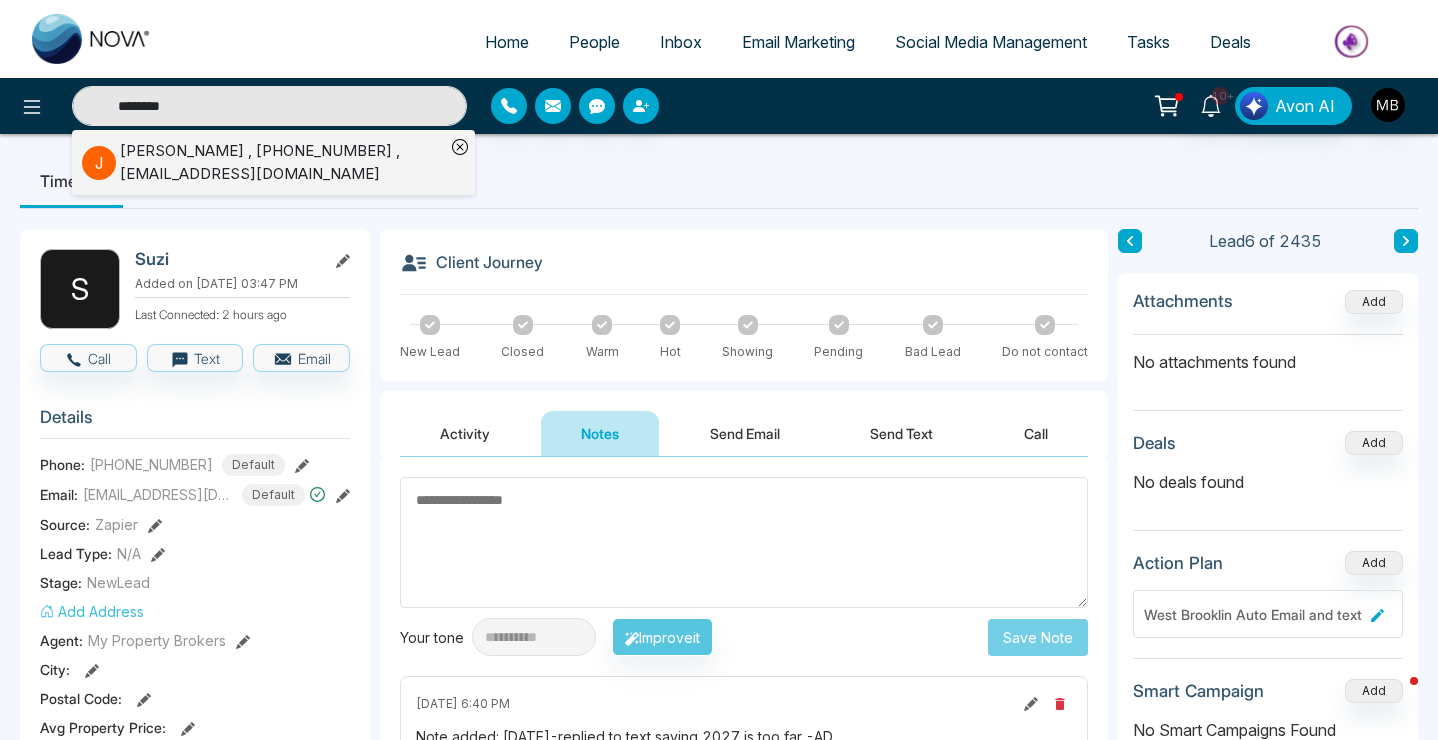 type on "********" 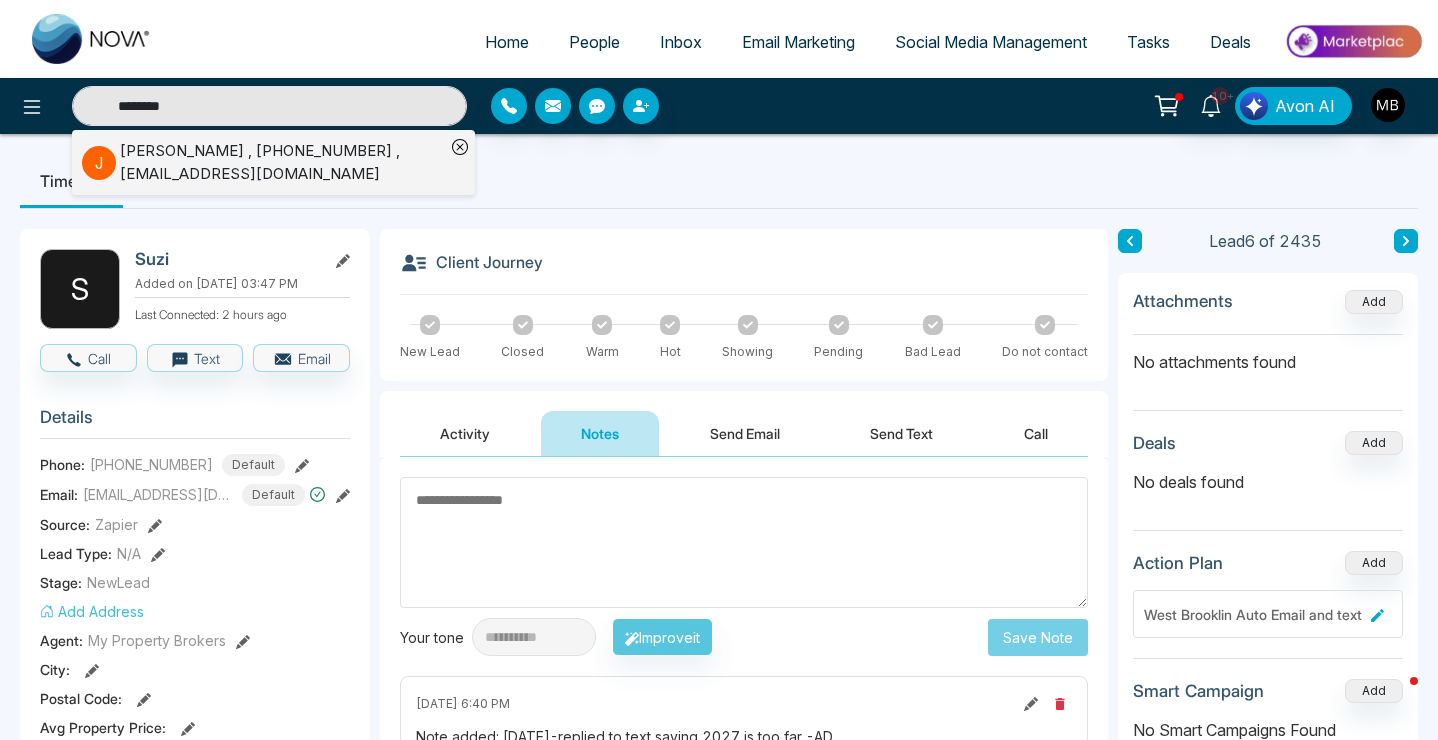 click on "[PERSON_NAME]     , [PHONE_NUMBER]   , [EMAIL_ADDRESS][DOMAIN_NAME]" at bounding box center [282, 162] 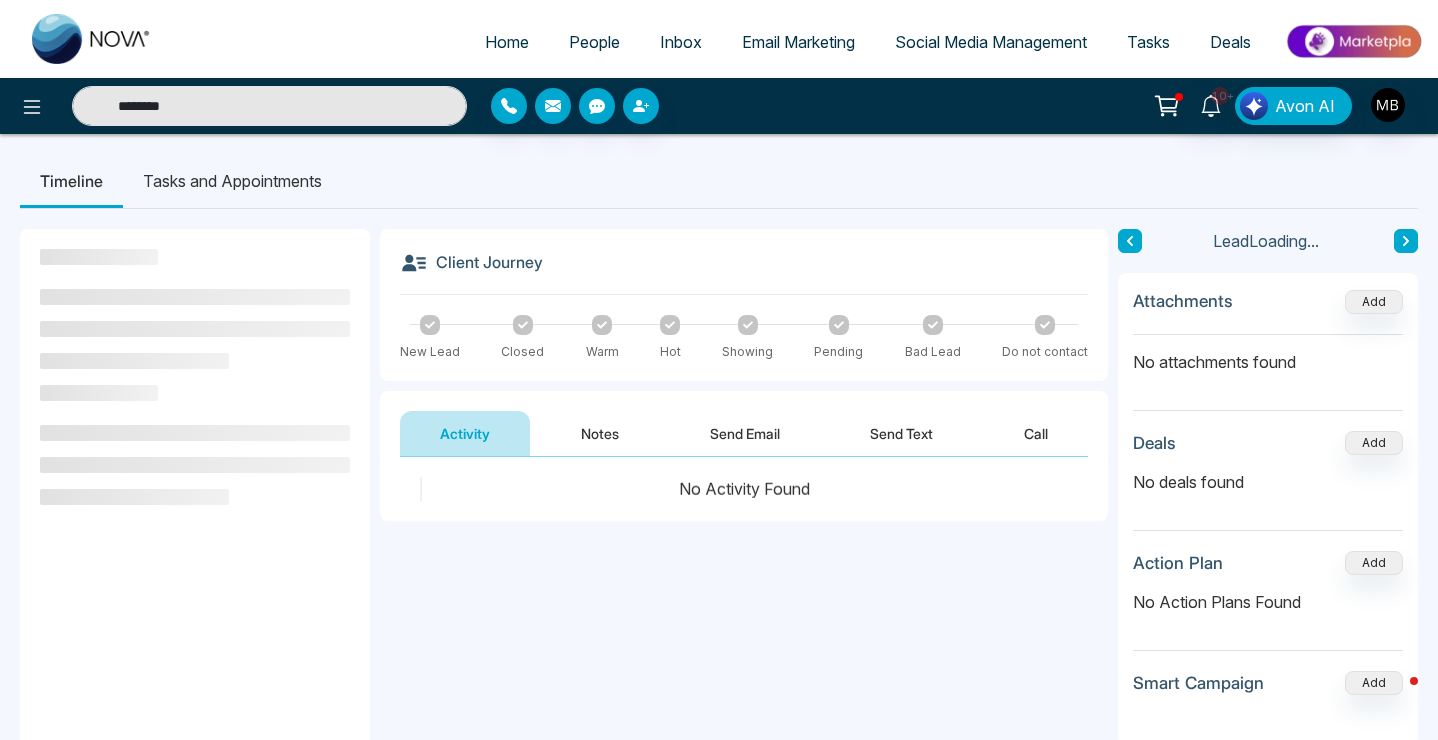 click on "Notes" at bounding box center [600, 433] 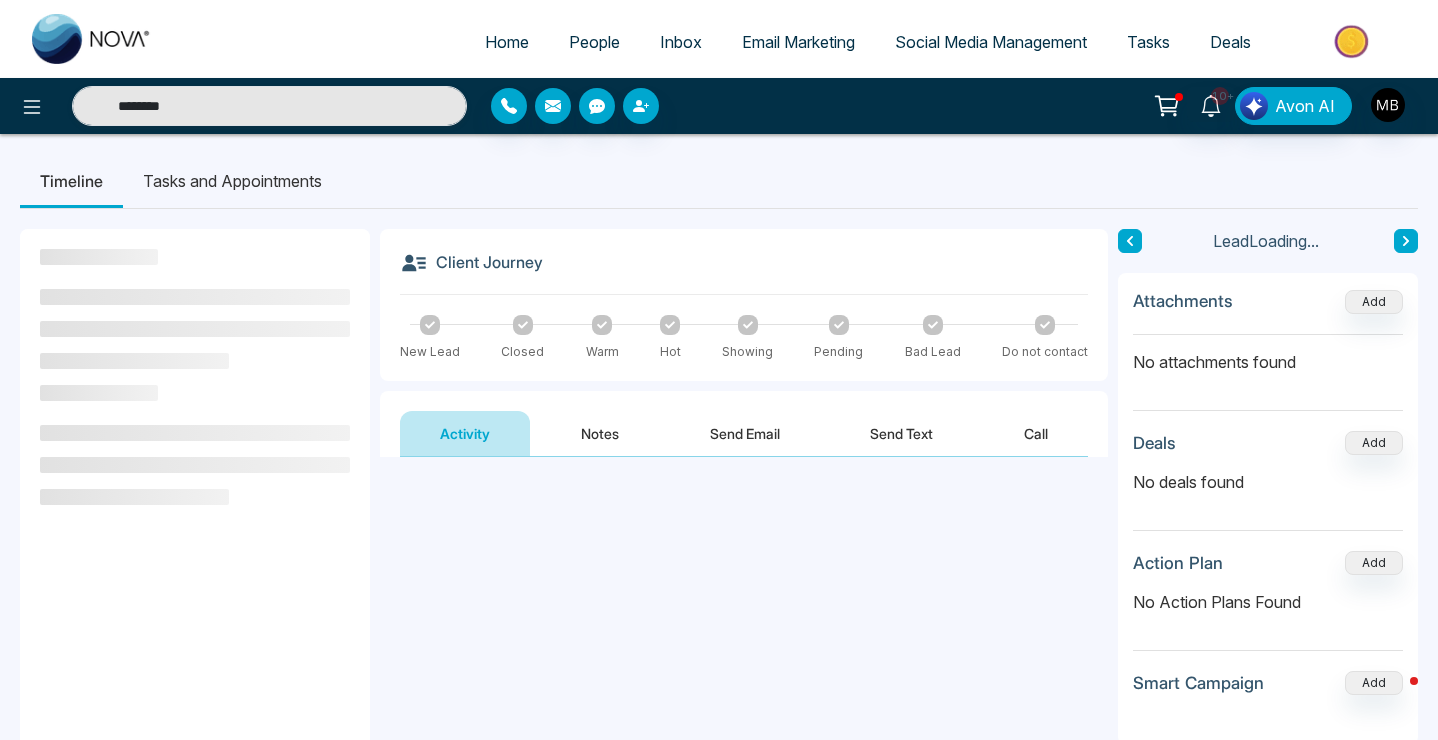 type on "********" 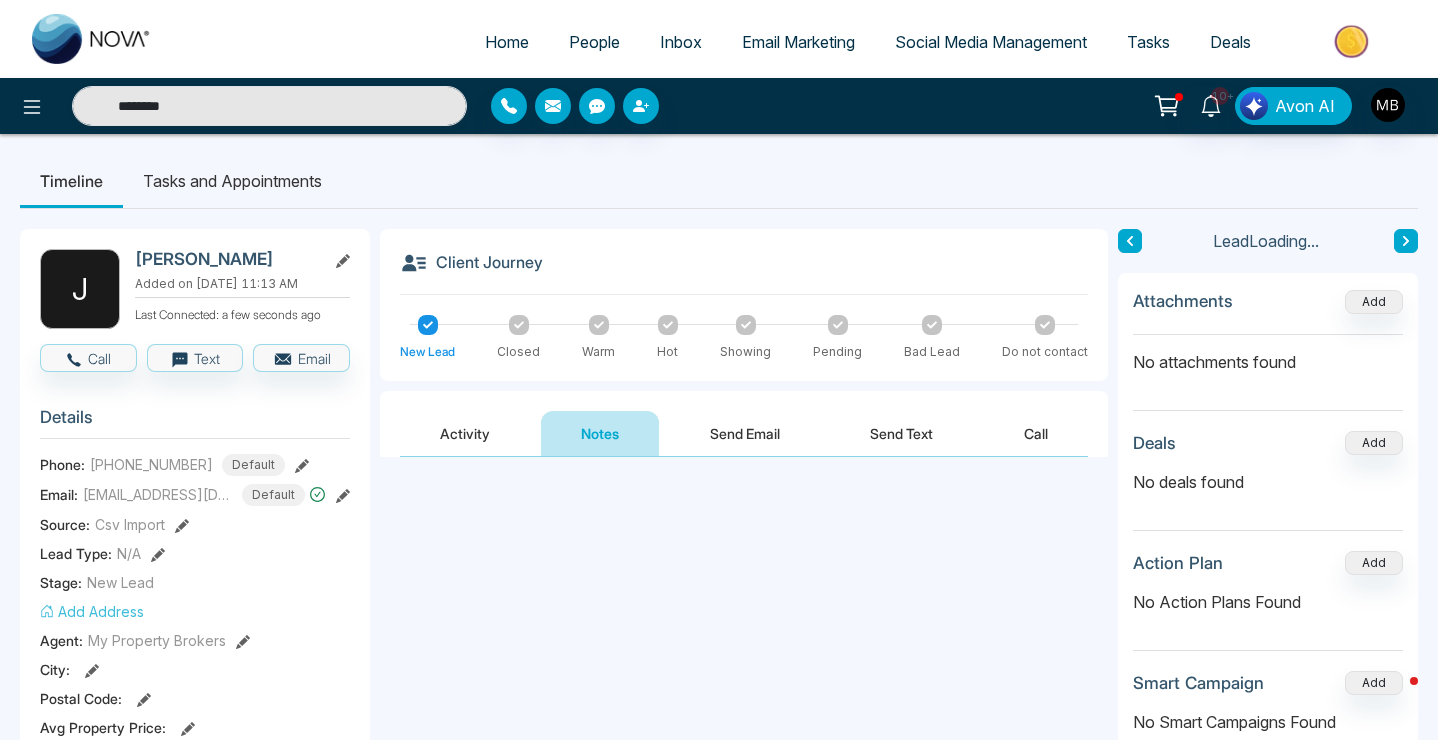 click at bounding box center (744, 545) 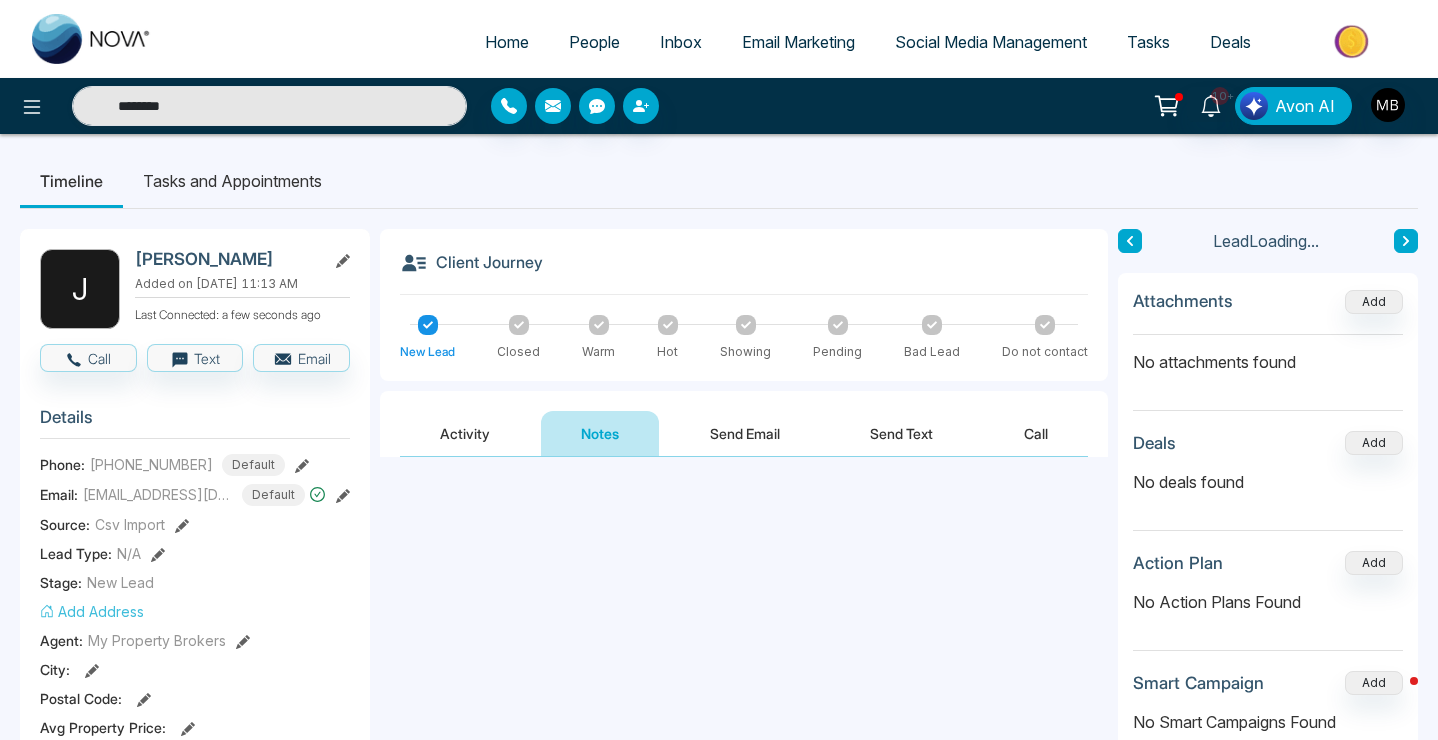 type 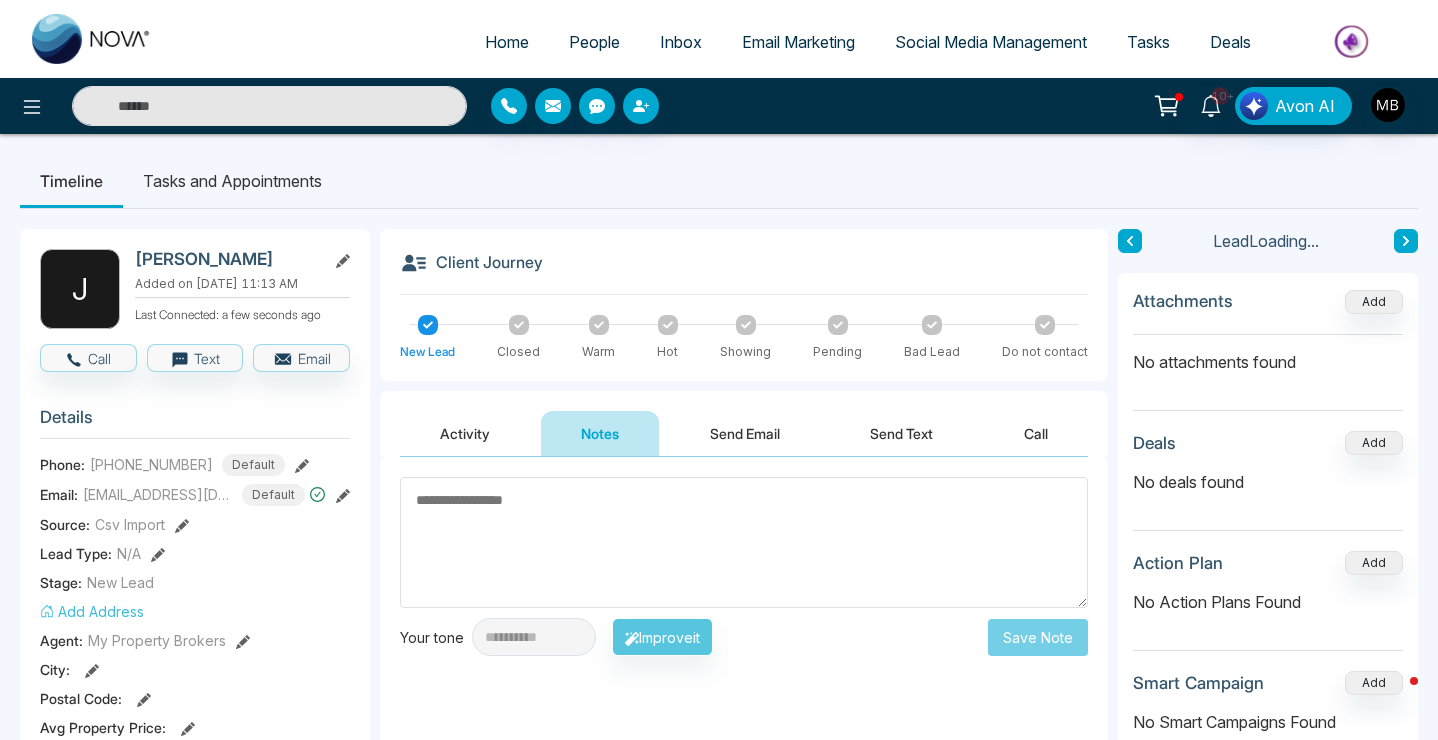 type on "**********" 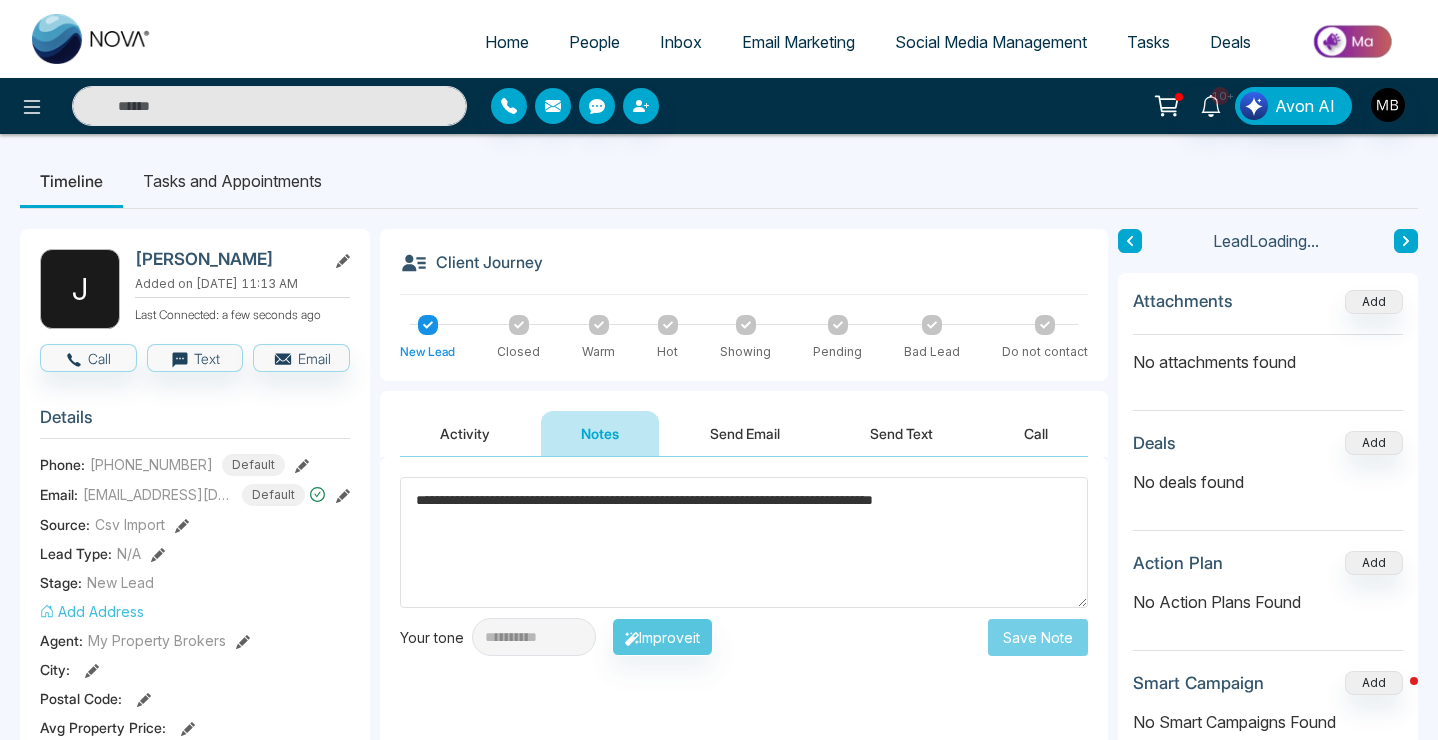 type on "********" 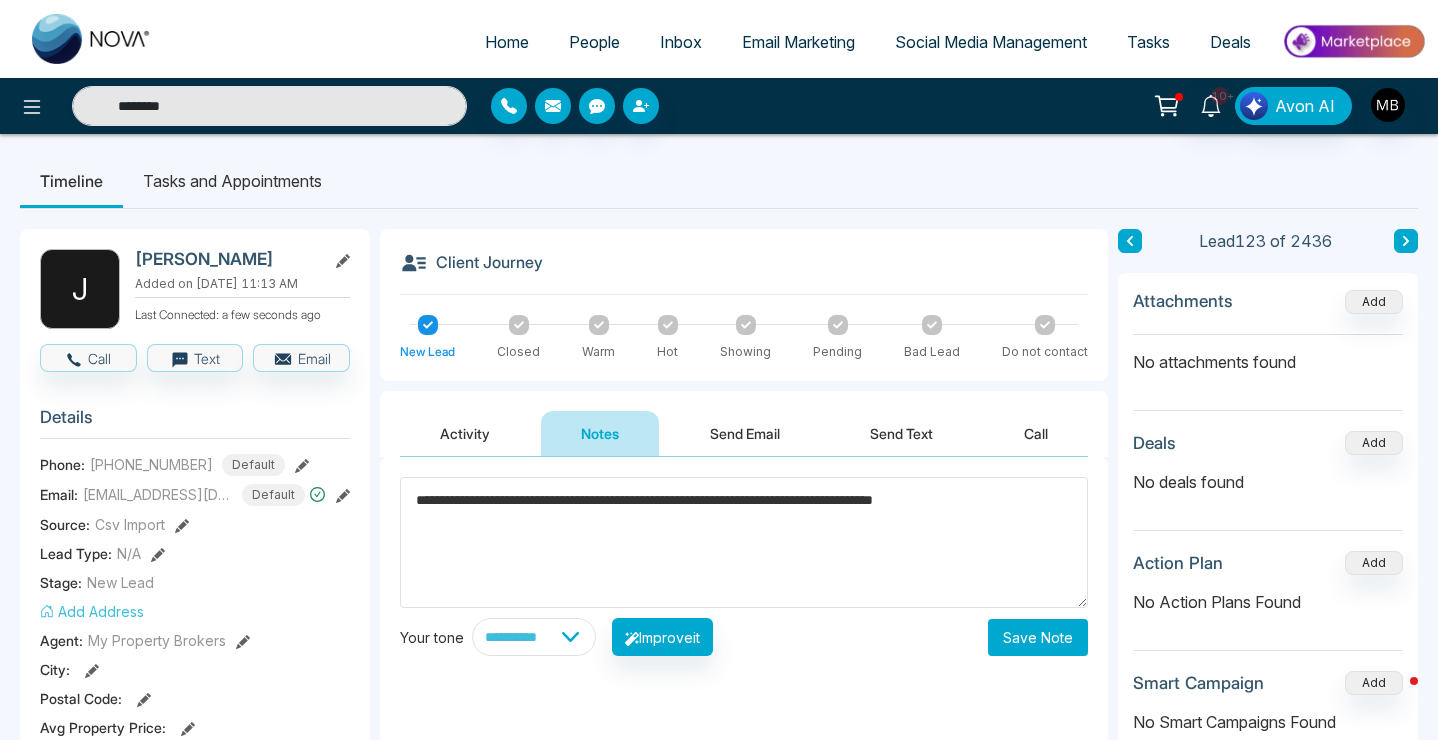 type on "**********" 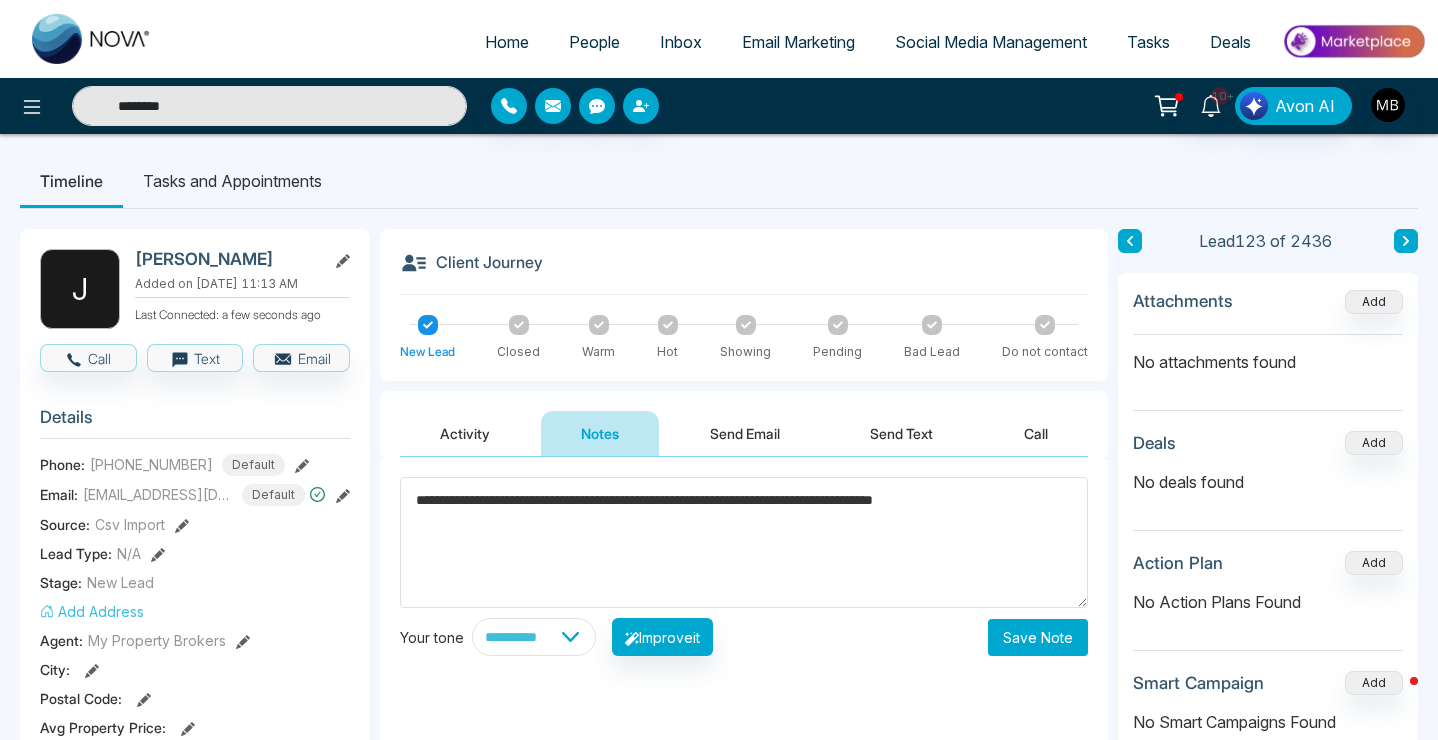 click on "Save Note" at bounding box center [1038, 637] 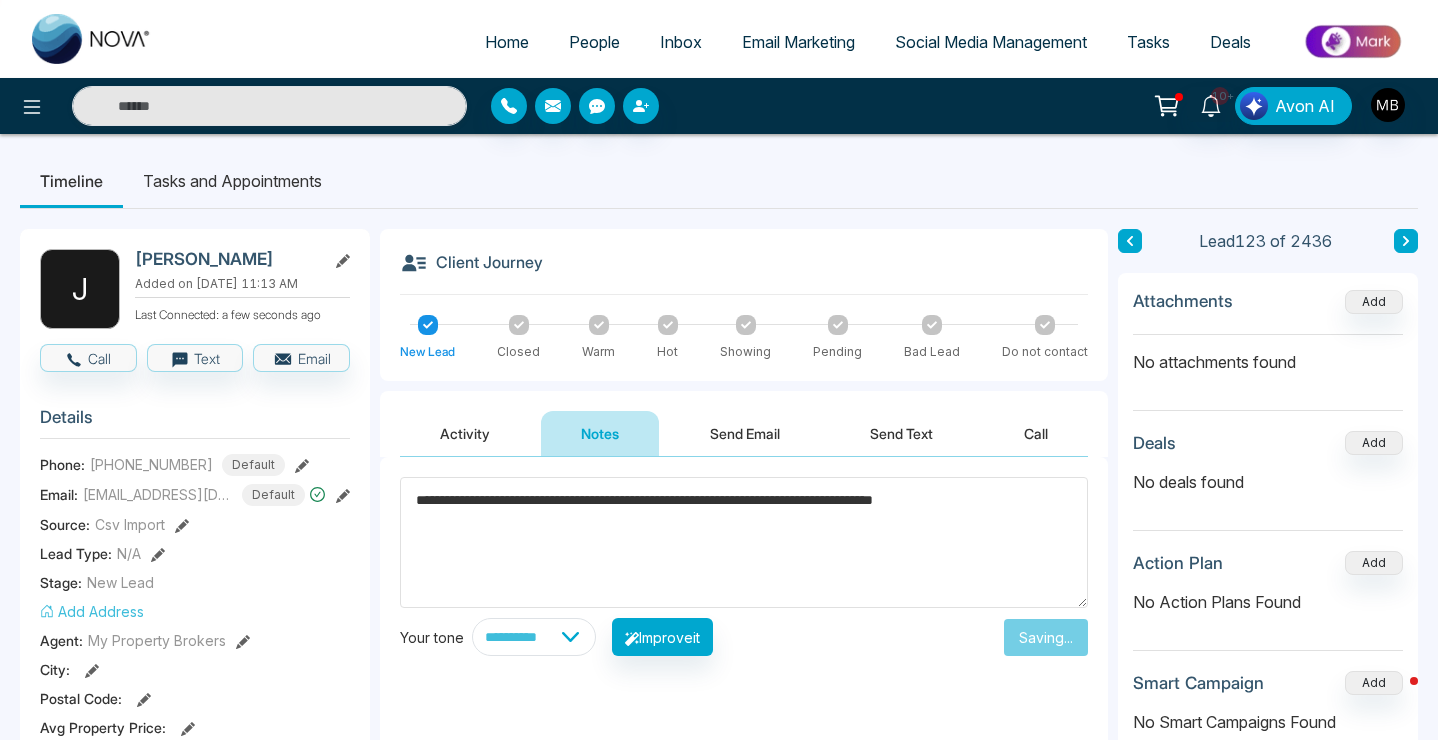 type on "********" 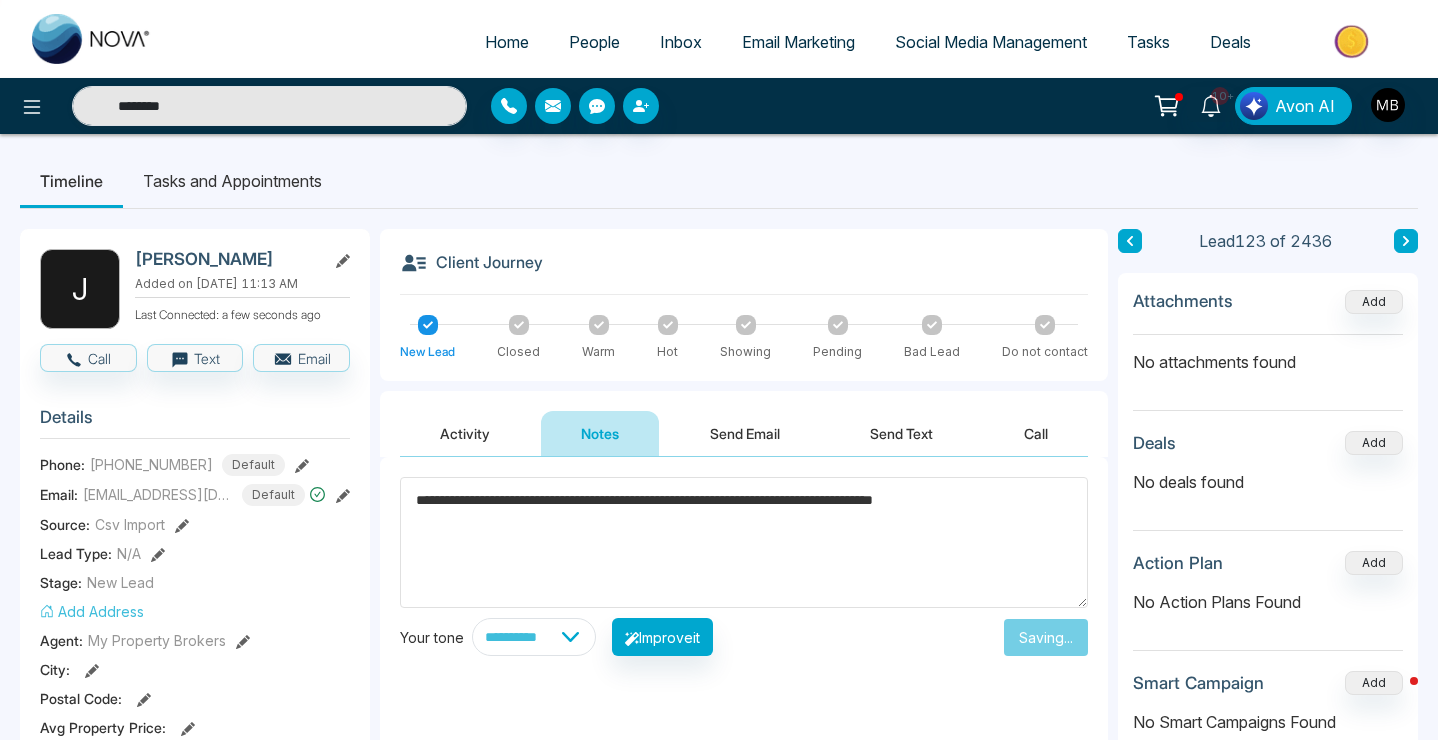 type 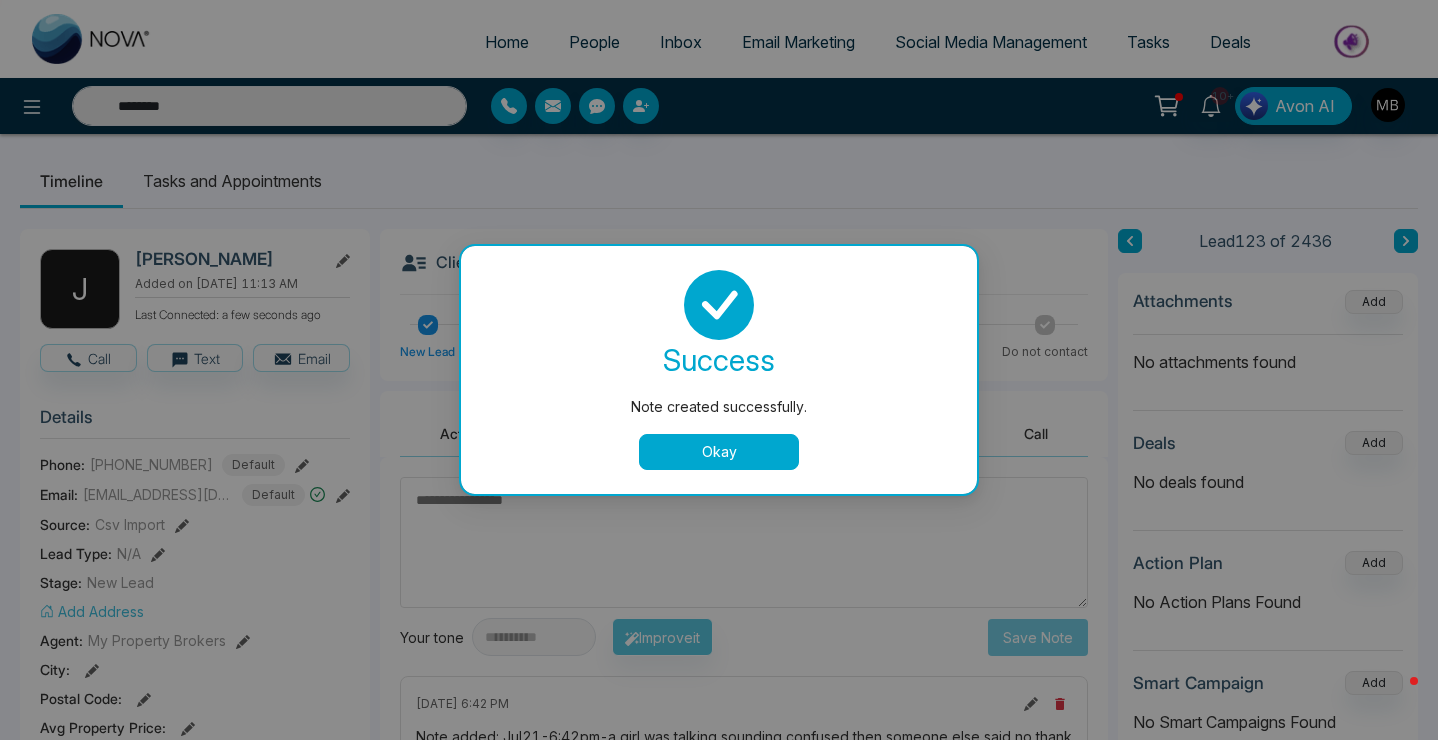 click on "success Note created successfully.   Okay" at bounding box center [719, 370] 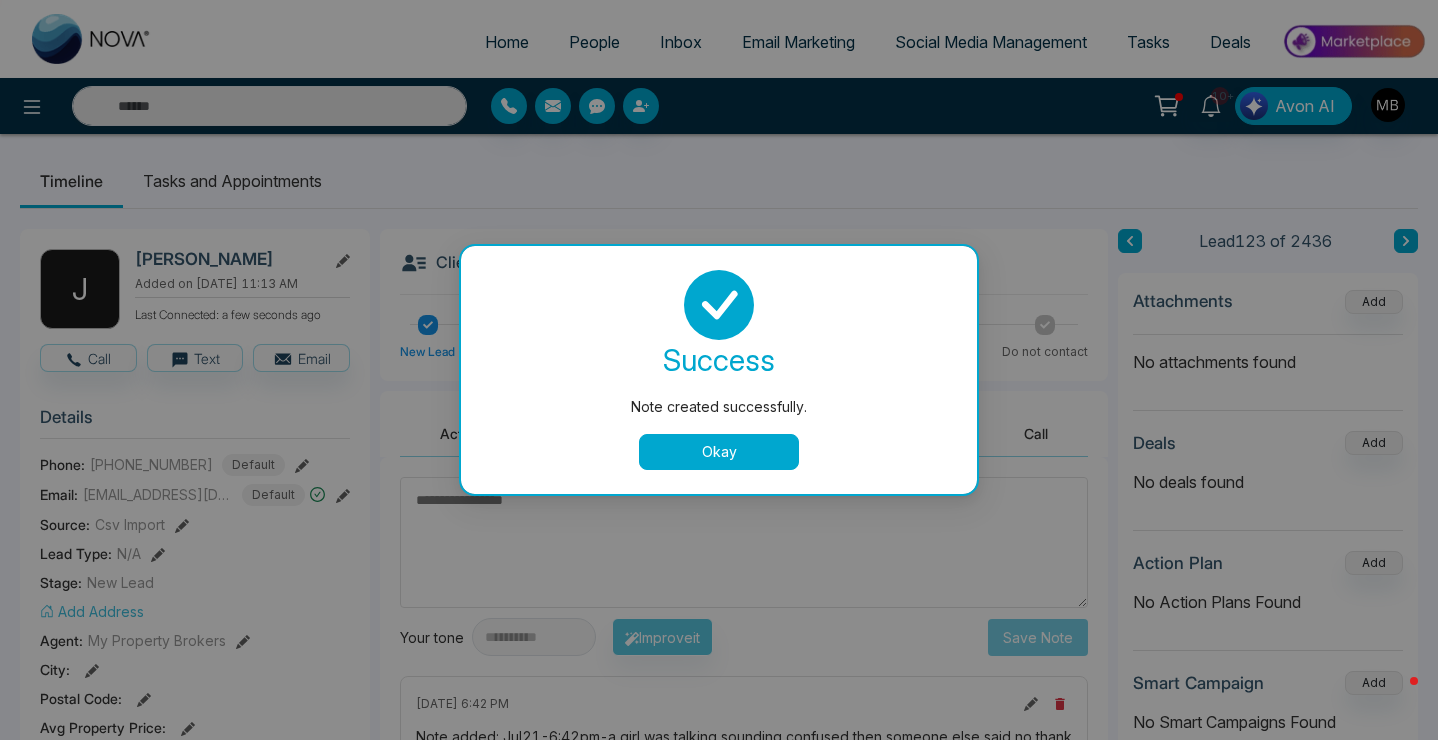 click on "Okay" at bounding box center [719, 452] 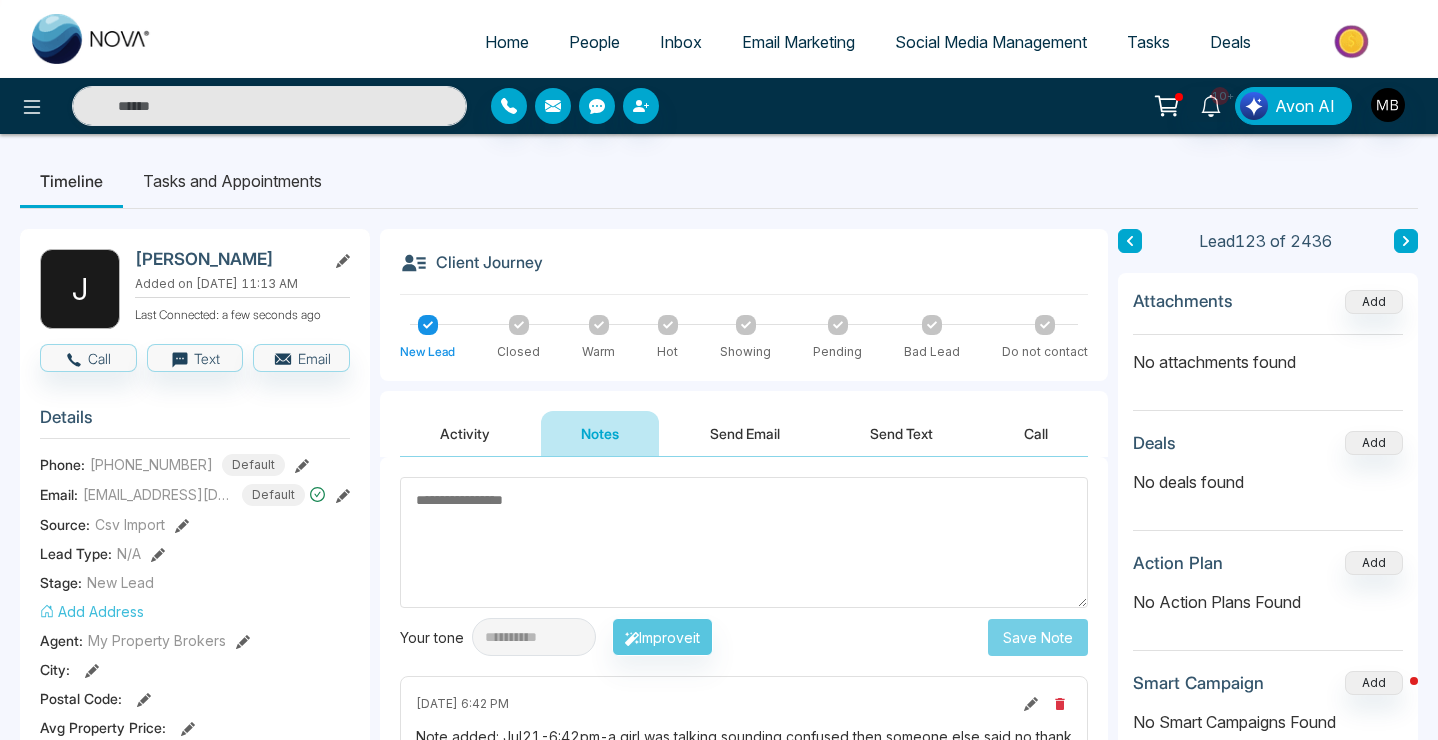 click on "Bad Lead" at bounding box center (932, 338) 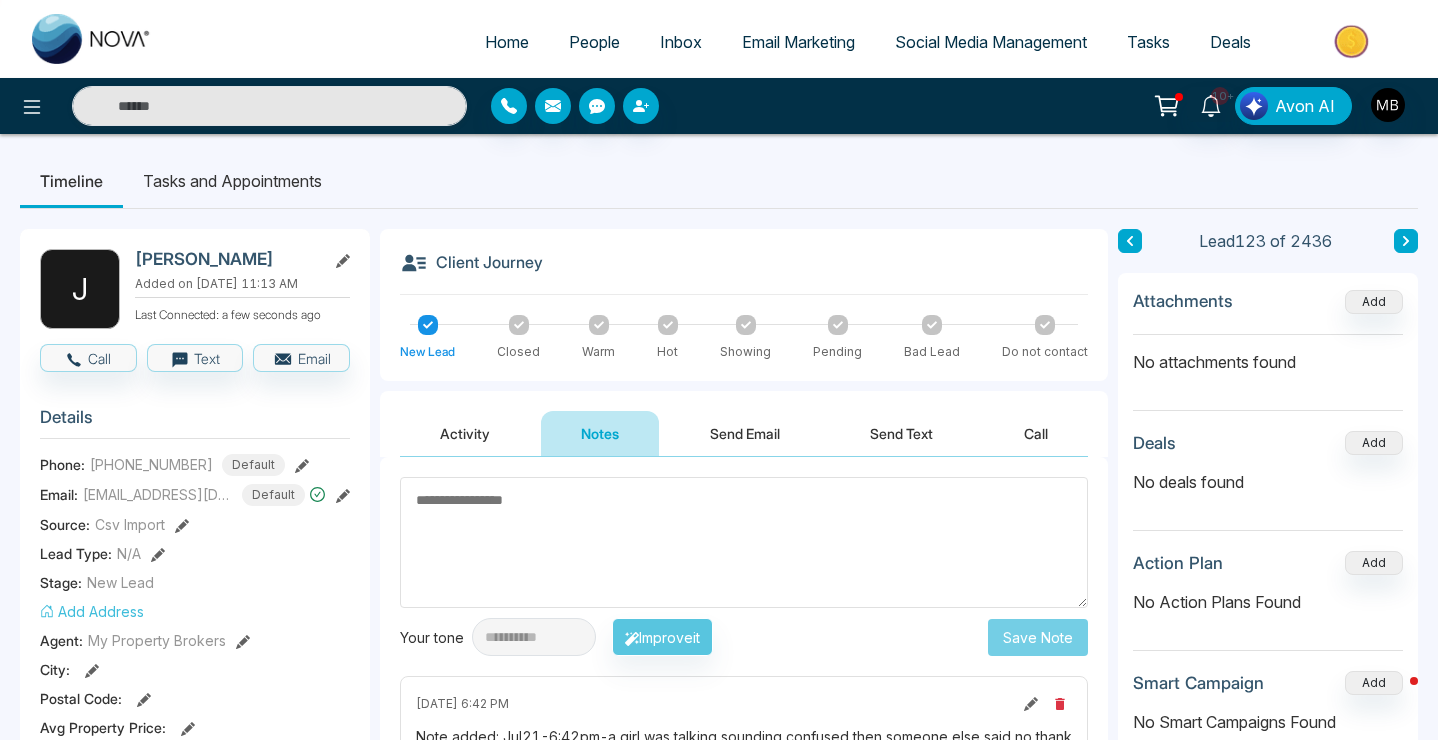 click 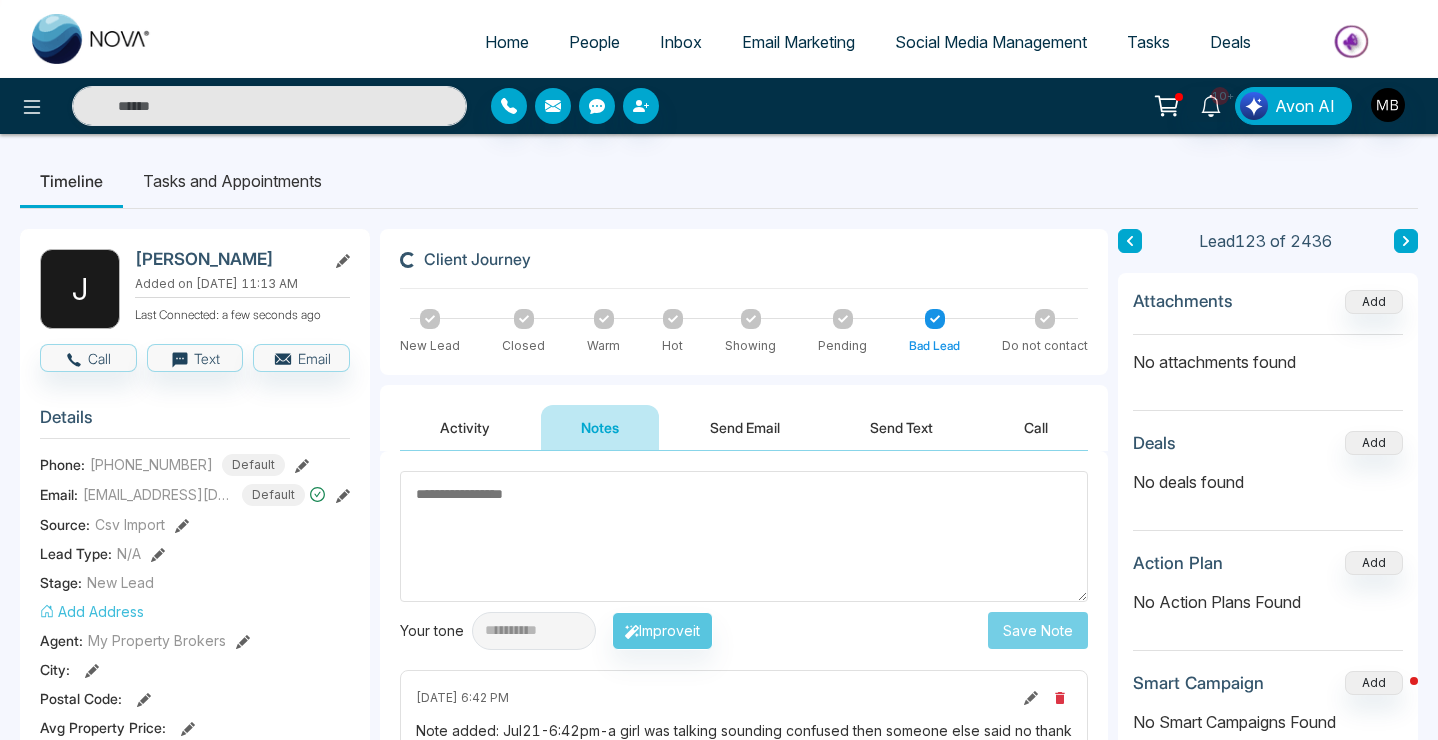 type on "********" 